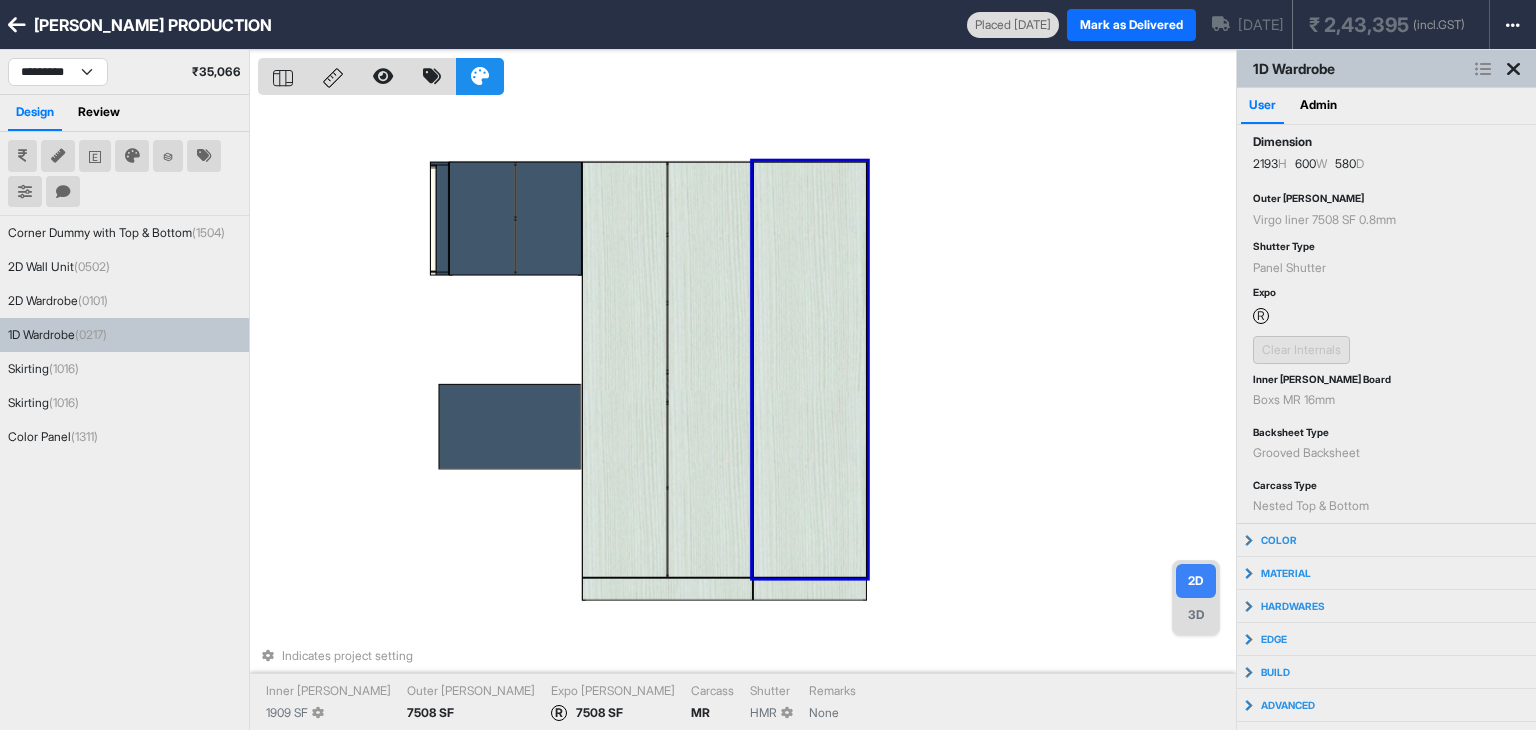 scroll, scrollTop: 0, scrollLeft: 0, axis: both 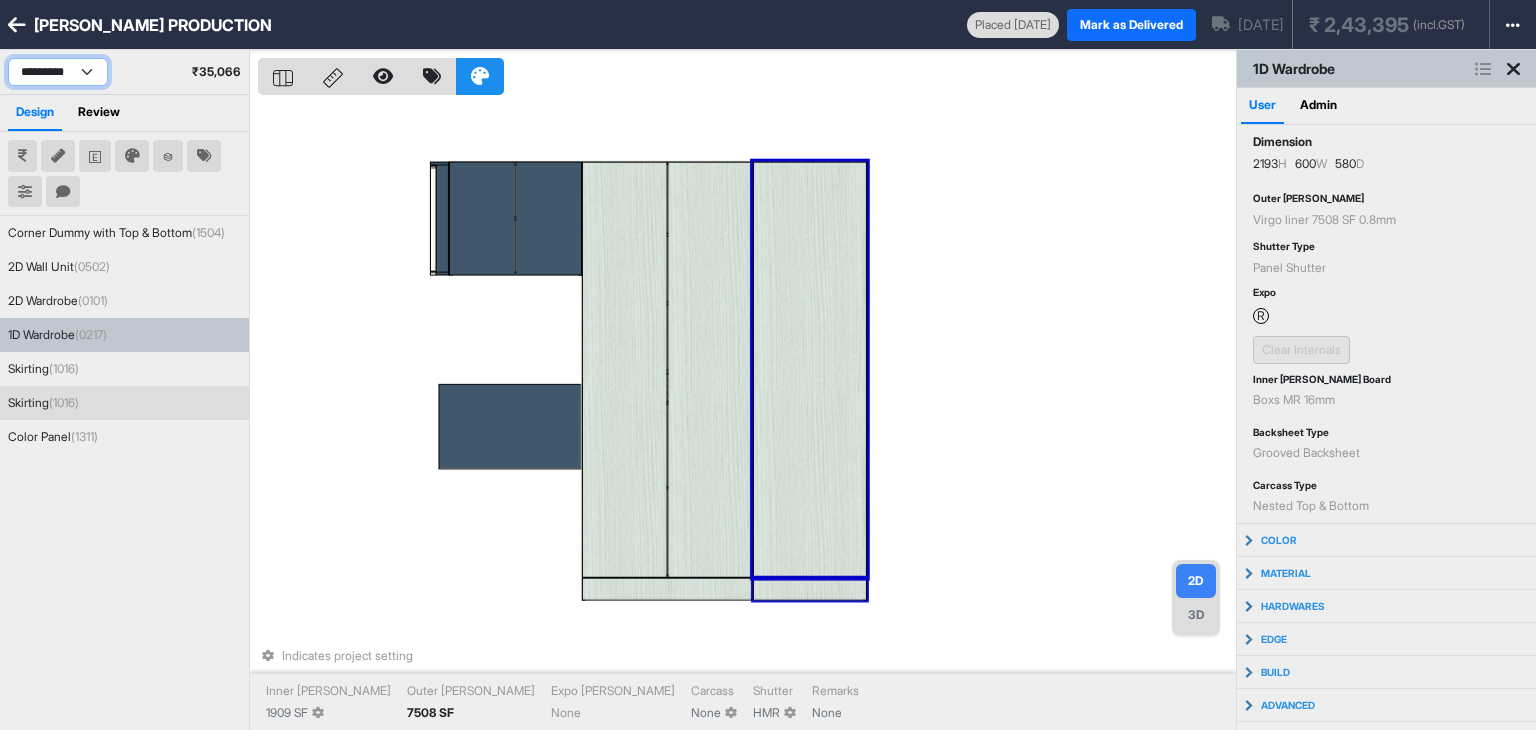 click on "**********" at bounding box center (58, 72) 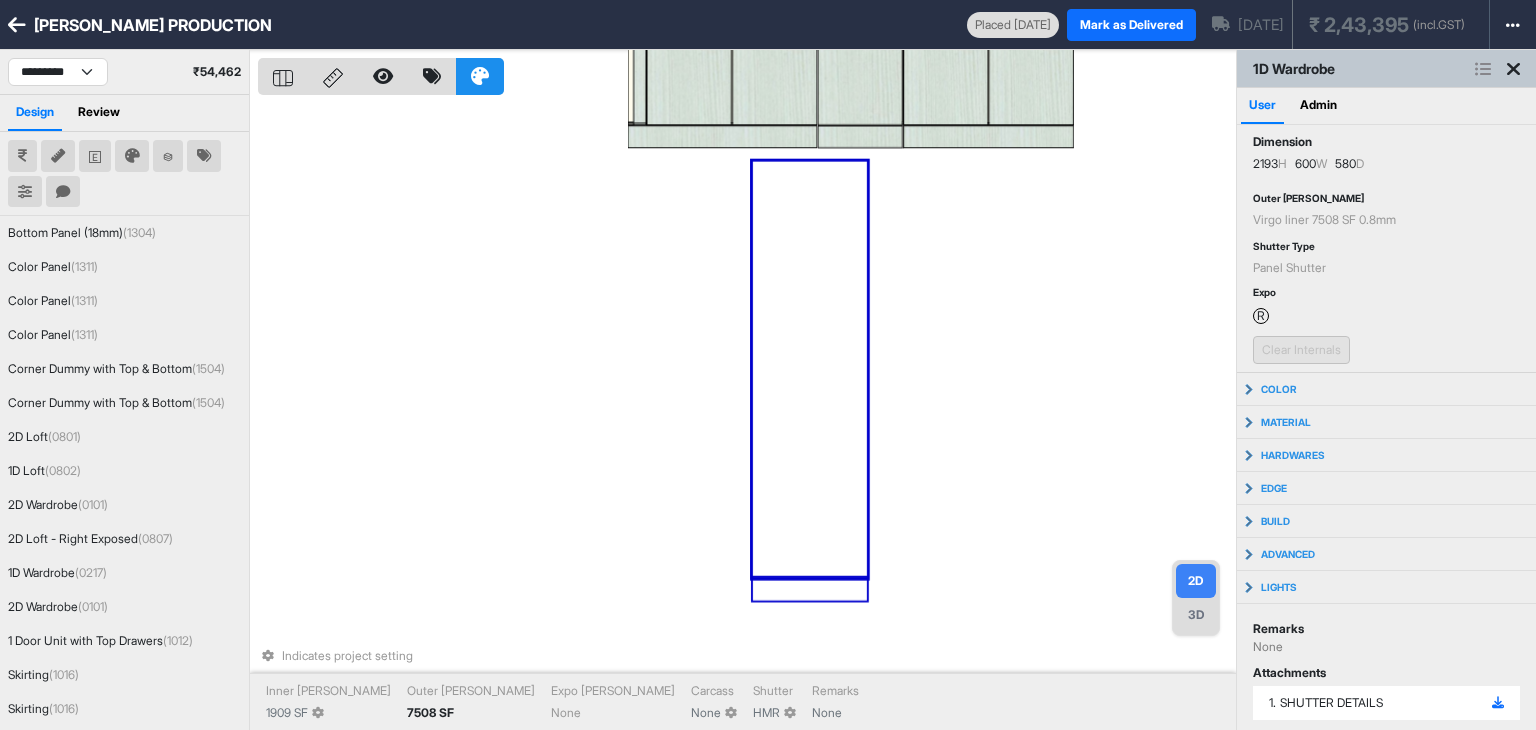 click on "Indicates project setting Inner Lam 1909 SF Outer Lam 7508 SF Expo Lam None Carcass None Shutter HMR Remarks None" at bounding box center (747, 415) 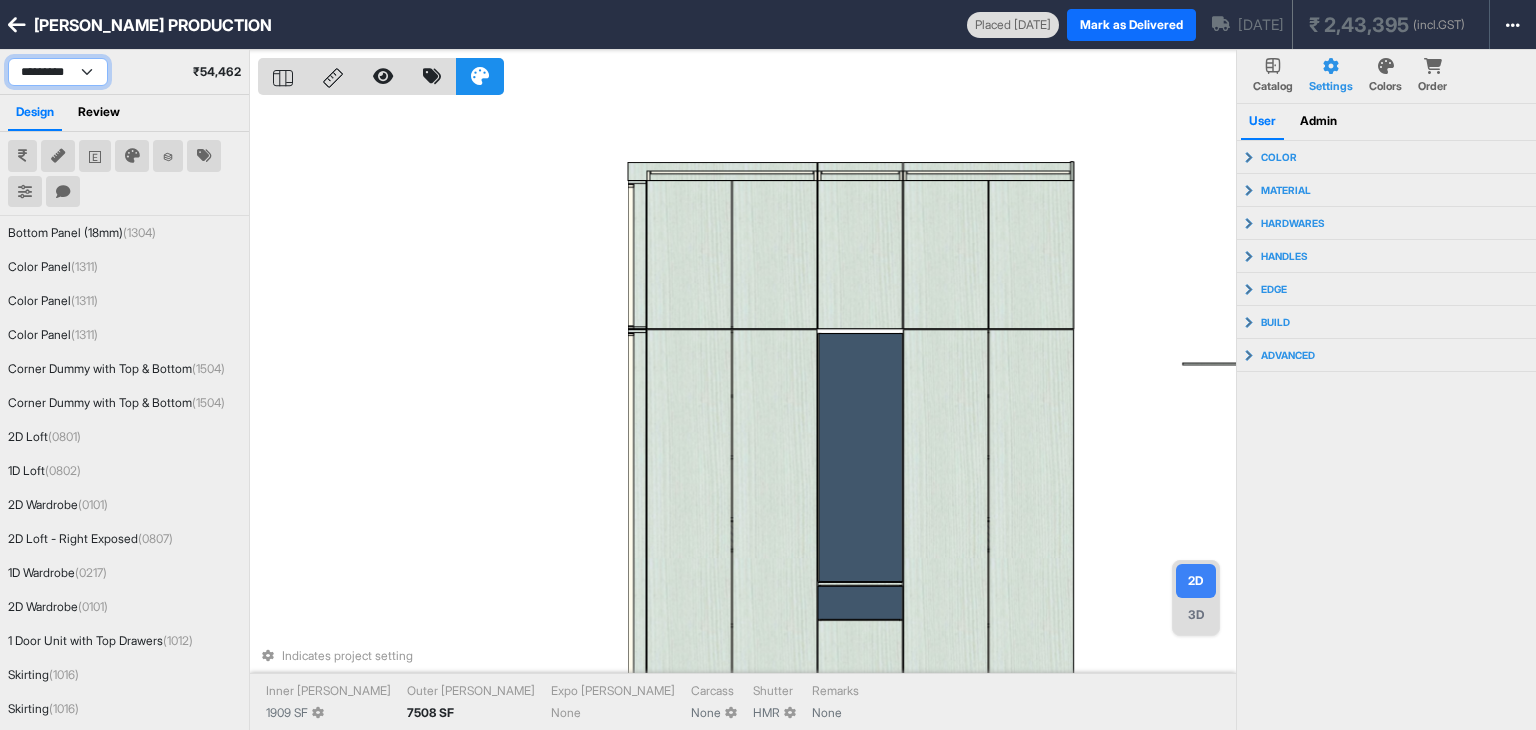 click on "**********" at bounding box center (58, 72) 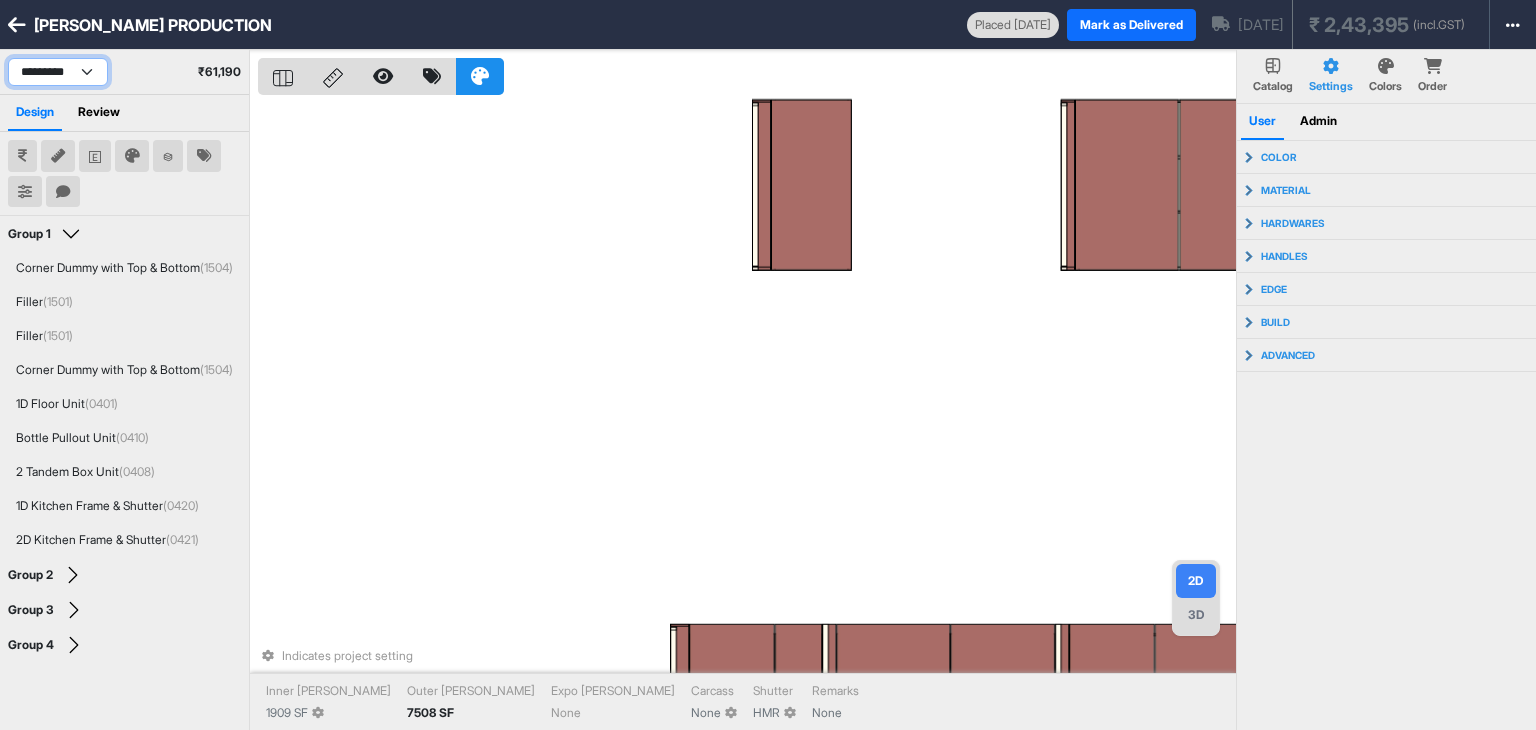 click on "**********" at bounding box center (58, 72) 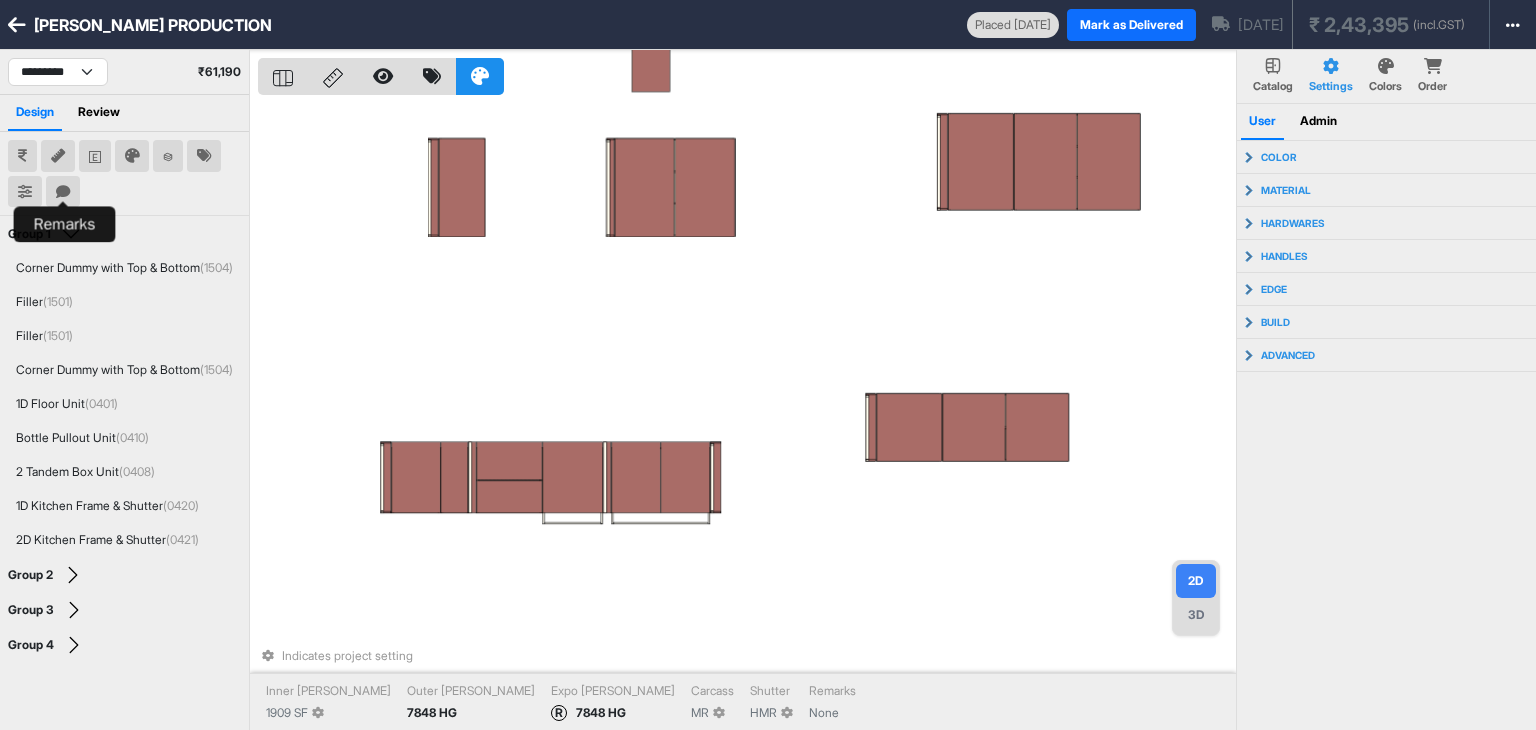 click at bounding box center (63, 192) 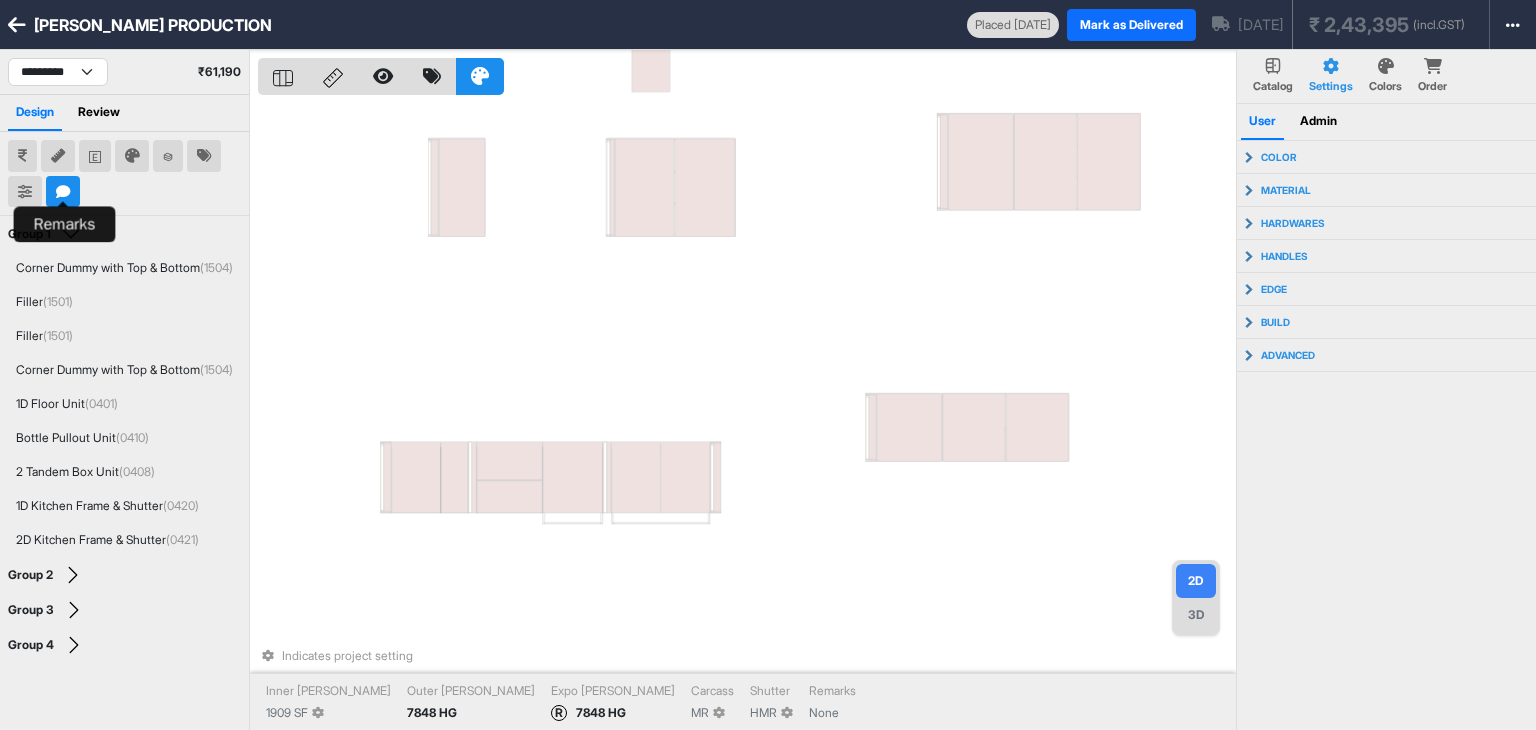click at bounding box center [63, 192] 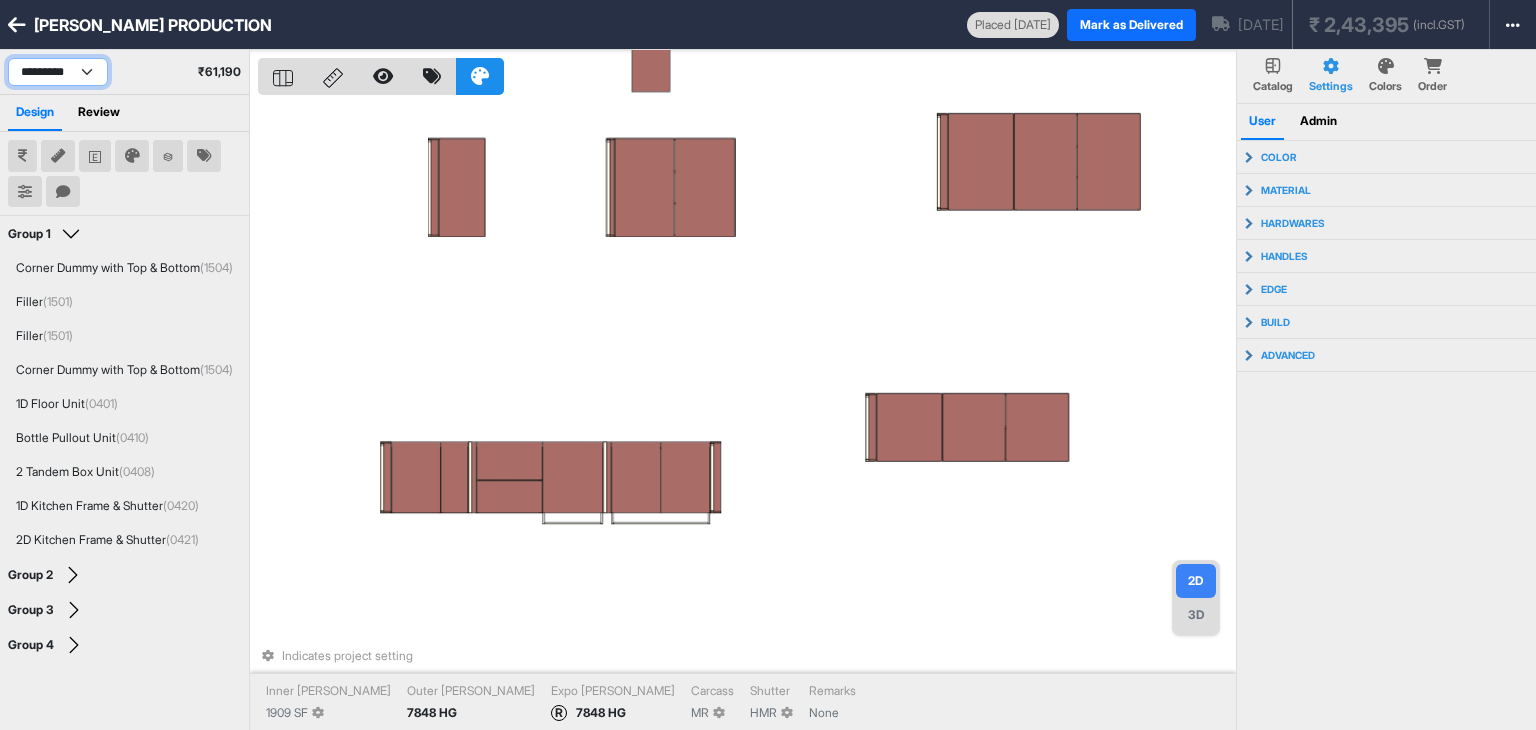 click on "**********" at bounding box center (58, 72) 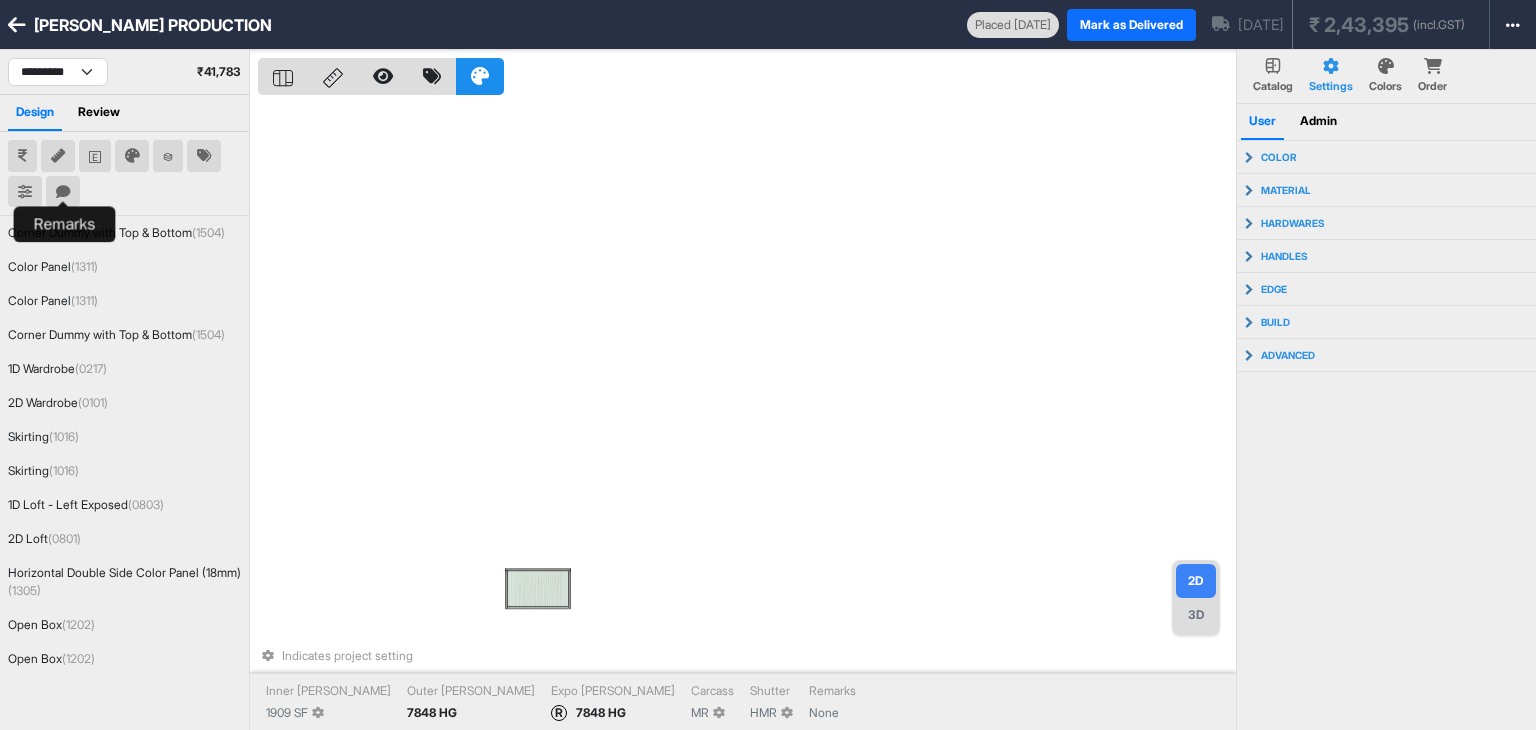click at bounding box center [63, 192] 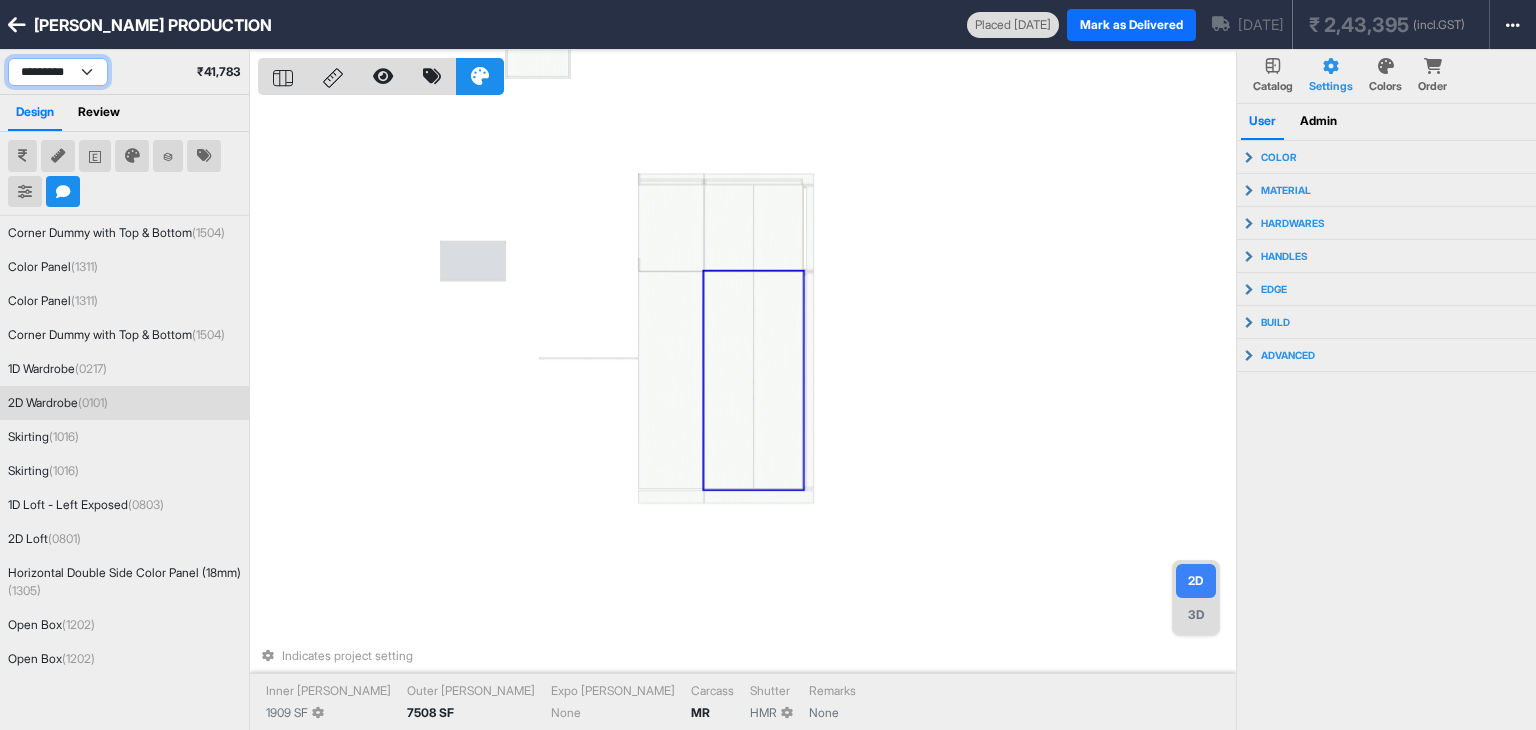 click on "**********" at bounding box center [58, 72] 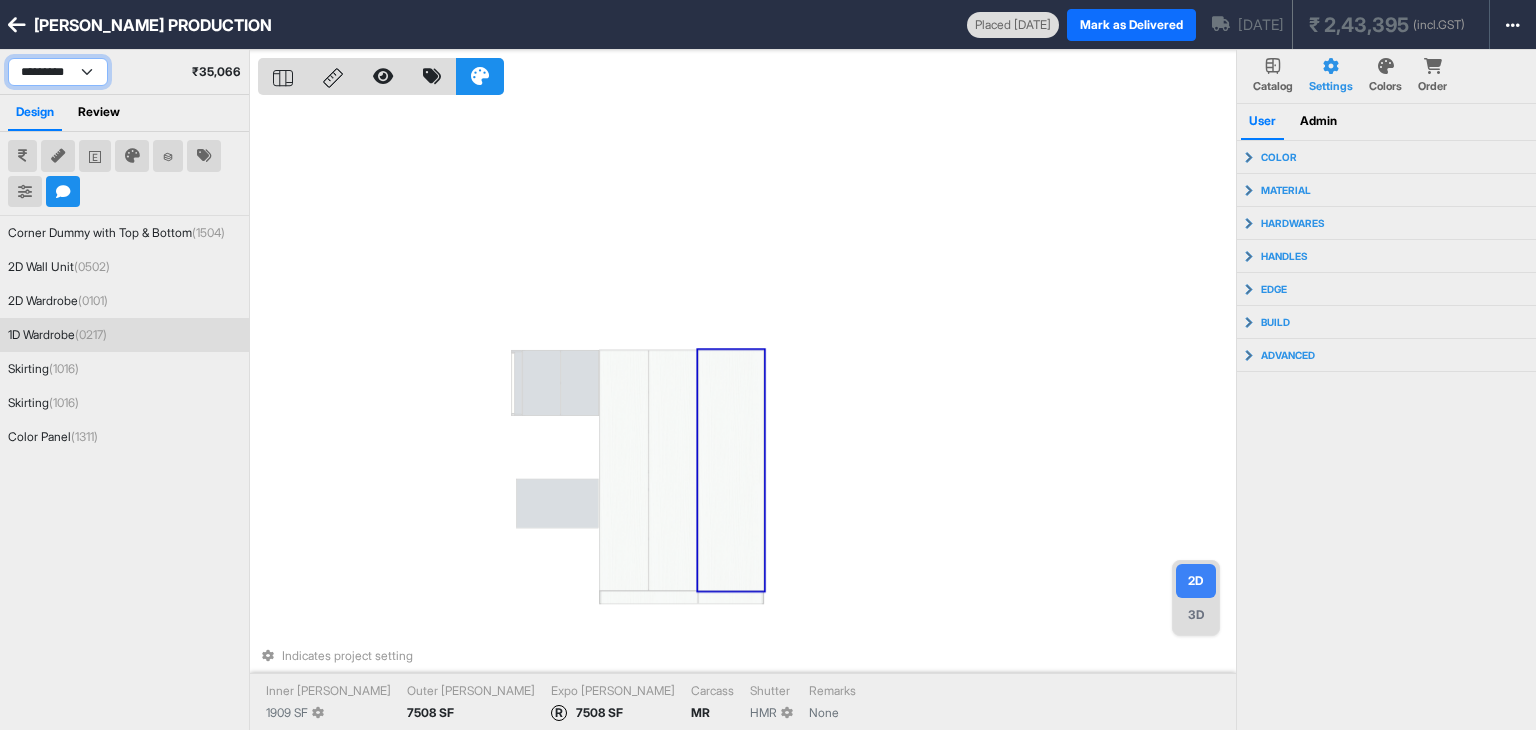 click on "**********" at bounding box center (58, 72) 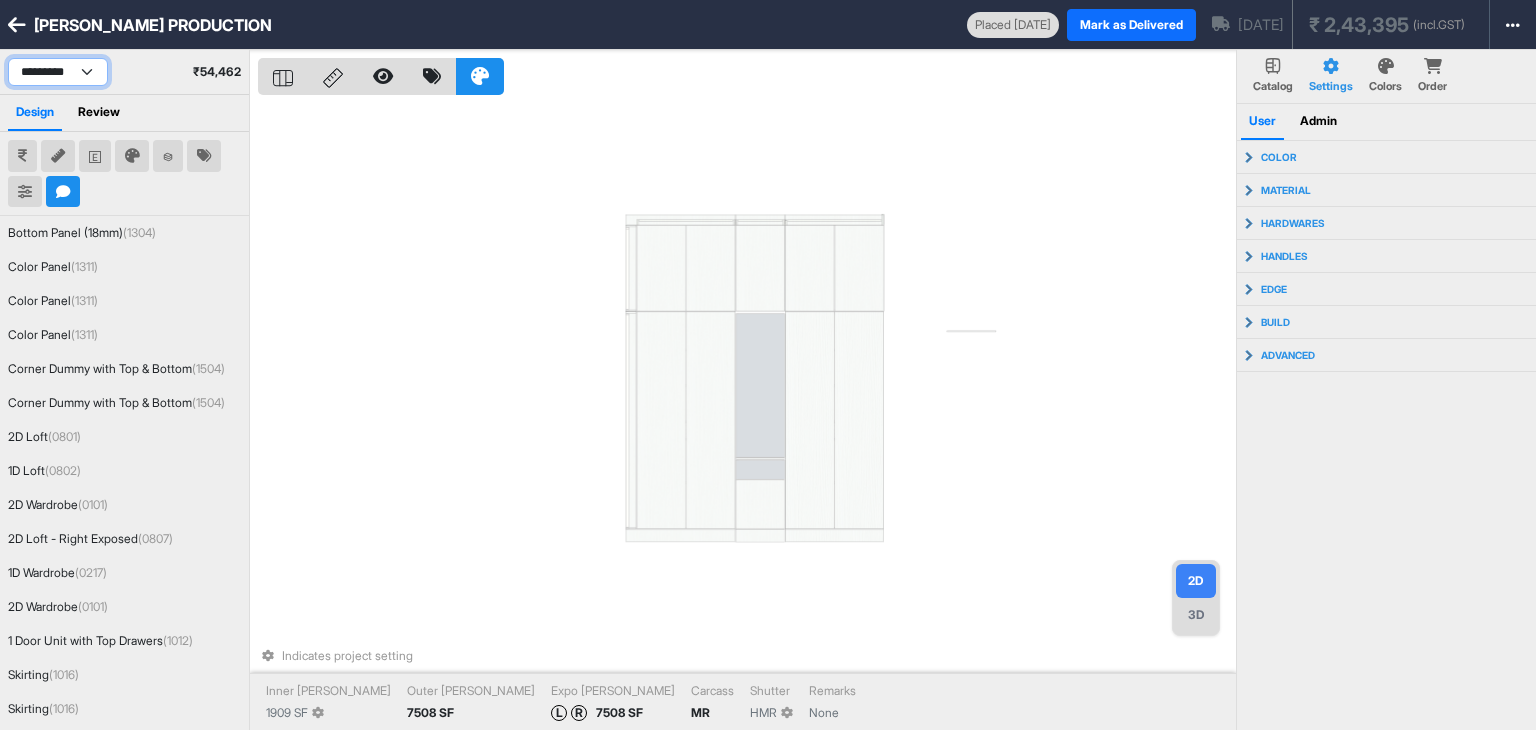 click on "**********" at bounding box center (58, 72) 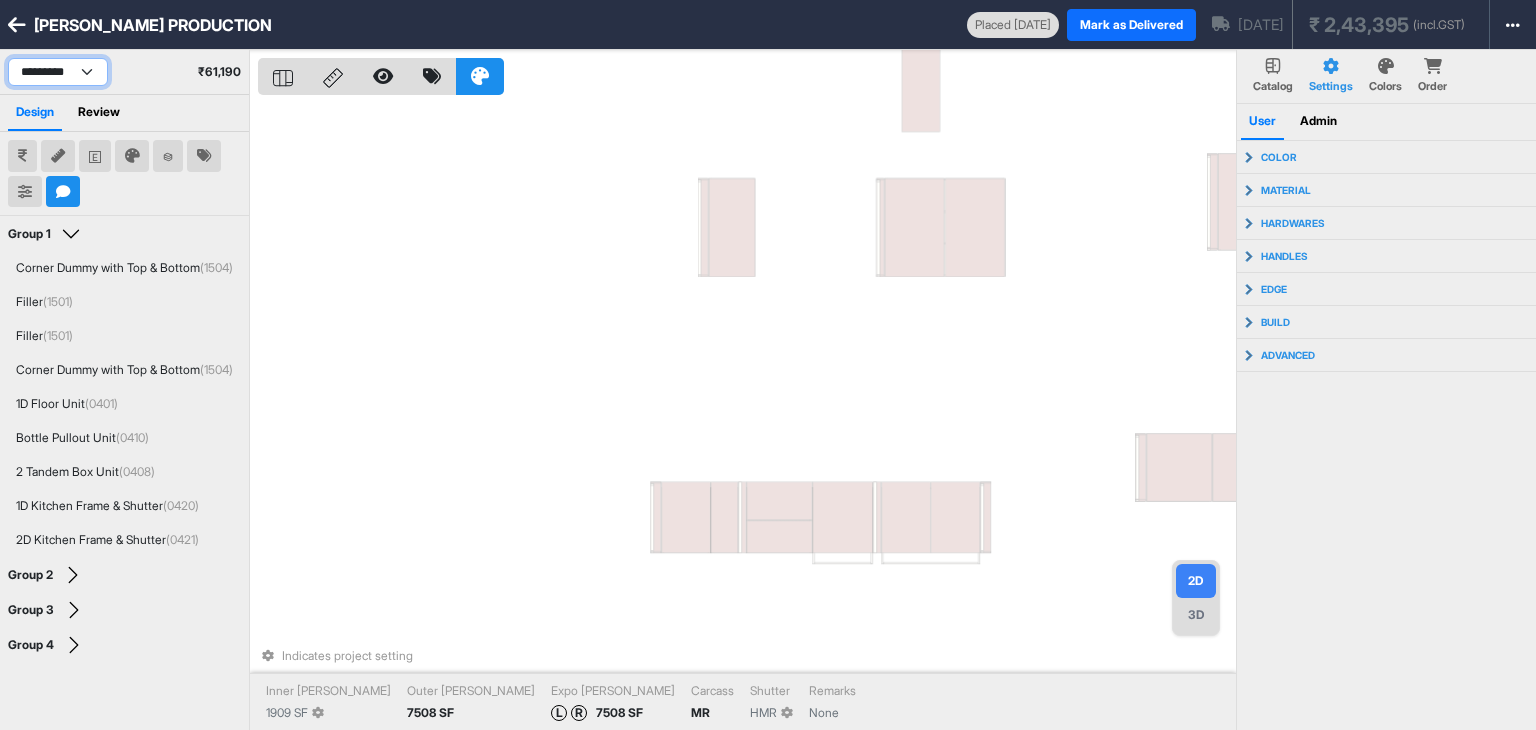 click on "**********" at bounding box center [58, 72] 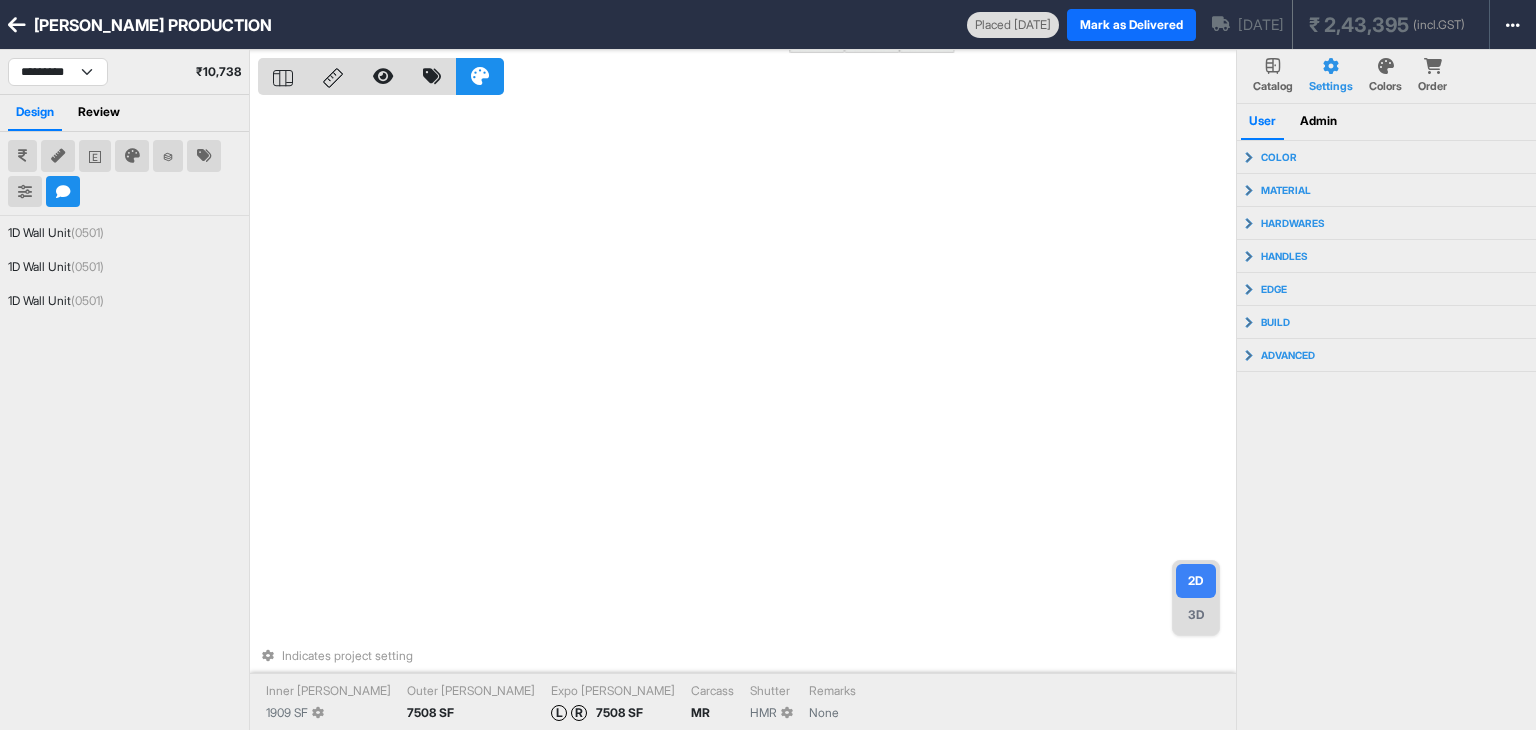 click on "Colors" at bounding box center [1385, 86] 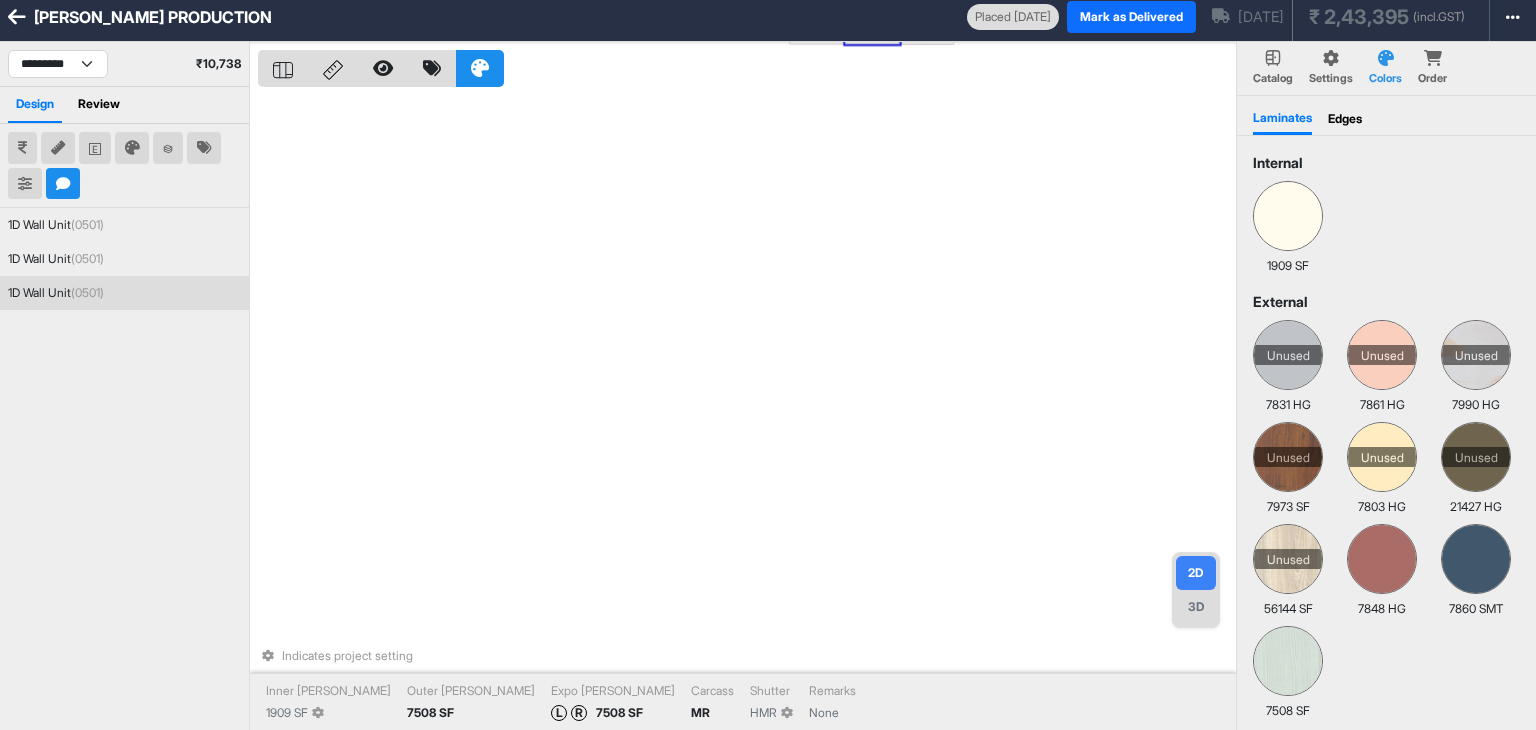 scroll, scrollTop: 0, scrollLeft: 0, axis: both 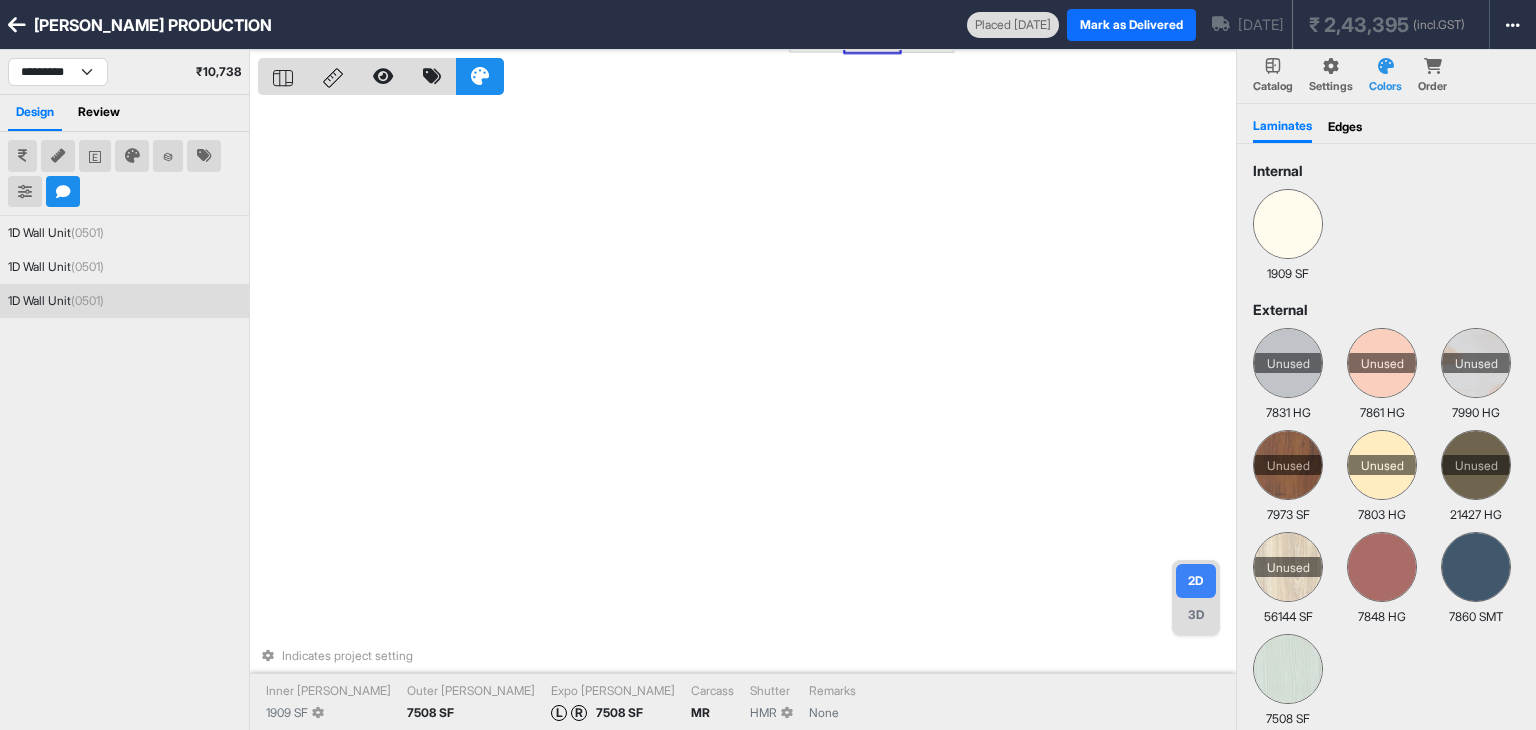 click on "BINISH BAGHEL PRODUCTION" at bounding box center (153, 25) 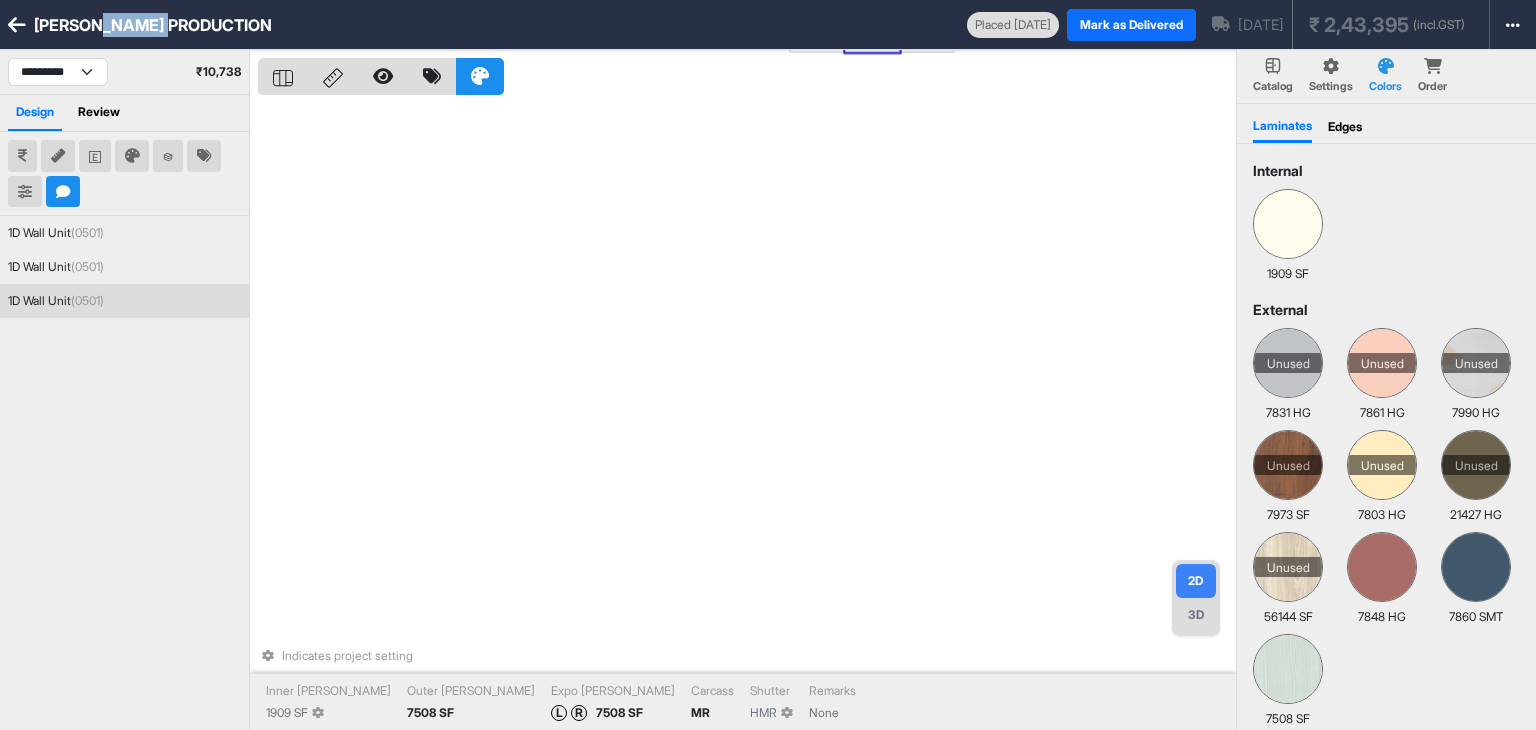click on "BINISH BAGHEL PRODUCTION" at bounding box center (153, 25) 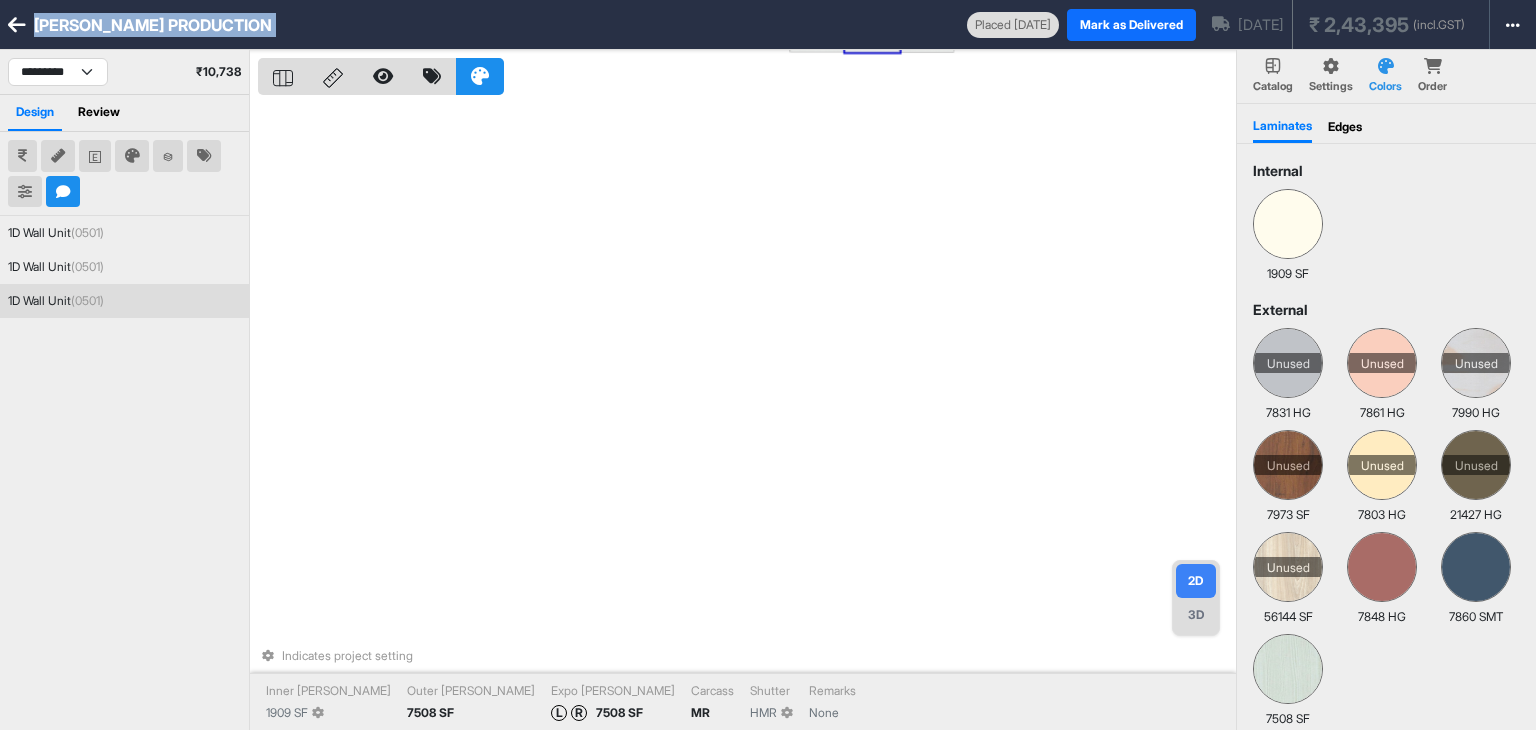 click on "BINISH BAGHEL PRODUCTION" at bounding box center [153, 25] 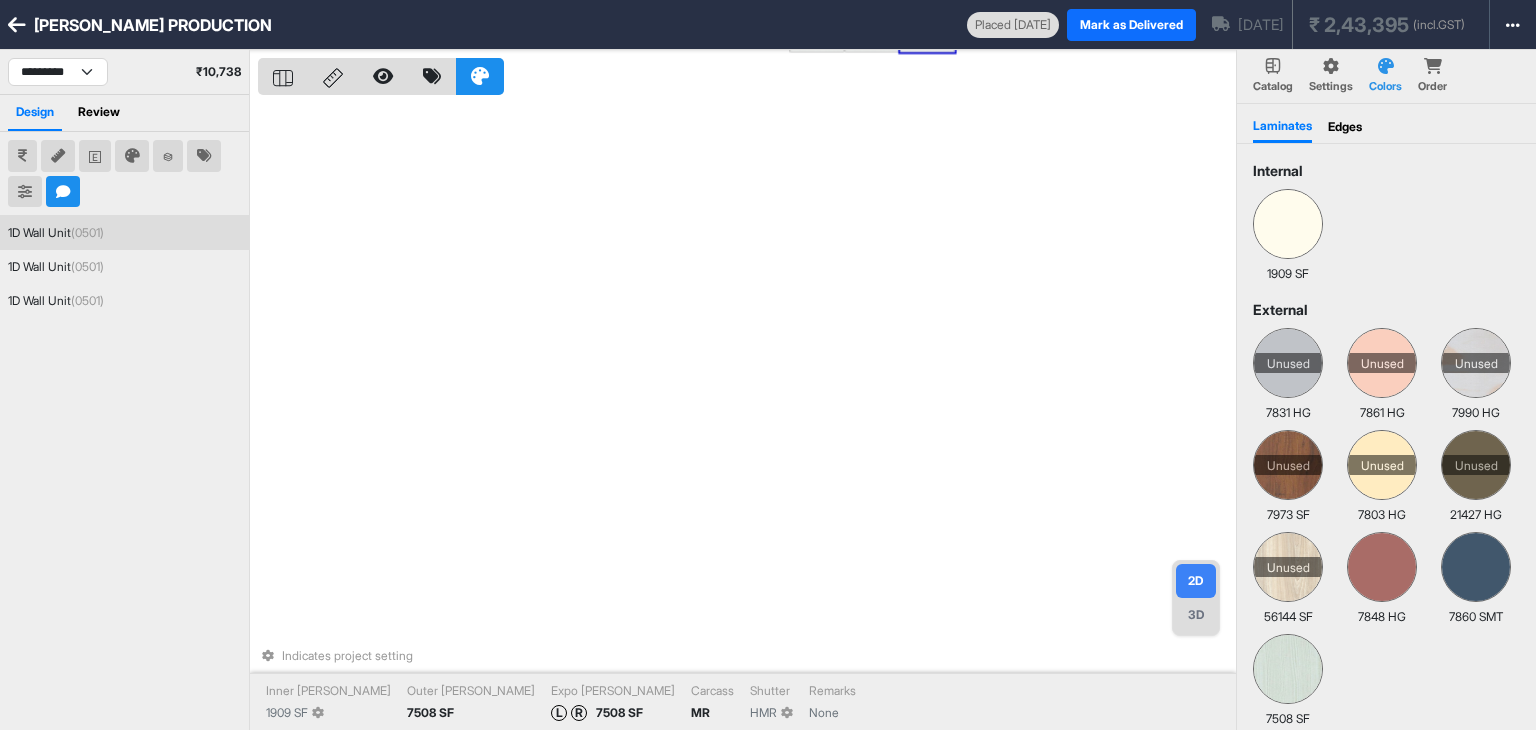 click on "Review" at bounding box center (99, 113) 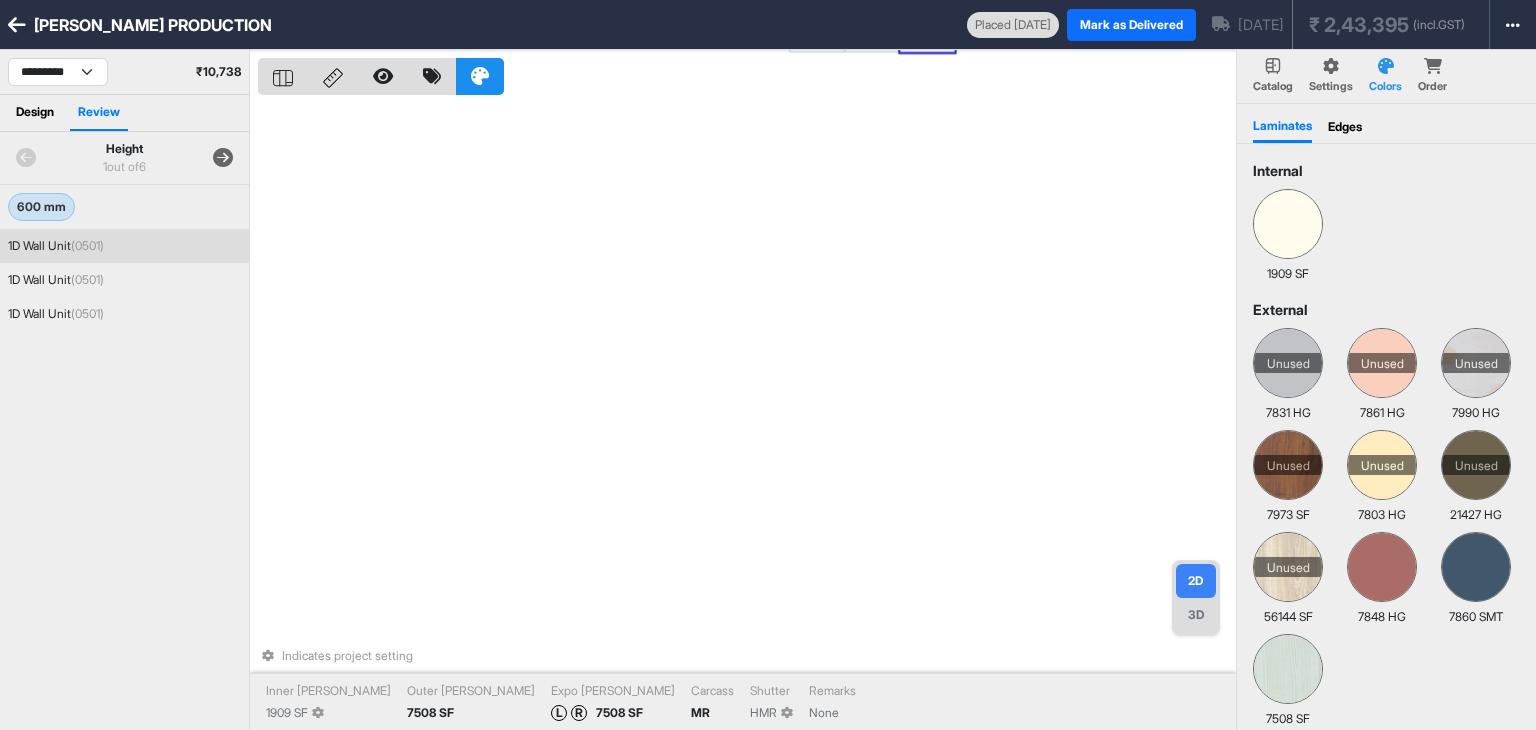 click at bounding box center (223, 158) 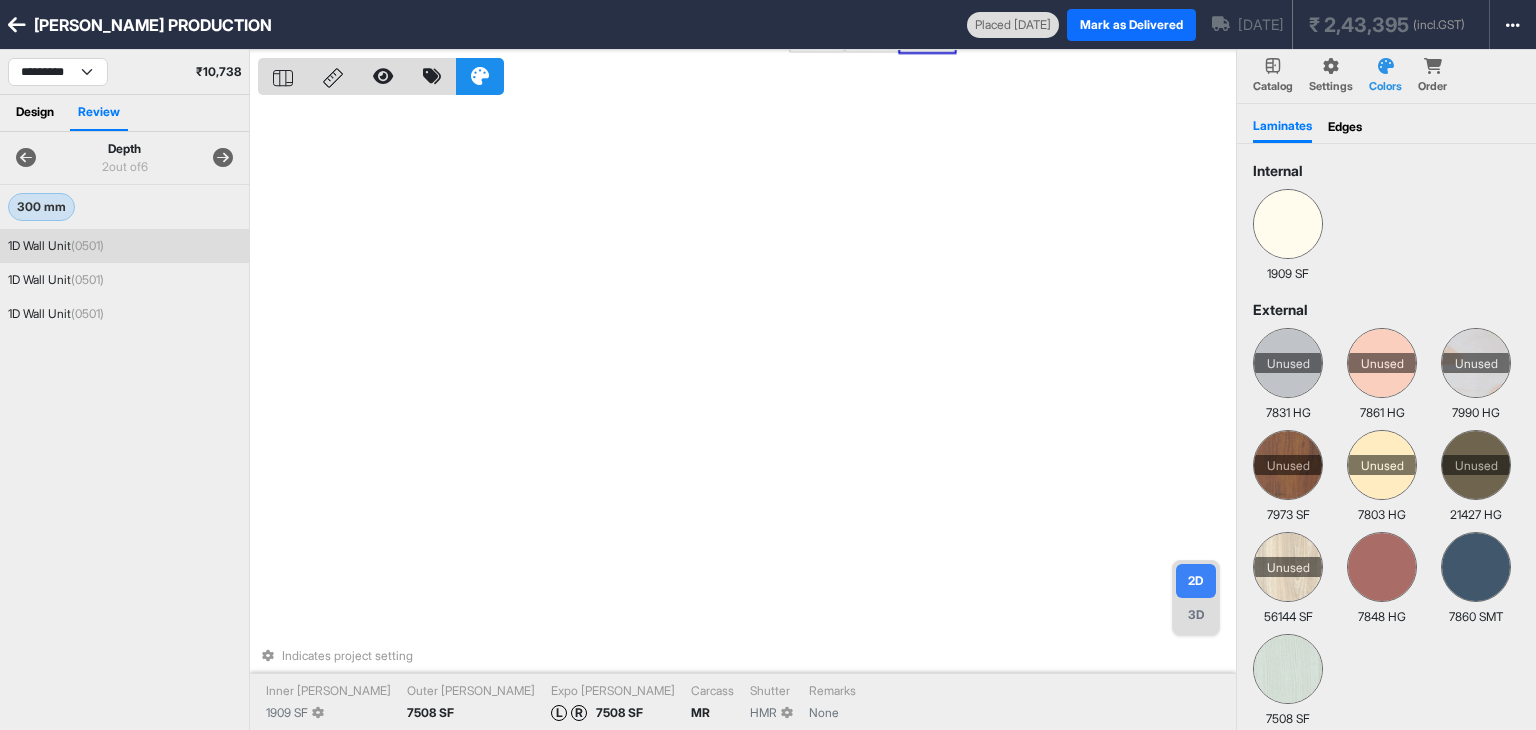 click at bounding box center (223, 158) 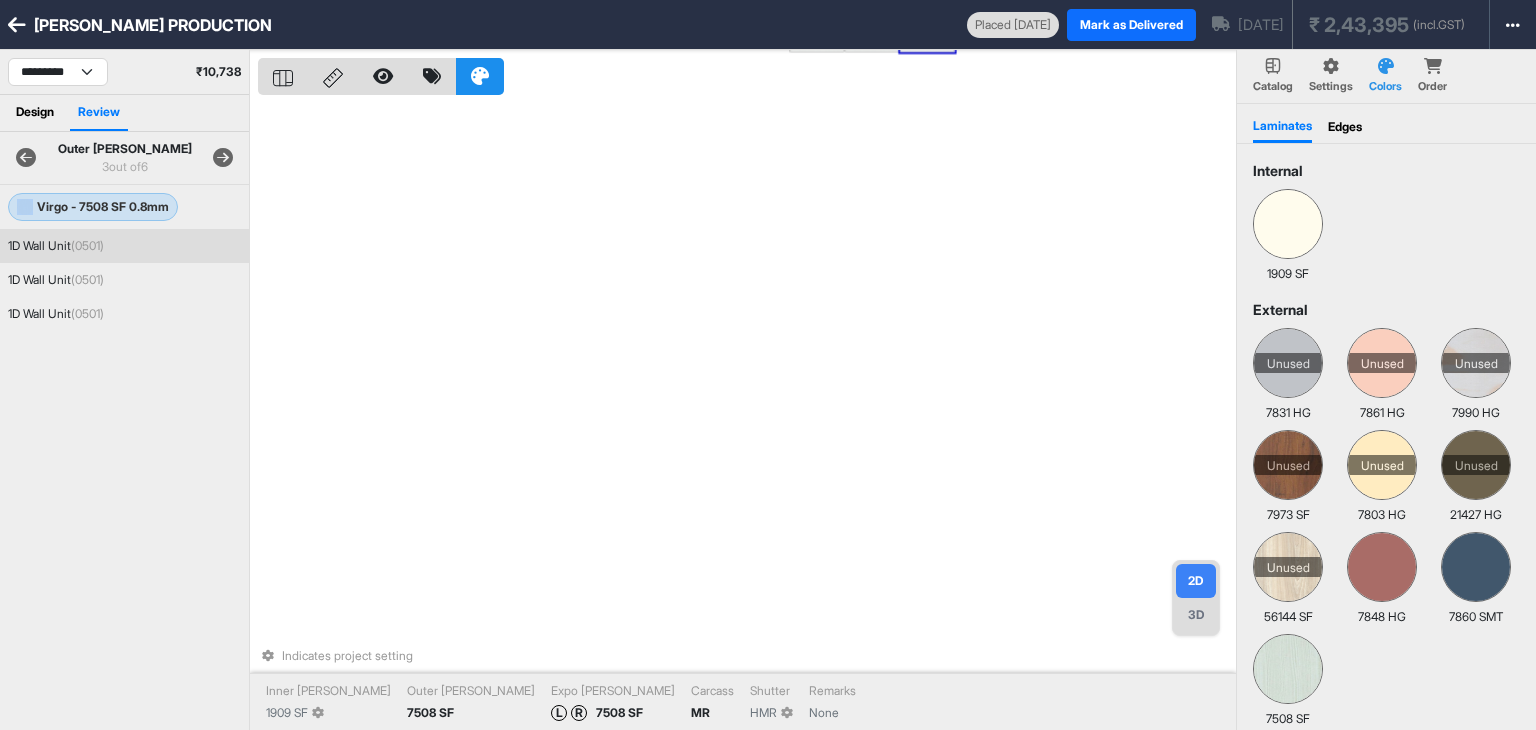 click at bounding box center [223, 158] 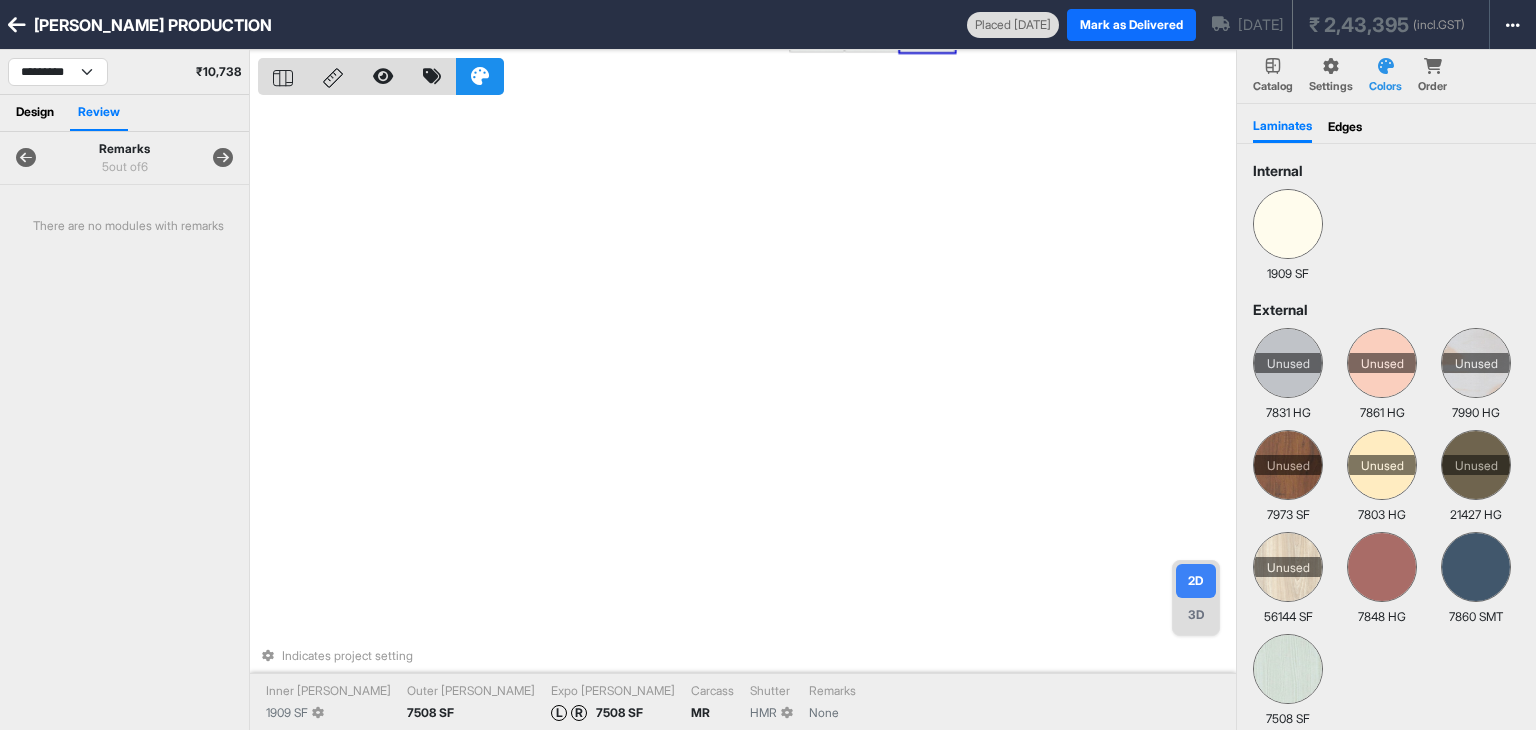 click at bounding box center (223, 158) 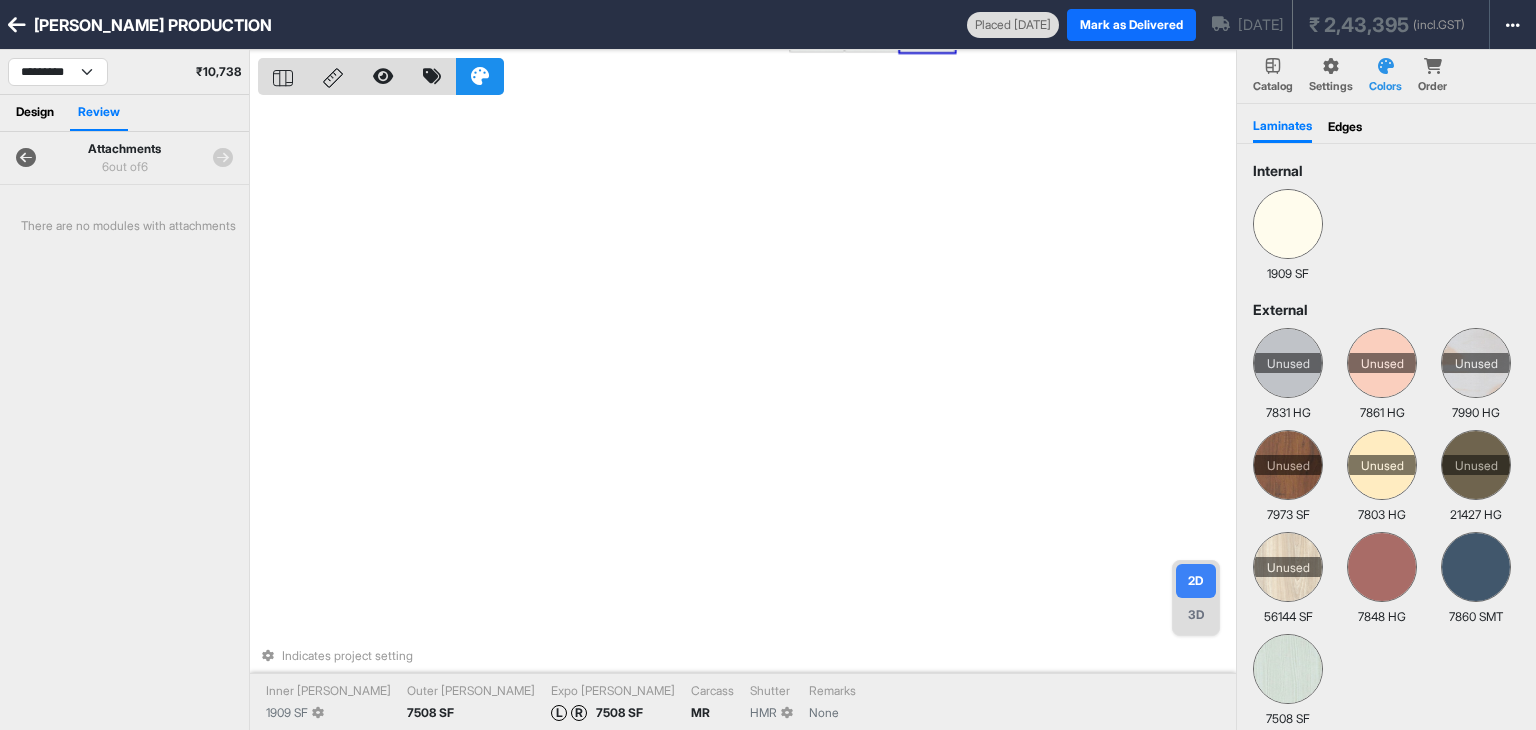 click at bounding box center (223, 158) 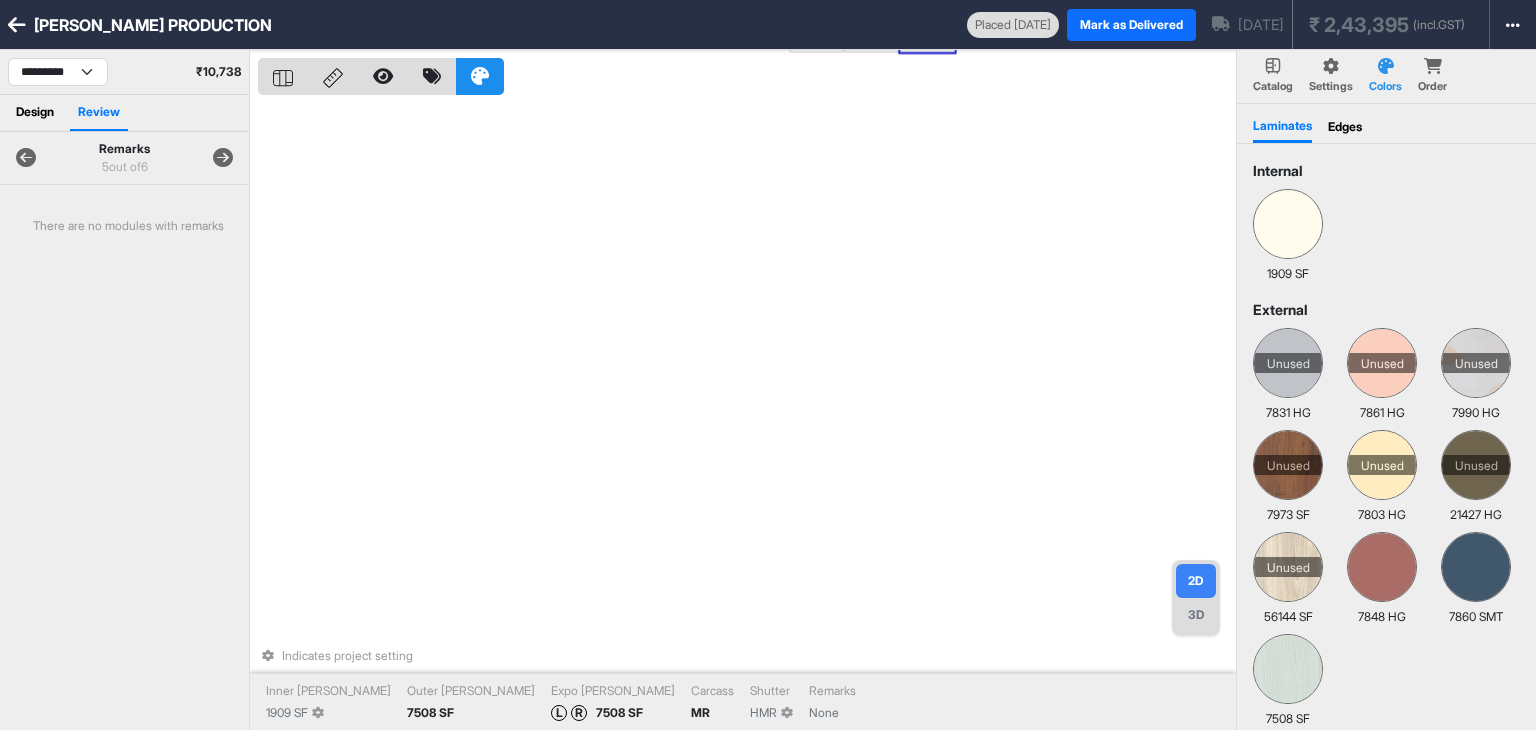 click at bounding box center (223, 158) 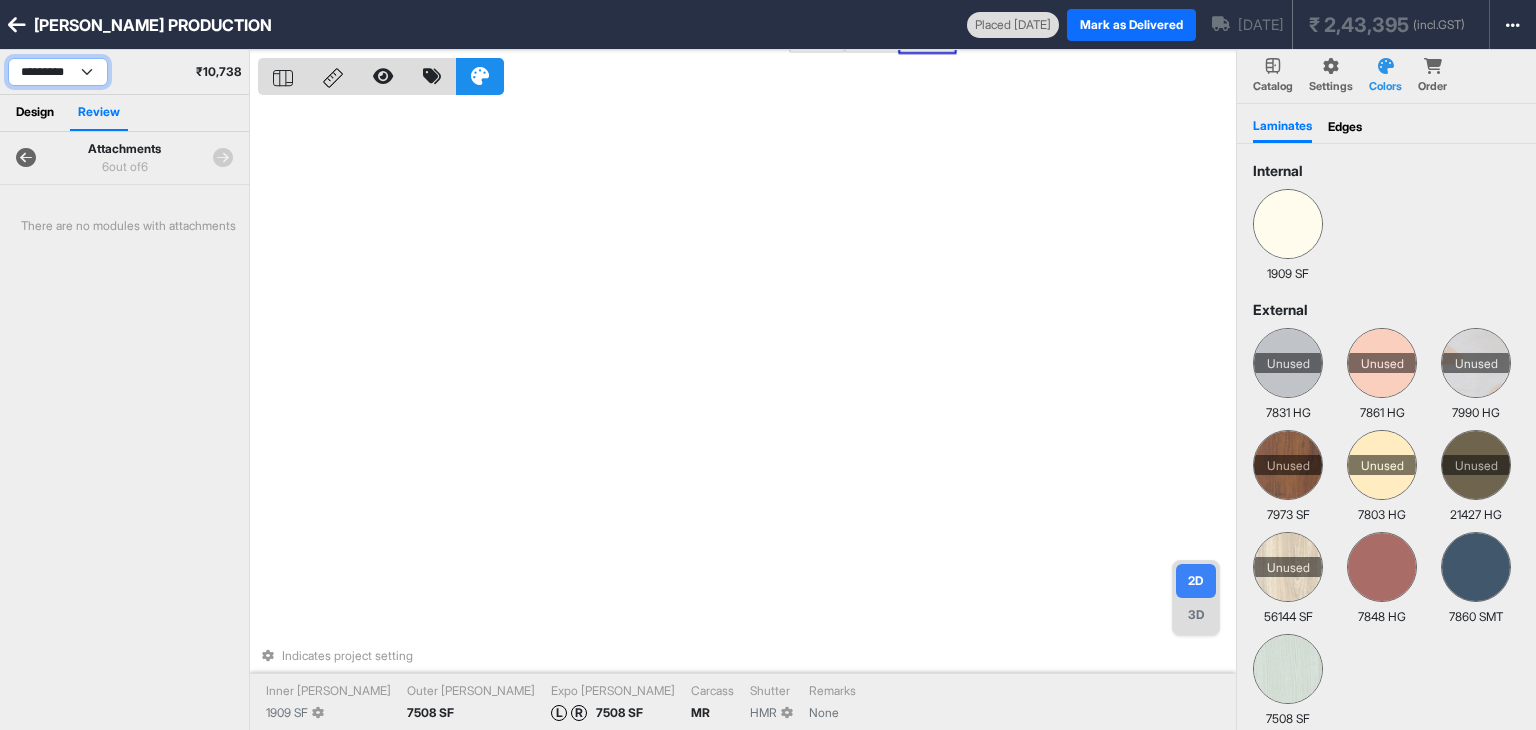 click on "**********" at bounding box center [58, 72] 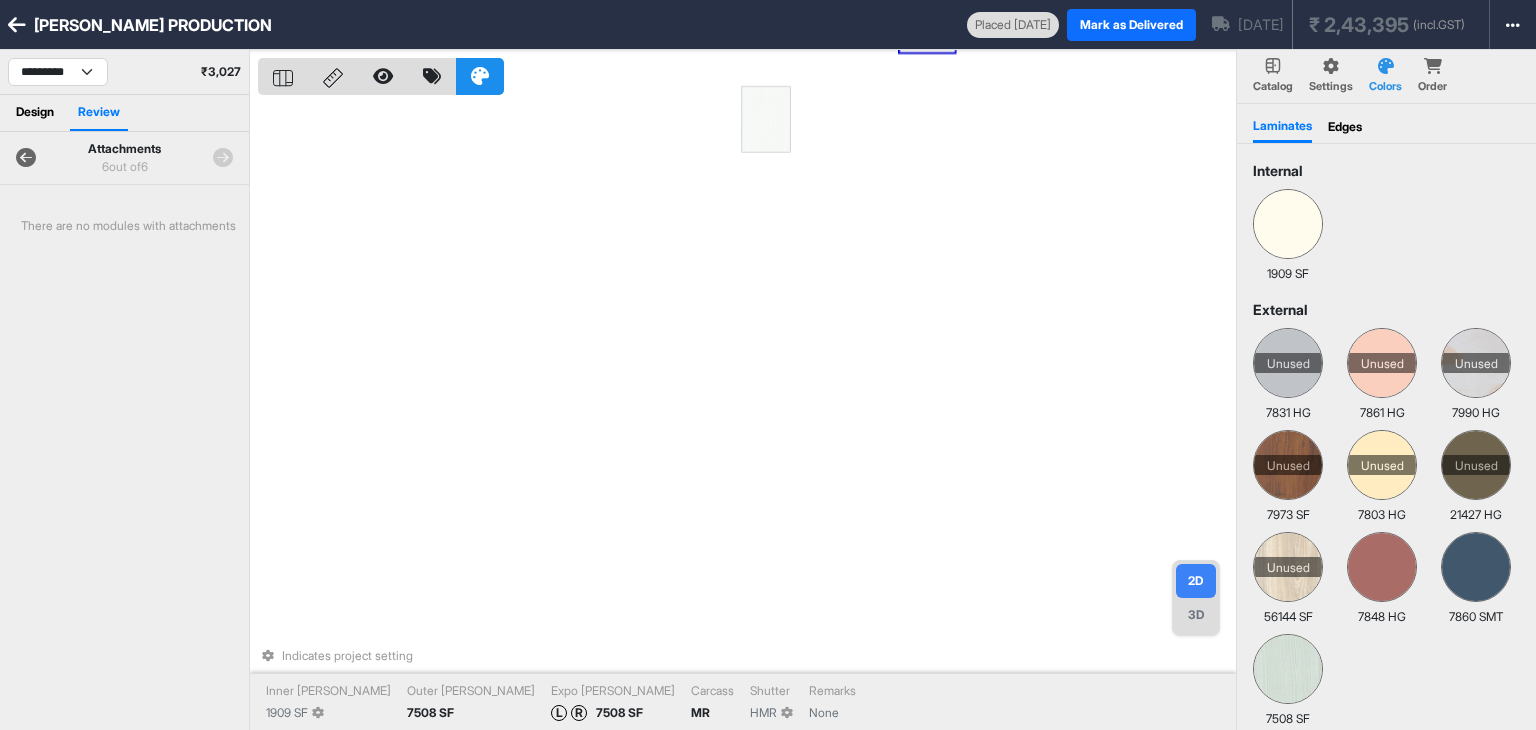 click at bounding box center [26, 158] 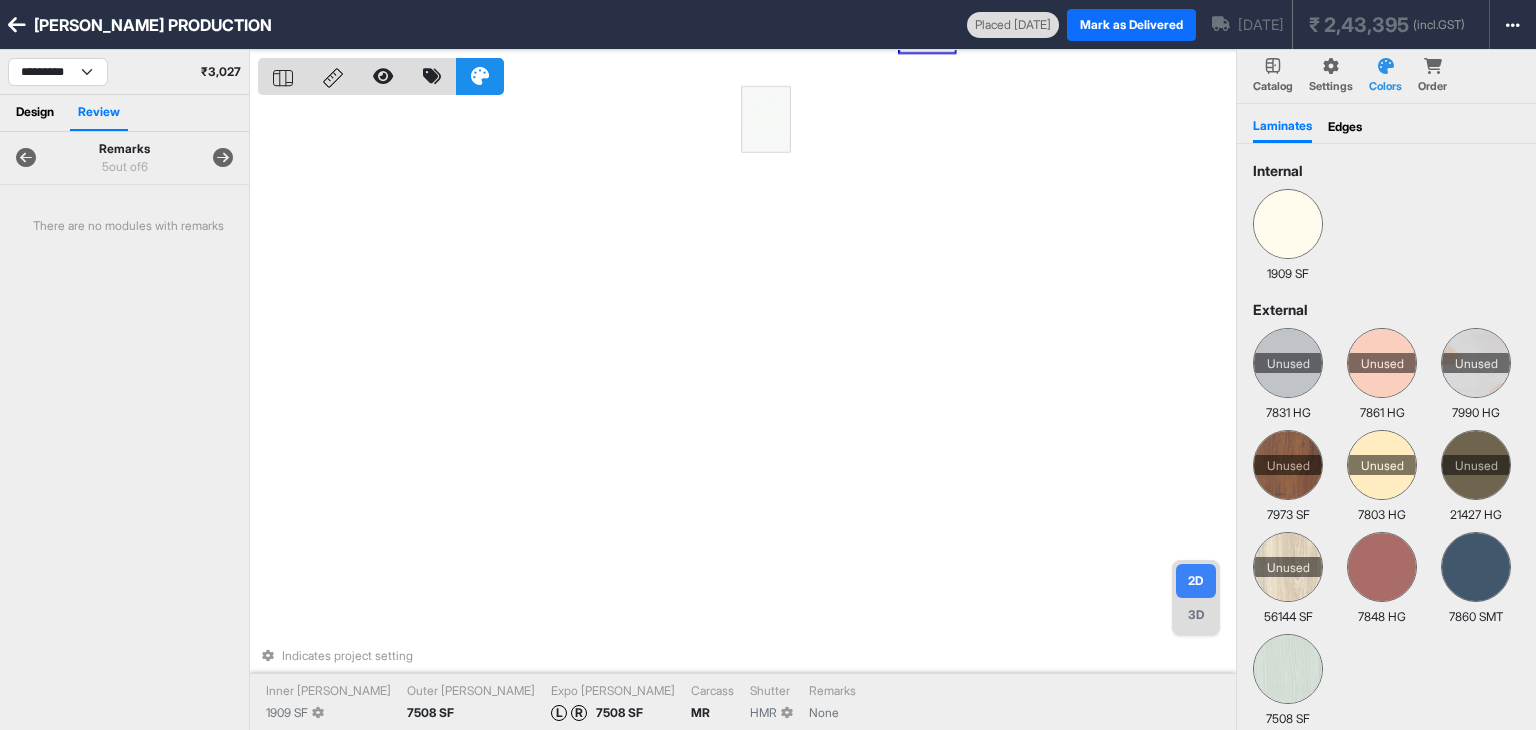 click at bounding box center [223, 158] 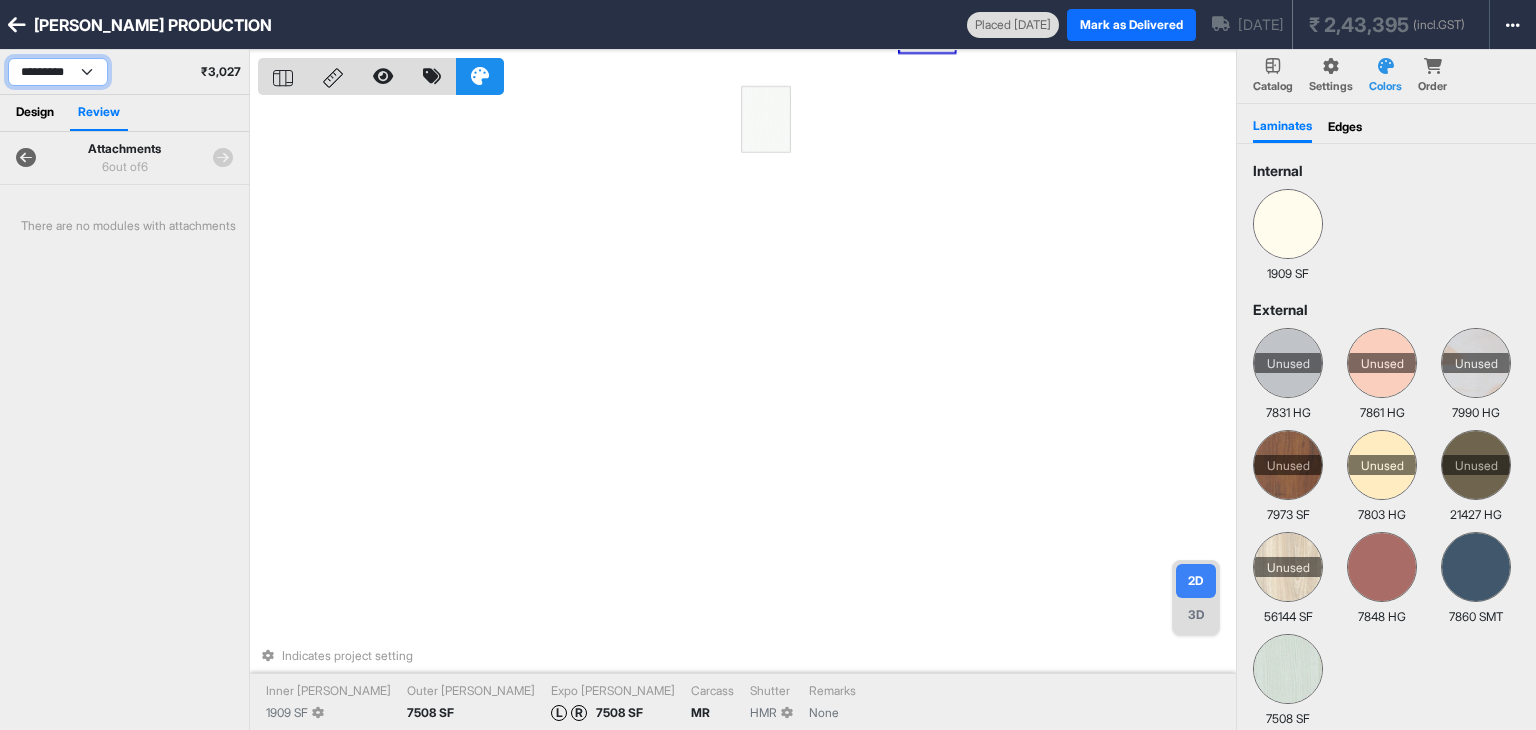 click on "**********" at bounding box center [58, 72] 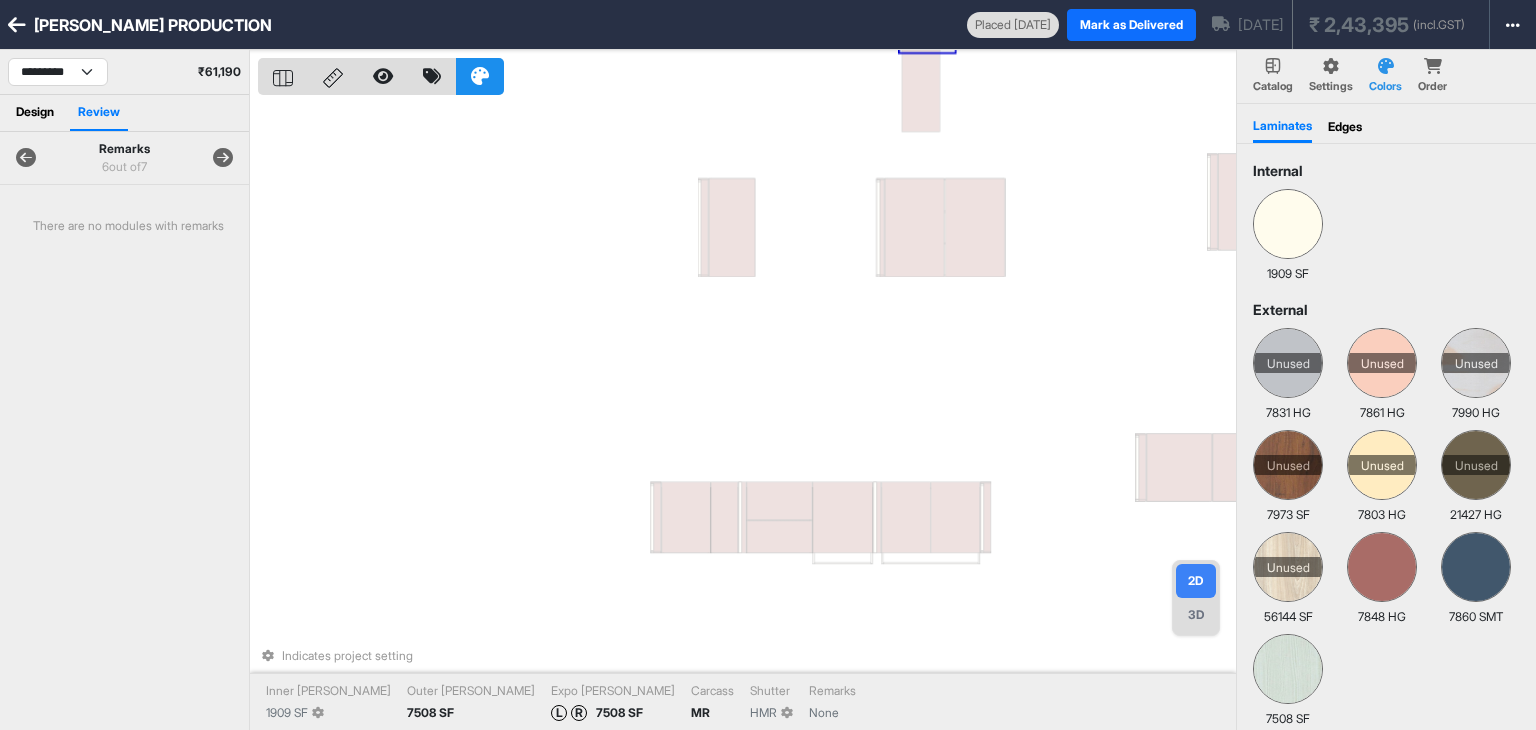 click at bounding box center (223, 158) 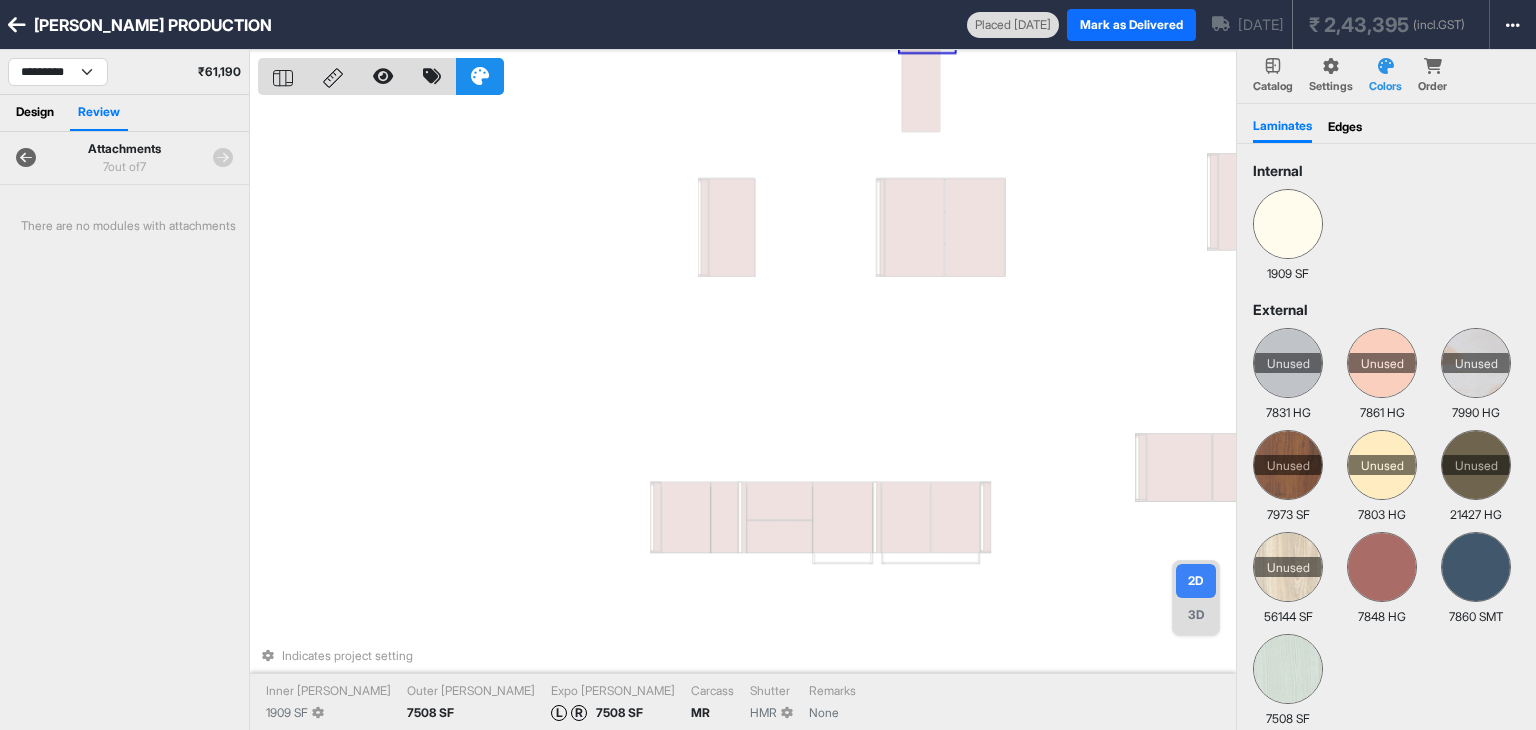 click at bounding box center [223, 158] 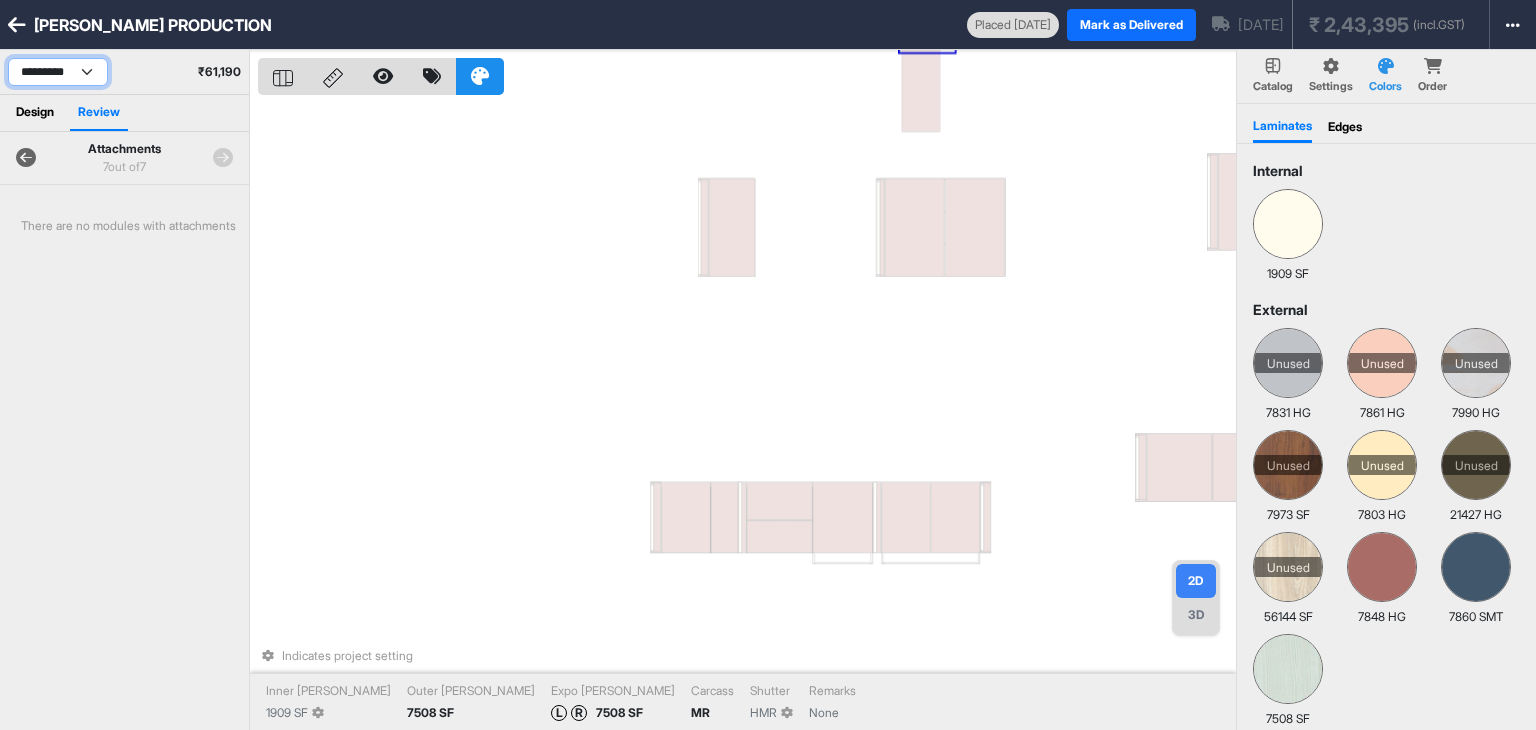click on "**********" at bounding box center (58, 72) 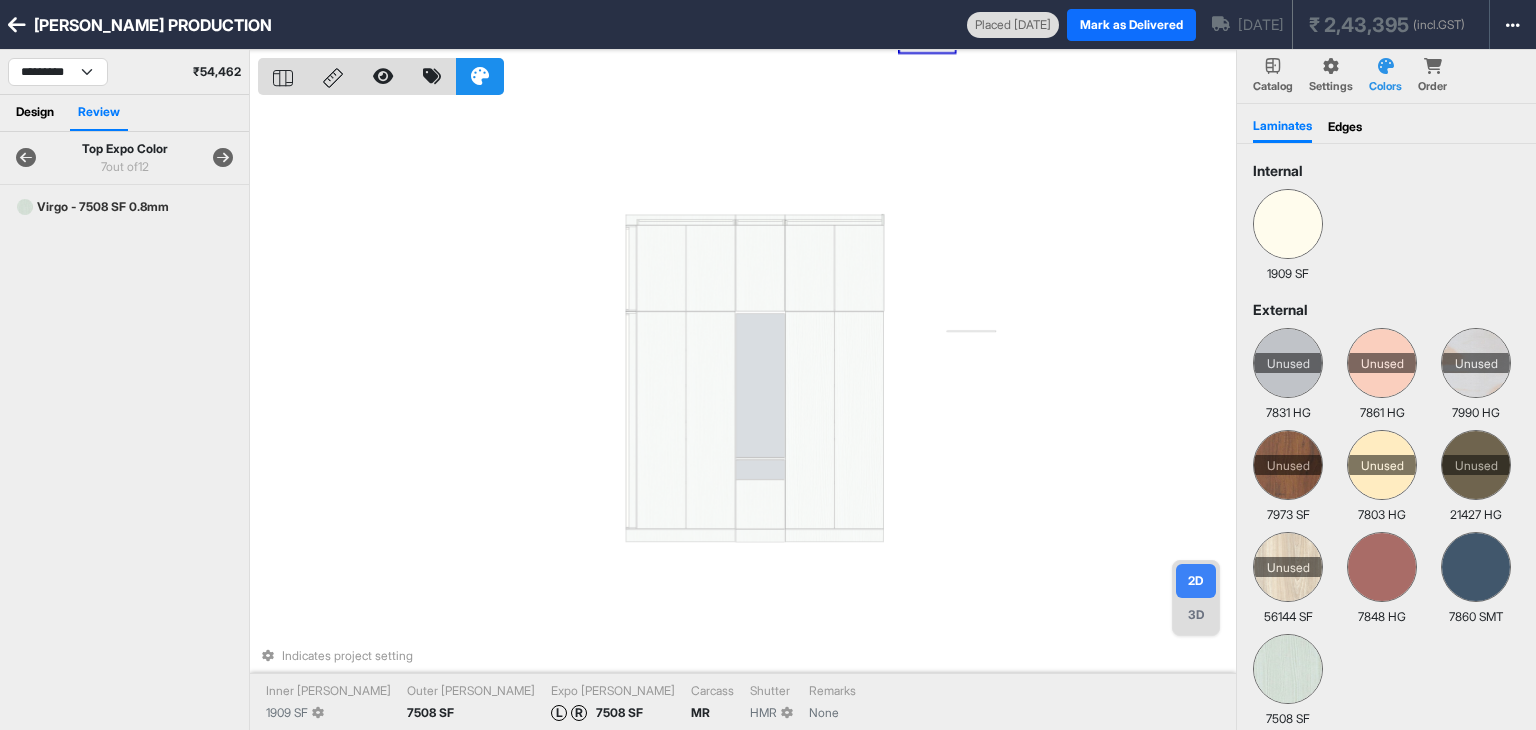 click at bounding box center [223, 158] 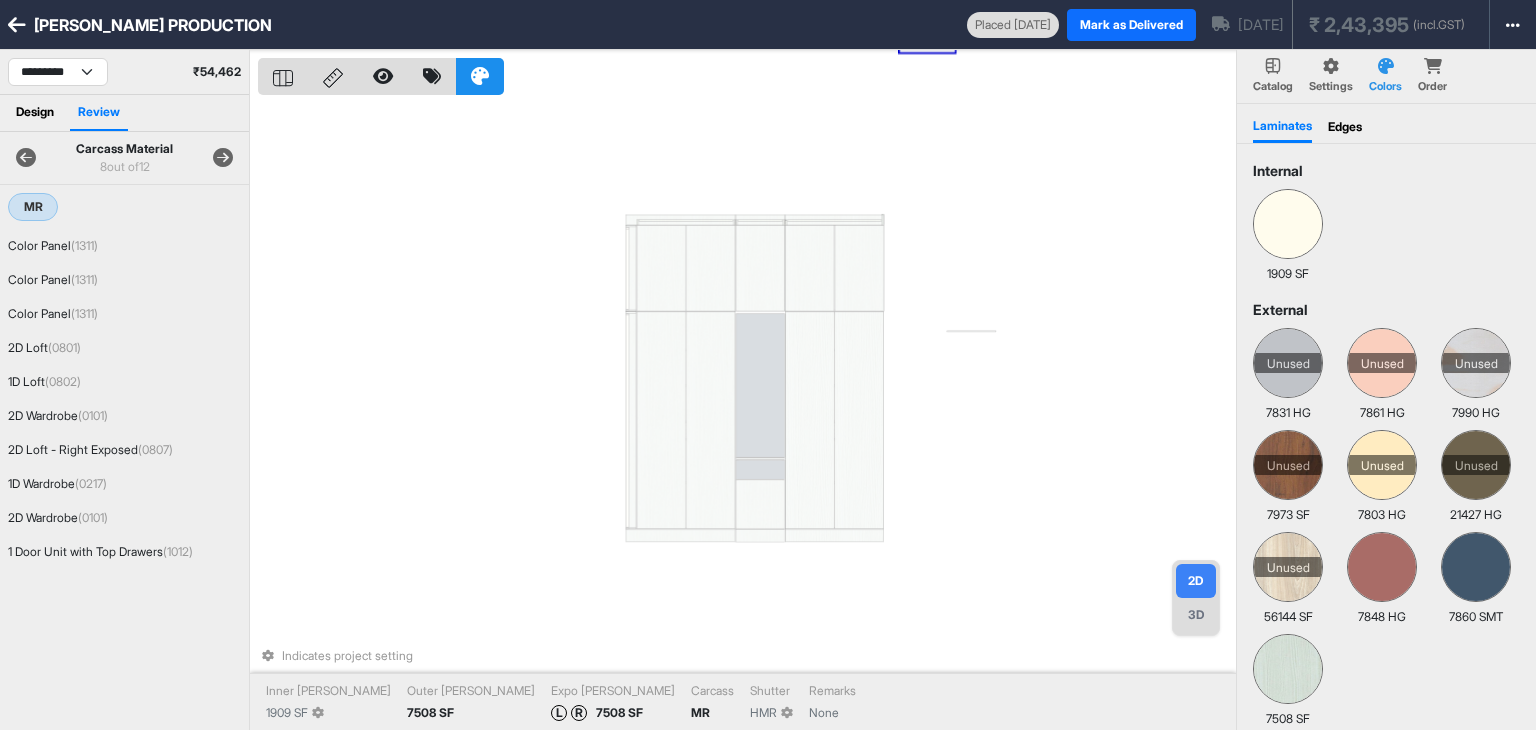 click at bounding box center [223, 158] 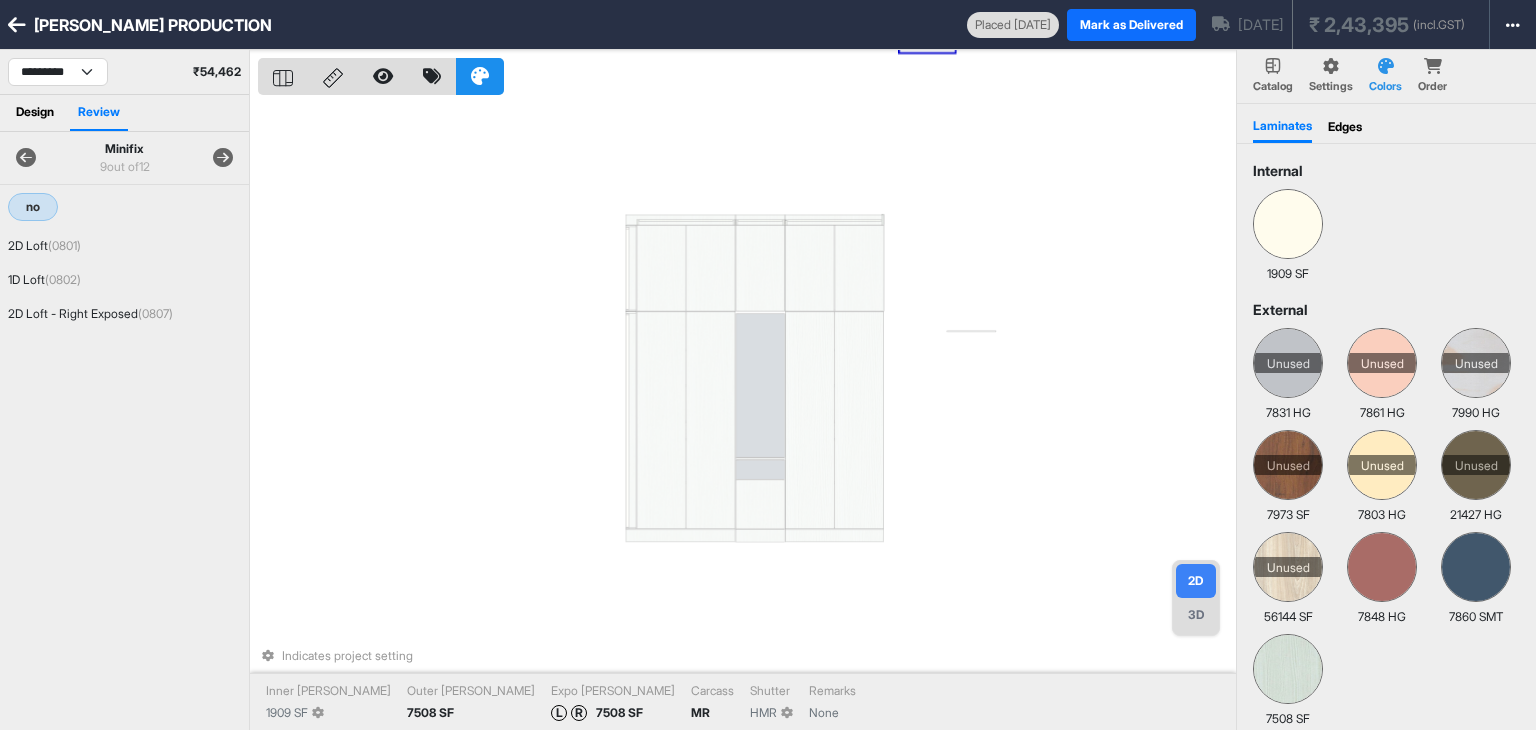 click at bounding box center [223, 158] 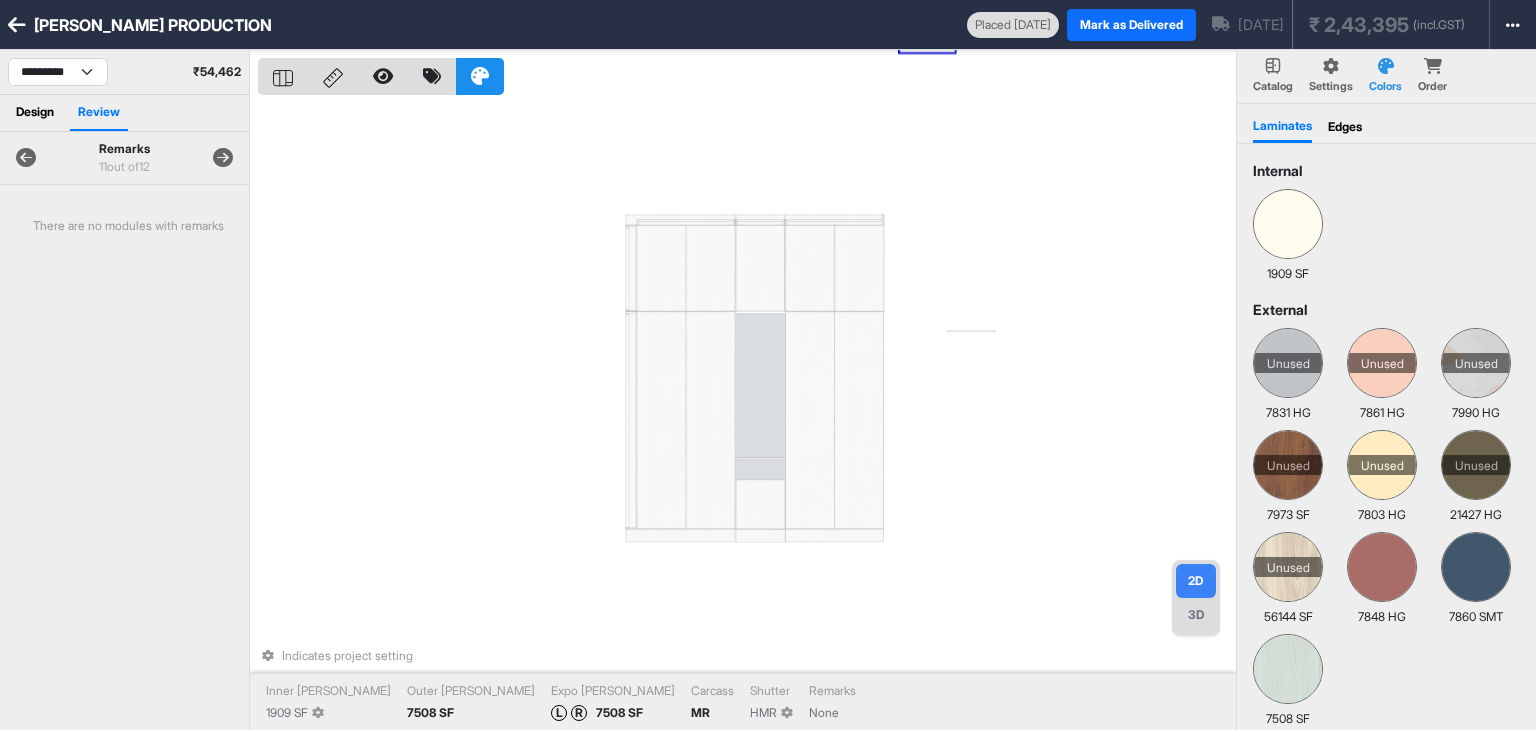 click at bounding box center (223, 158) 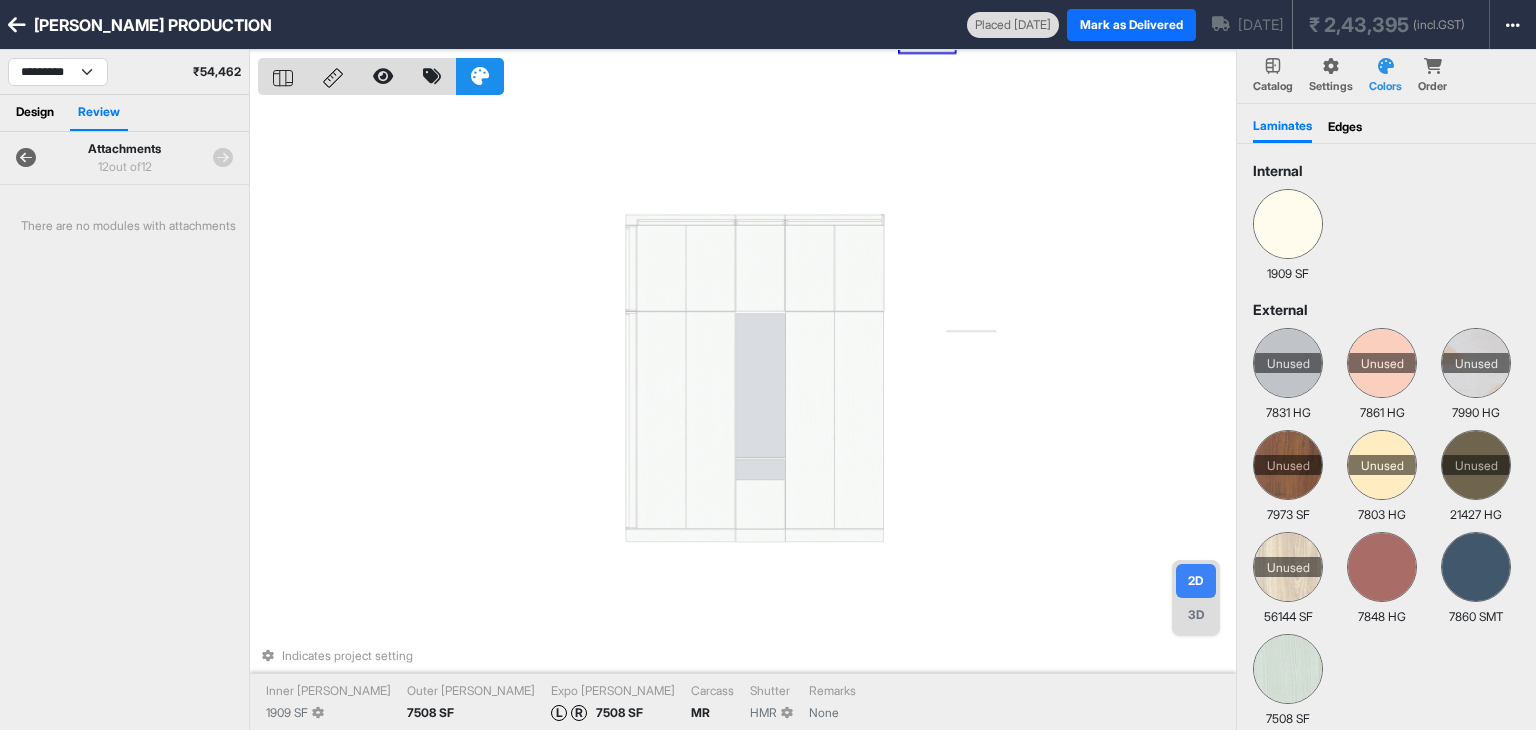 click at bounding box center [223, 158] 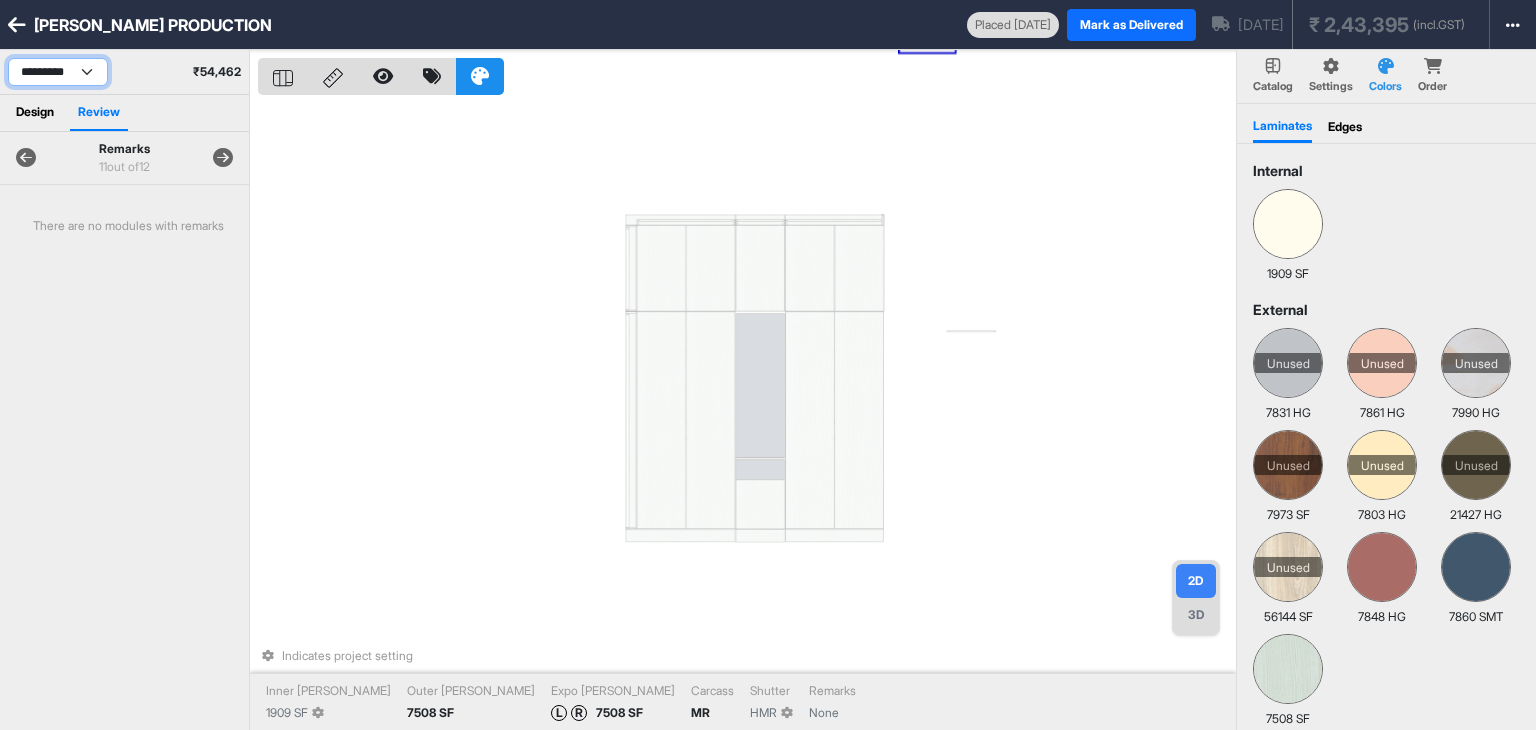click on "**********" at bounding box center [58, 72] 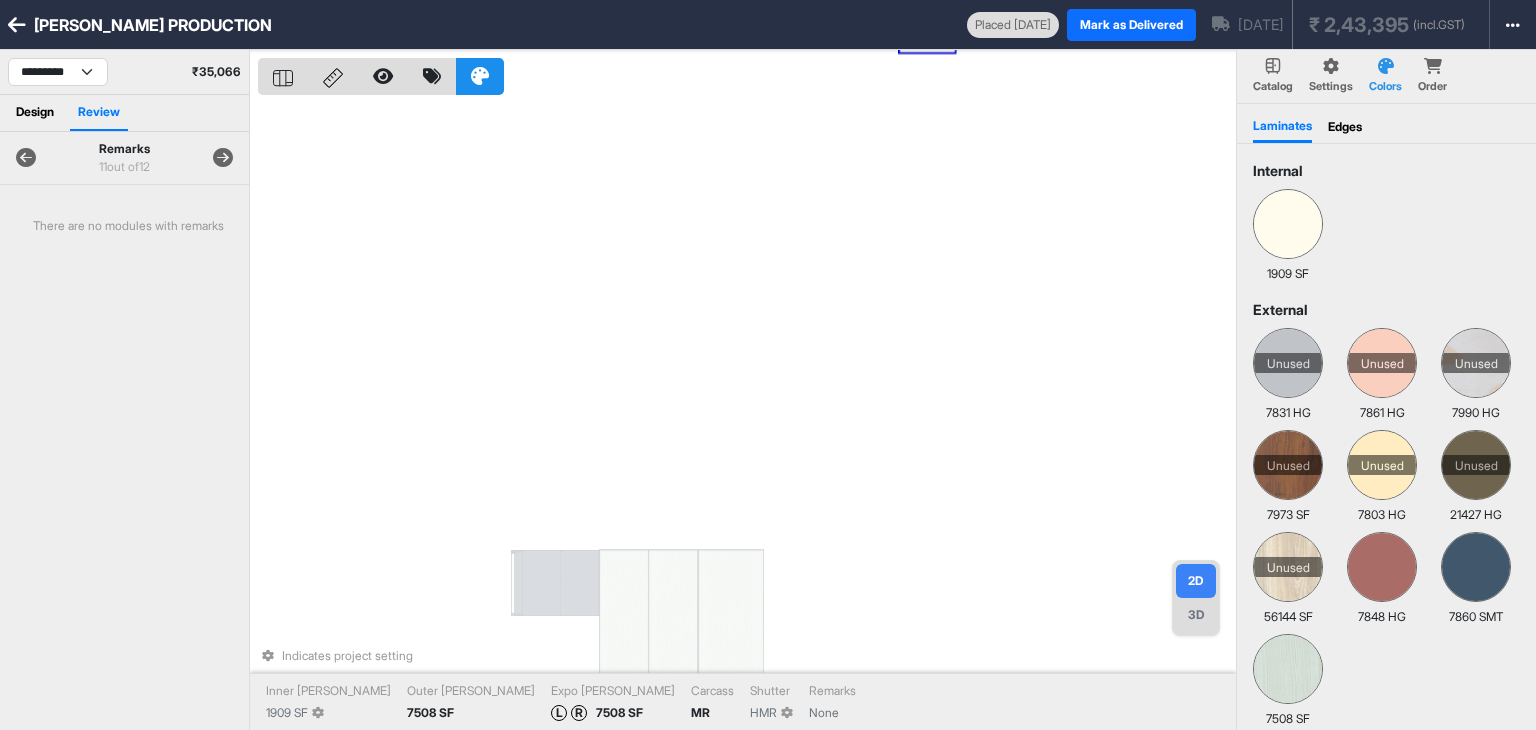click at bounding box center [223, 158] 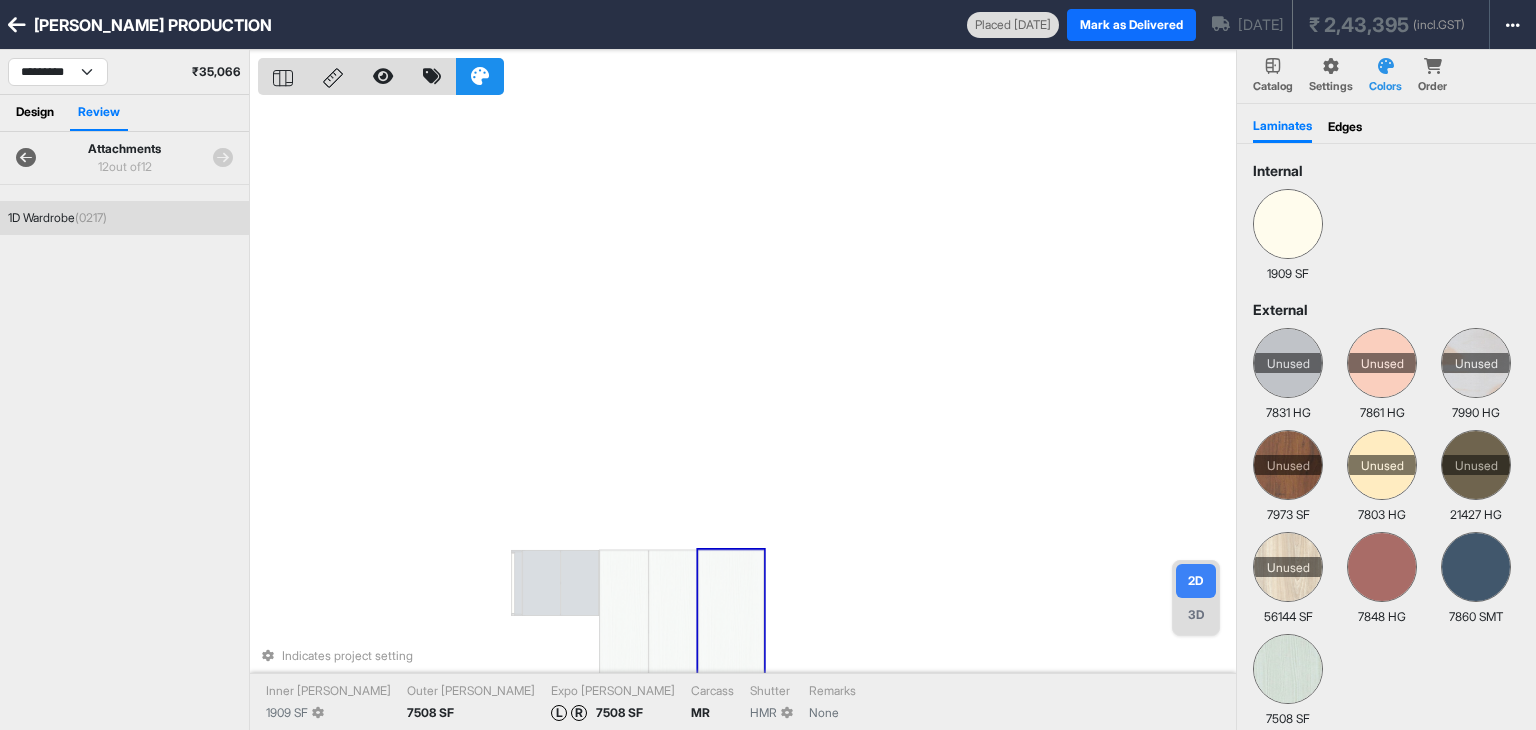 click on "1D Wardrobe  (0217)" at bounding box center [124, 218] 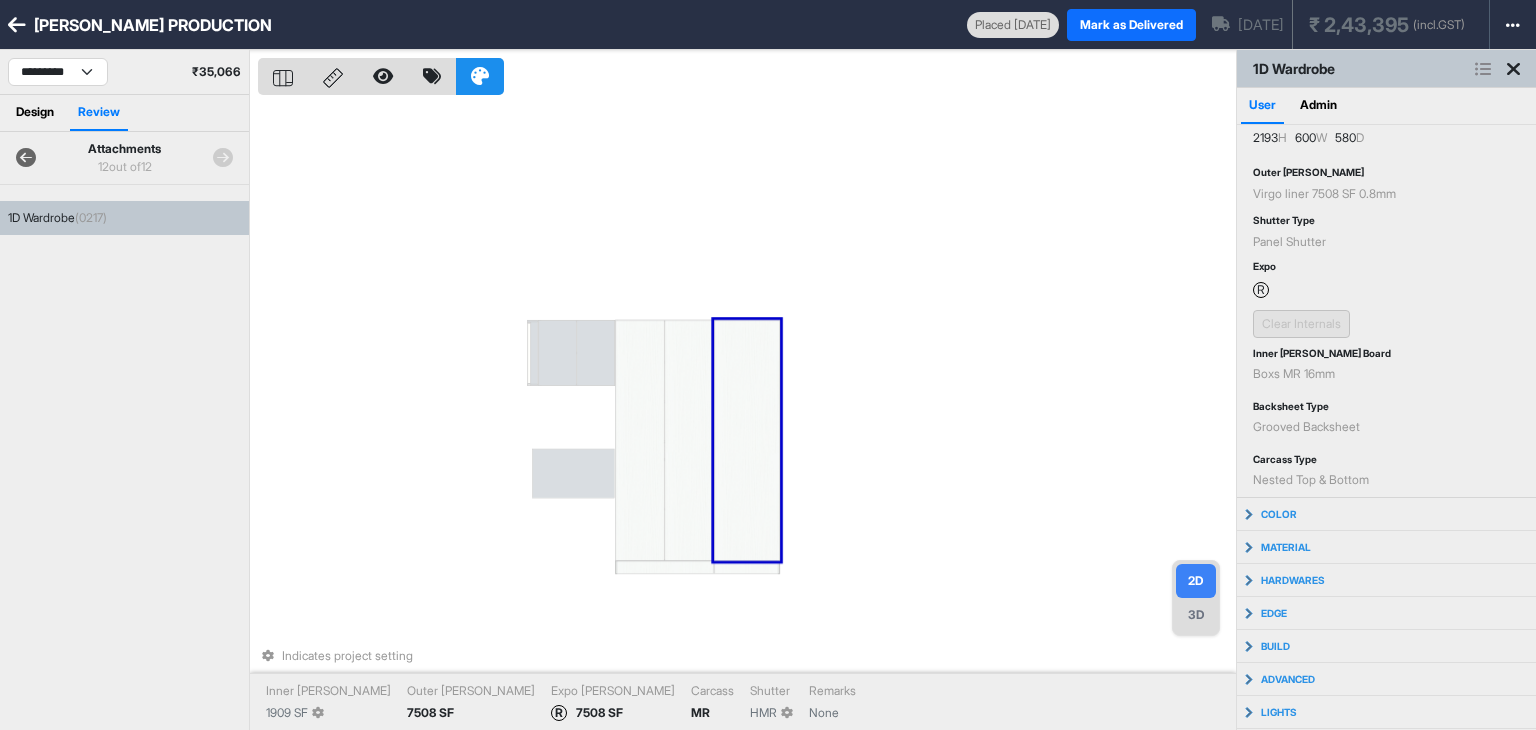 scroll, scrollTop: 70, scrollLeft: 0, axis: vertical 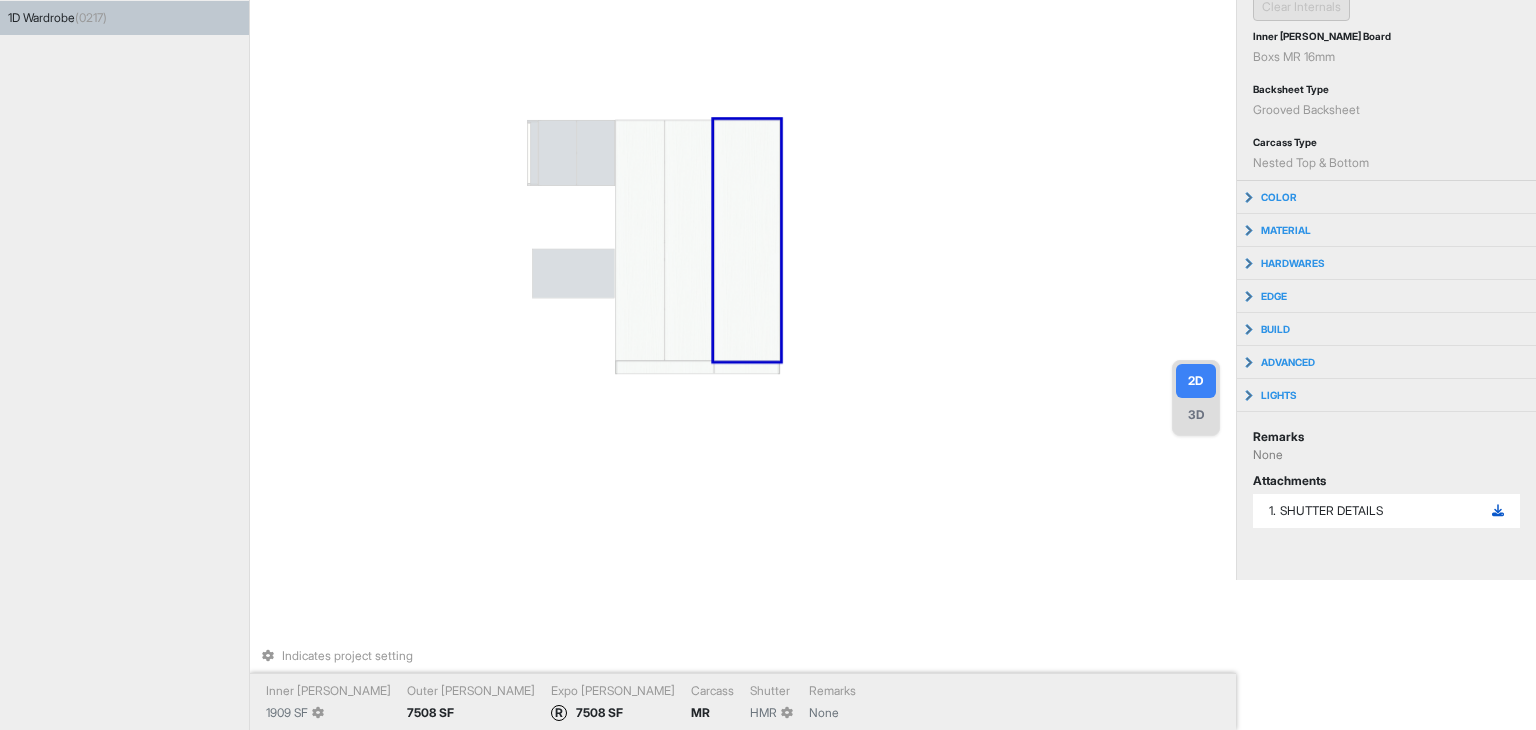 click at bounding box center [1498, 511] 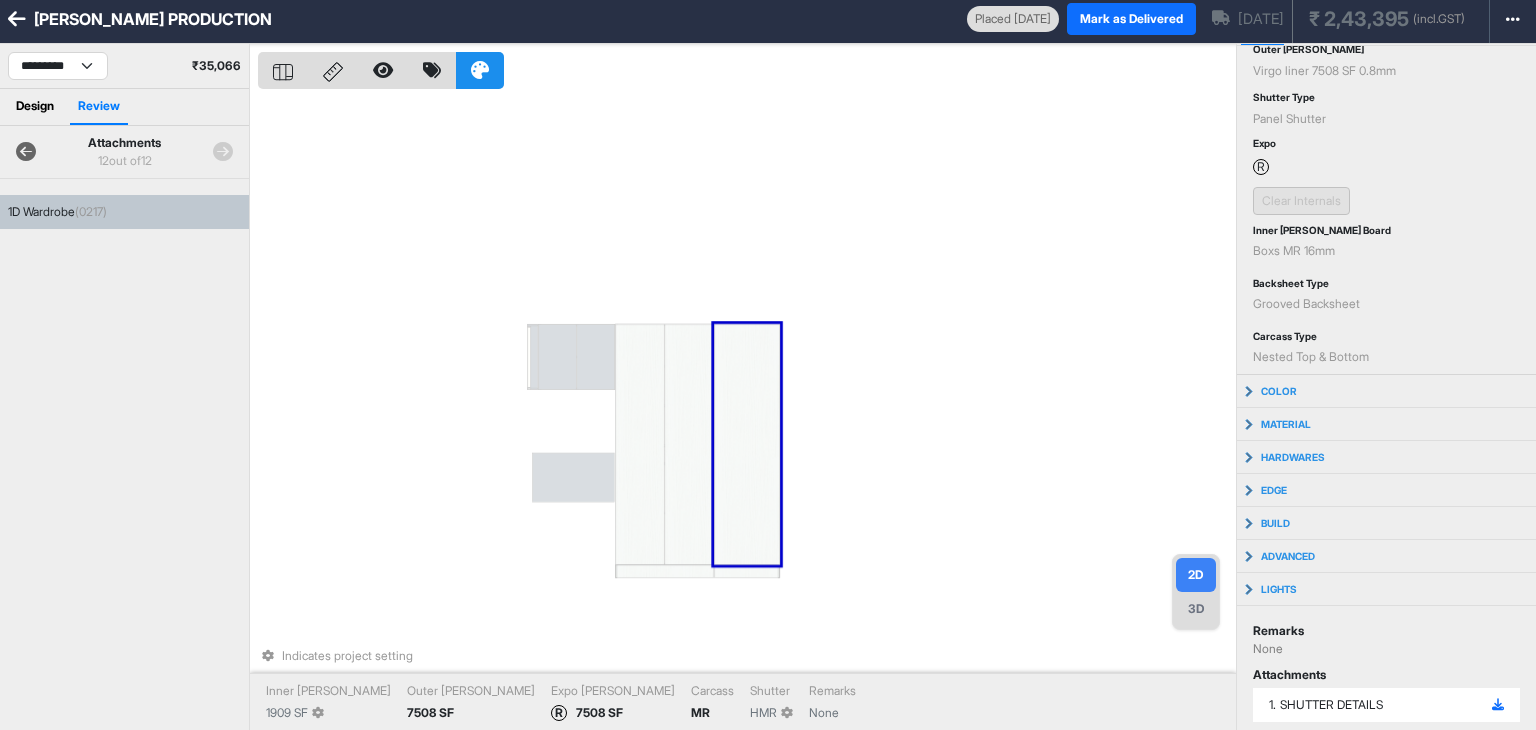 scroll, scrollTop: 0, scrollLeft: 0, axis: both 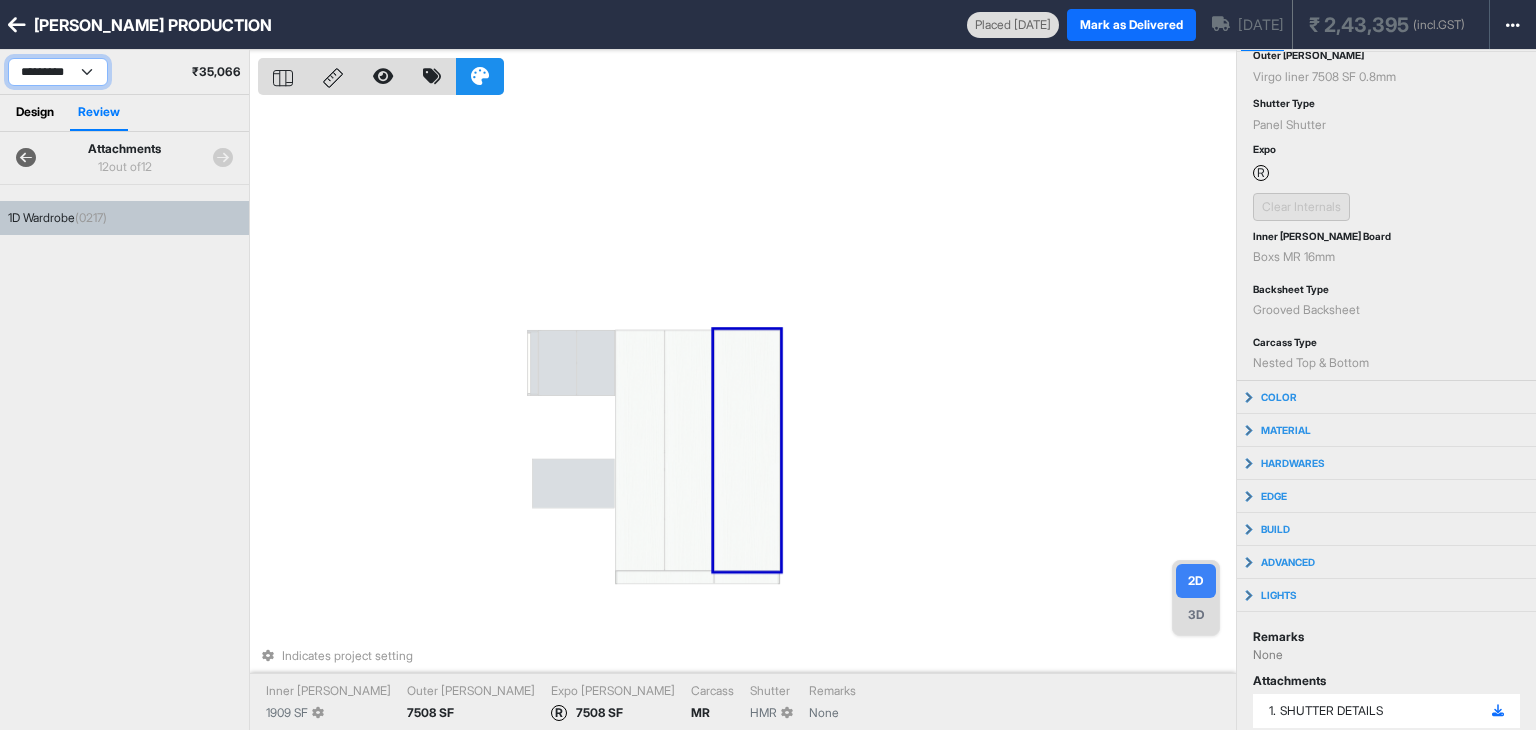 click on "**********" at bounding box center (58, 72) 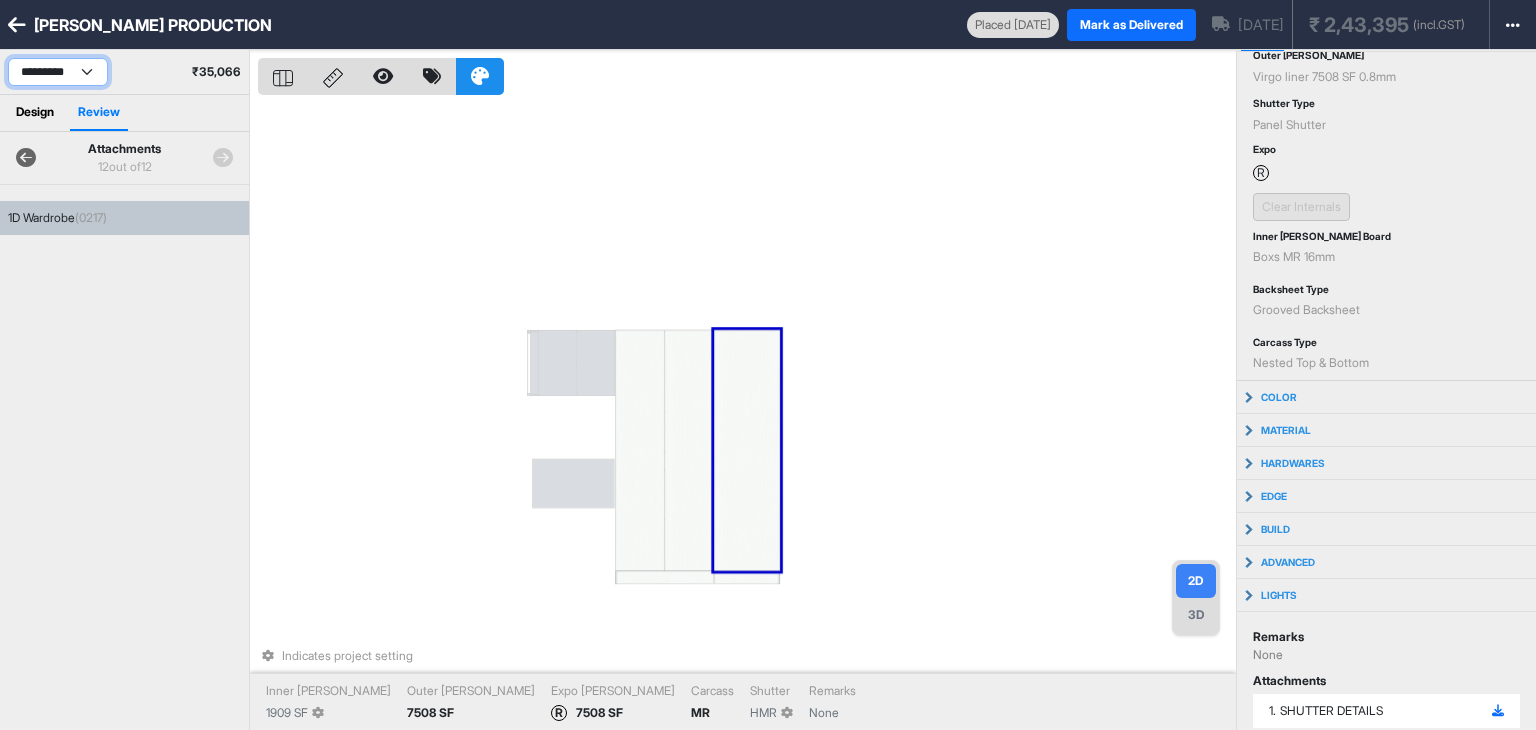 click on "**********" at bounding box center (58, 72) 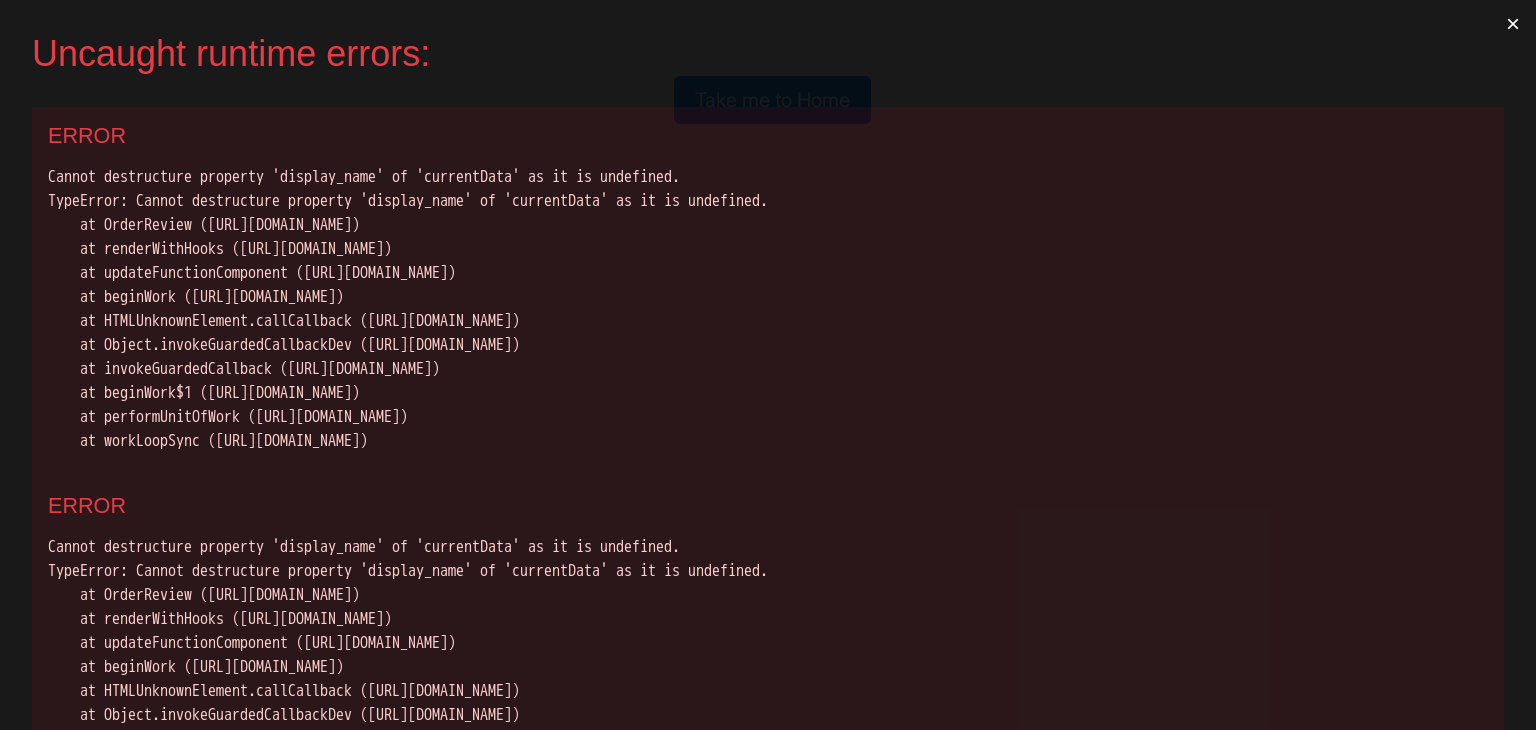 scroll, scrollTop: 0, scrollLeft: 0, axis: both 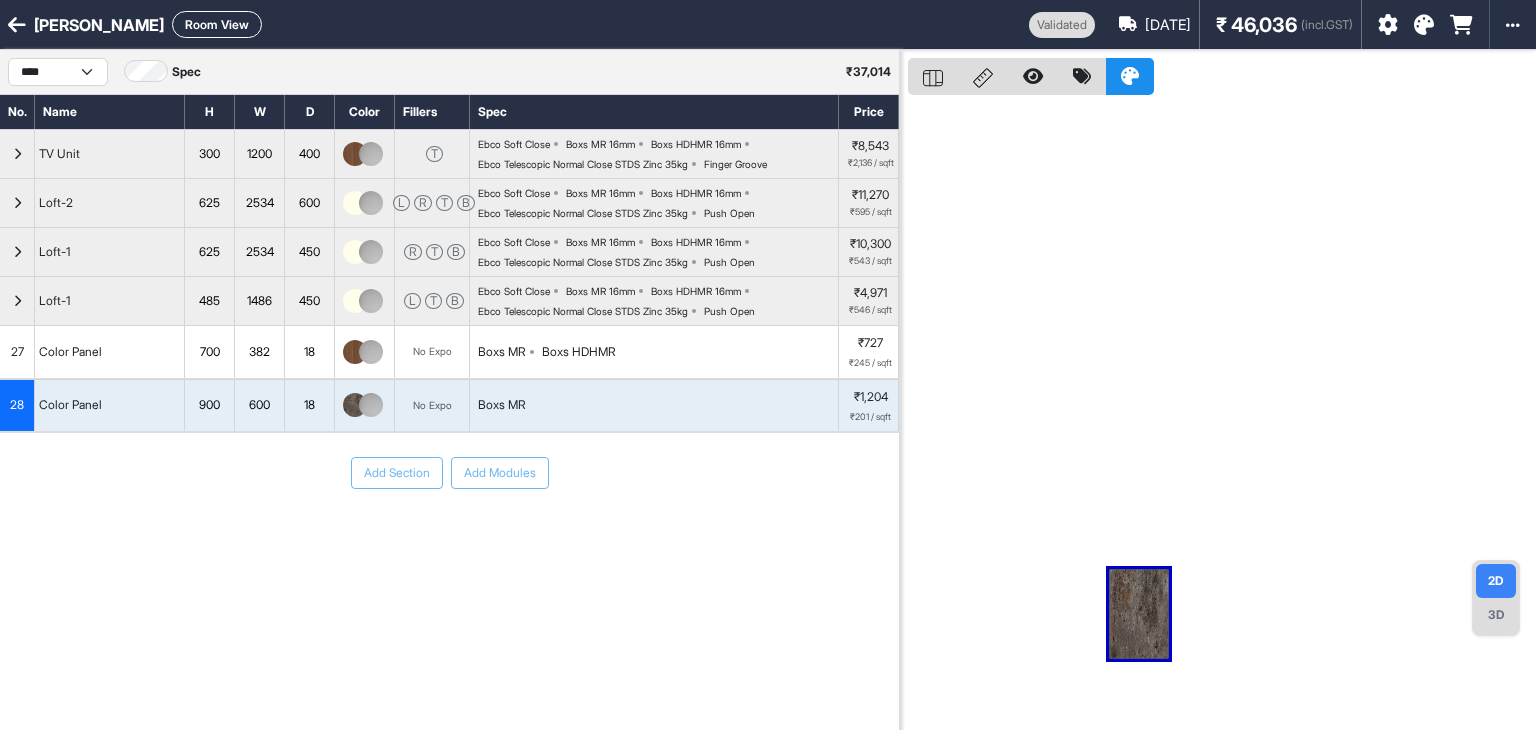 click at bounding box center [17, 25] 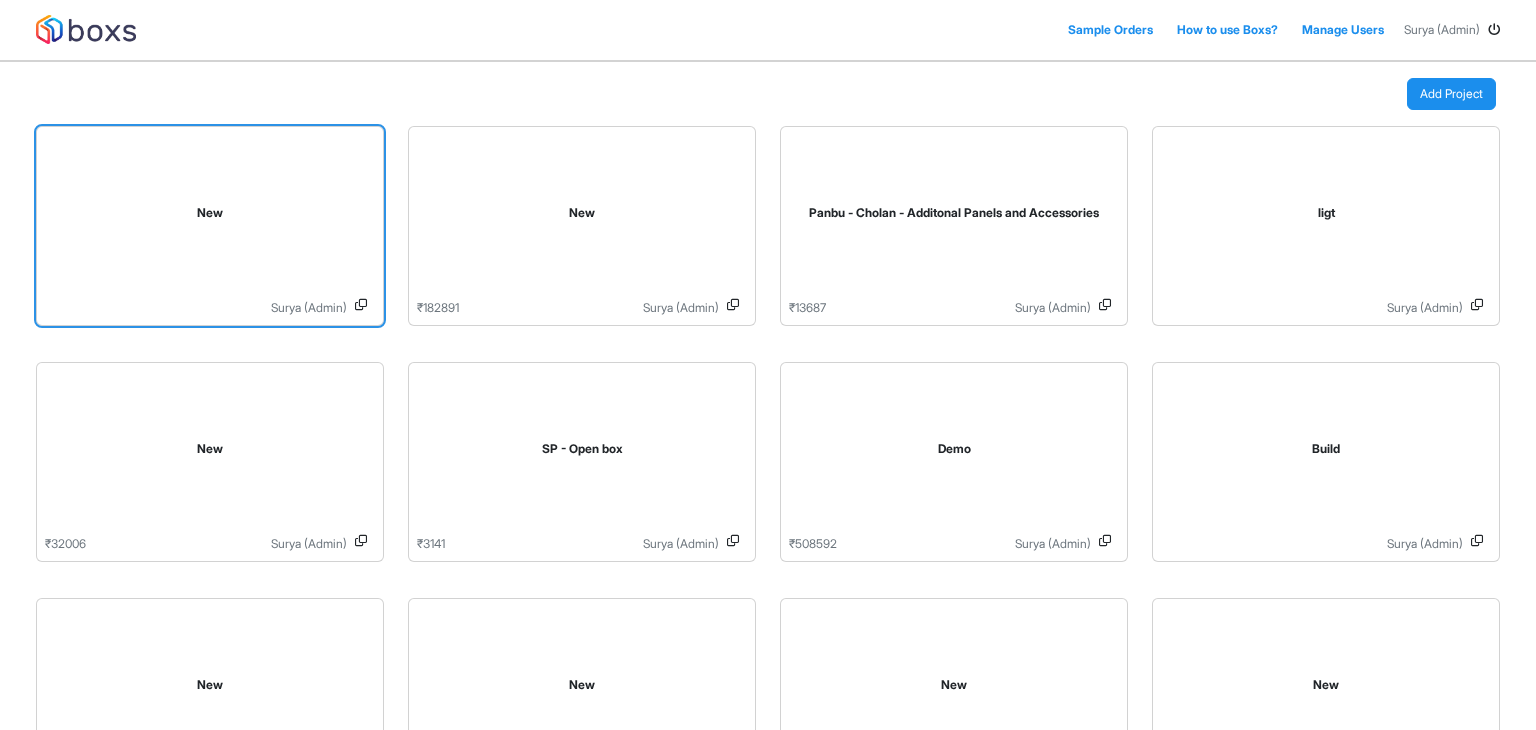 click on "New" at bounding box center [210, 213] 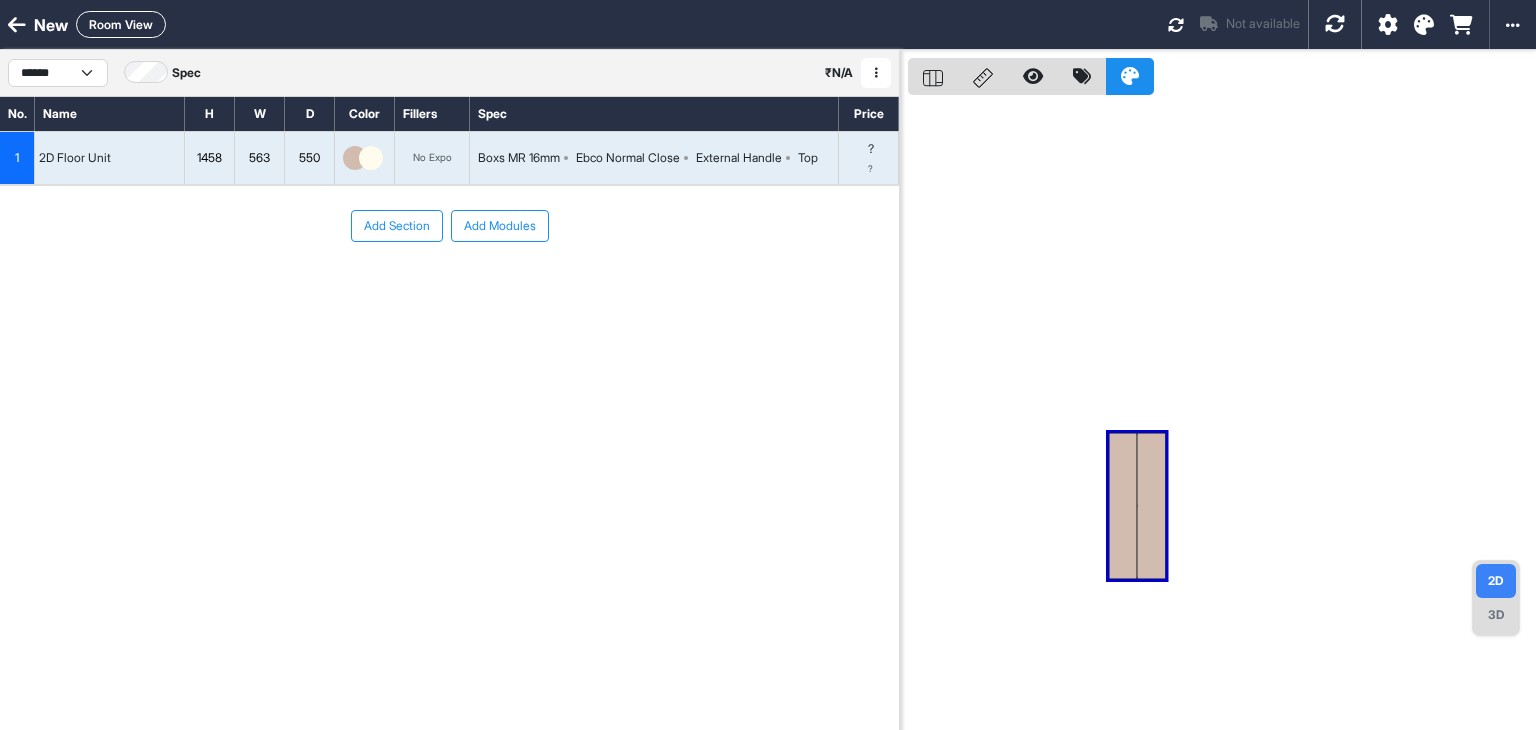 click on "Room View" at bounding box center (121, 24) 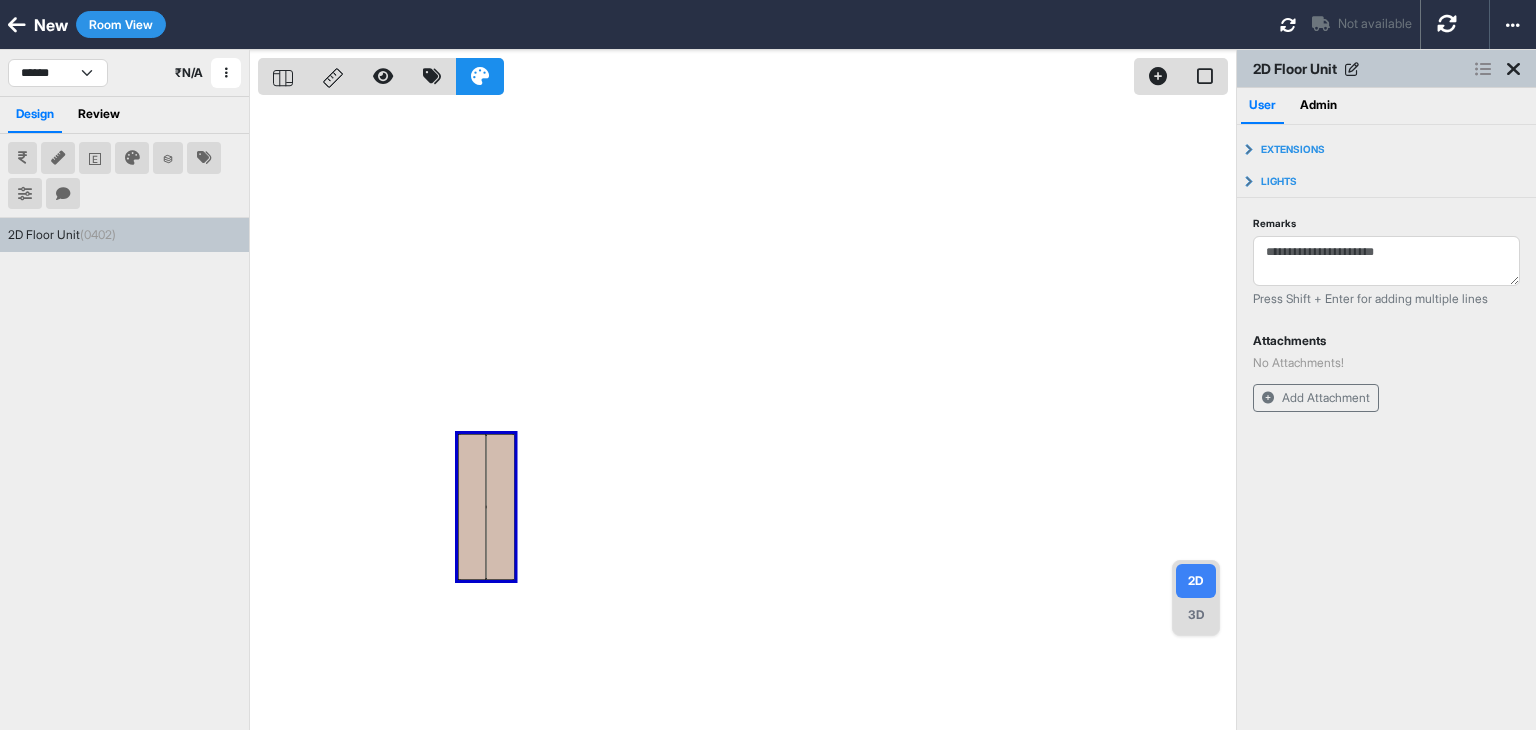 click at bounding box center (747, 415) 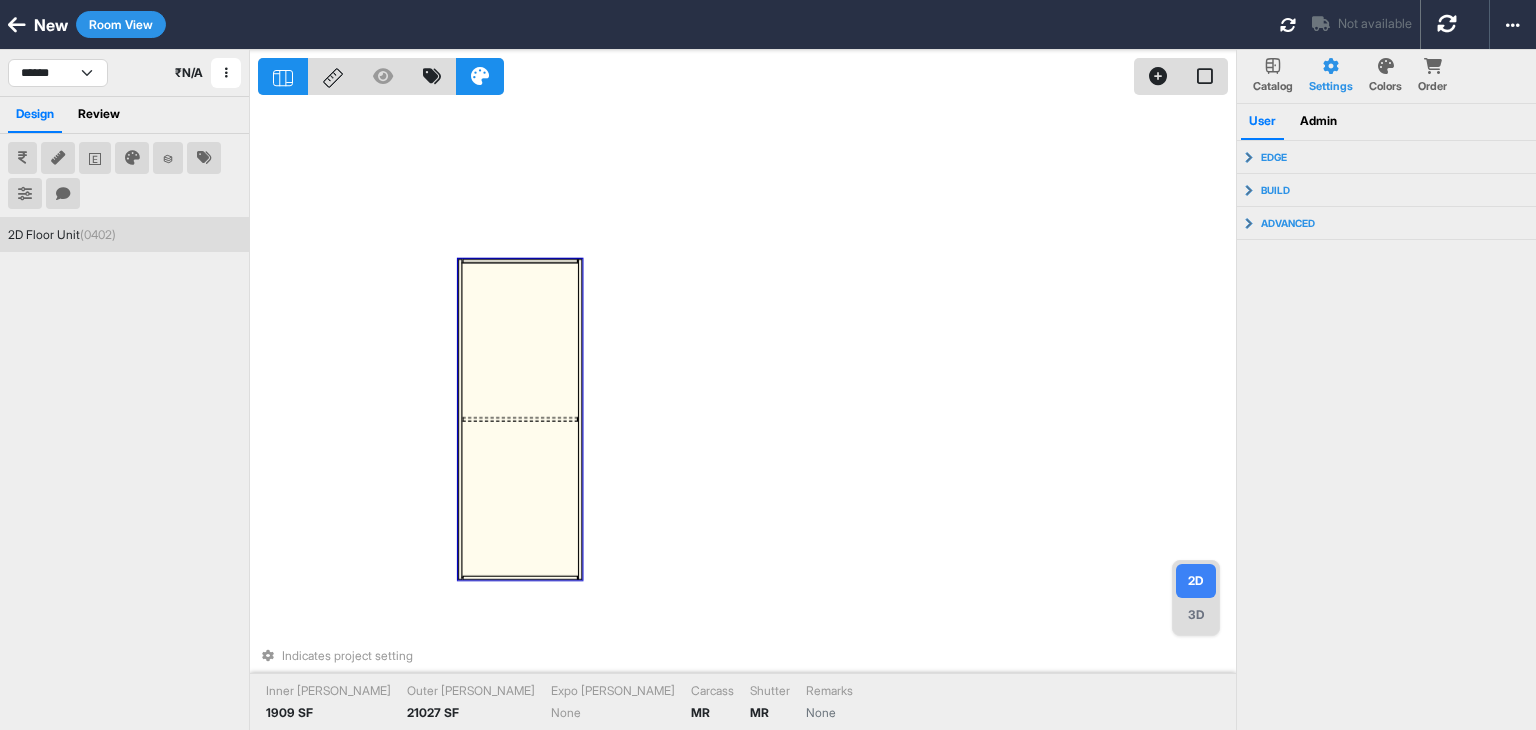click at bounding box center (520, 499) 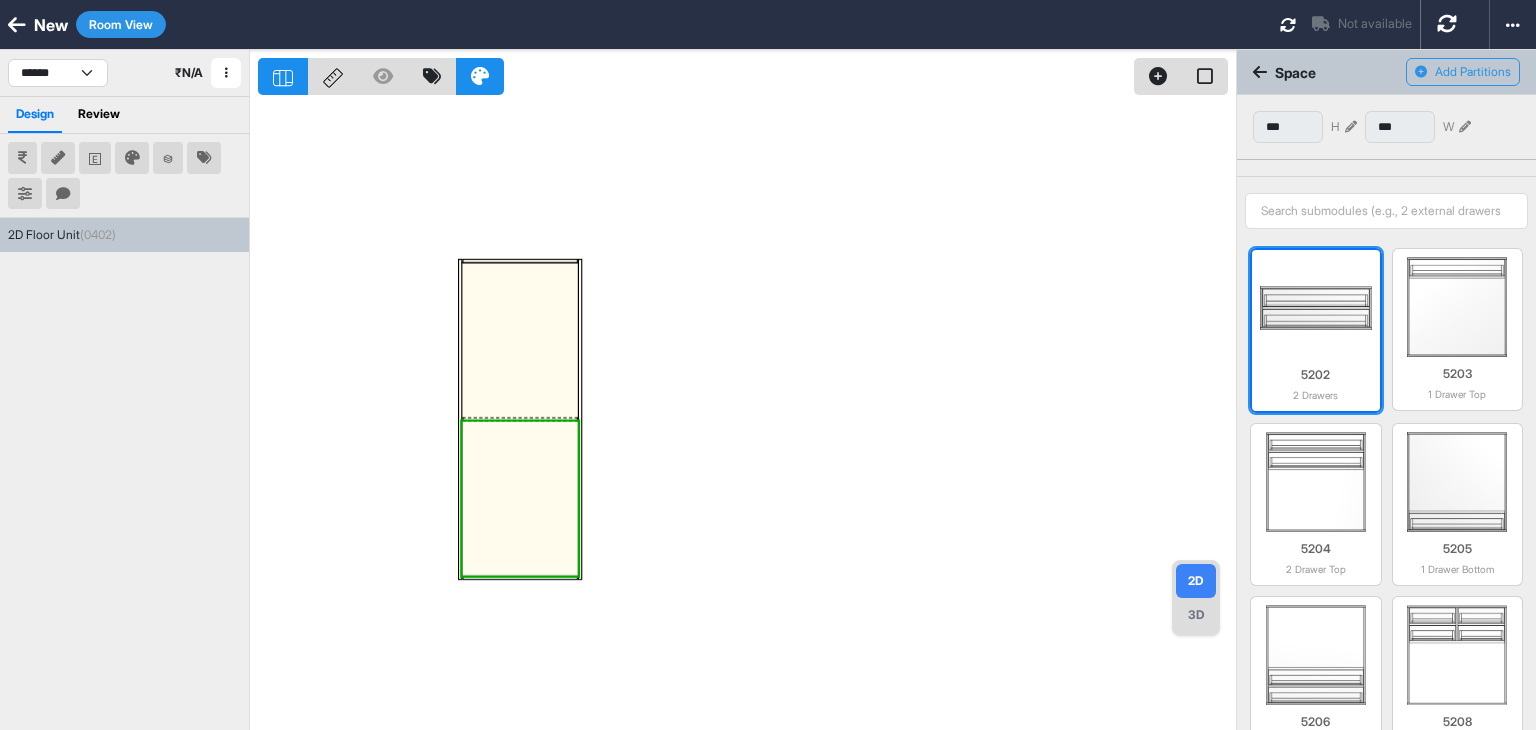 scroll, scrollTop: 699, scrollLeft: 0, axis: vertical 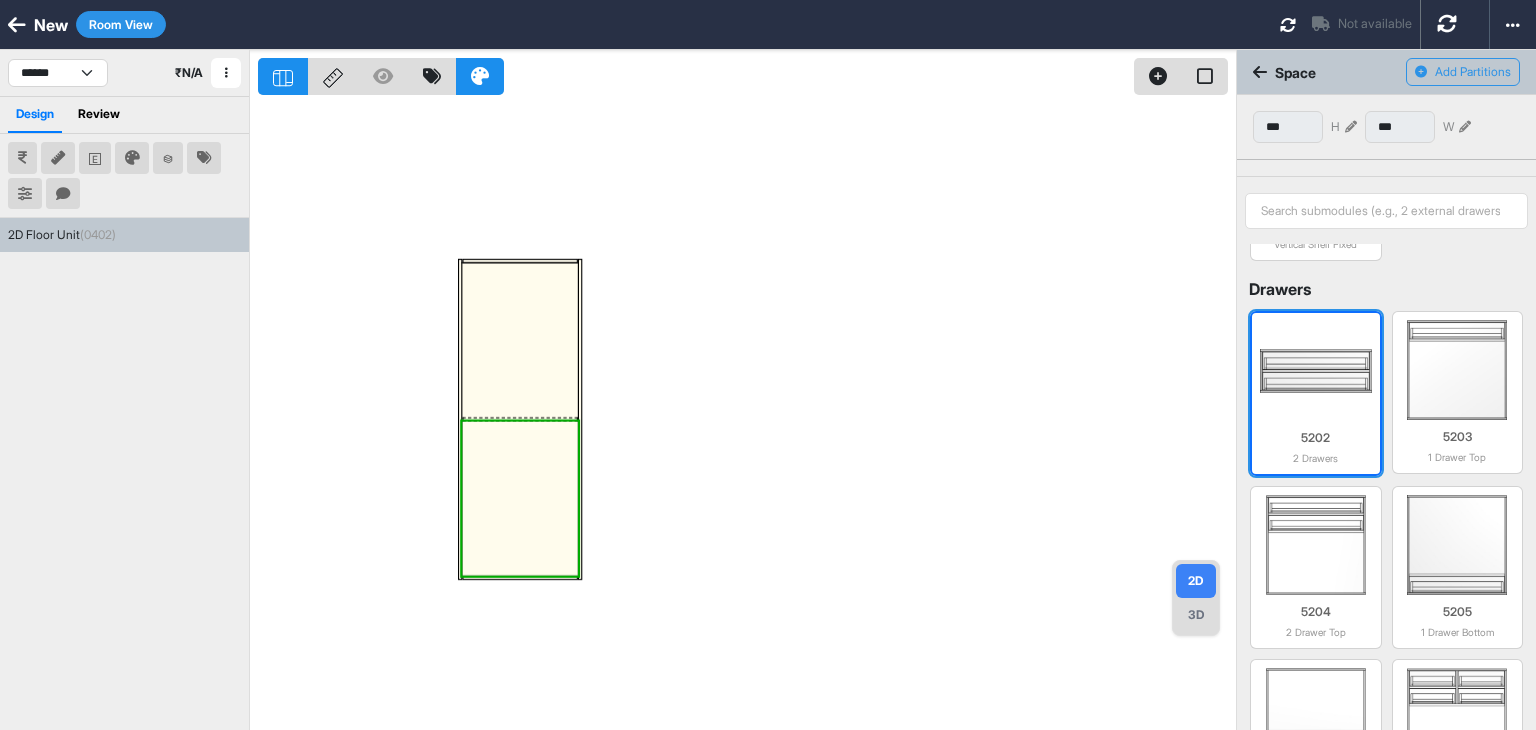 click on "5202 2 Drawers" at bounding box center (1316, 443) 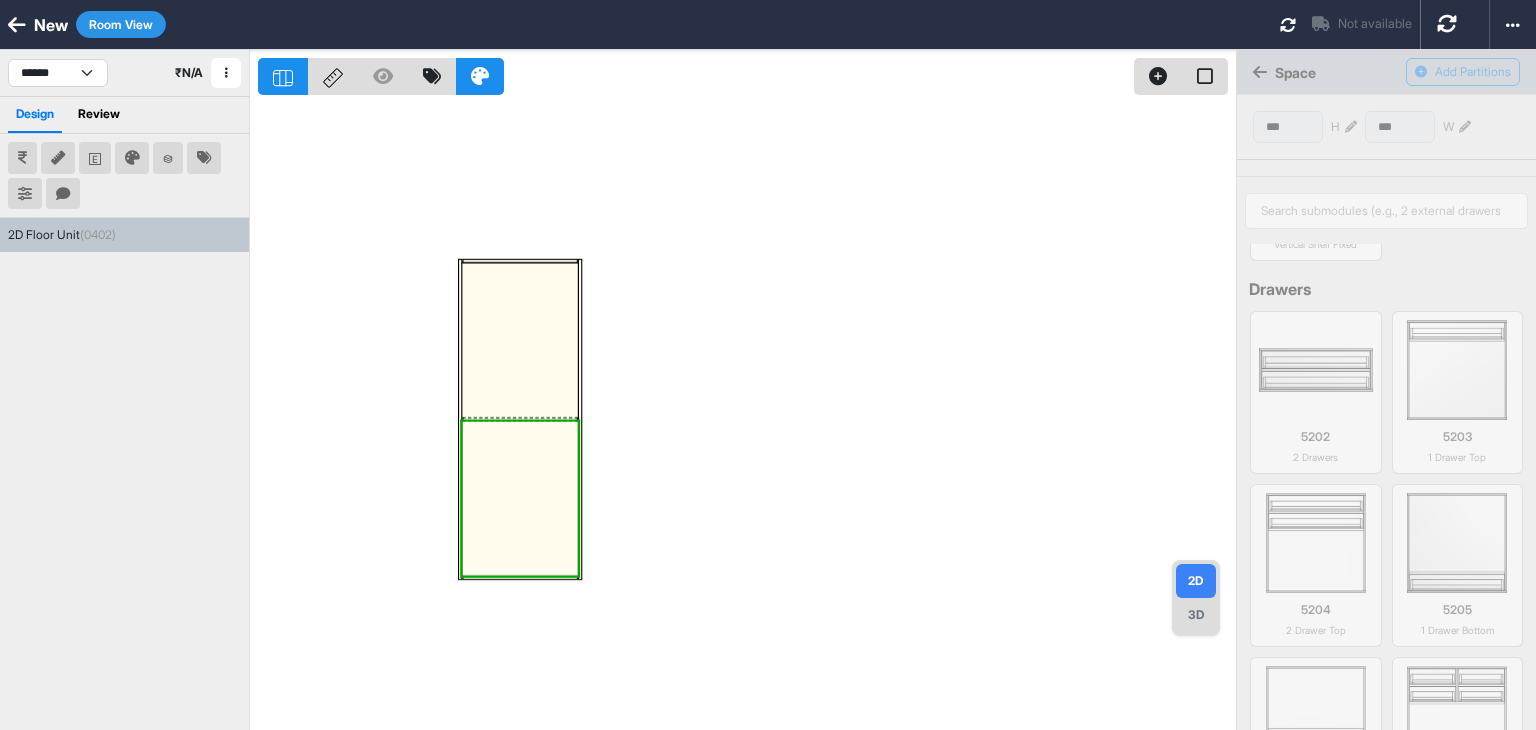 type on "***" 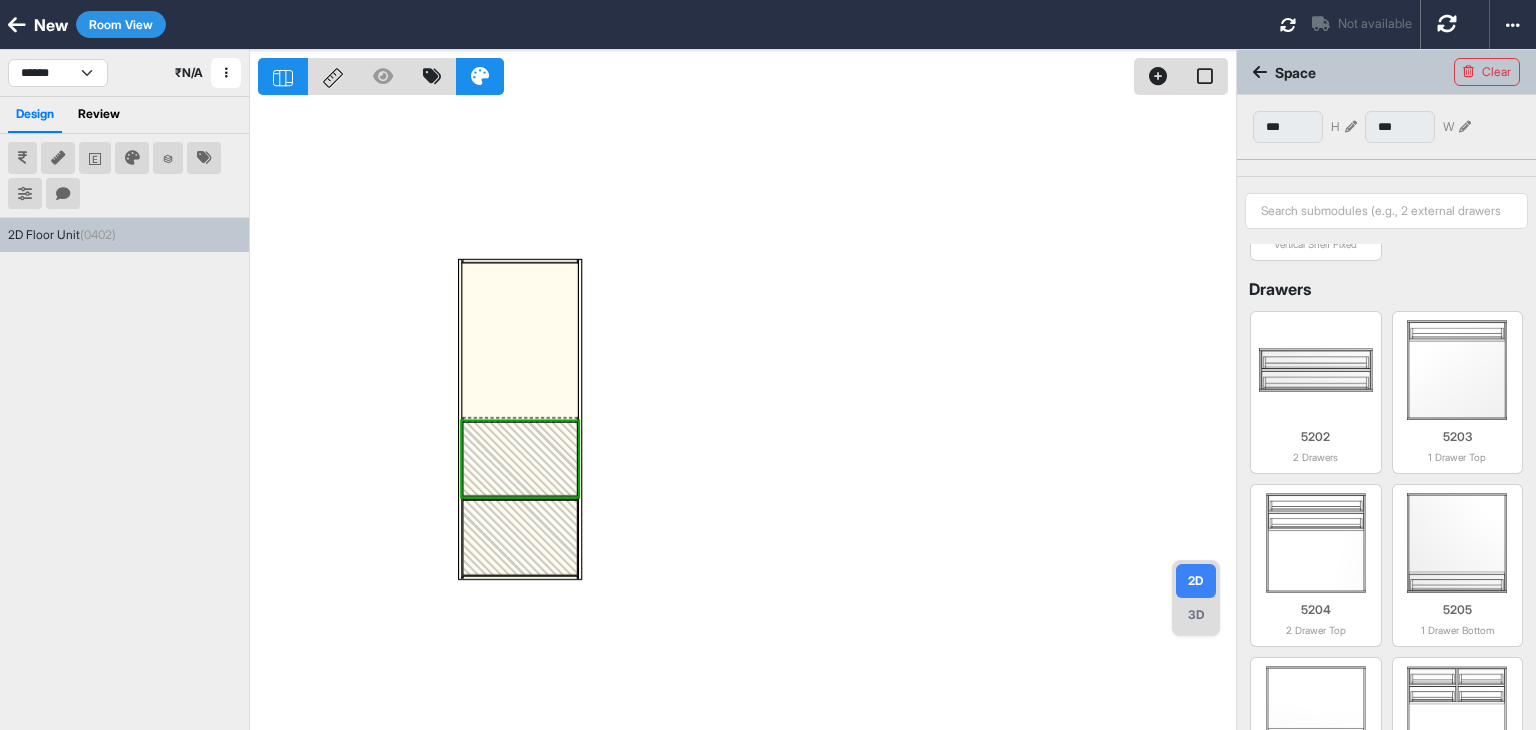 click at bounding box center (747, 415) 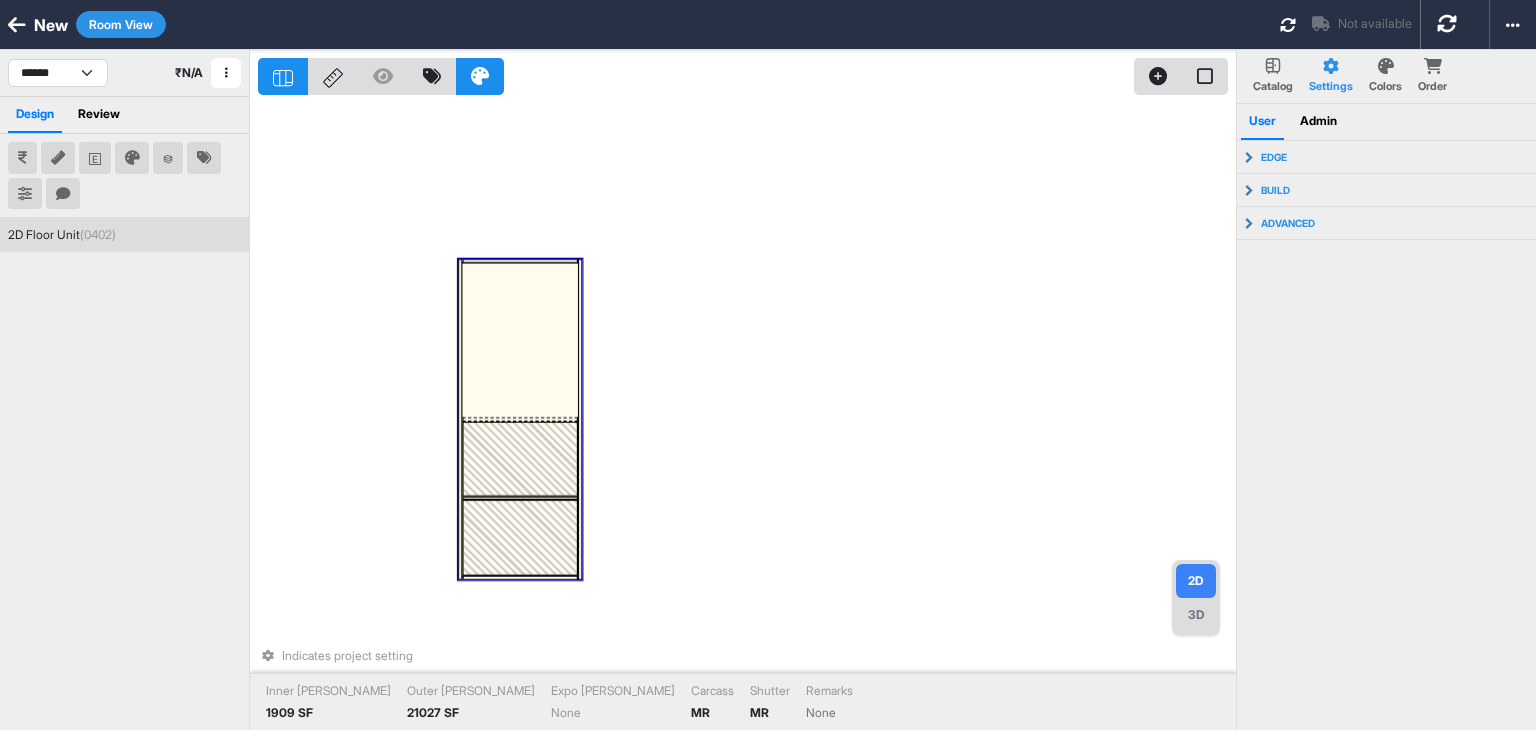click at bounding box center [520, 459] 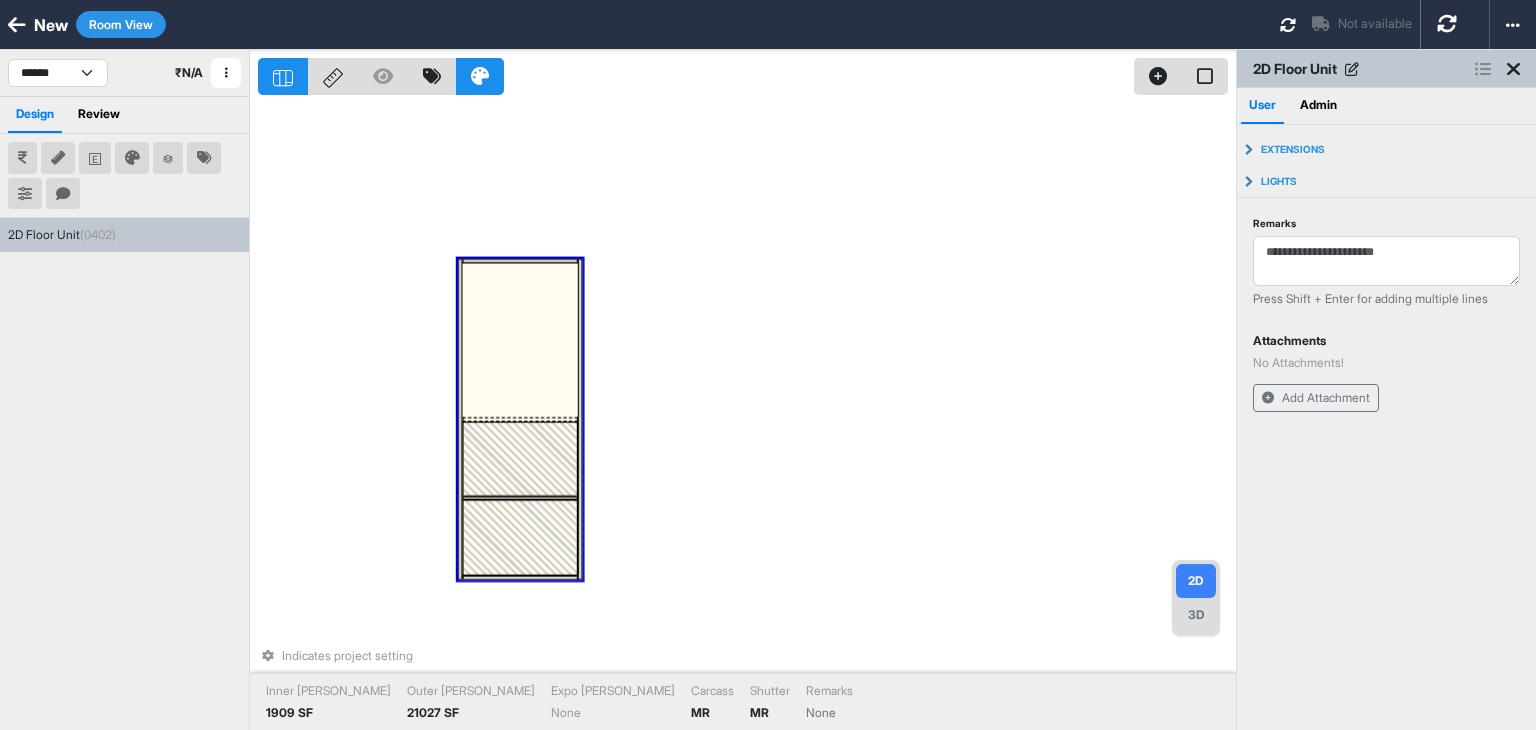 click at bounding box center (520, 459) 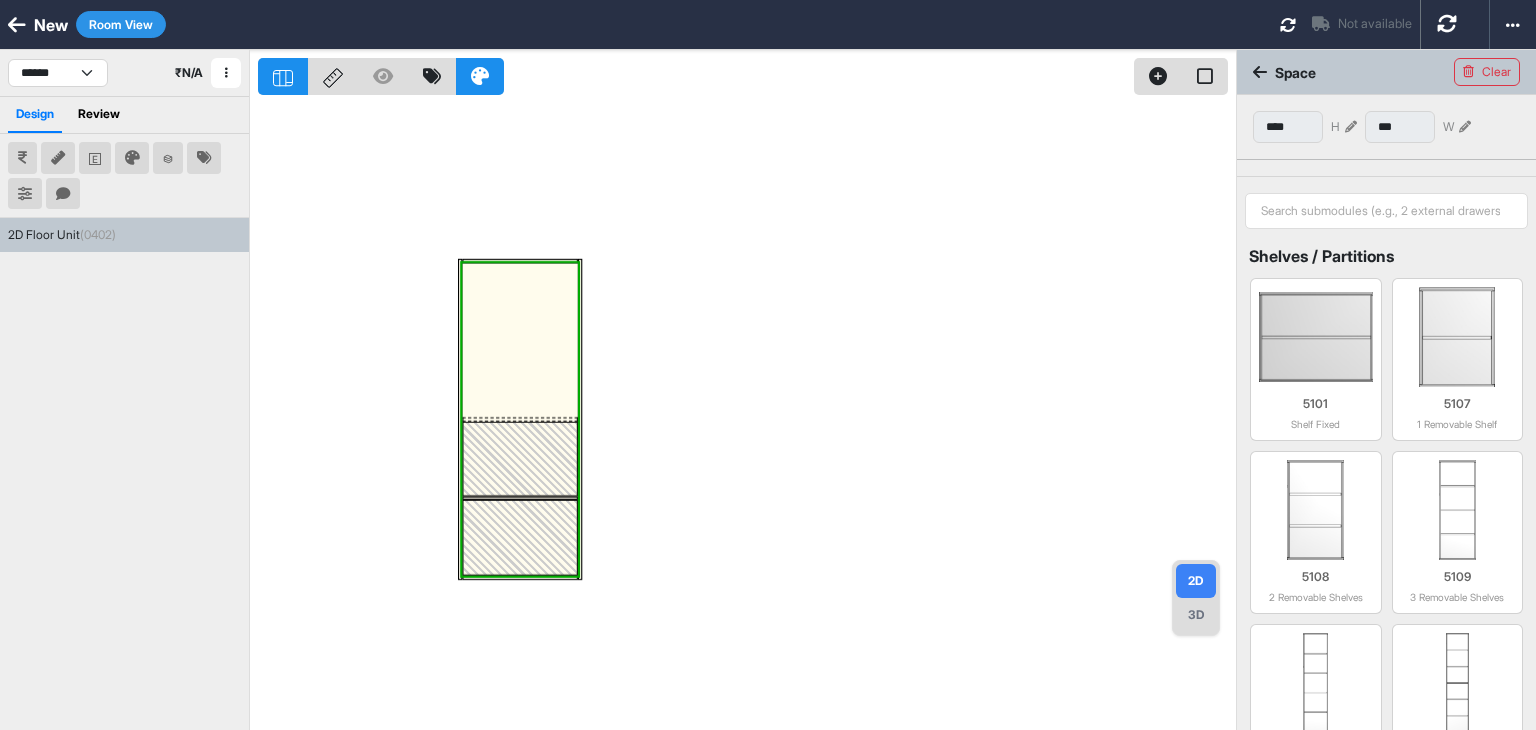 click at bounding box center (747, 415) 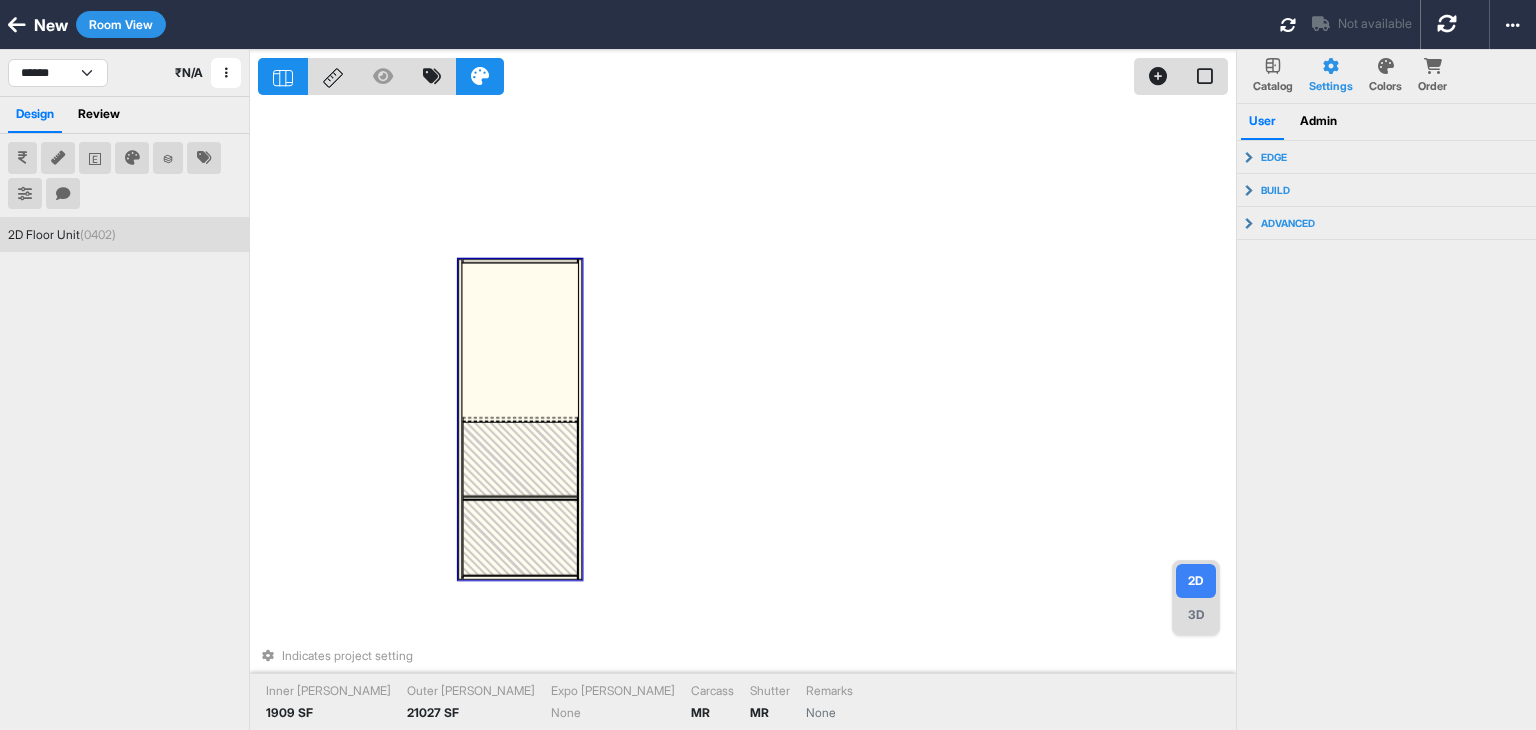 click at bounding box center [520, 340] 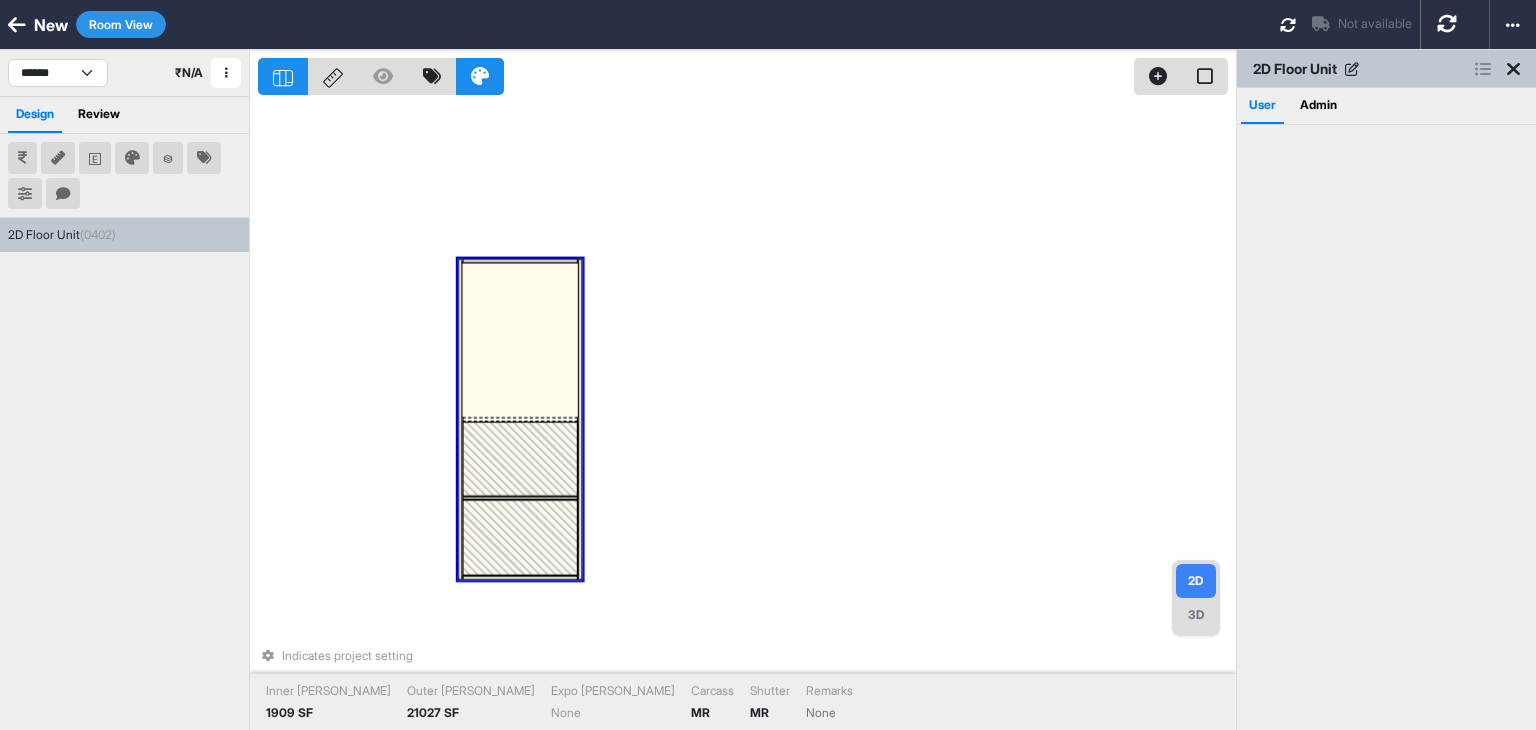 click at bounding box center (520, 340) 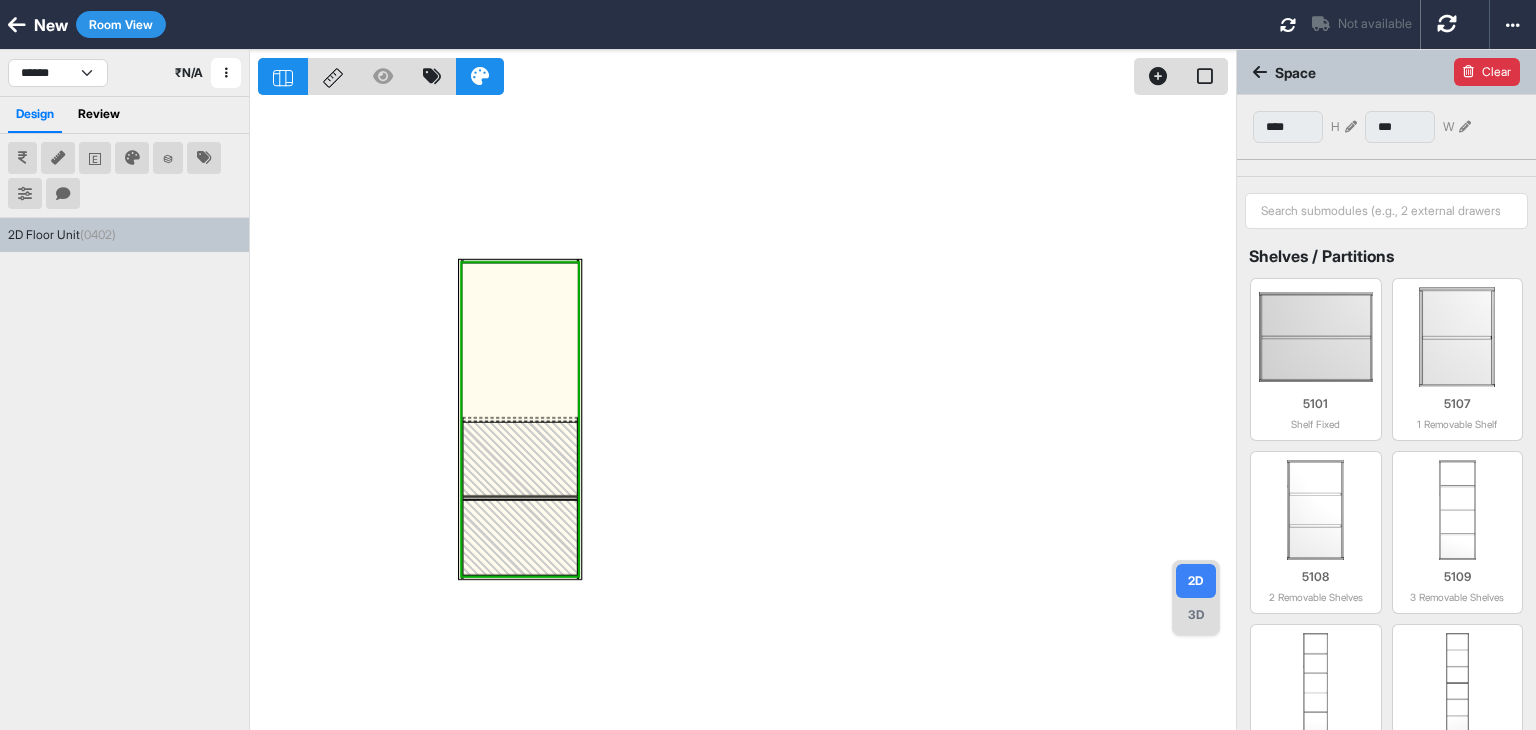 click at bounding box center (1468, 72) 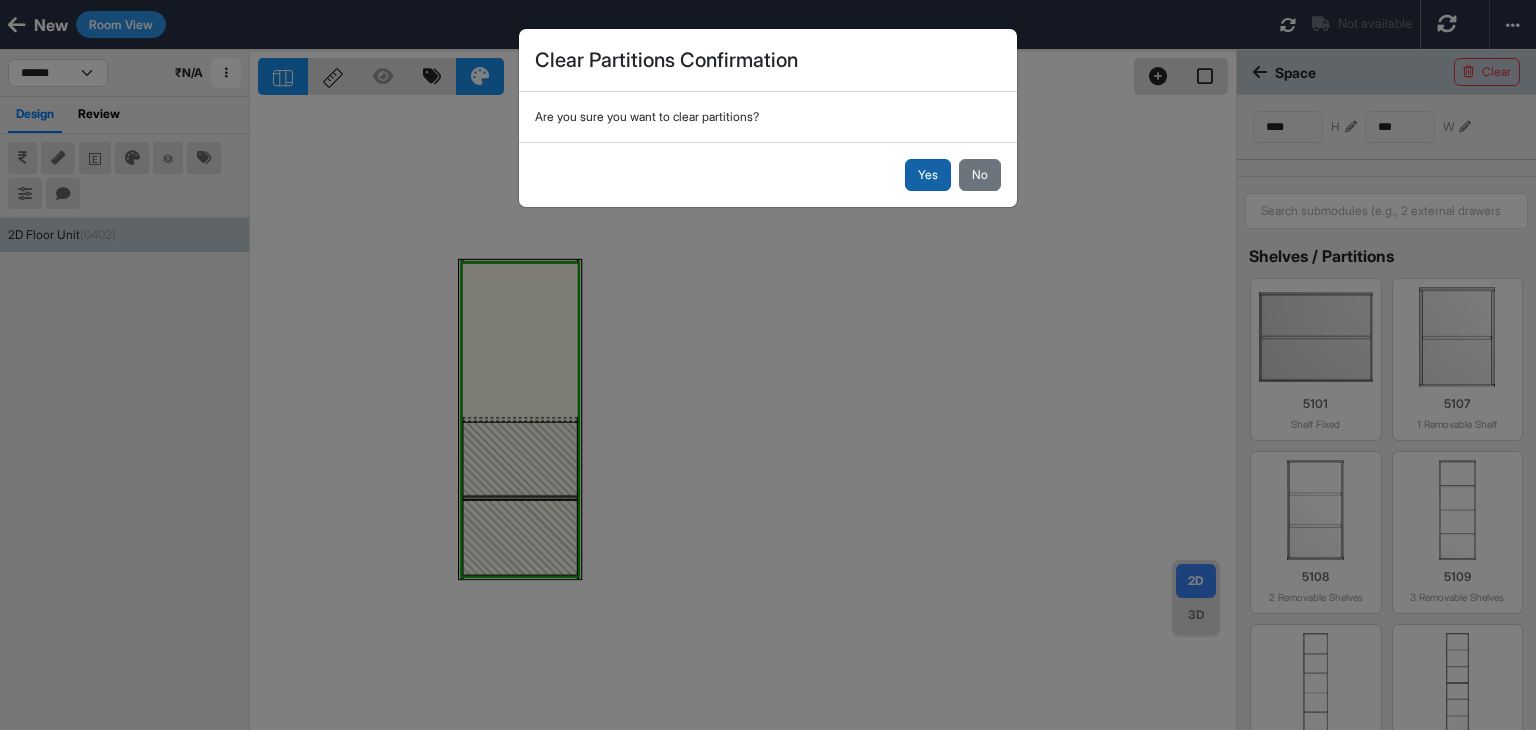 click on "Yes" at bounding box center [928, 175] 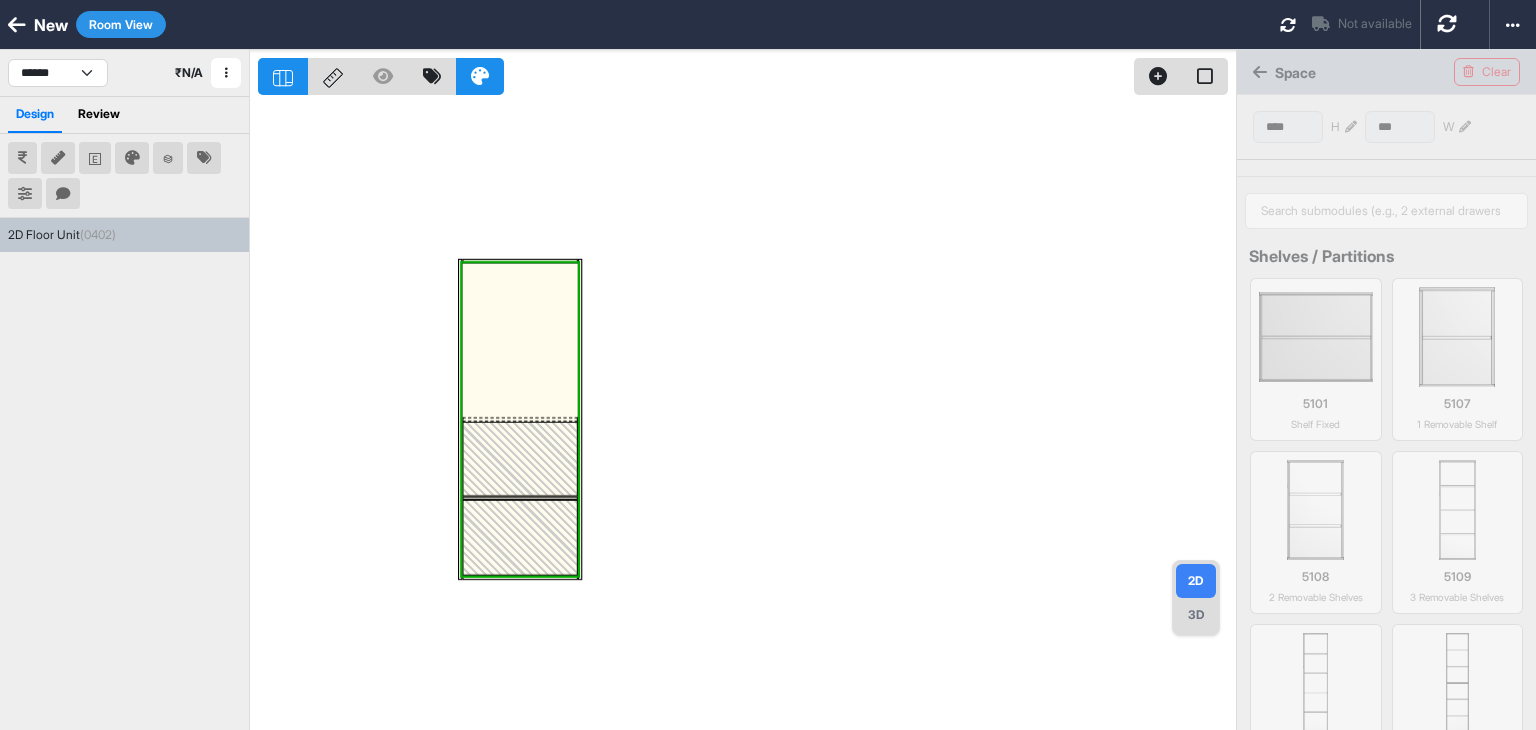 type 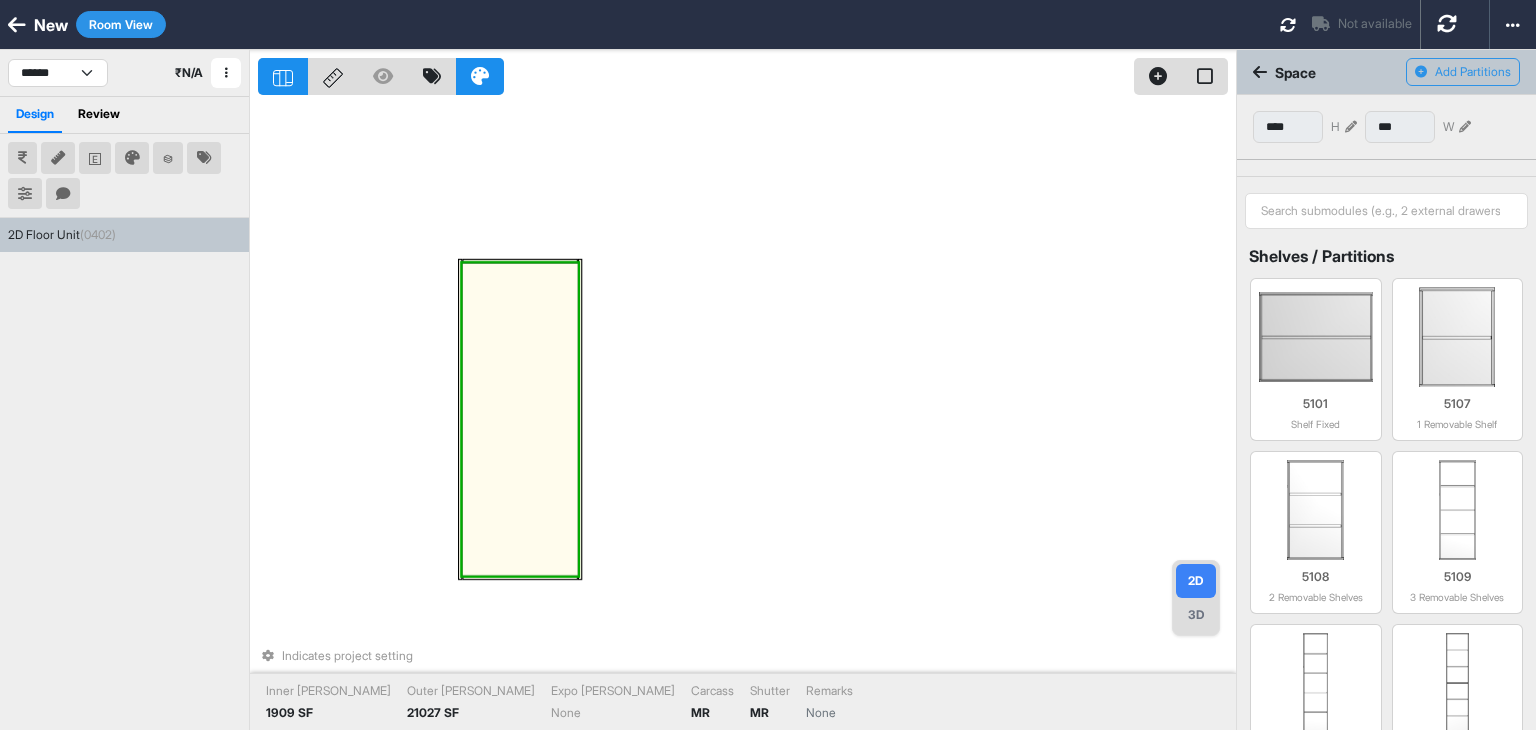 click at bounding box center (520, 419) 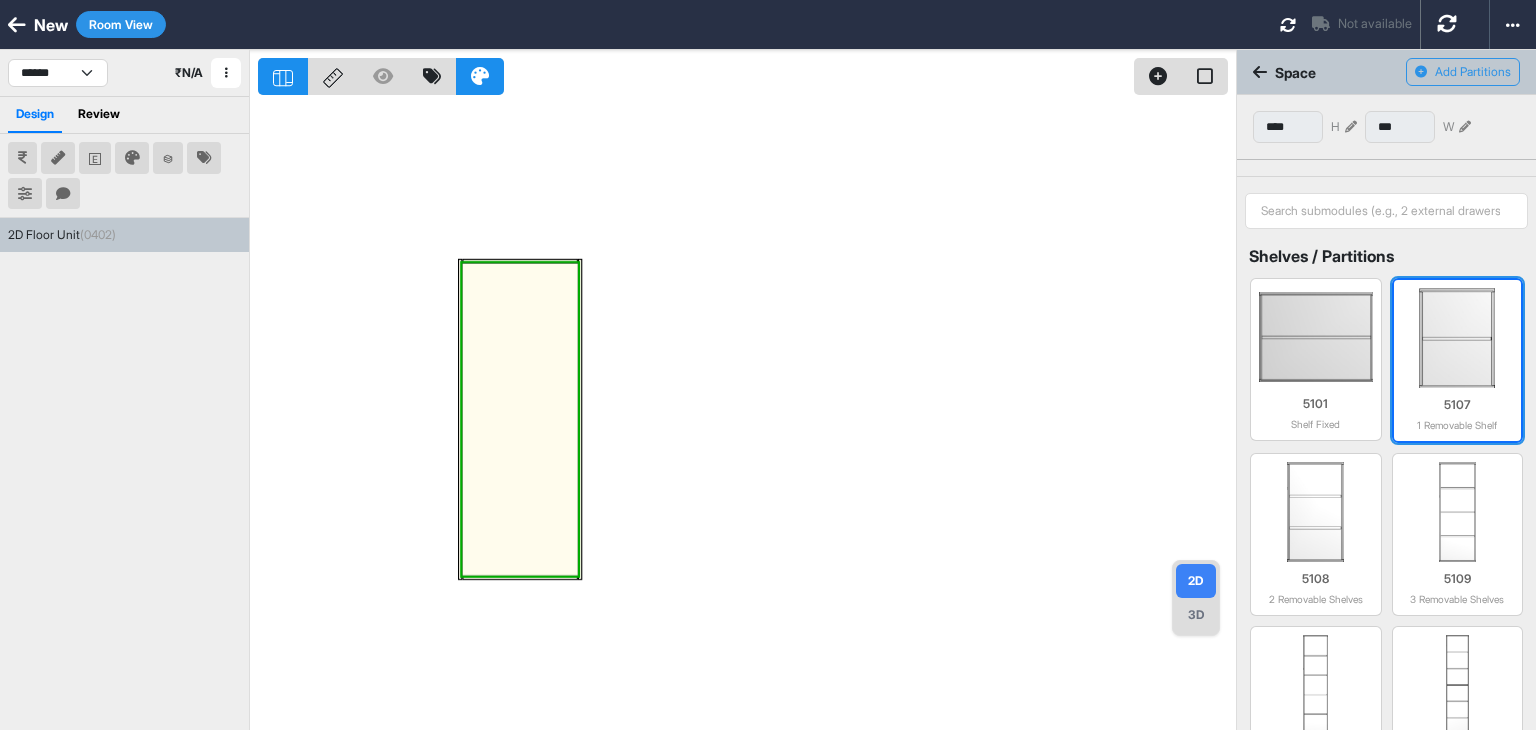 click on "5107 1 Removable Shelf" at bounding box center (1458, 360) 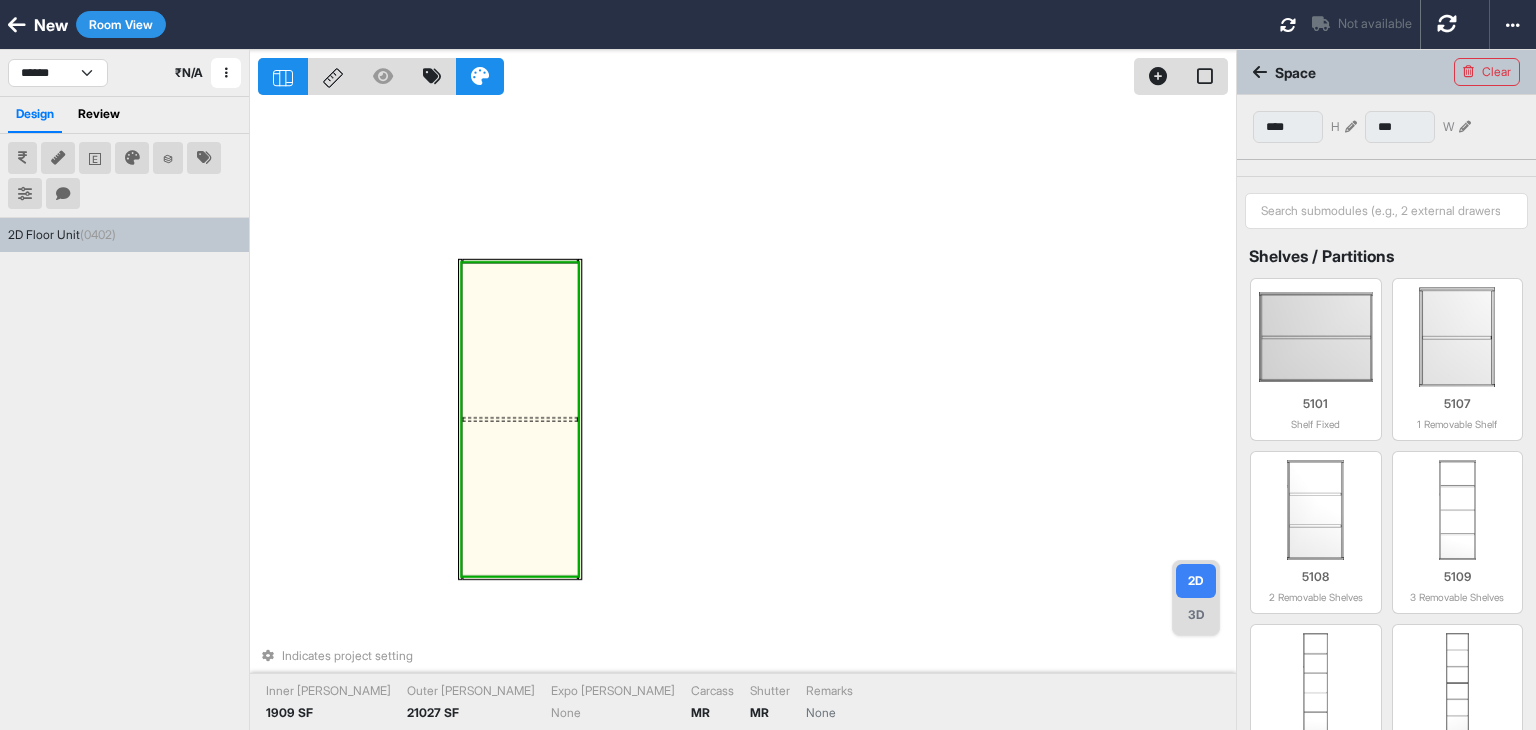 click at bounding box center (520, 420) 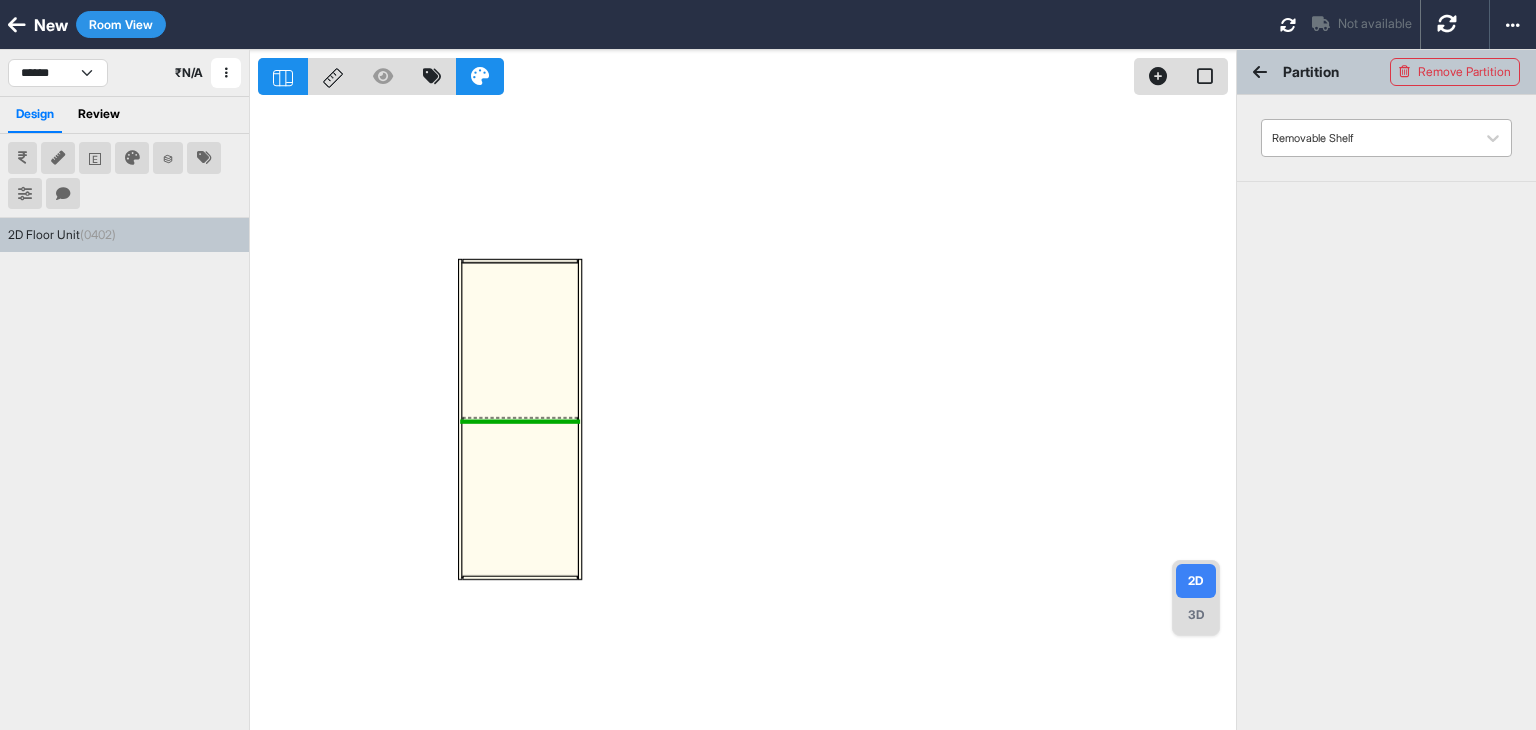 click at bounding box center (1368, 138) 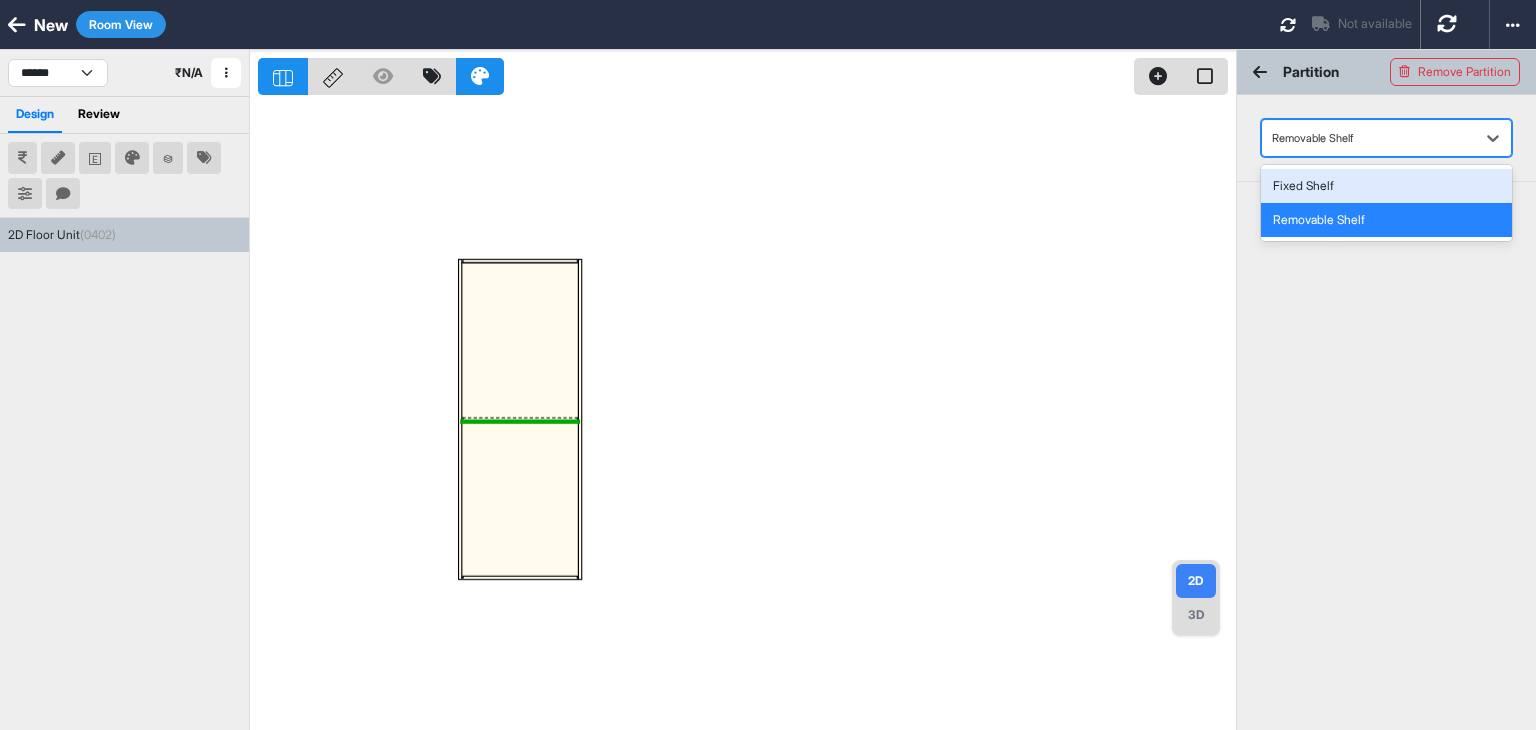 click on "Fixed Shelf" at bounding box center [1386, 186] 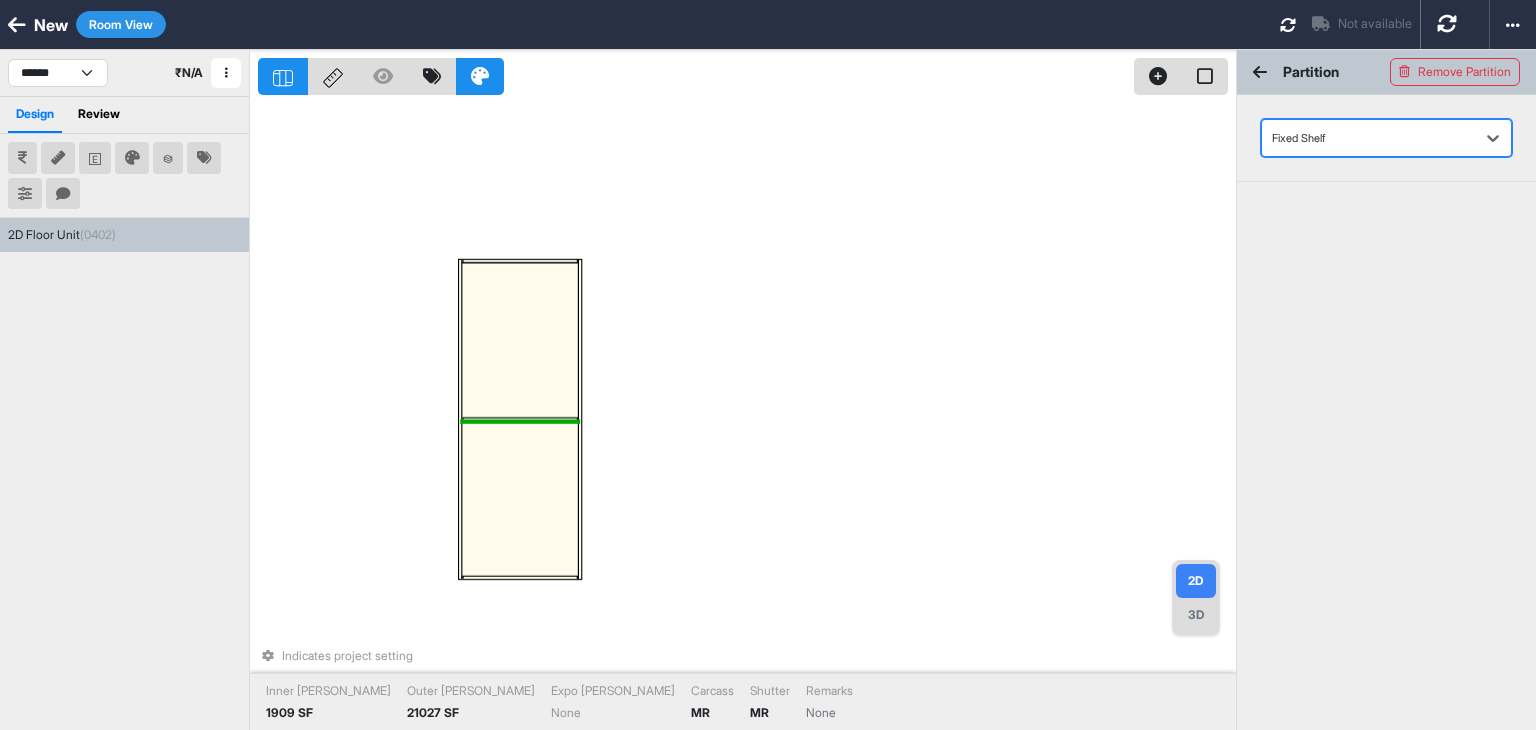 click at bounding box center [520, 499] 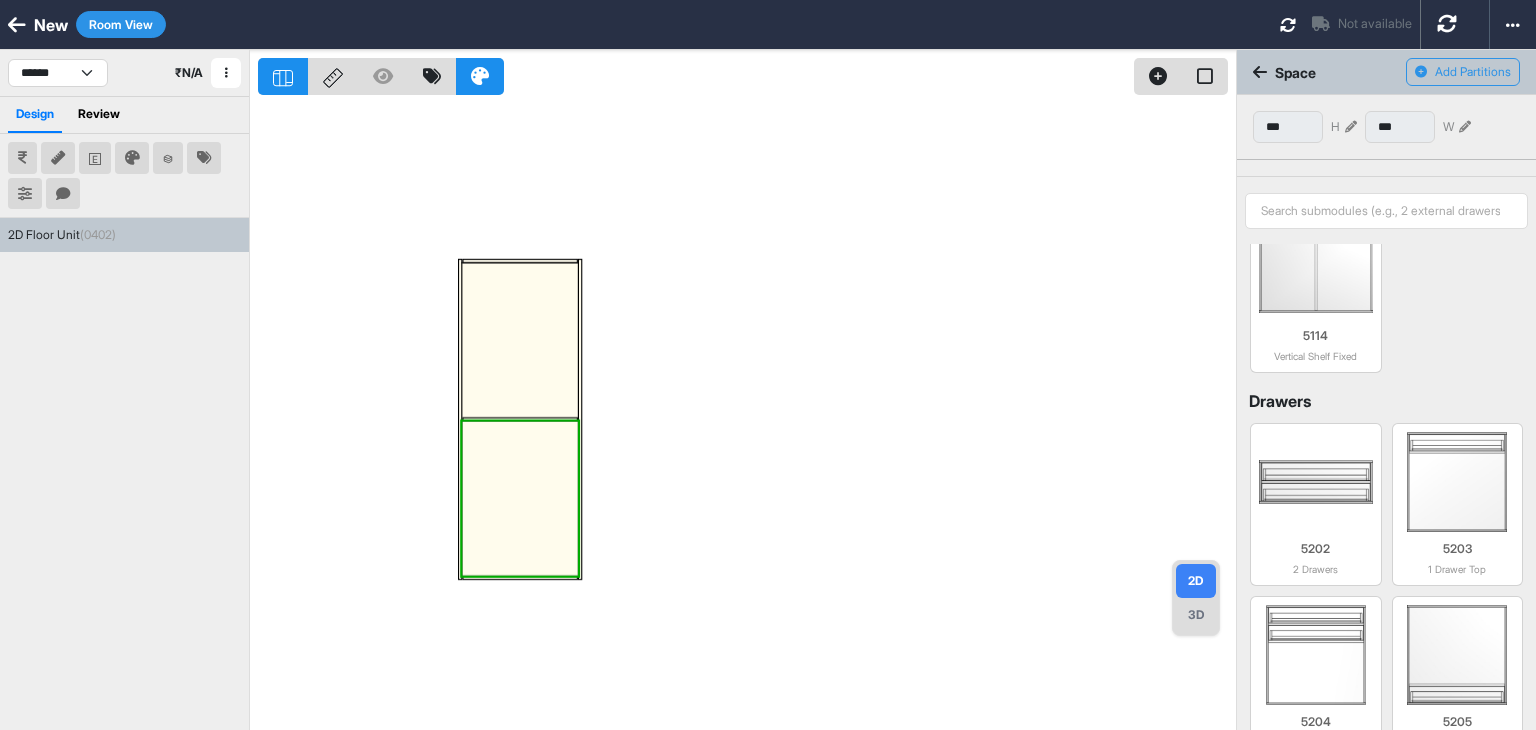 scroll, scrollTop: 499, scrollLeft: 0, axis: vertical 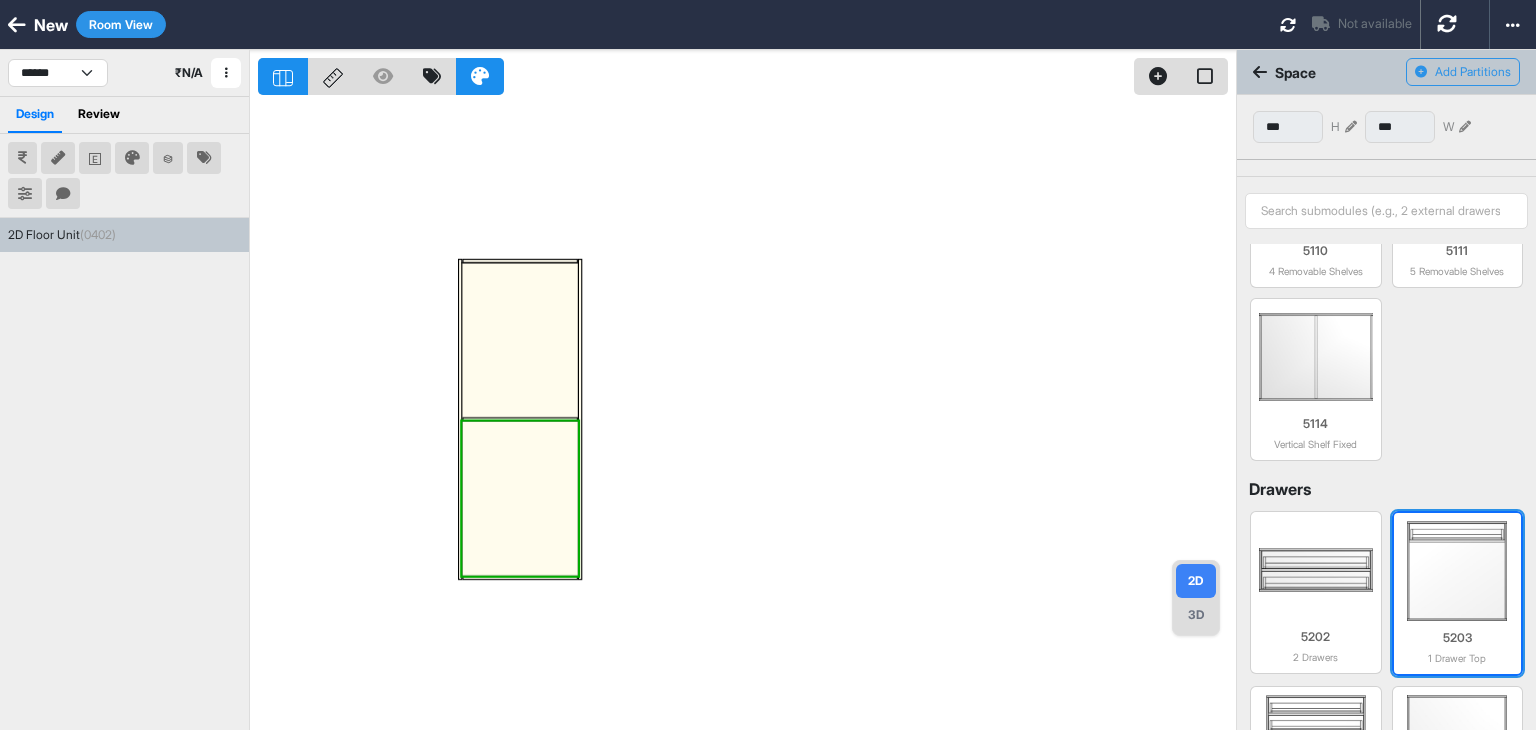 click at bounding box center [1458, 571] 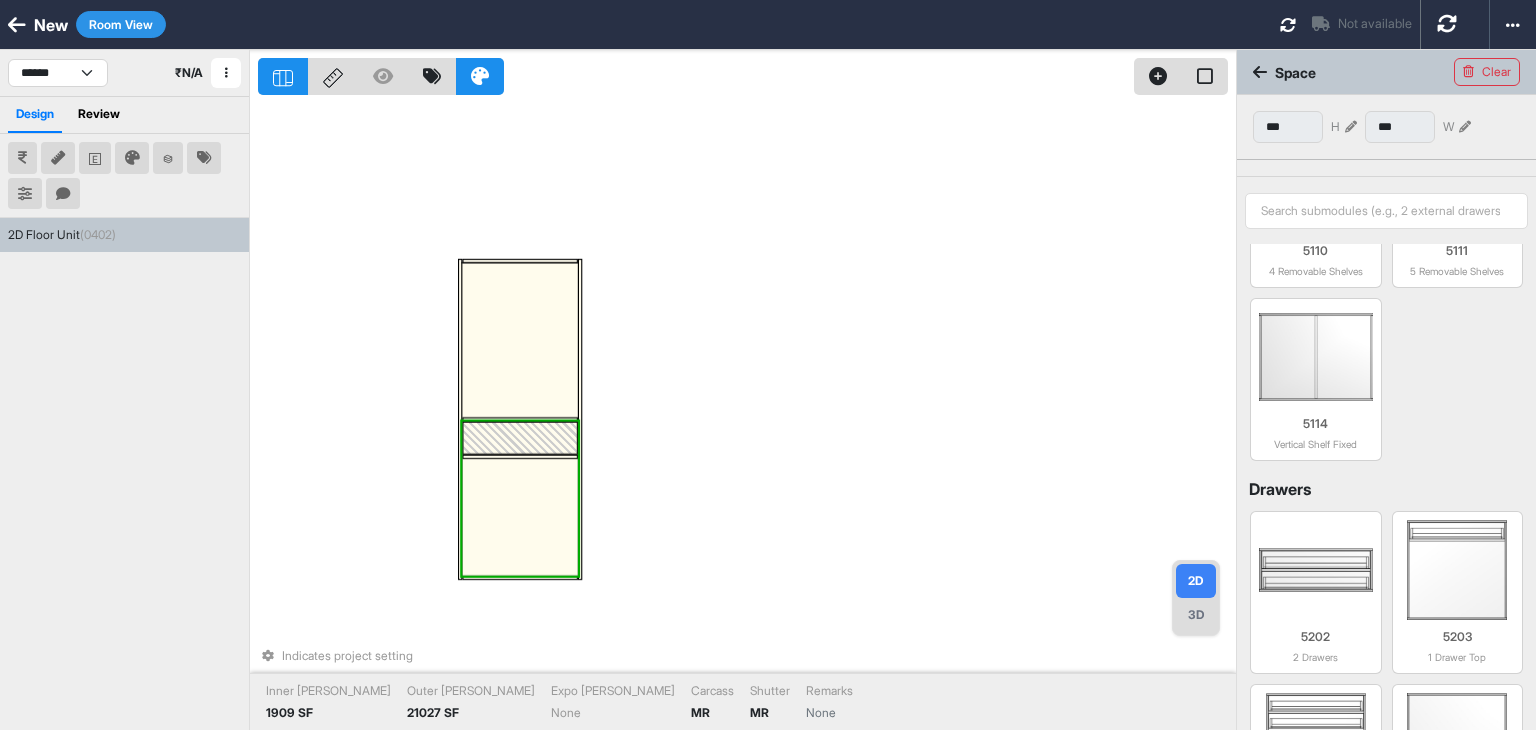 click at bounding box center [520, 438] 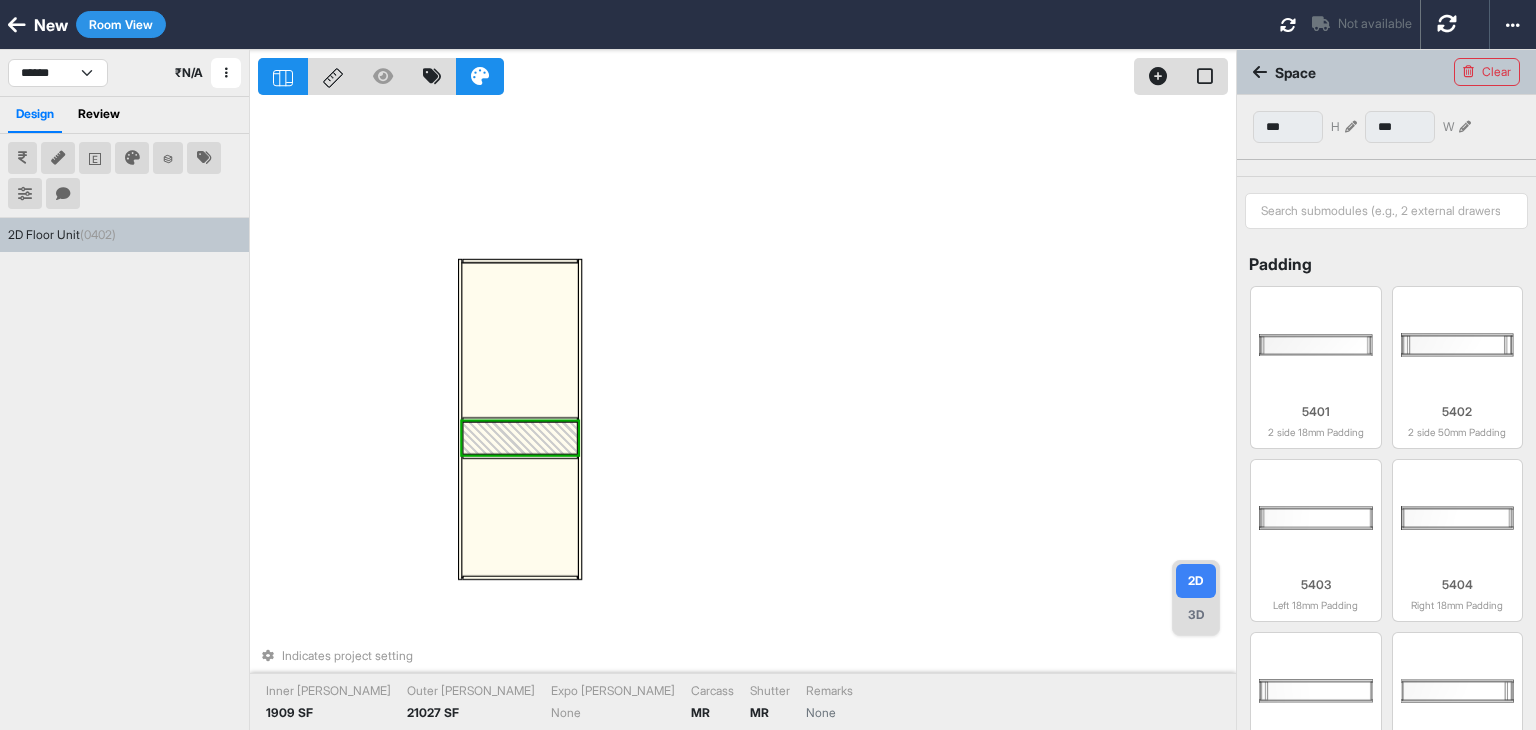 scroll, scrollTop: 632, scrollLeft: 0, axis: vertical 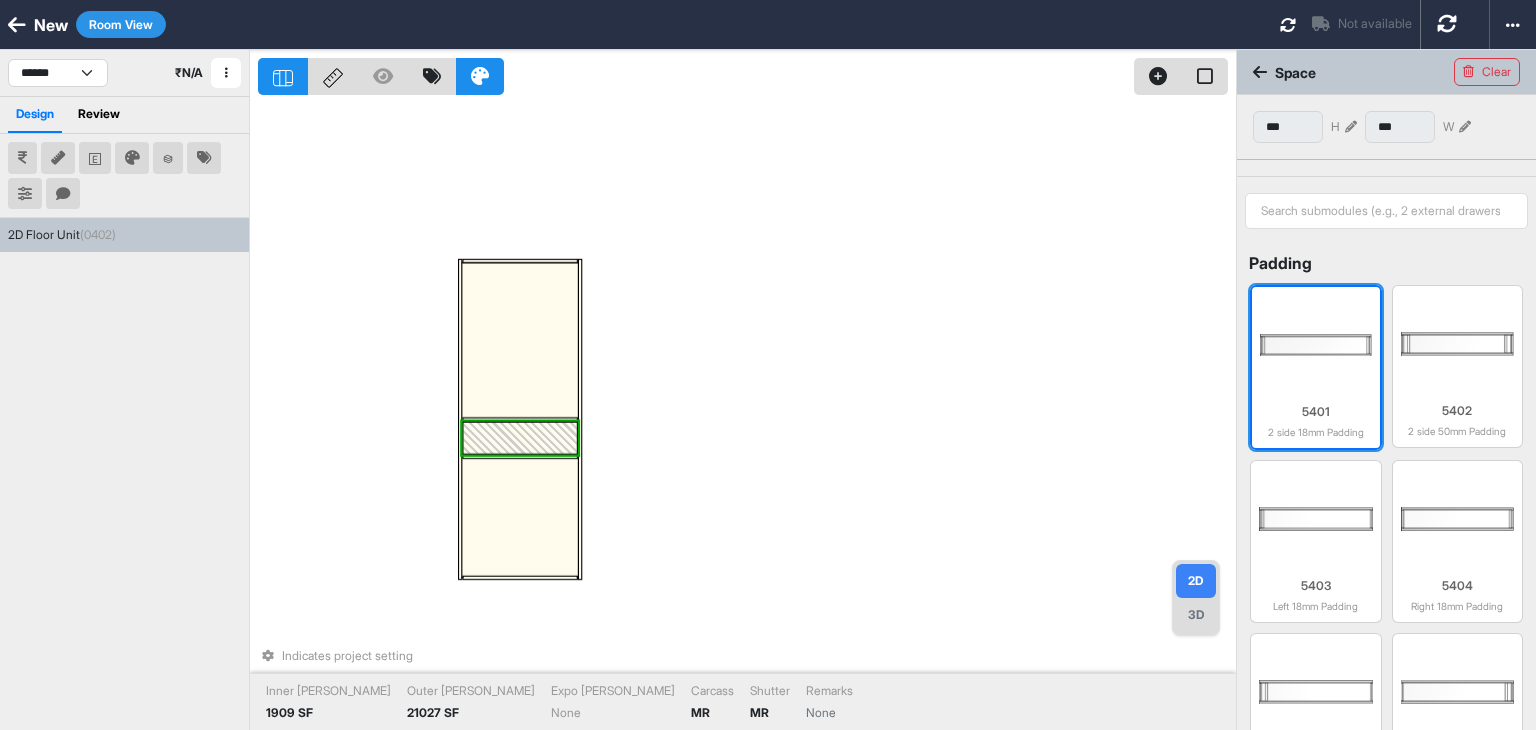 click on "5401 2 side 18mm Padding" at bounding box center [1316, 417] 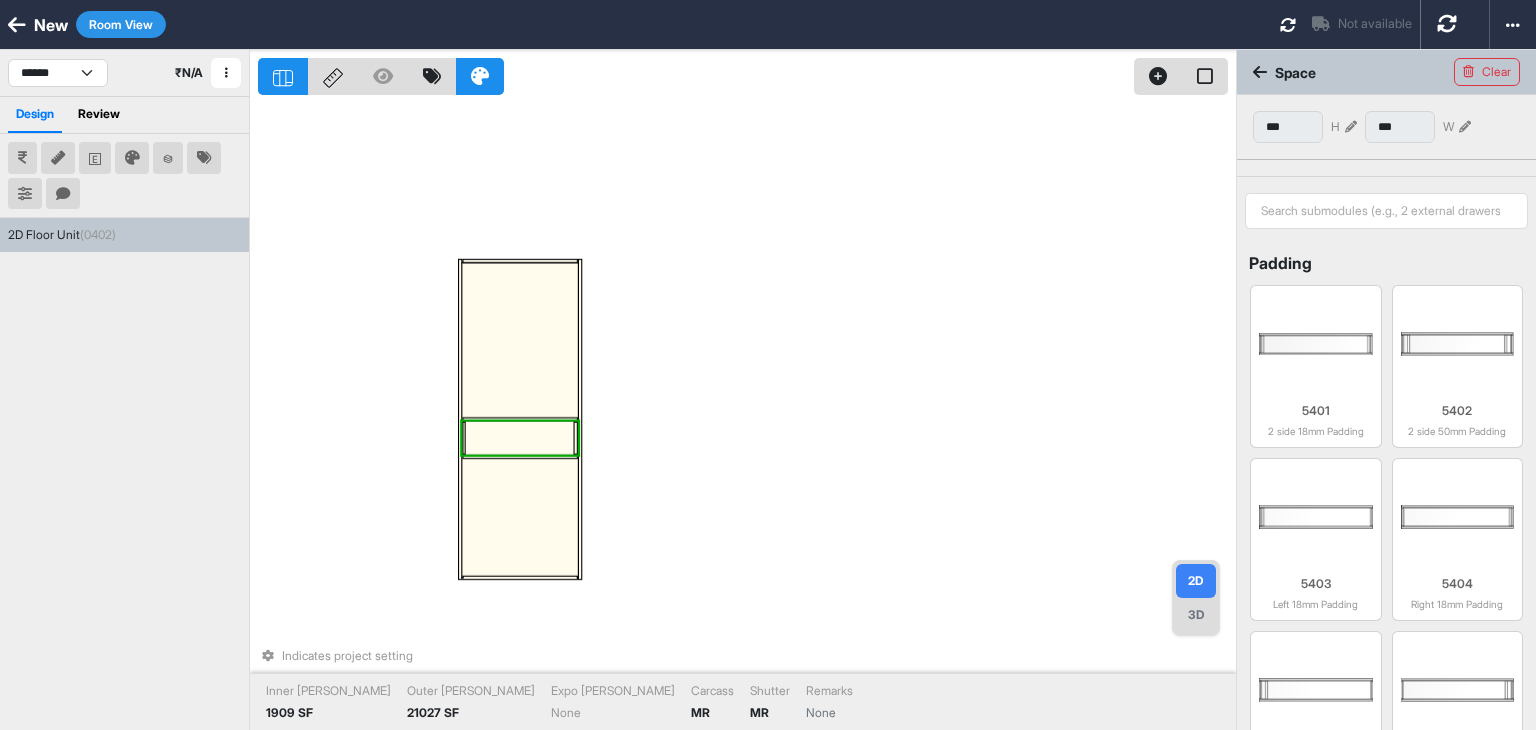 click on "Indicates project setting Inner Lam 1909 SF Outer Lam 21027 SF Expo Lam None Carcass MR Shutter MR Remarks None" at bounding box center [747, 415] 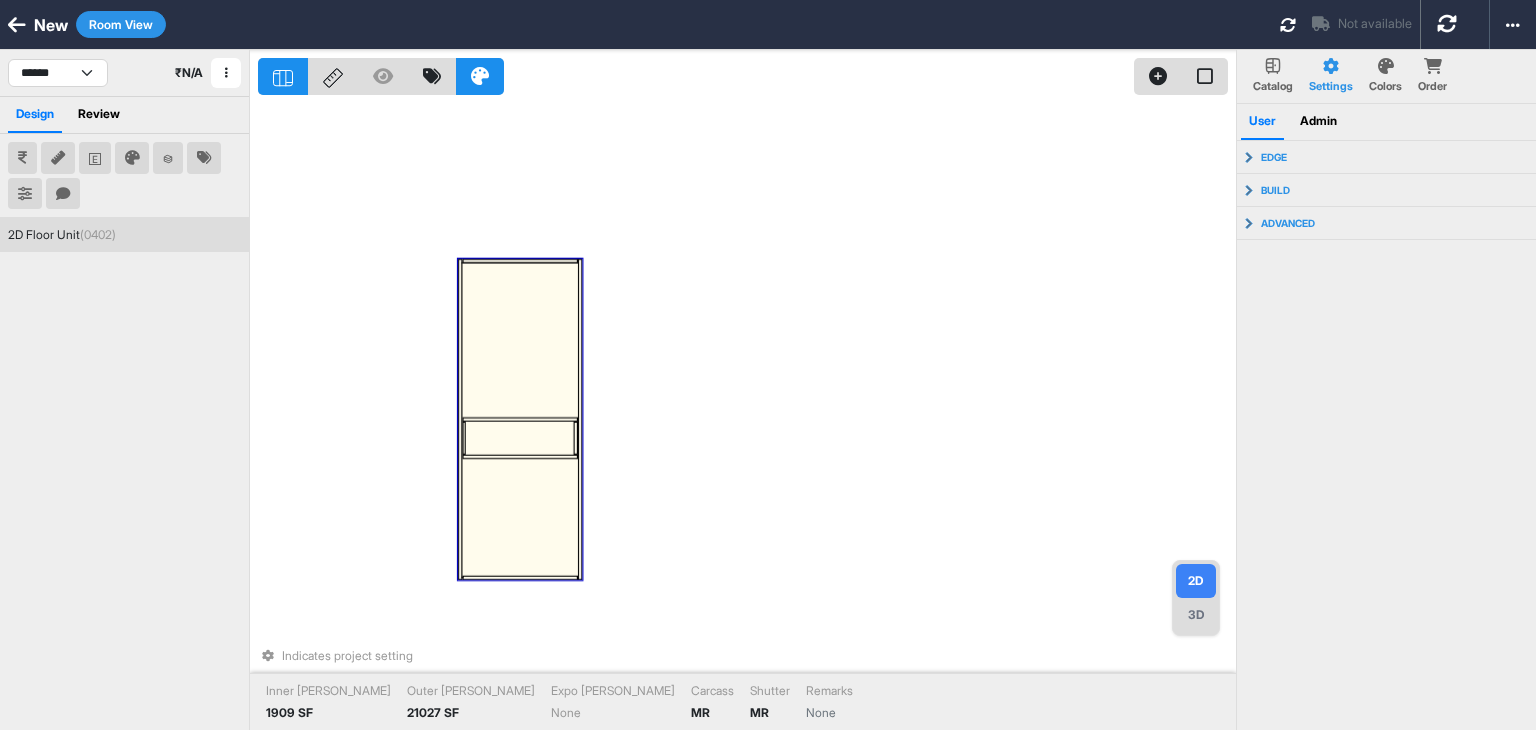 click at bounding box center (520, 438) 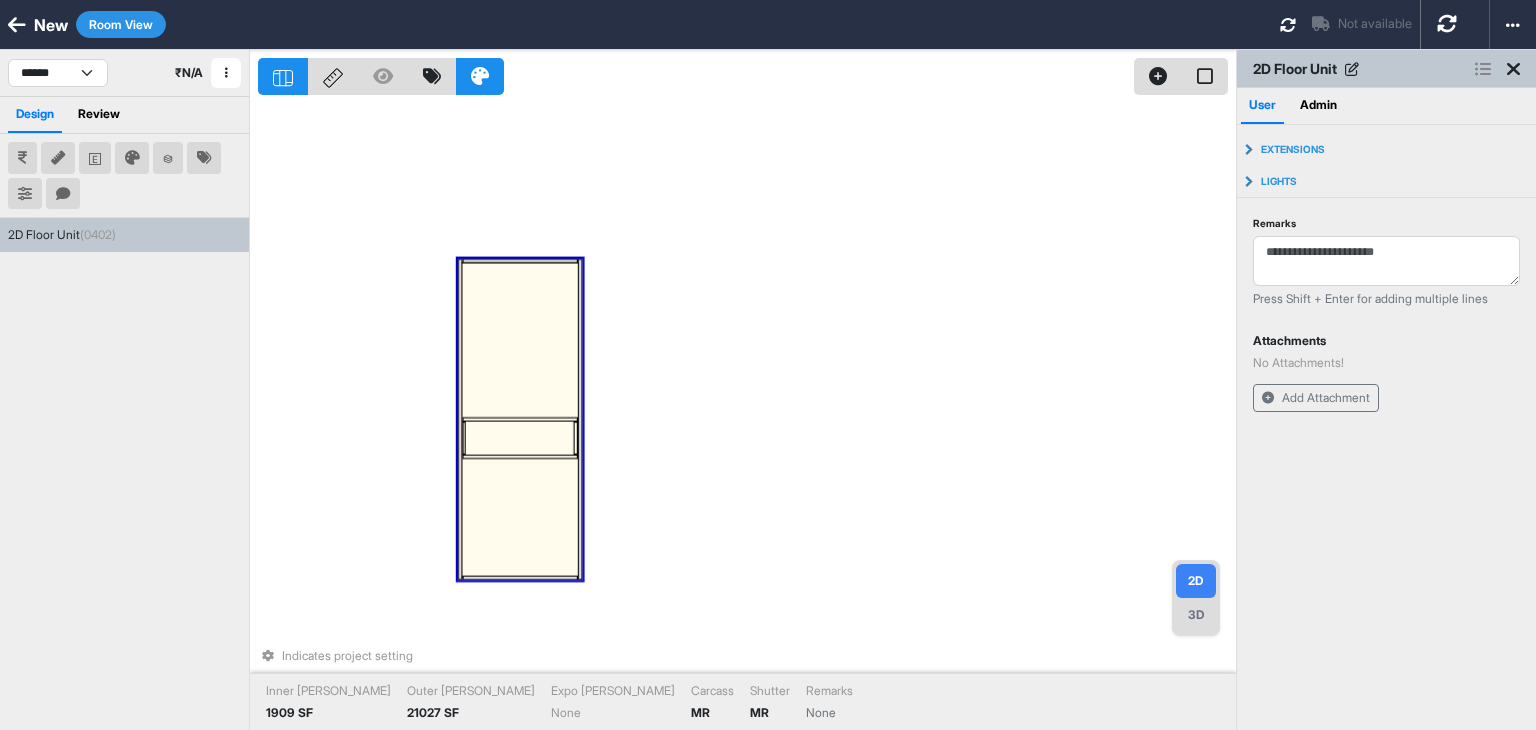 click at bounding box center [520, 438] 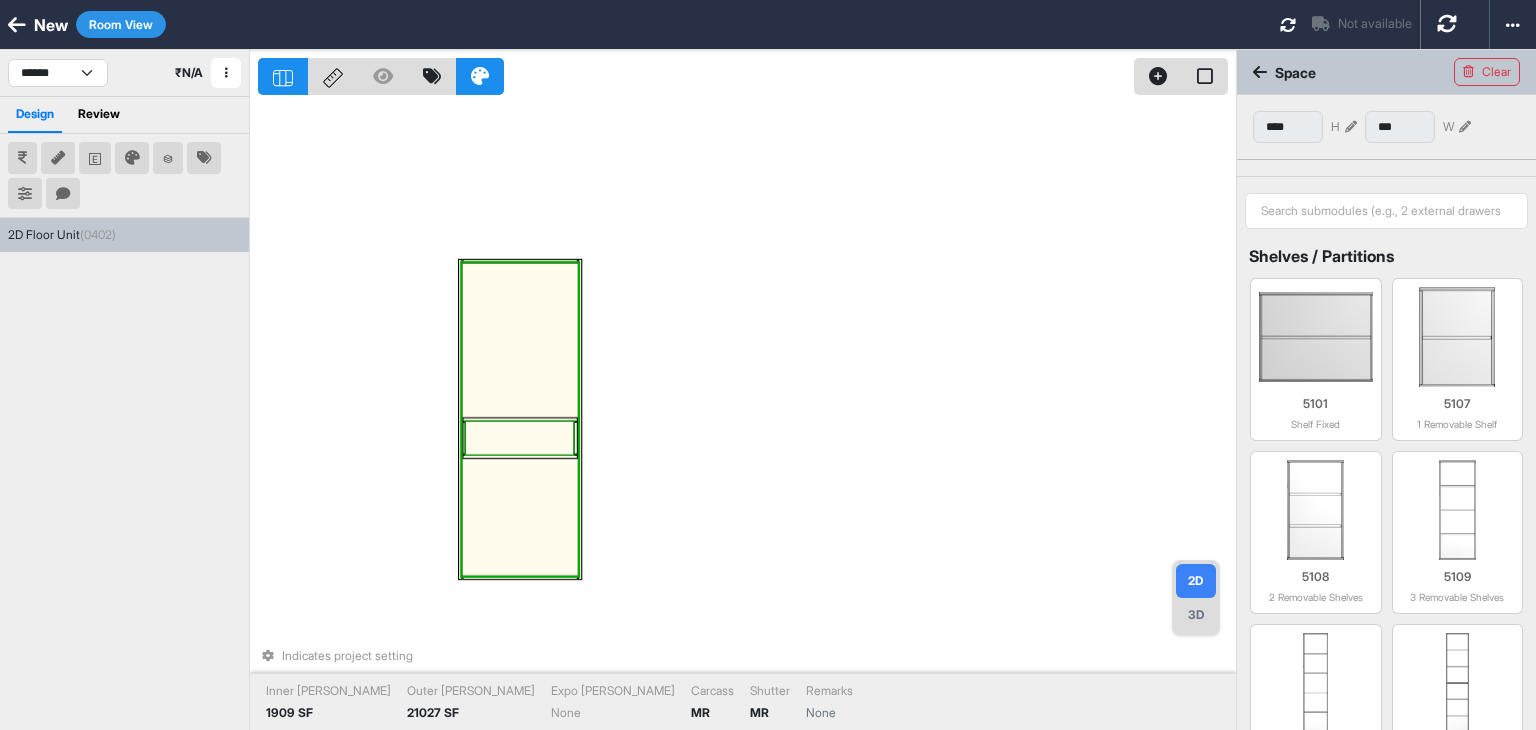click at bounding box center (520, 438) 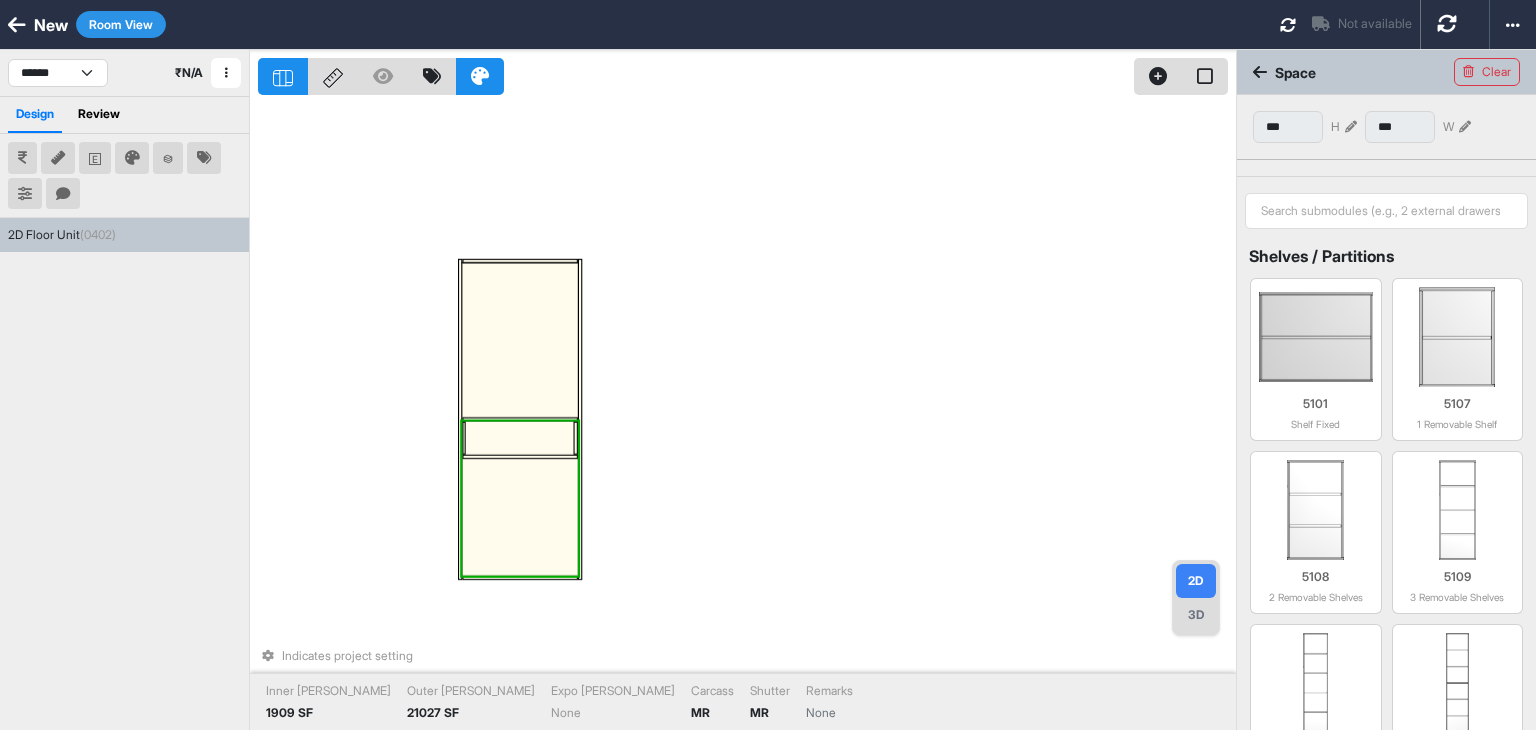 click at bounding box center (520, 438) 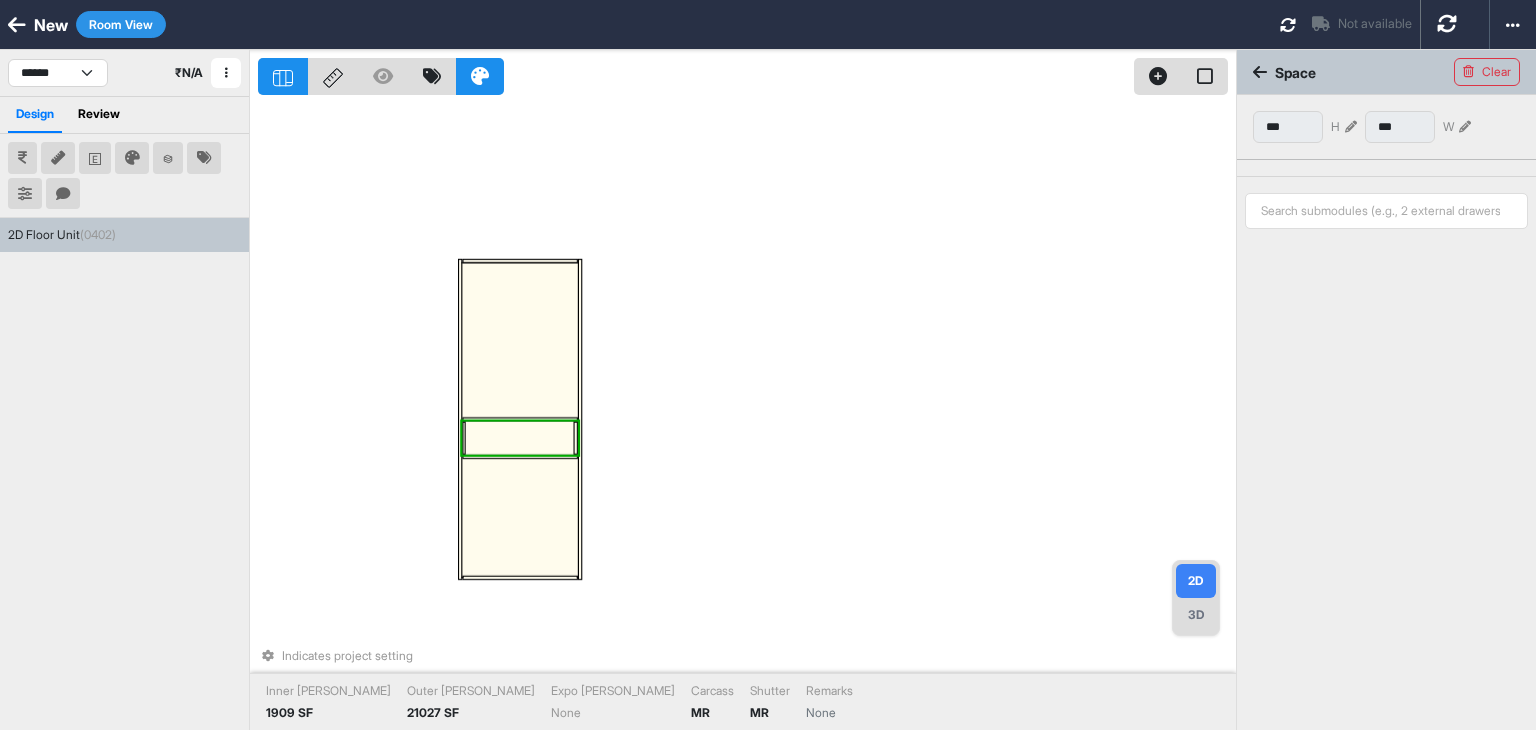 type on "***" 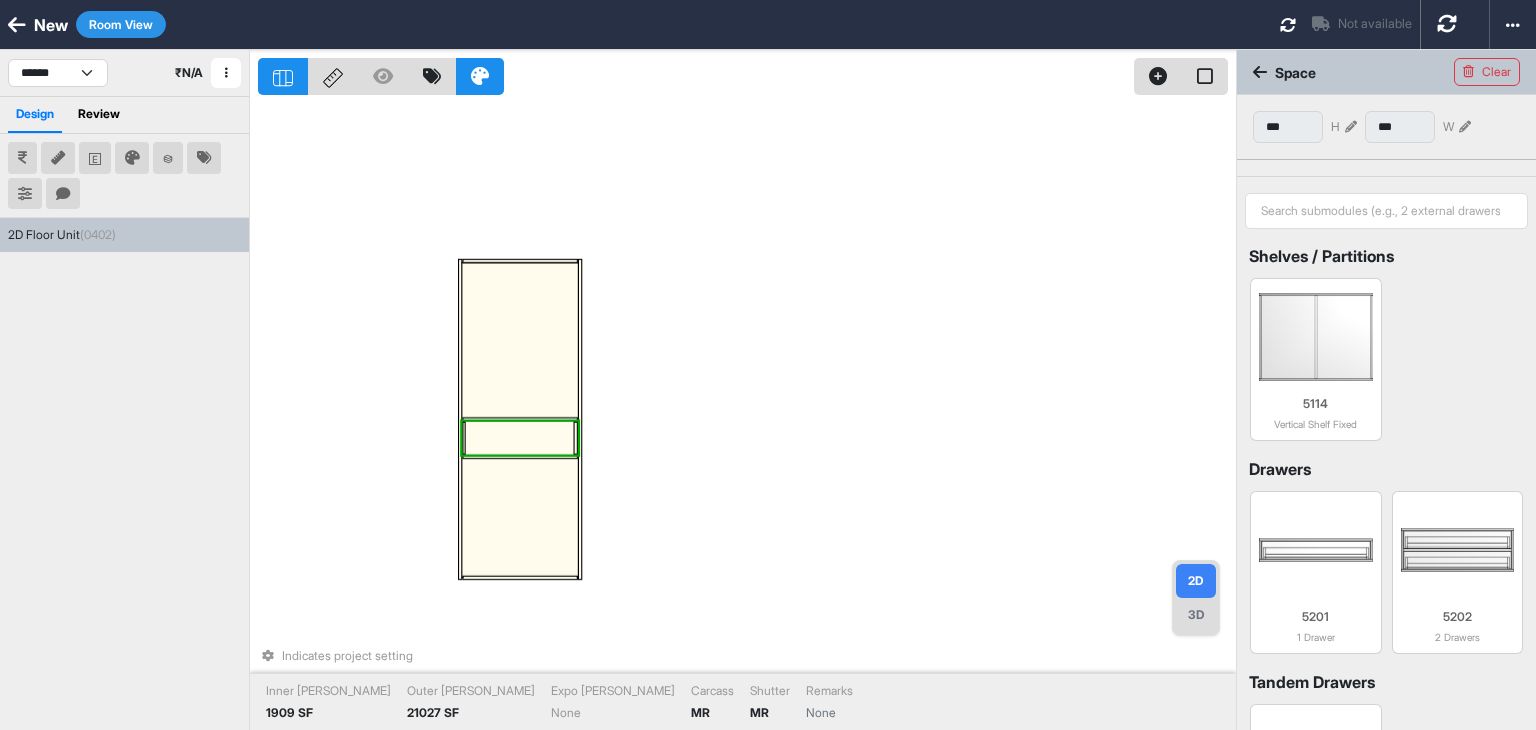 click at bounding box center (520, 438) 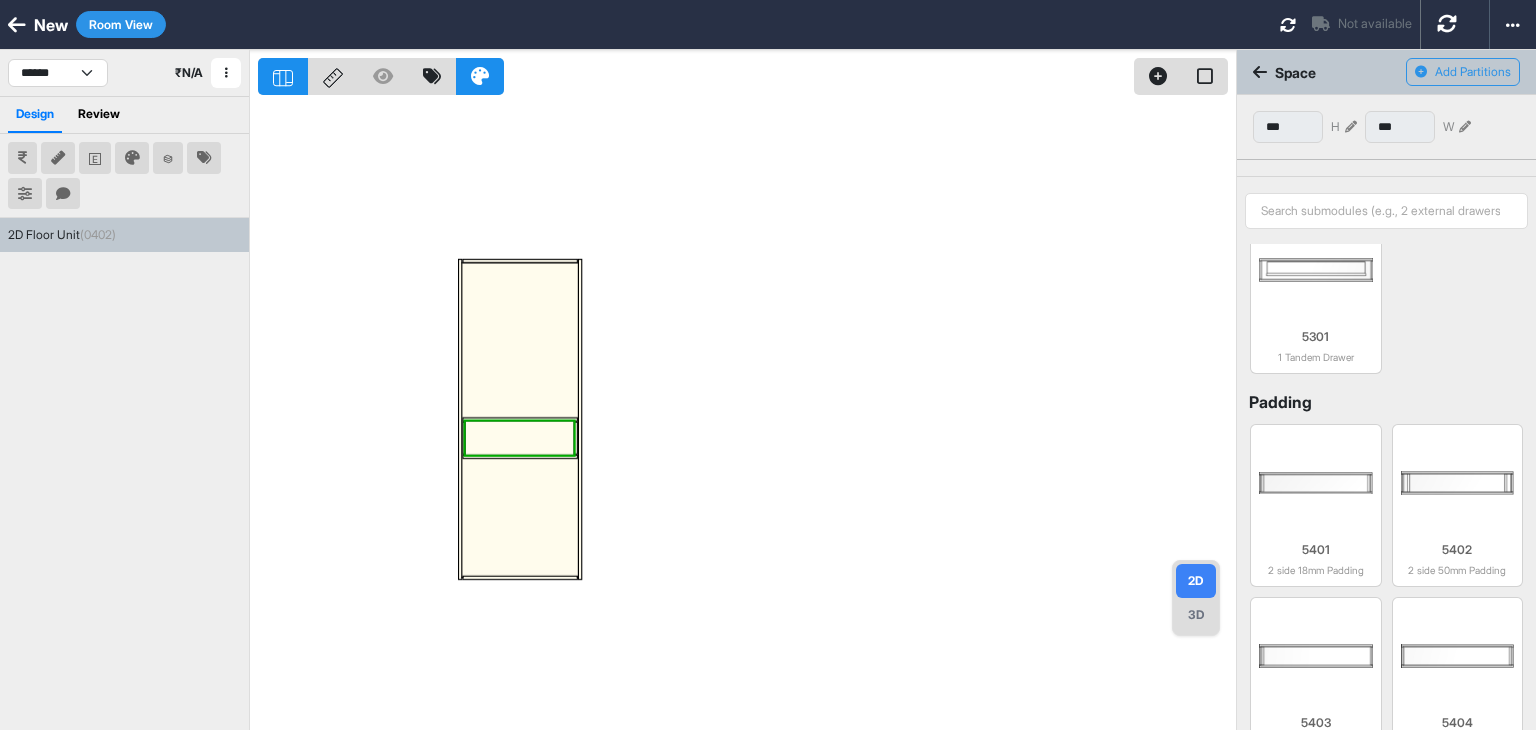 scroll, scrollTop: 499, scrollLeft: 0, axis: vertical 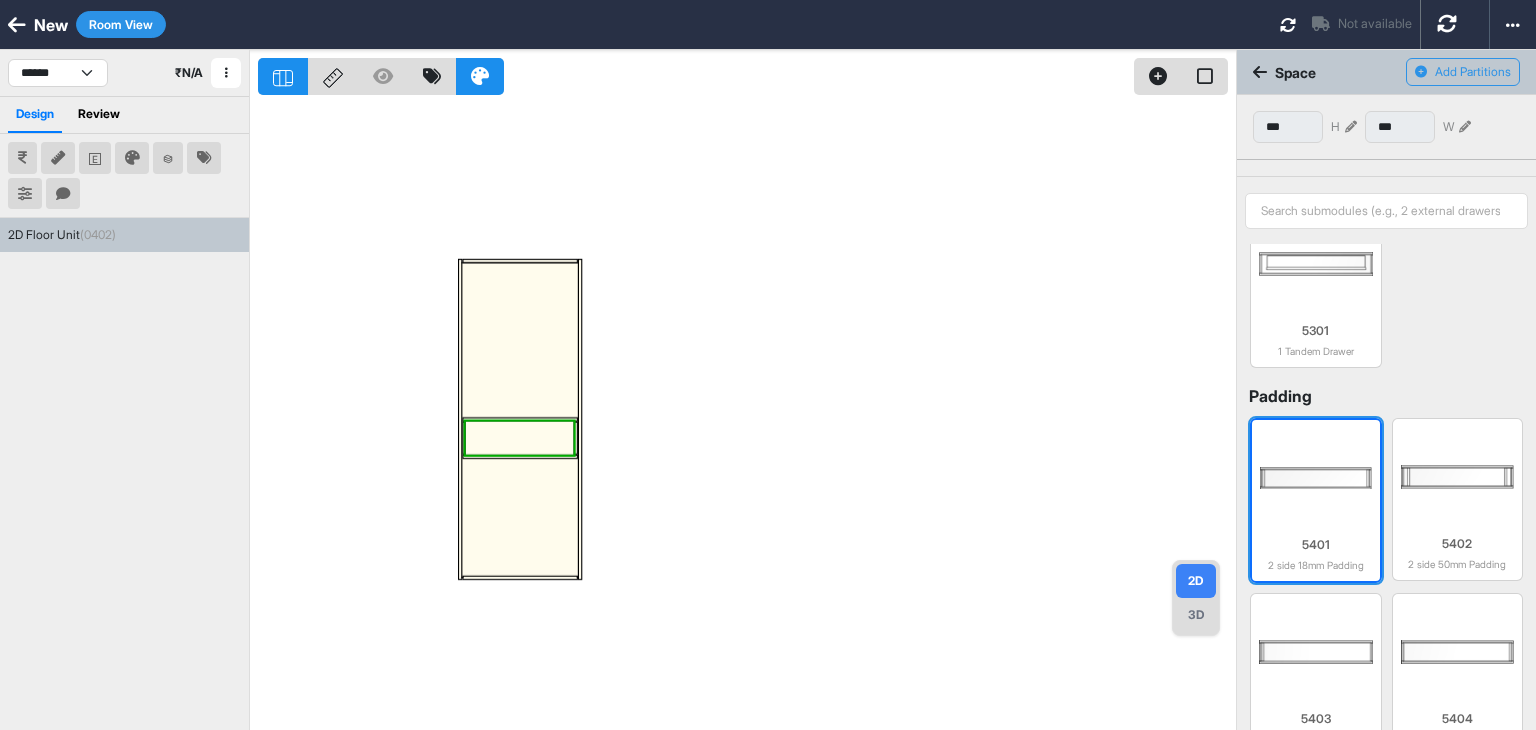 click at bounding box center (1316, 478) 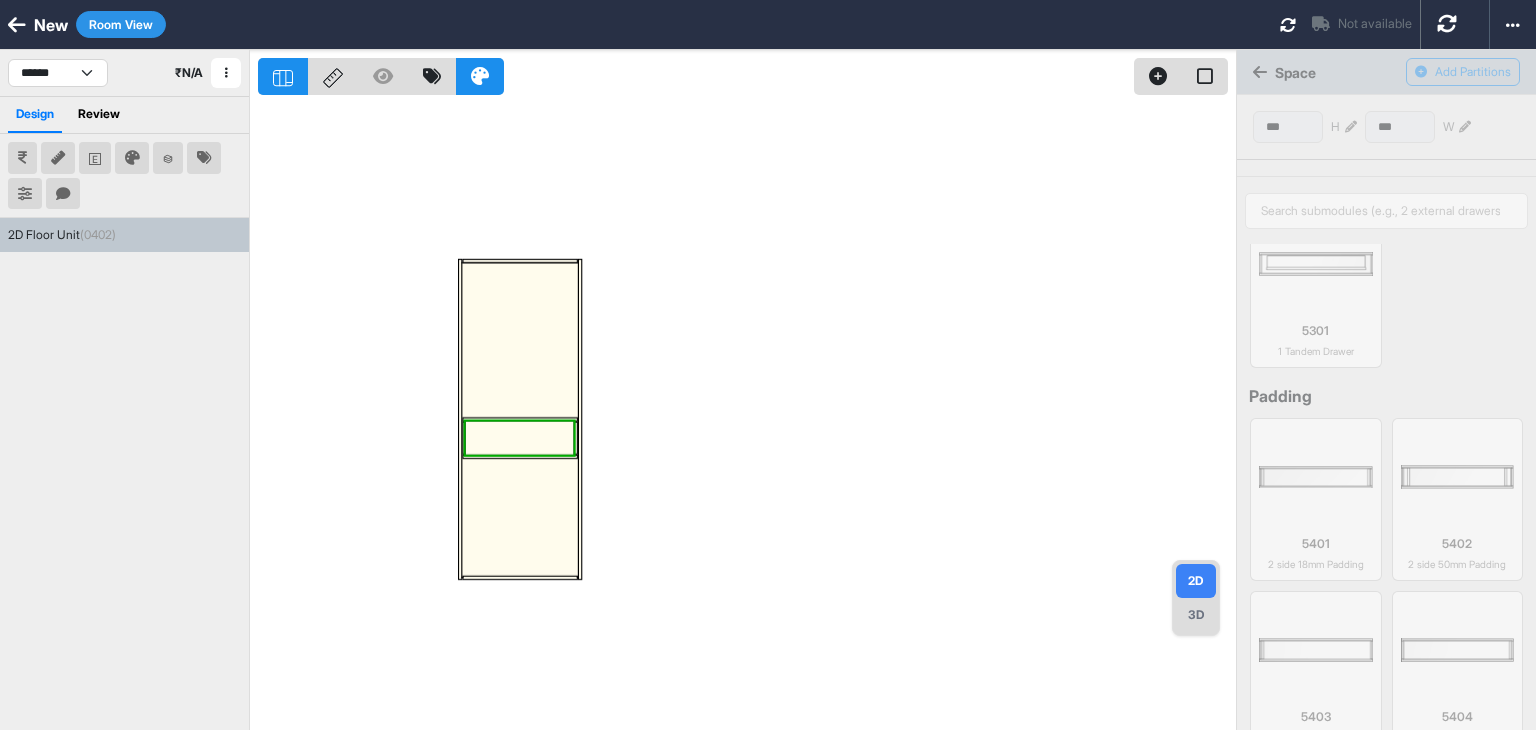 type on "***" 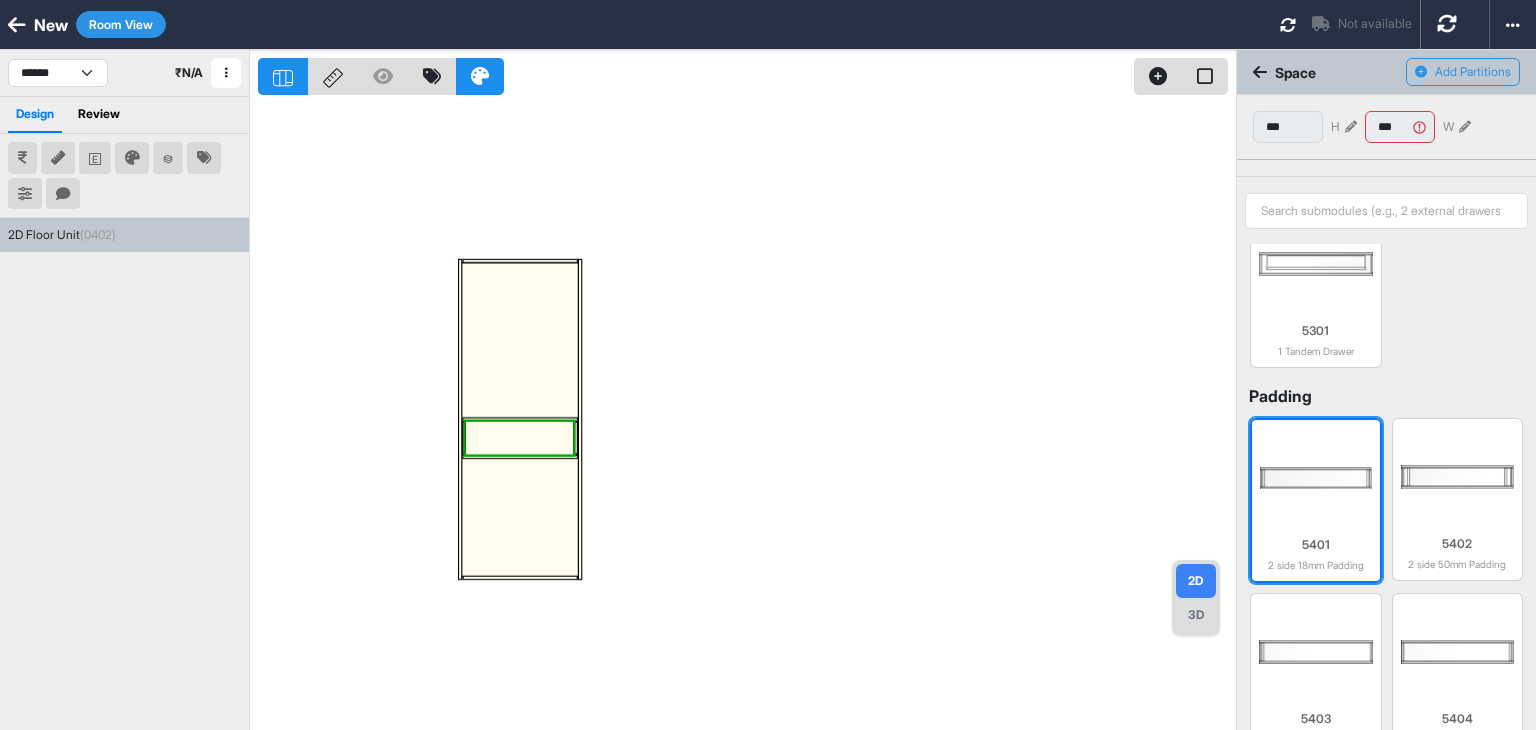 click at bounding box center (1316, 478) 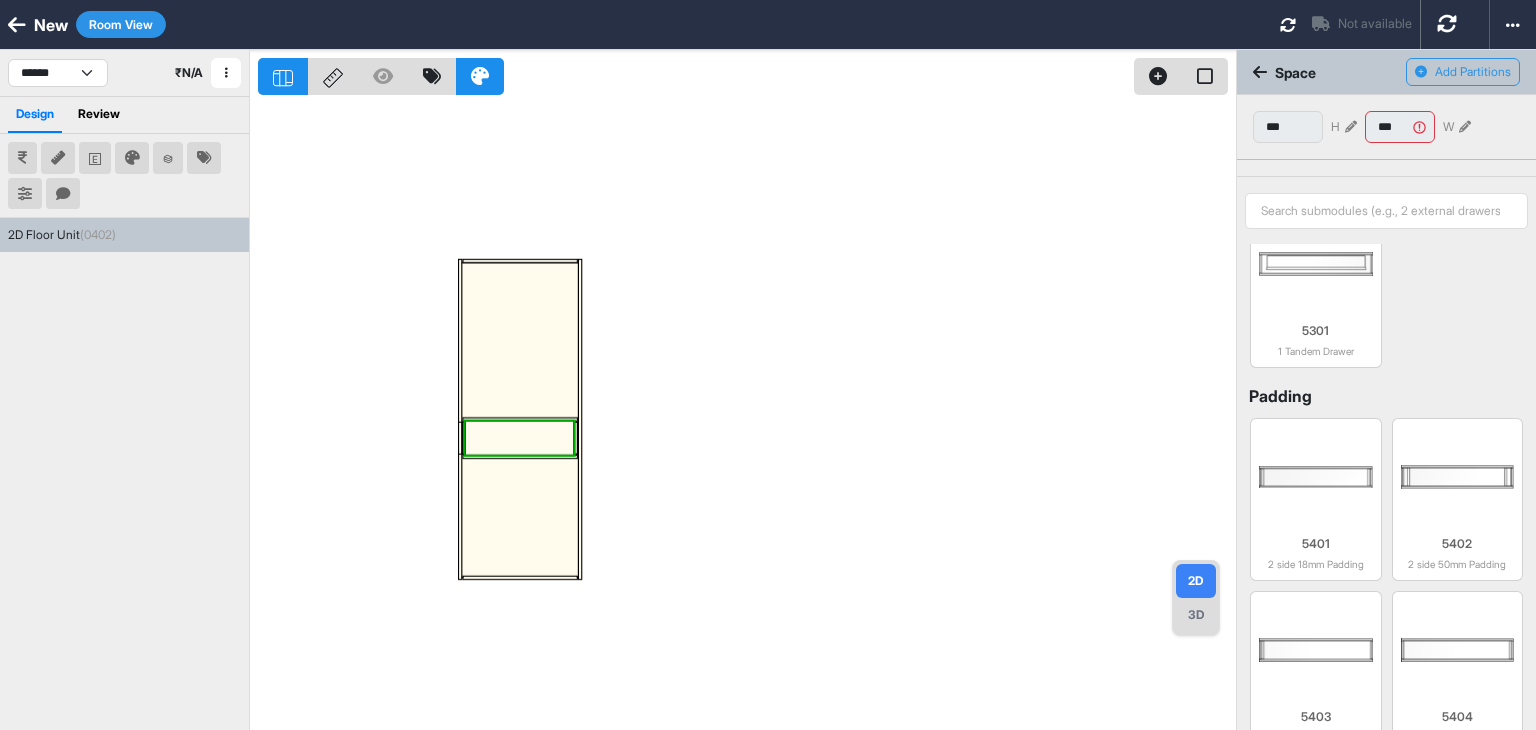 click at bounding box center (747, 415) 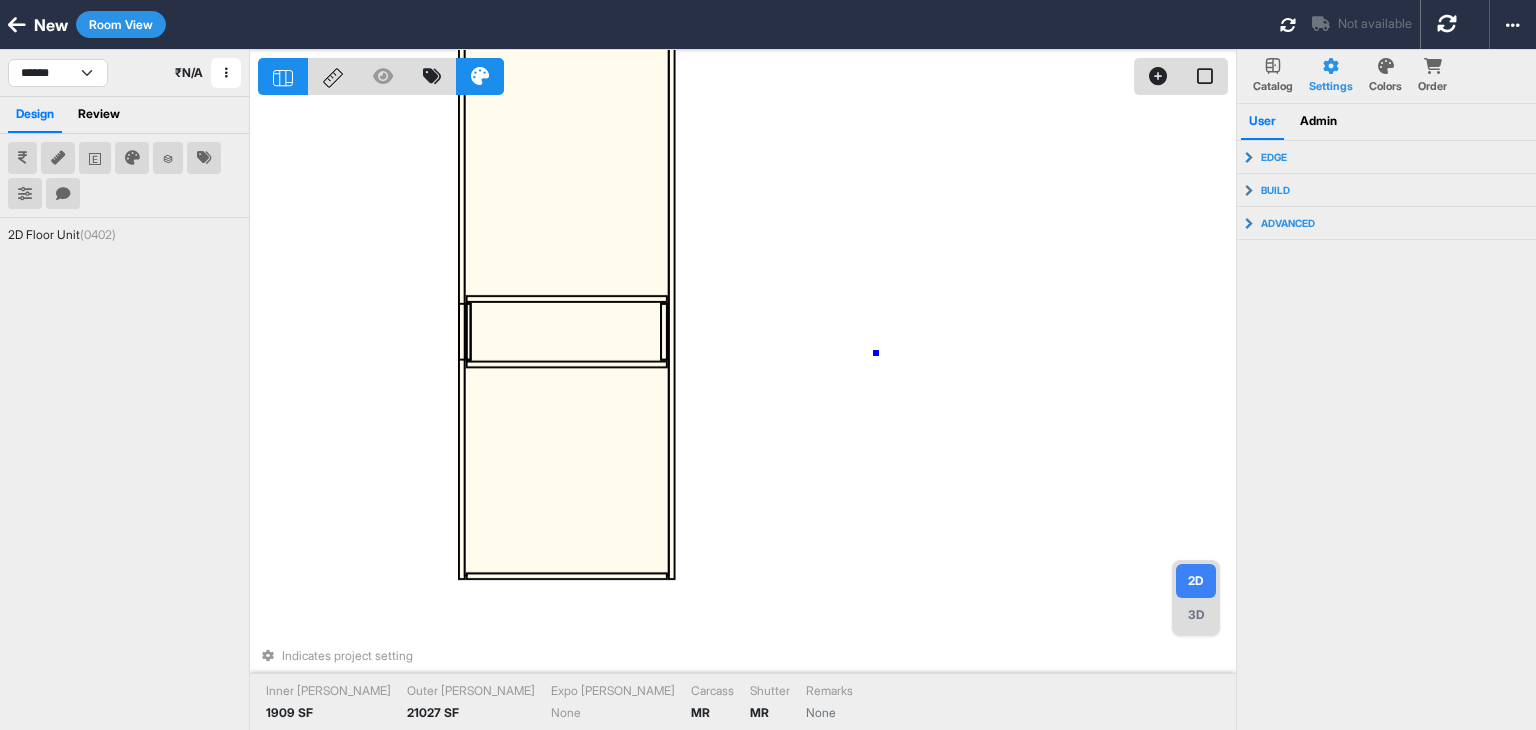 click on "Indicates project setting Inner Lam 1909 SF Outer Lam 21027 SF Expo Lam None Carcass MR Shutter MR Remarks None" at bounding box center (747, 415) 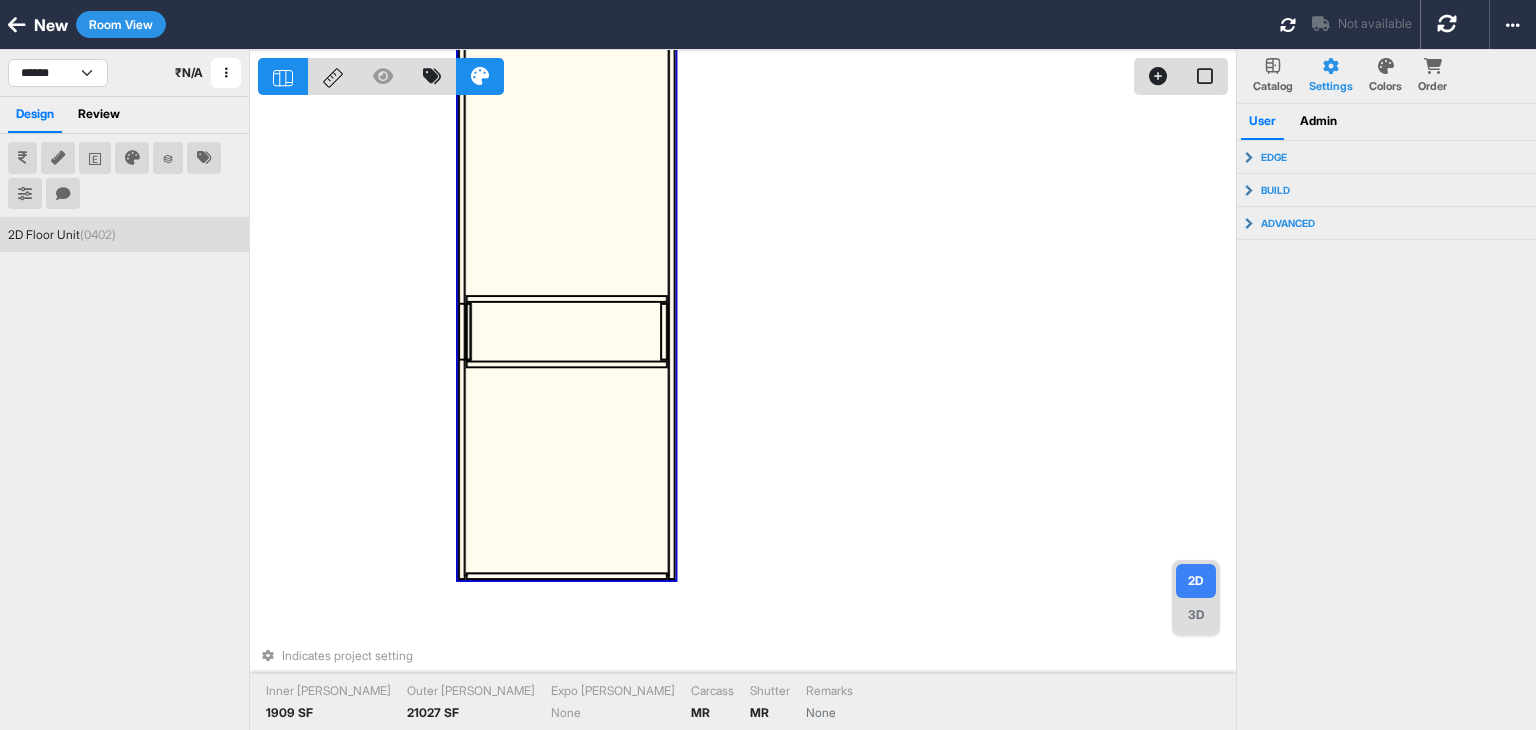 click at bounding box center [566, 332] 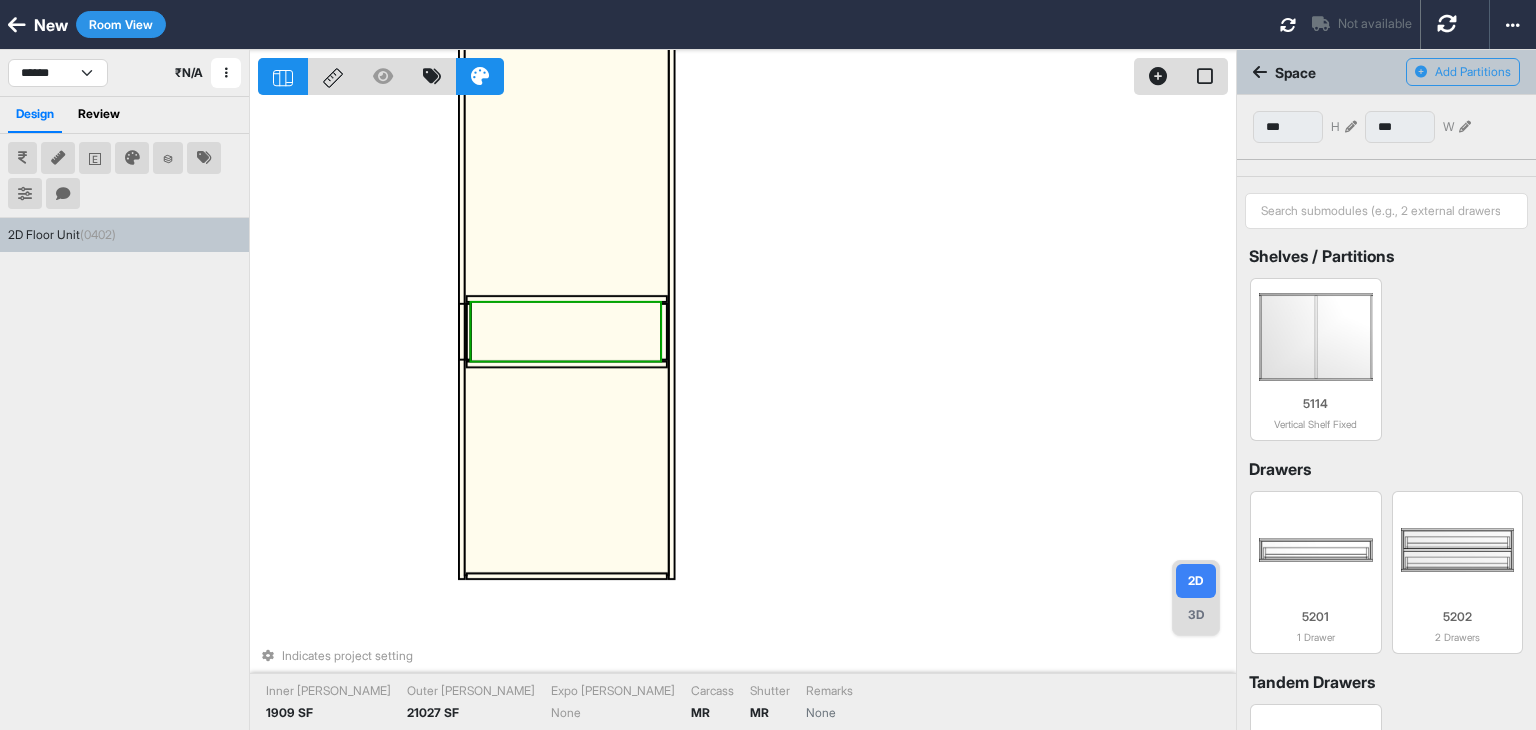 click at bounding box center [566, 332] 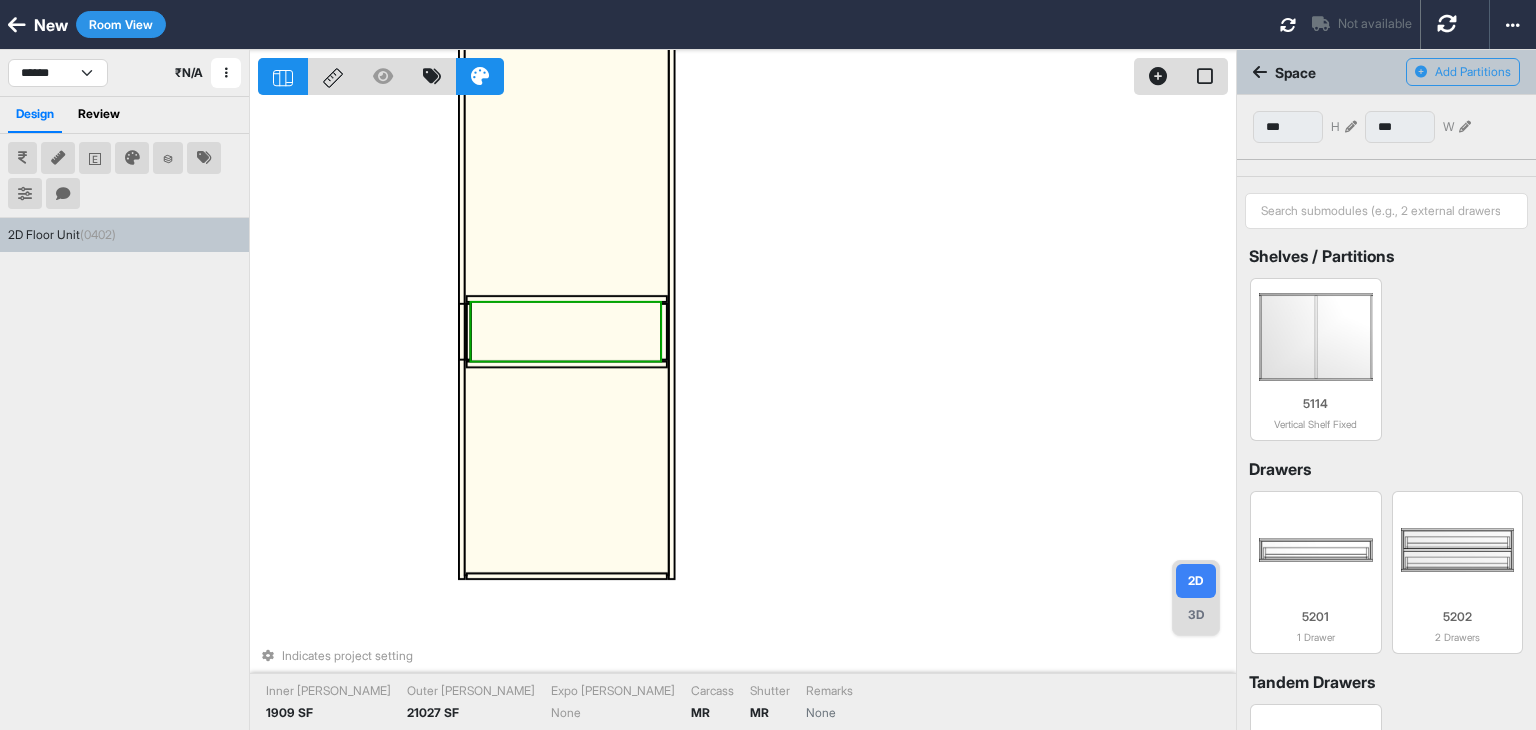 click at bounding box center (566, 332) 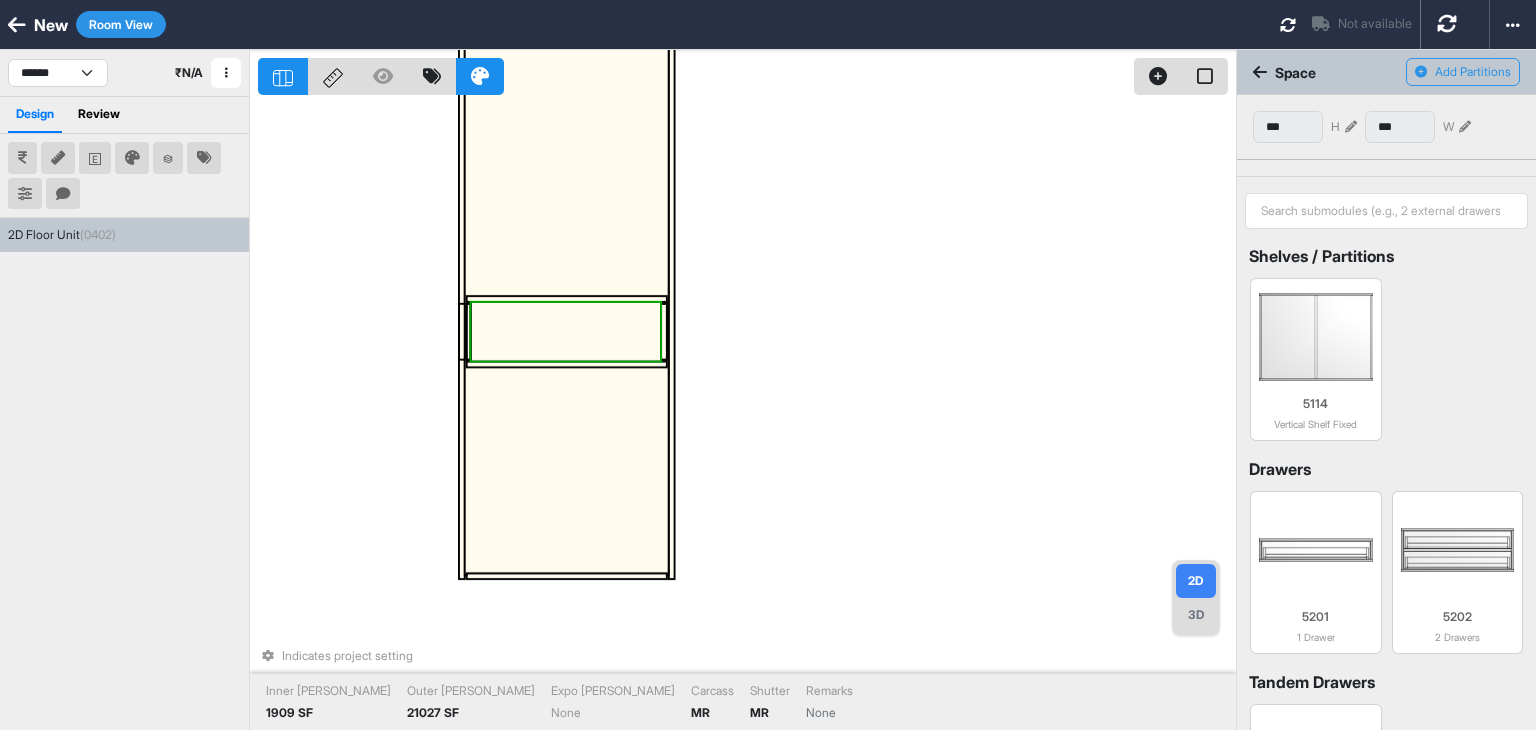 click at bounding box center [566, 332] 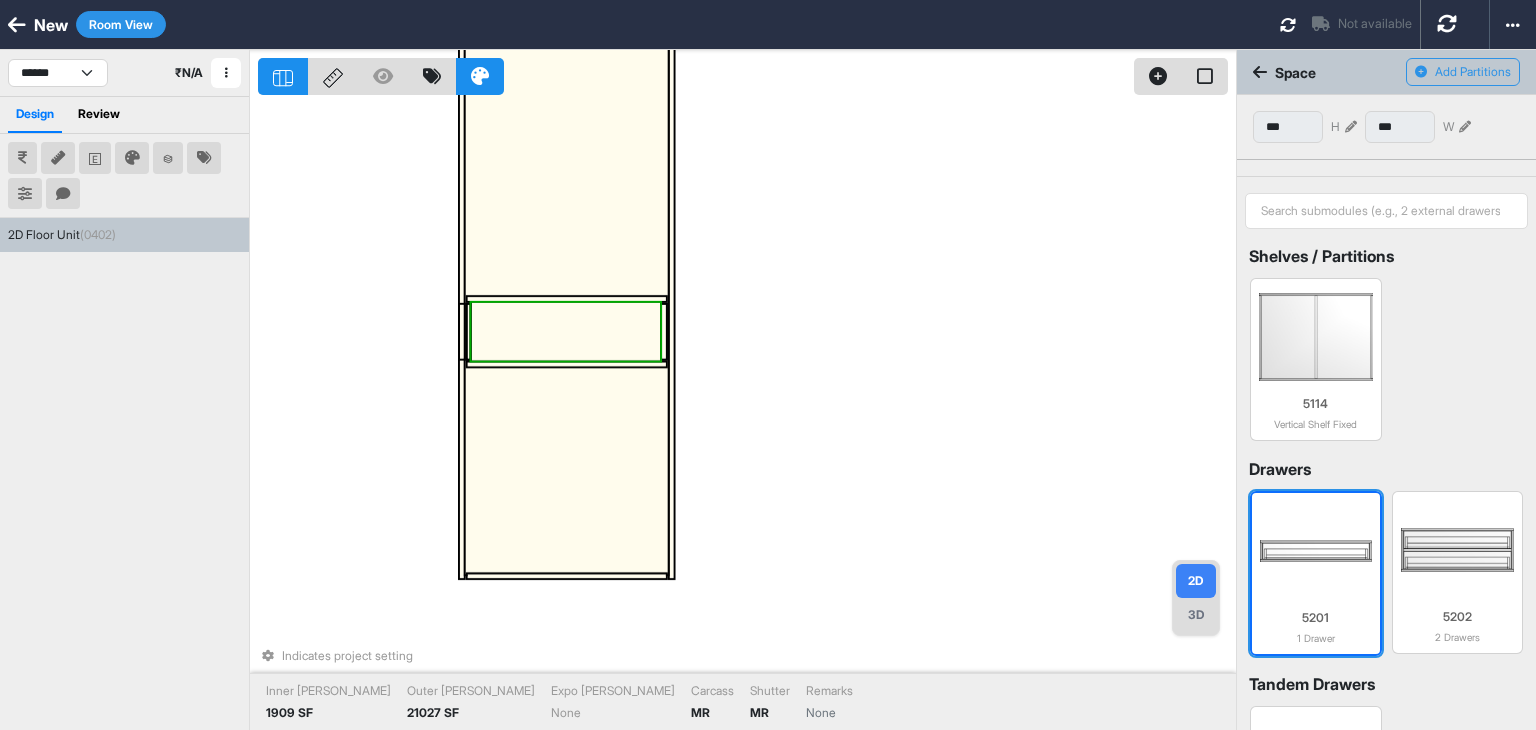 click at bounding box center (1316, 551) 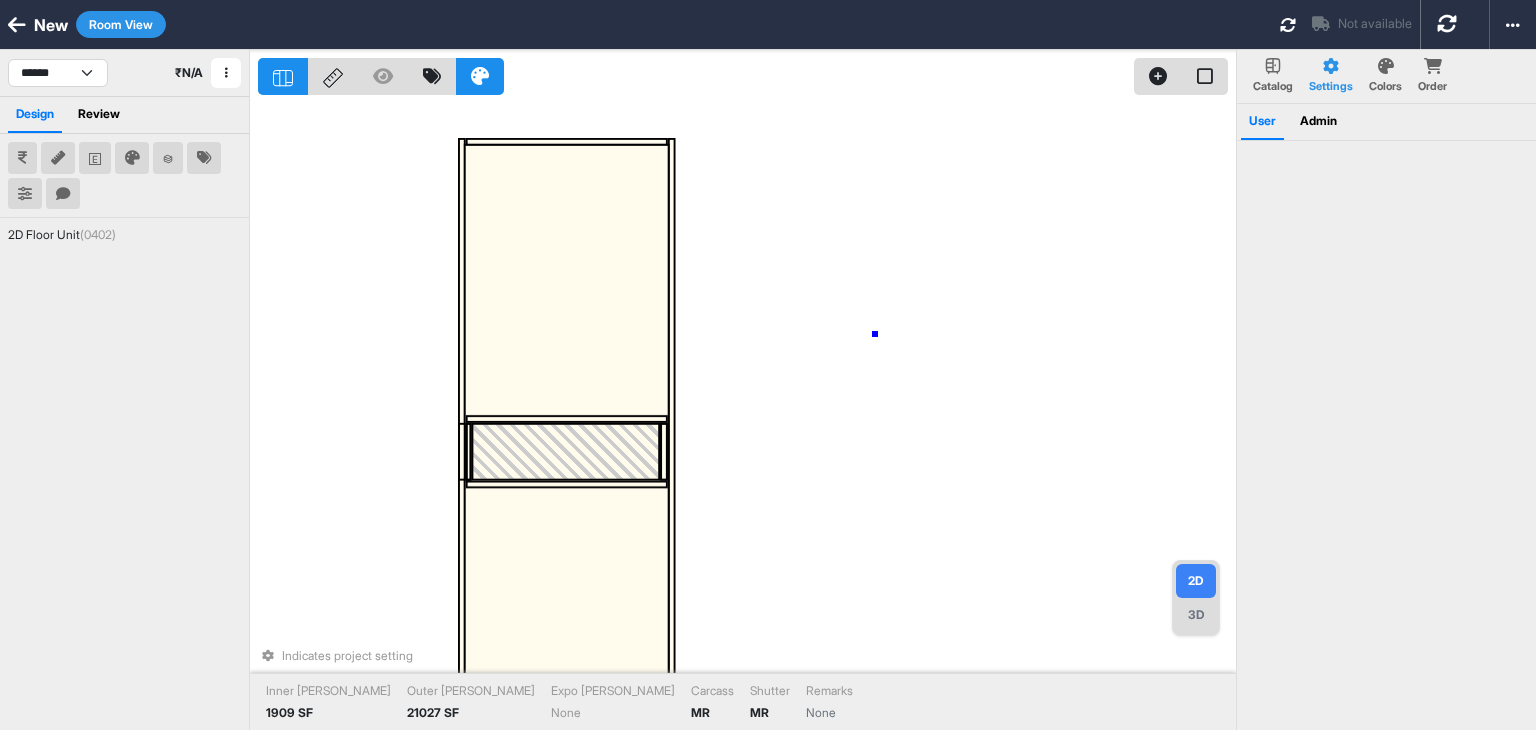 click on "Indicates project setting Inner Lam 1909 SF Outer Lam 21027 SF Expo Lam None Carcass MR Shutter MR Remarks None" at bounding box center (747, 415) 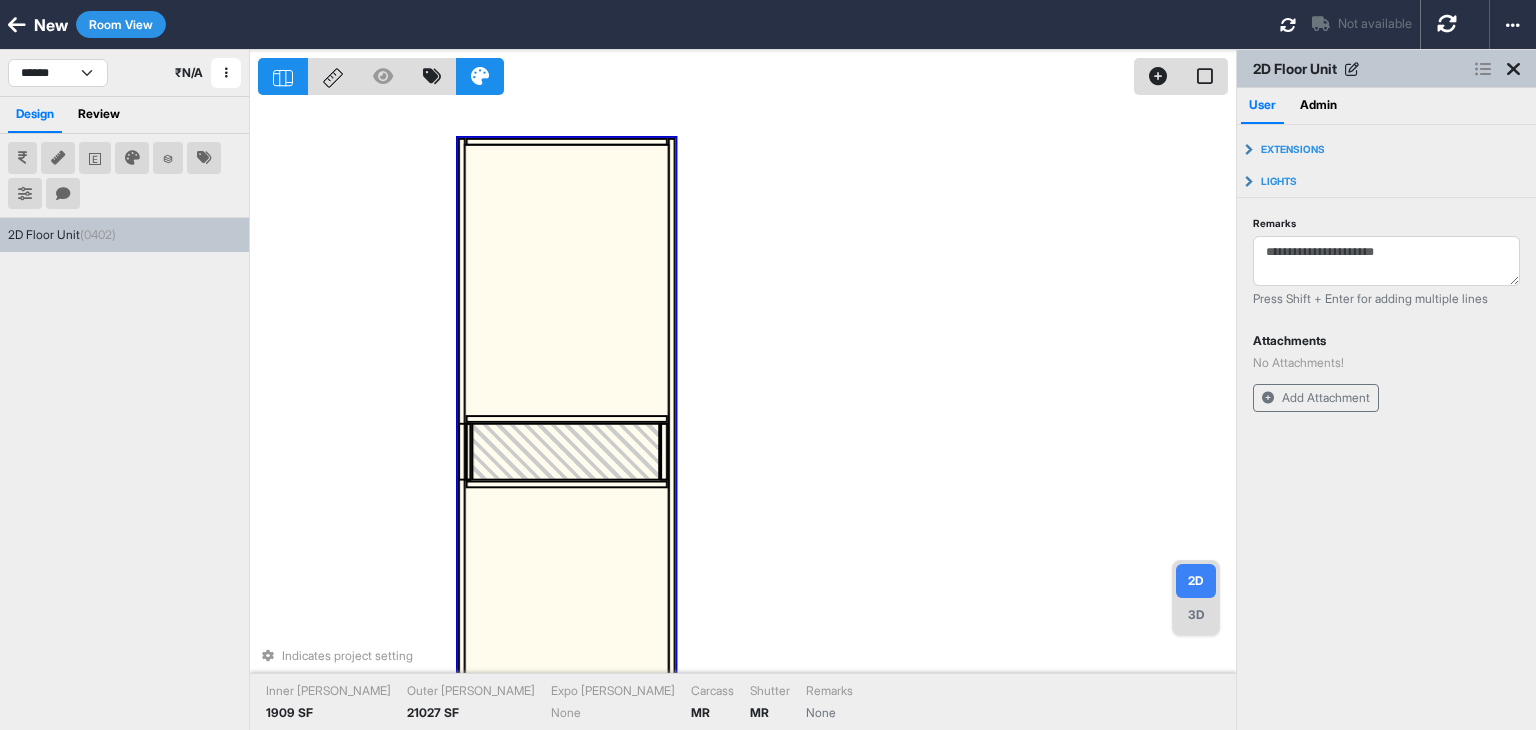 click at bounding box center (566, 281) 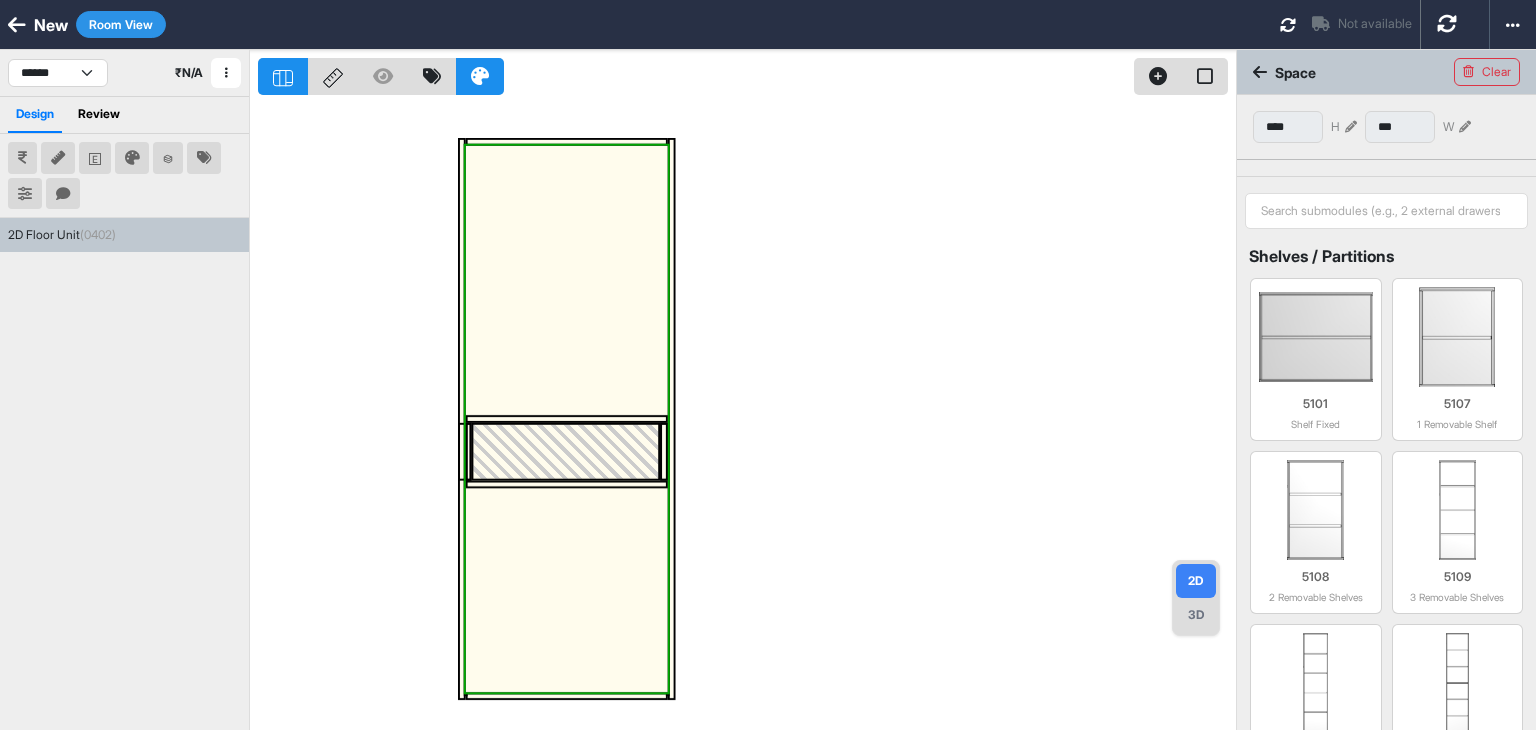 click at bounding box center (747, 415) 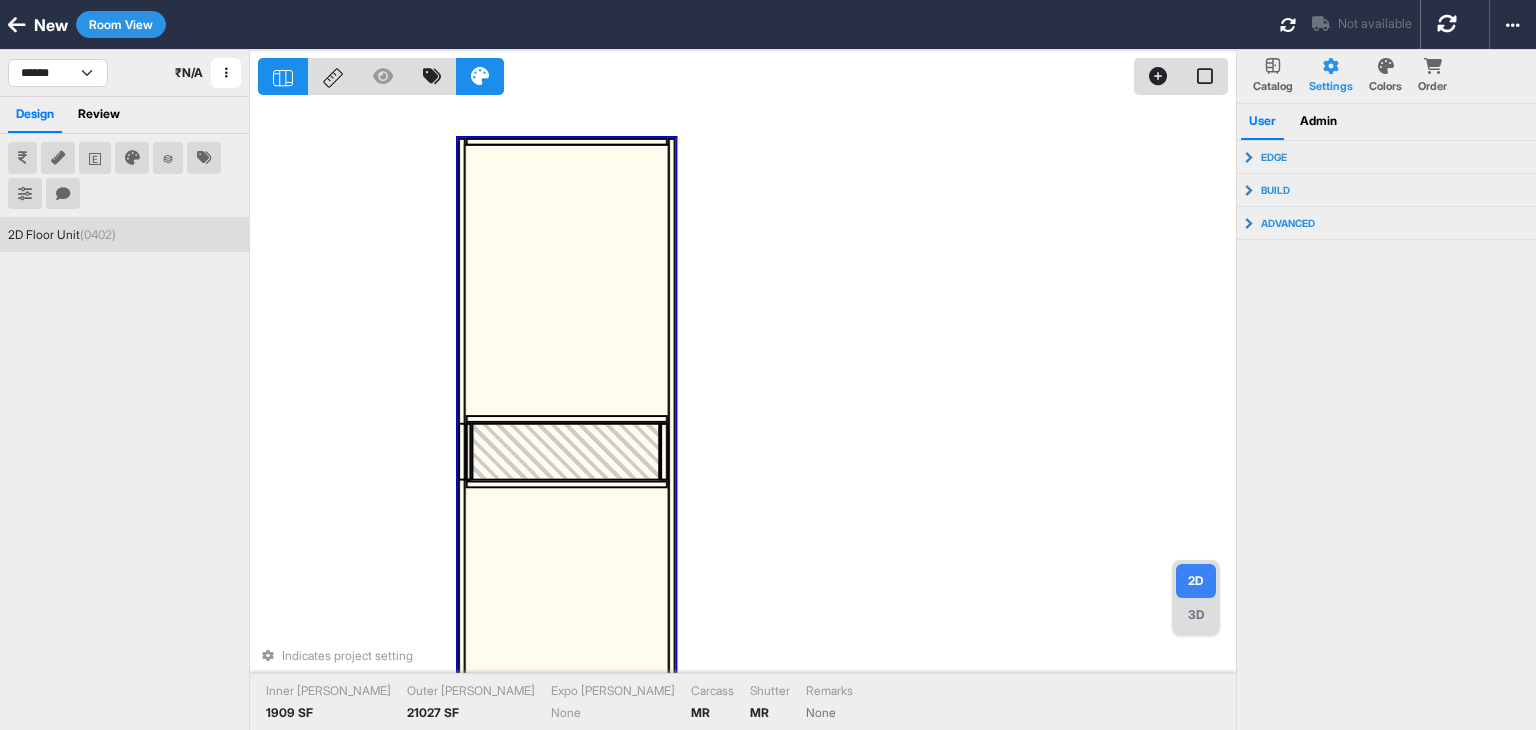 click at bounding box center [566, 281] 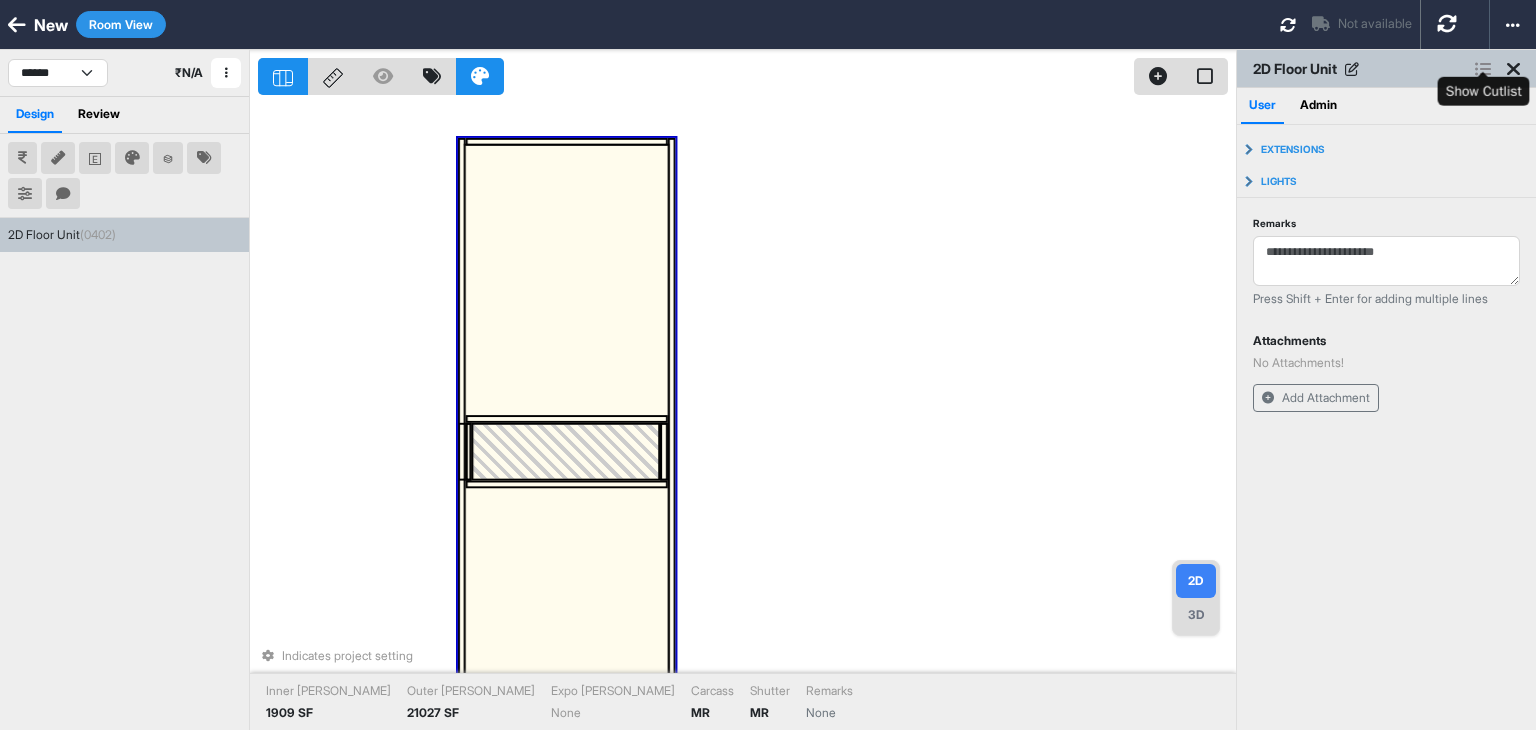 click at bounding box center [1483, 69] 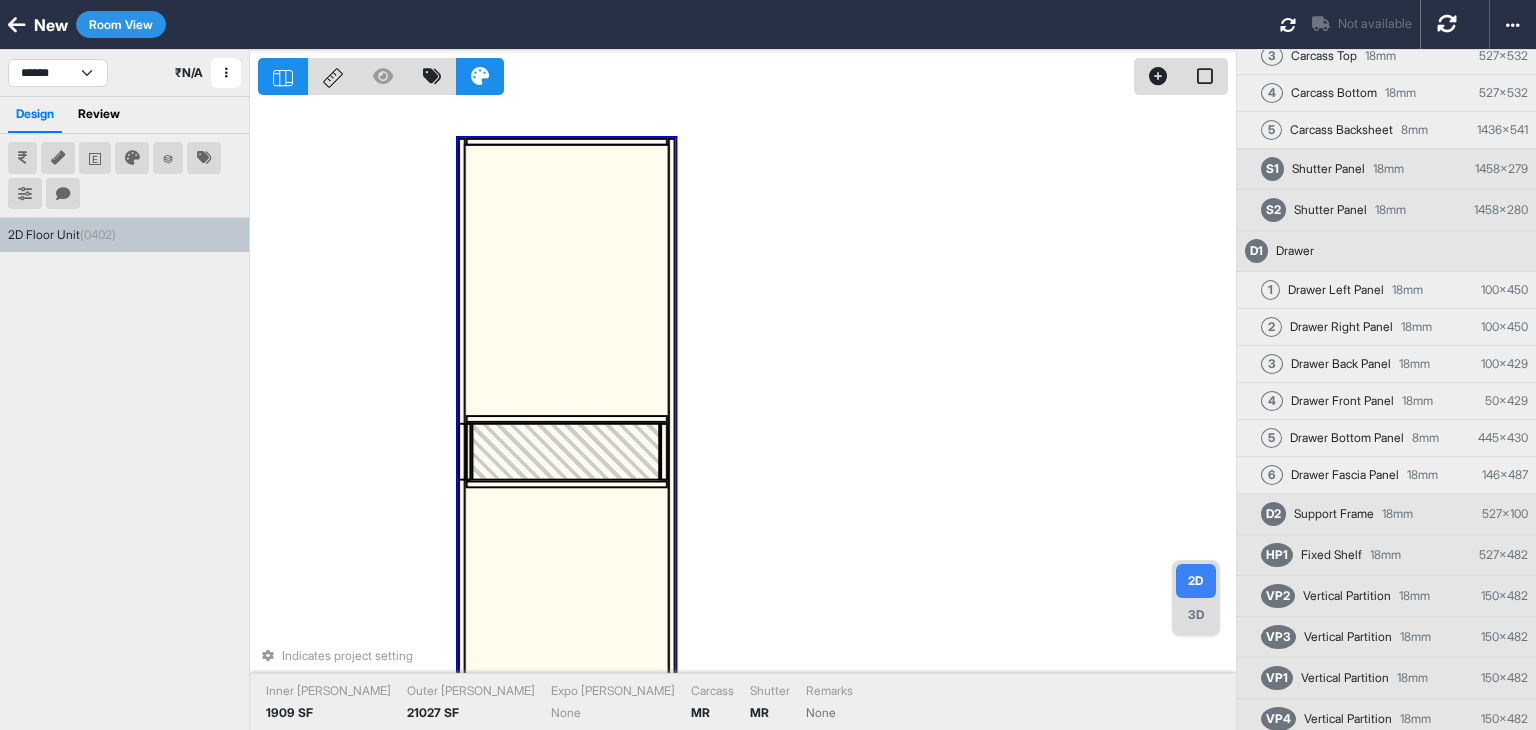 scroll, scrollTop: 212, scrollLeft: 0, axis: vertical 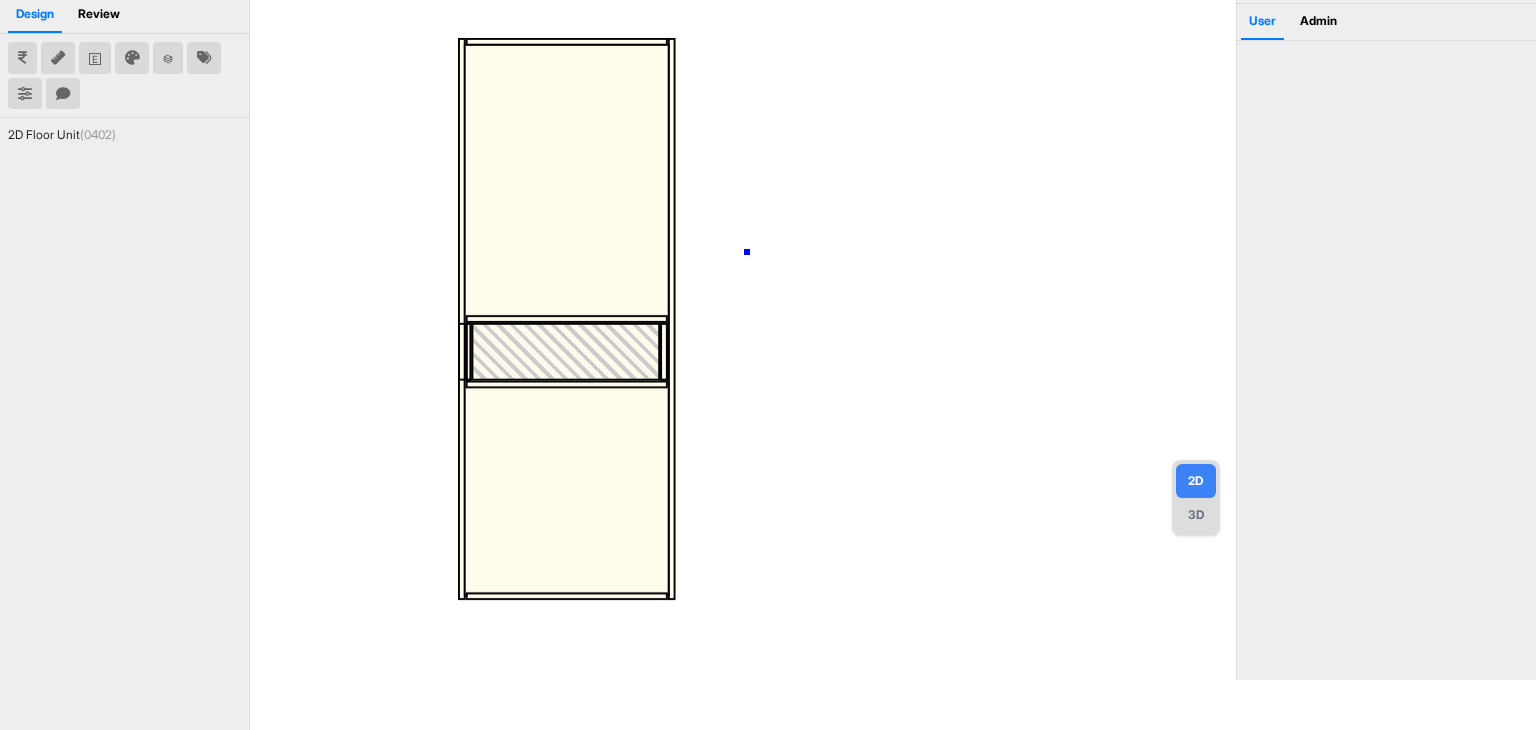 click at bounding box center (747, 315) 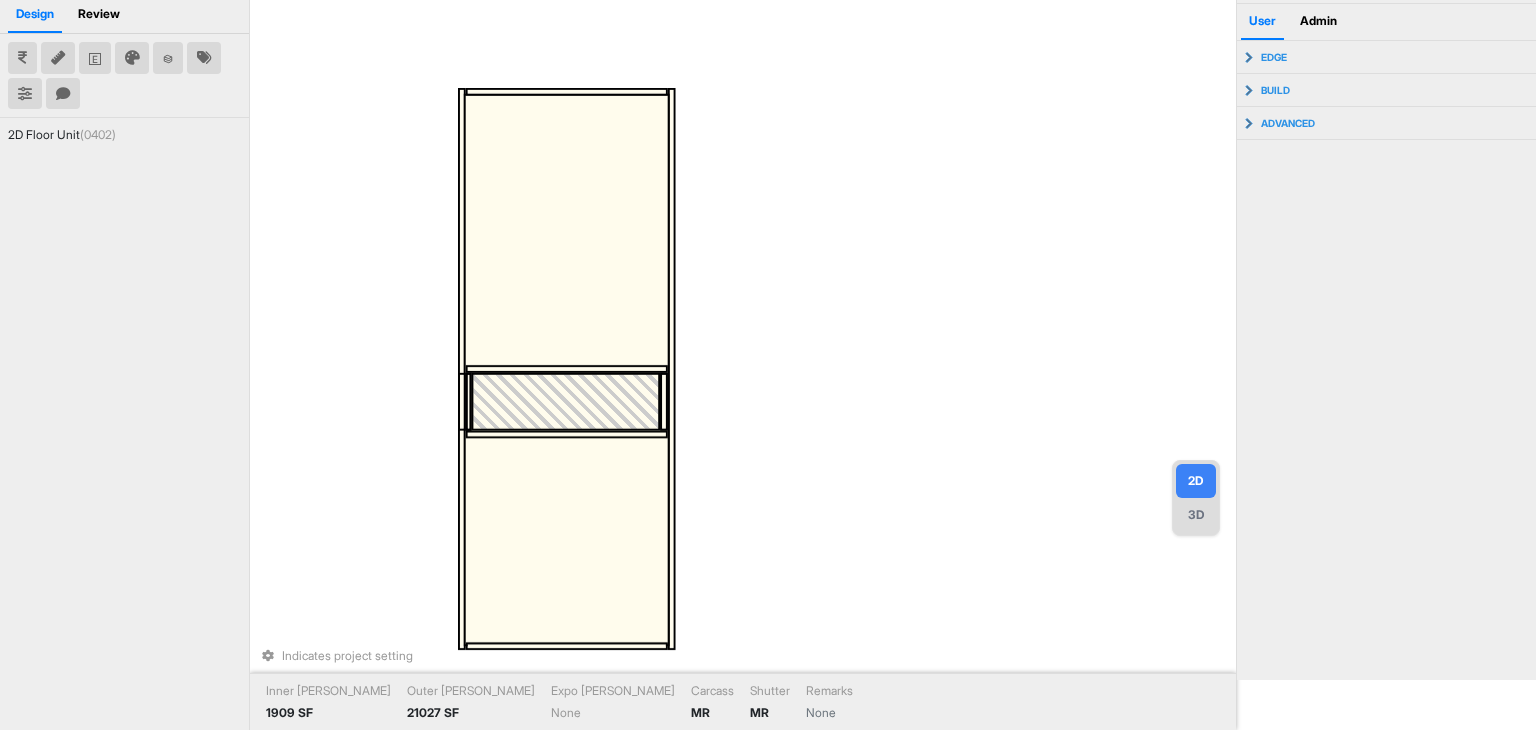 click on "Indicates project setting Inner Lam 1909 SF Outer Lam 21027 SF Expo Lam None Carcass MR Shutter MR Remarks None" at bounding box center [747, 315] 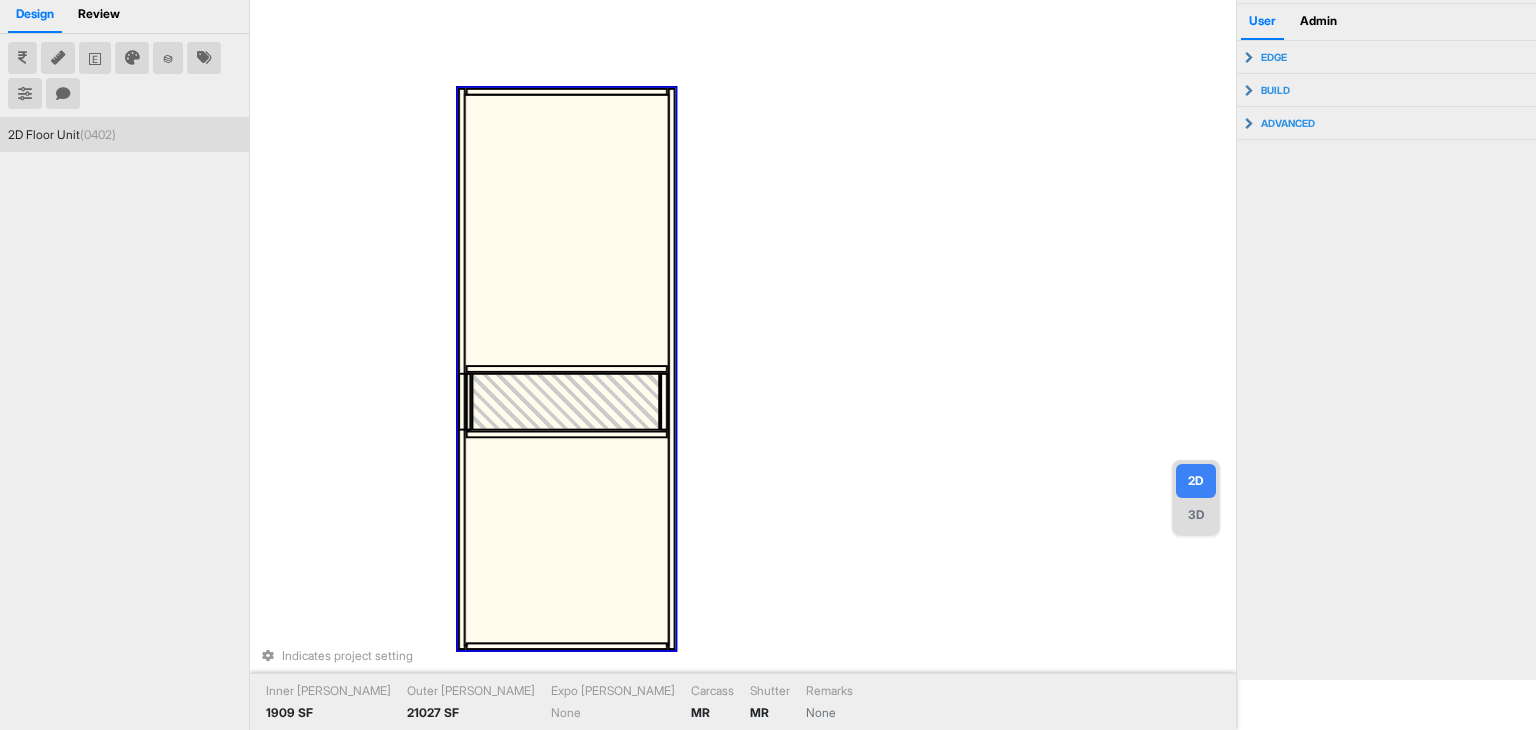 click at bounding box center (468, 402) 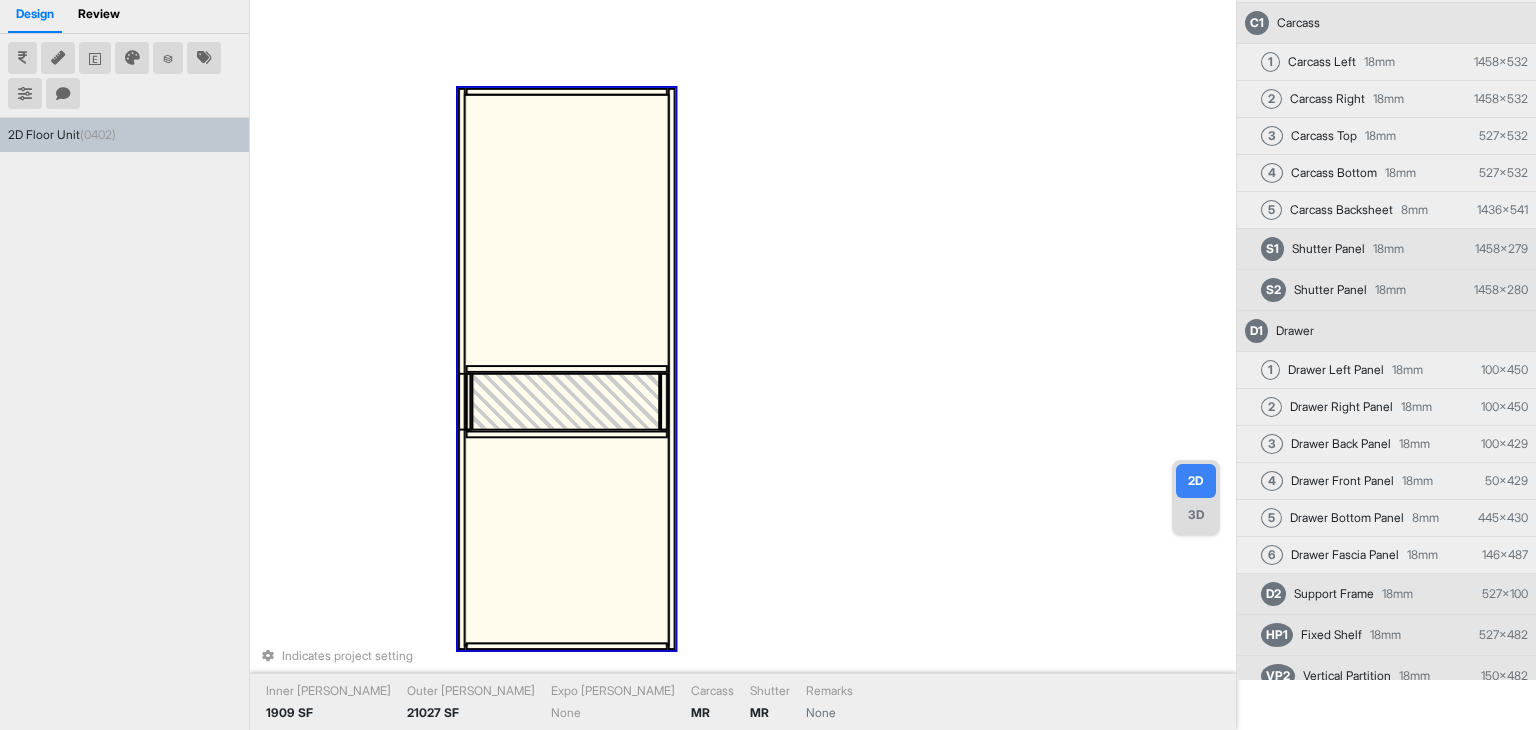 click at bounding box center (461, 402) 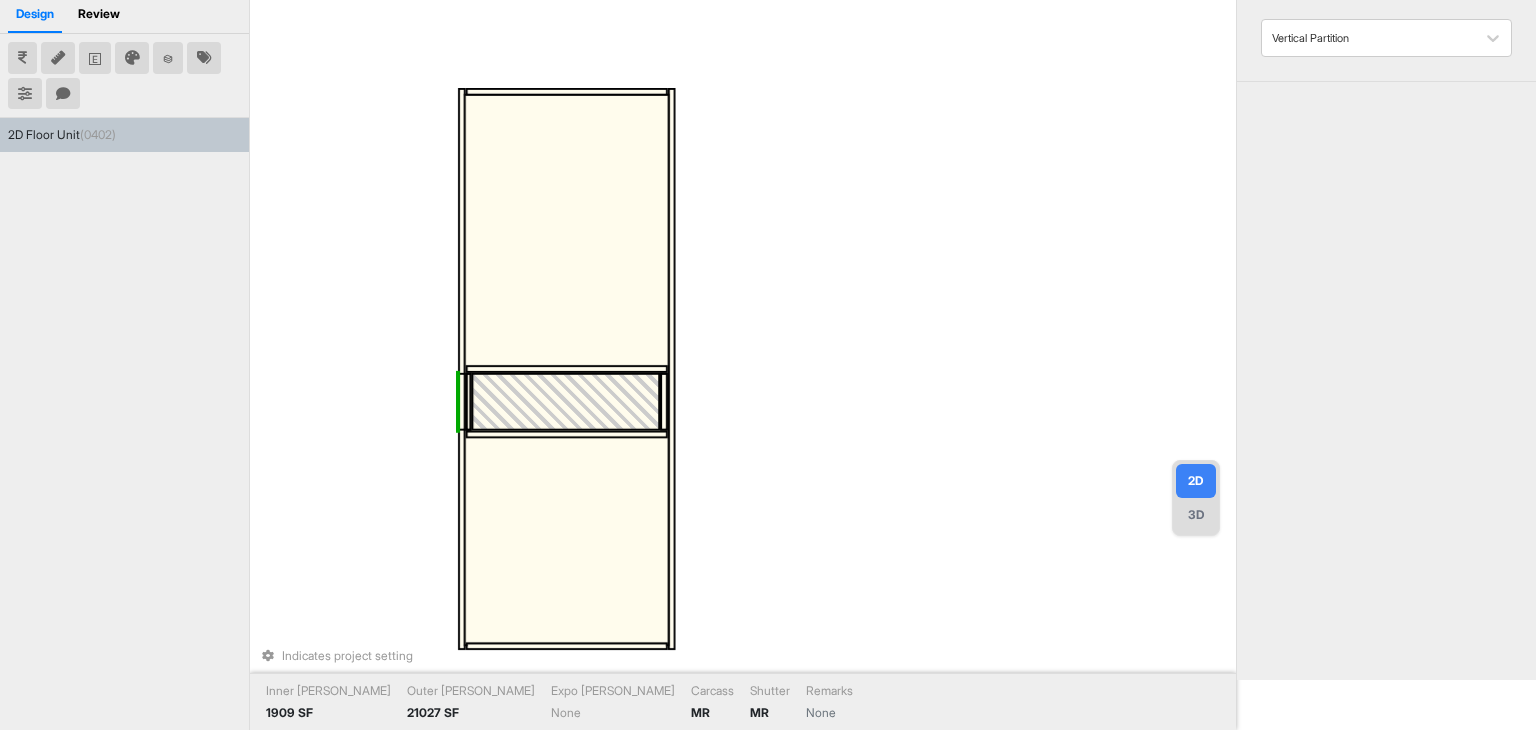 click at bounding box center (461, 402) 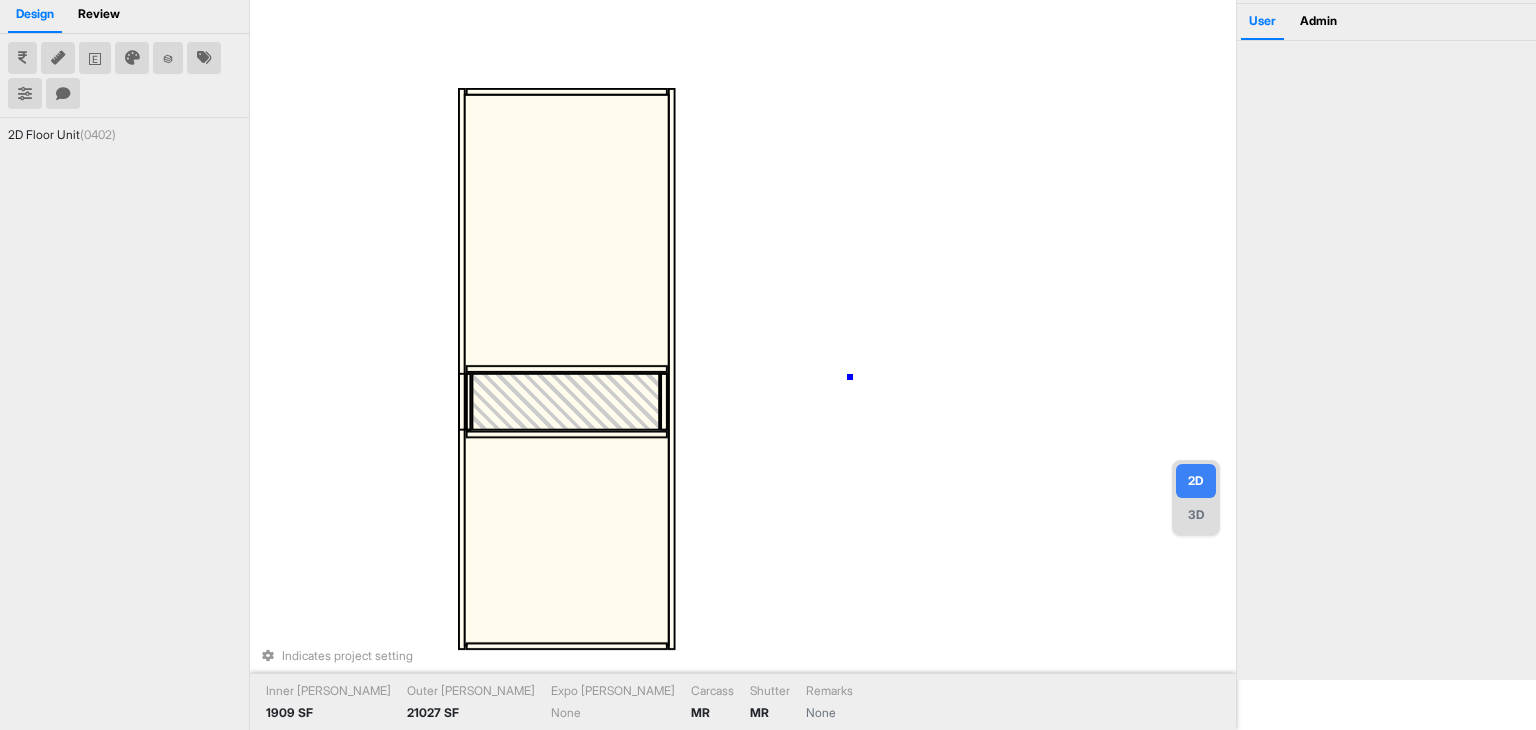 click on "Indicates project setting Inner Lam 1909 SF Outer Lam 21027 SF Expo Lam None Carcass MR Shutter MR Remarks None" at bounding box center (747, 315) 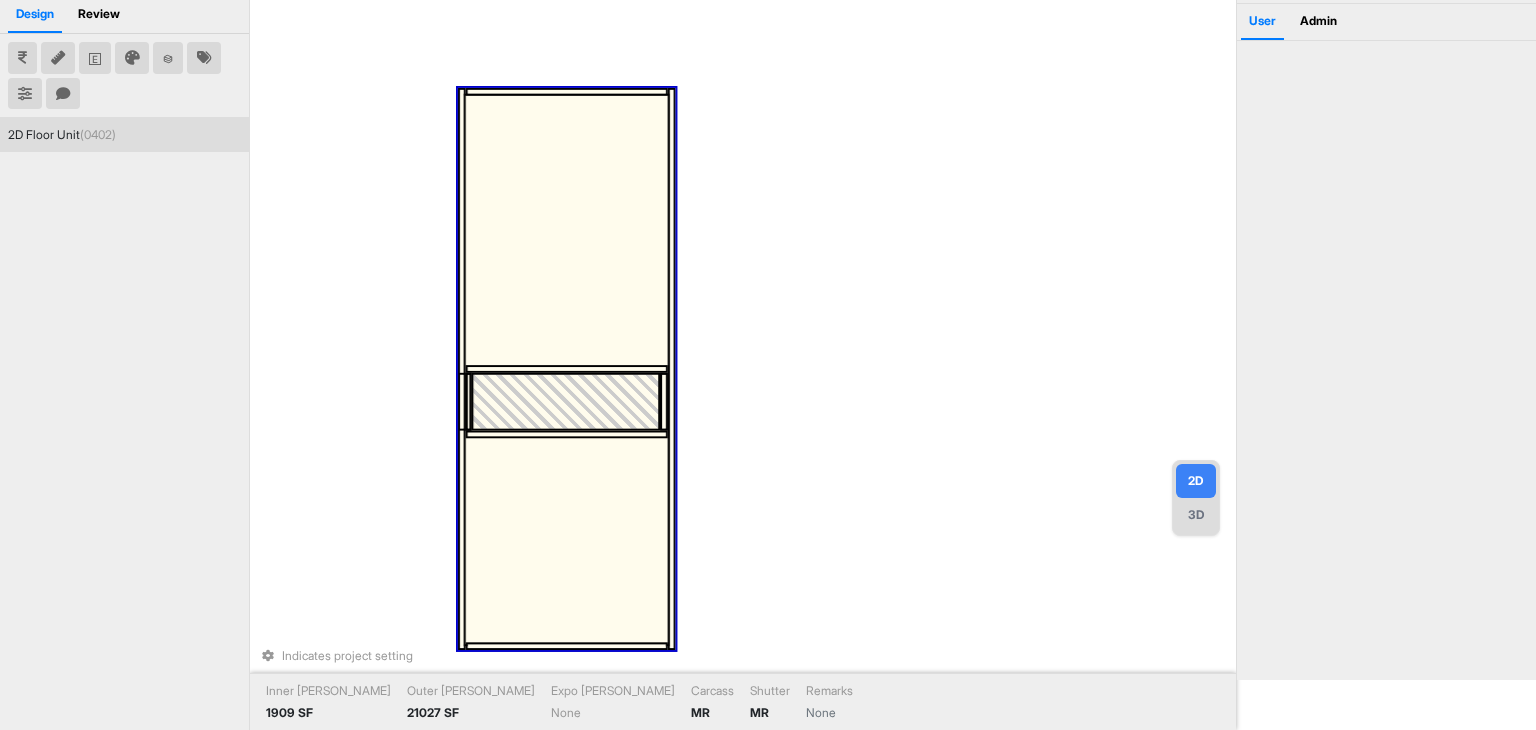 click at bounding box center (566, 540) 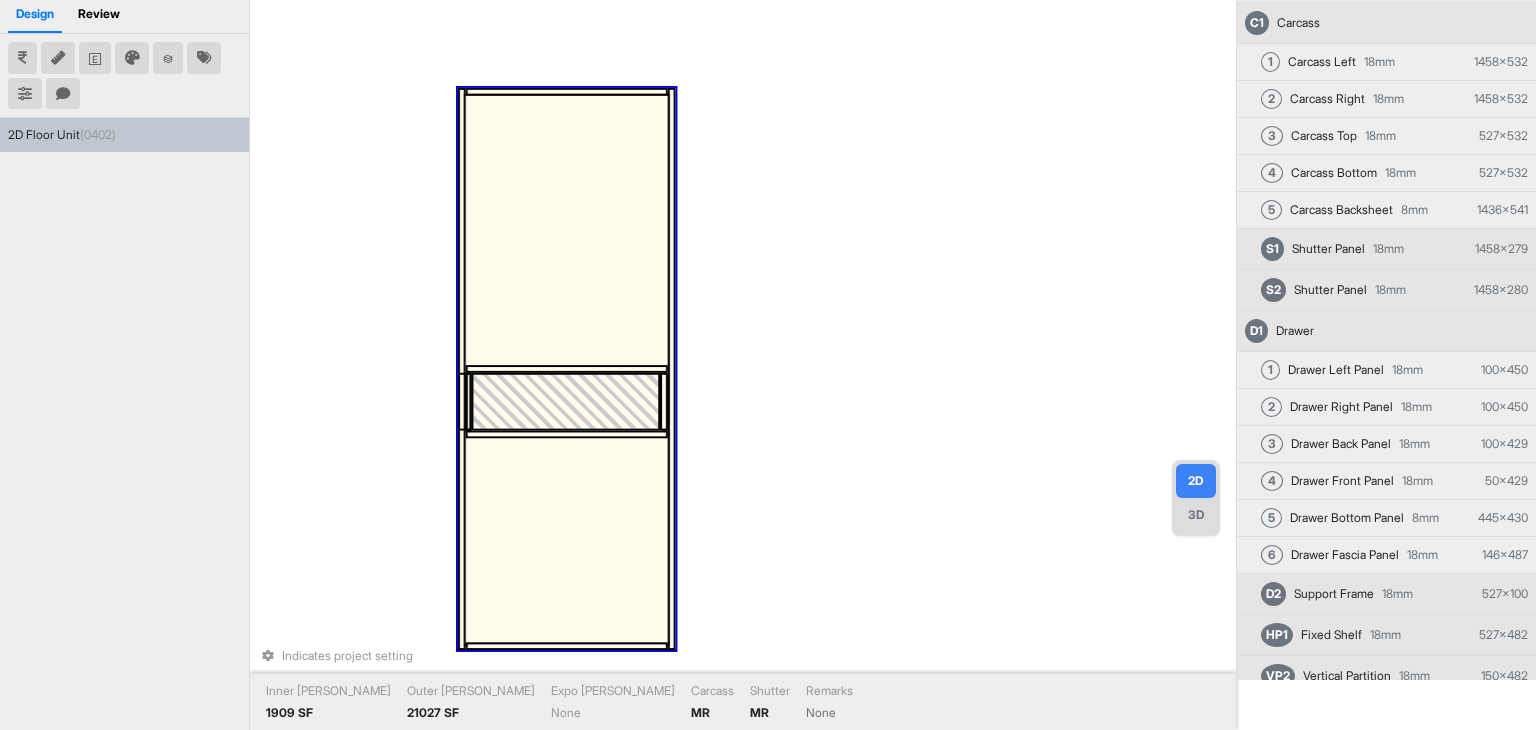 click at bounding box center [566, 540] 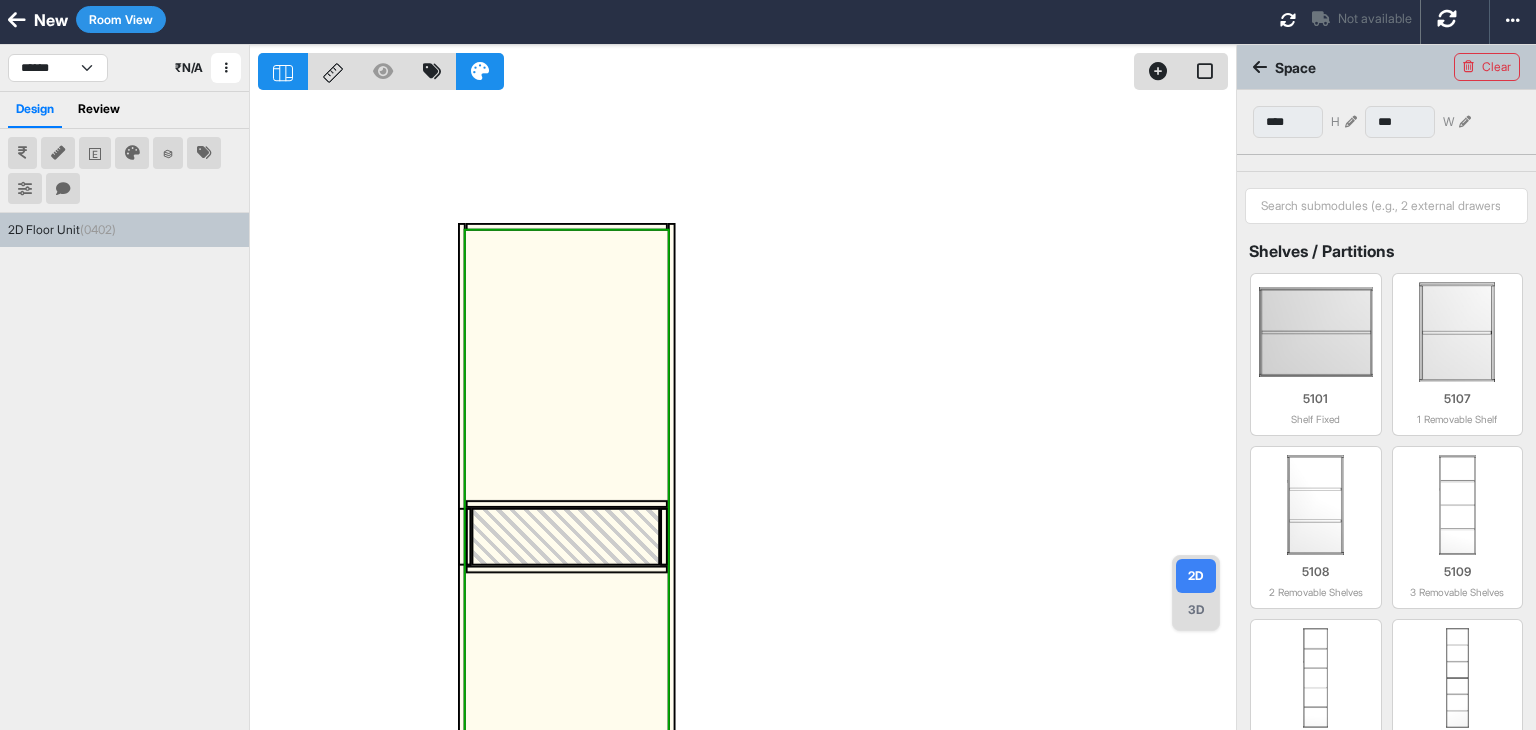 scroll, scrollTop: 0, scrollLeft: 0, axis: both 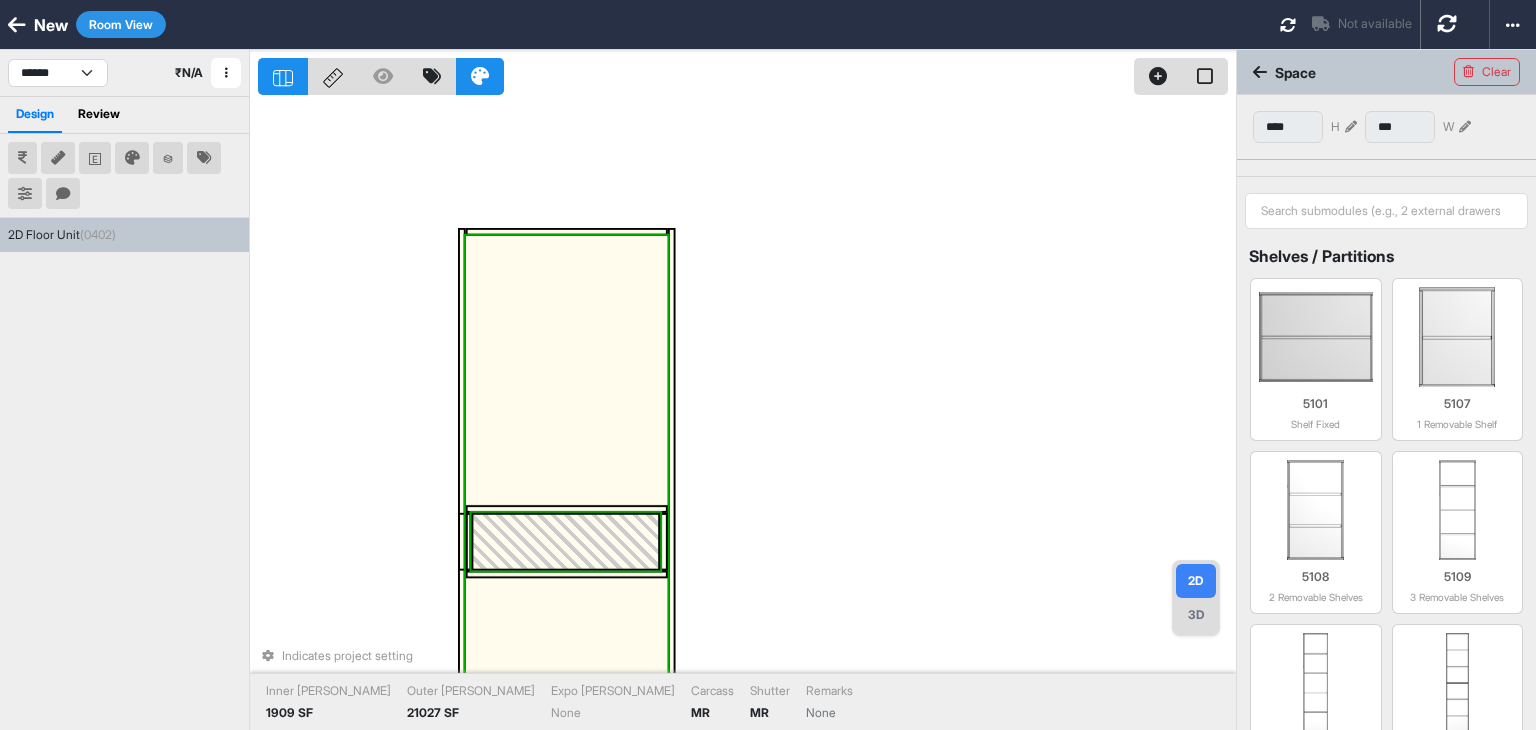 click at bounding box center (566, 542) 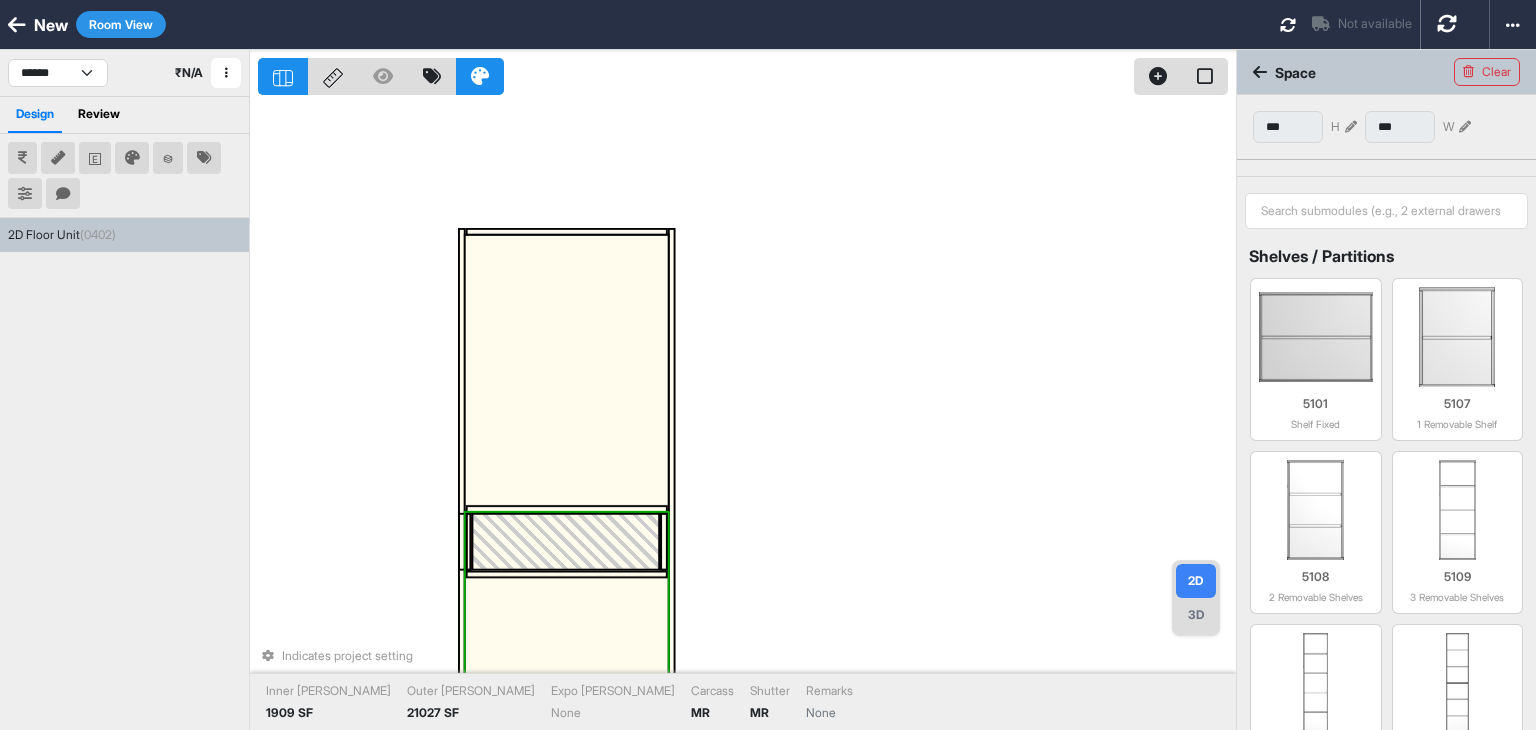 click at bounding box center [566, 542] 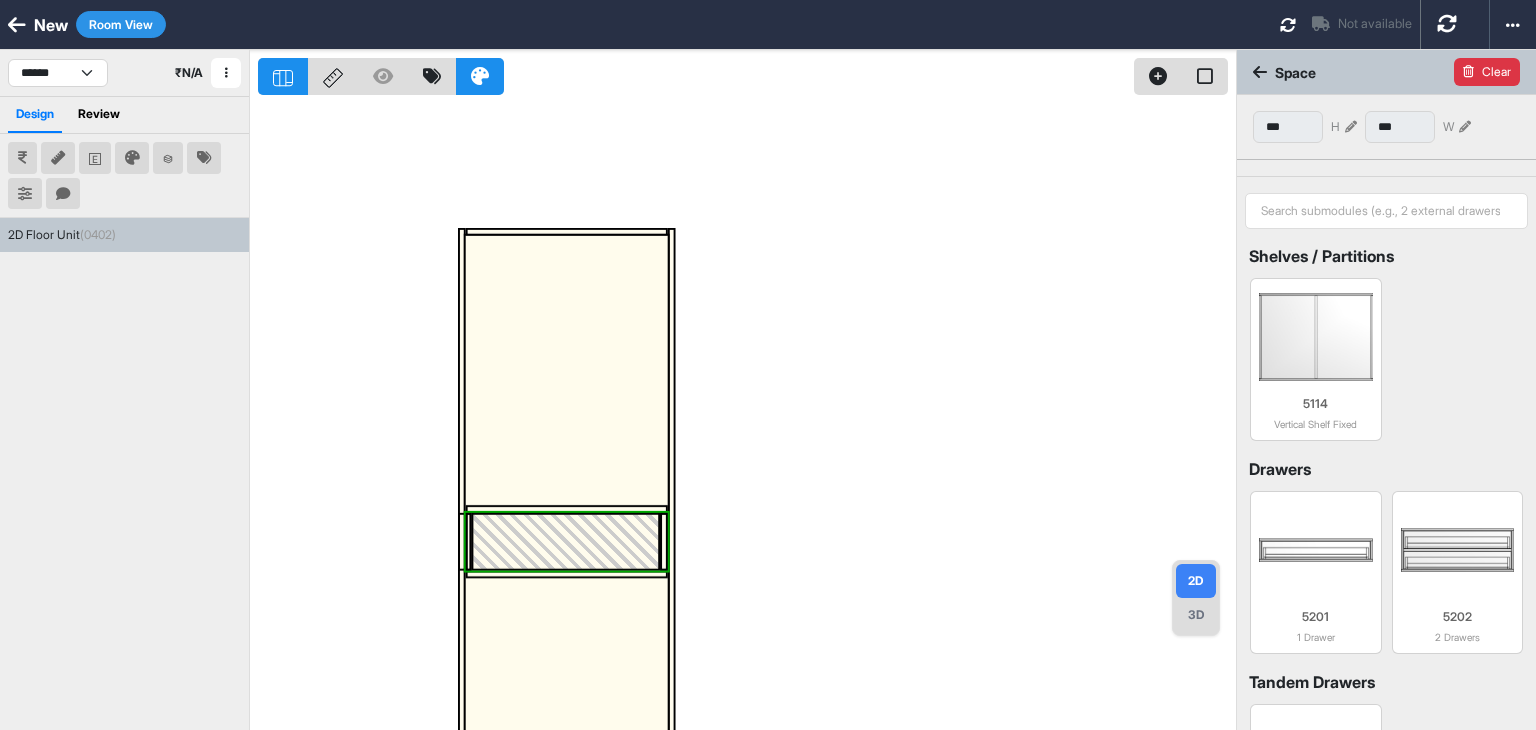 click on "Clear" at bounding box center (1487, 72) 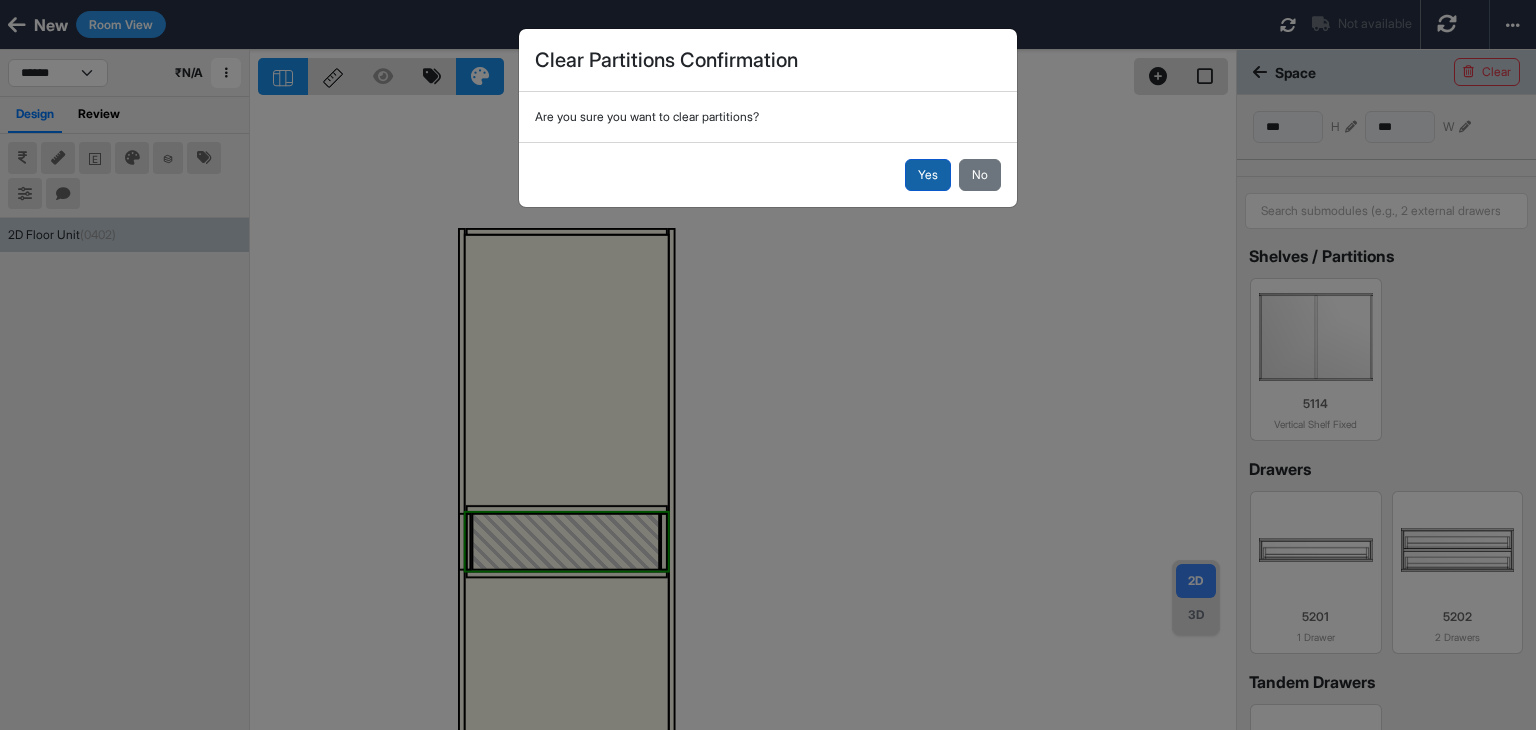 click on "Yes" at bounding box center [928, 175] 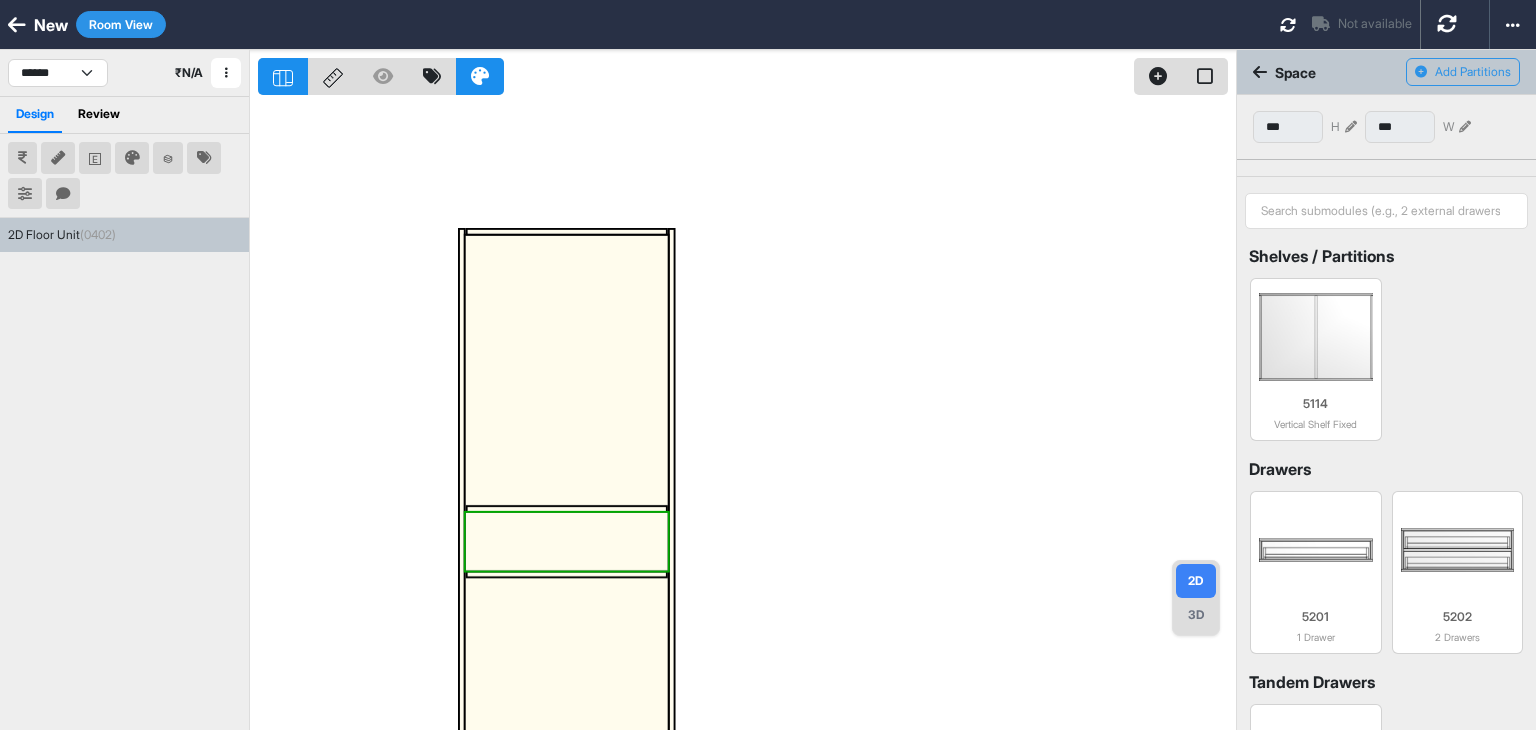 click at bounding box center [747, 415] 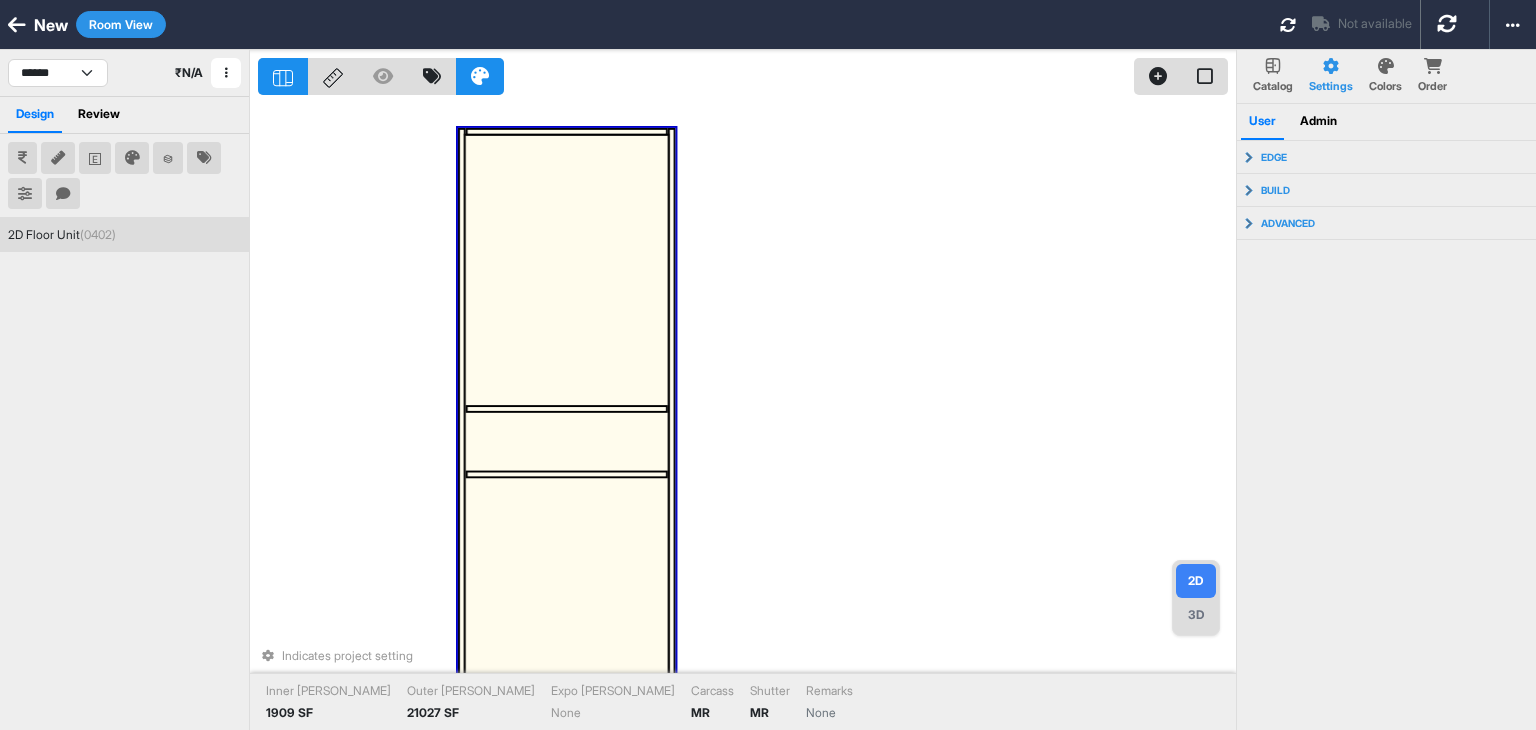 click at bounding box center [566, 442] 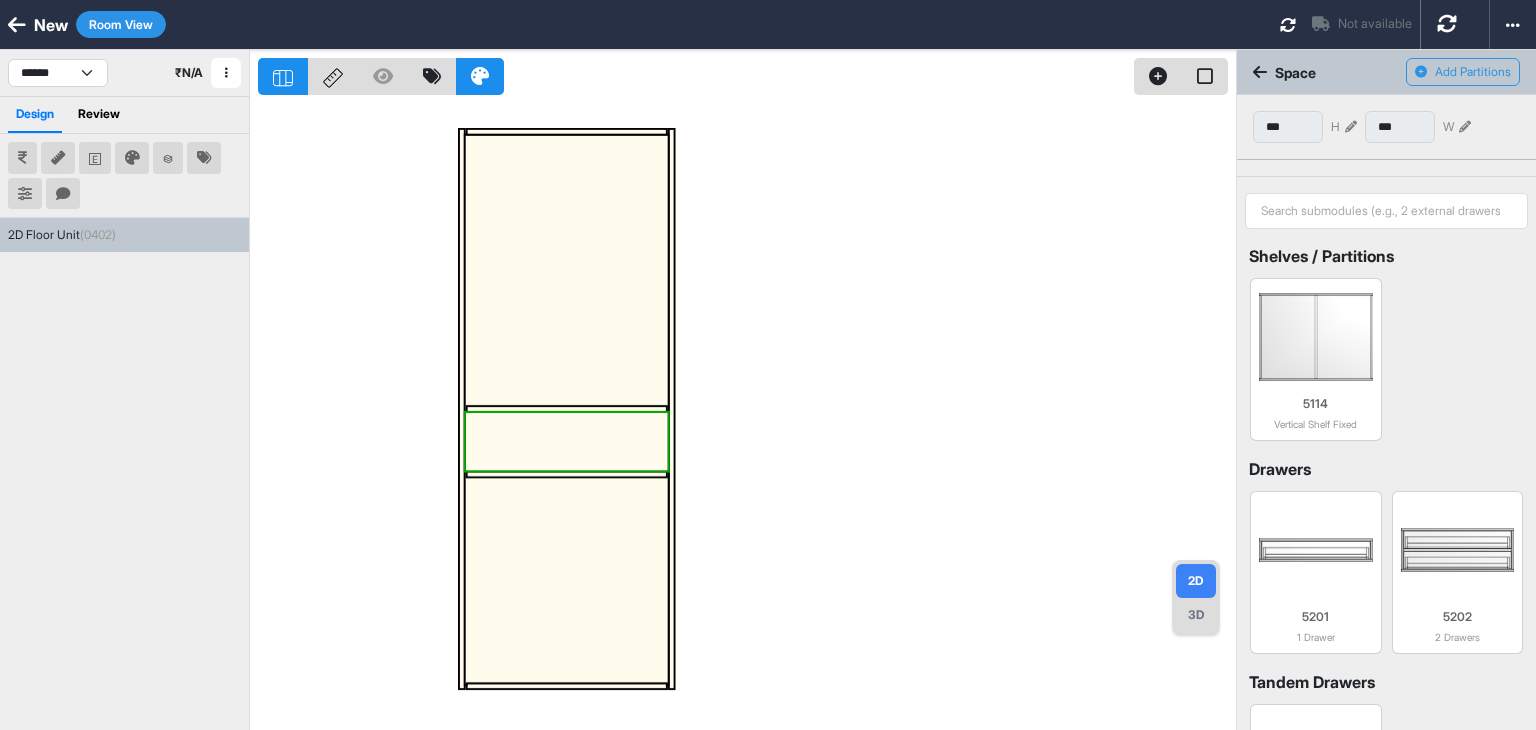 click at bounding box center (1386, 211) 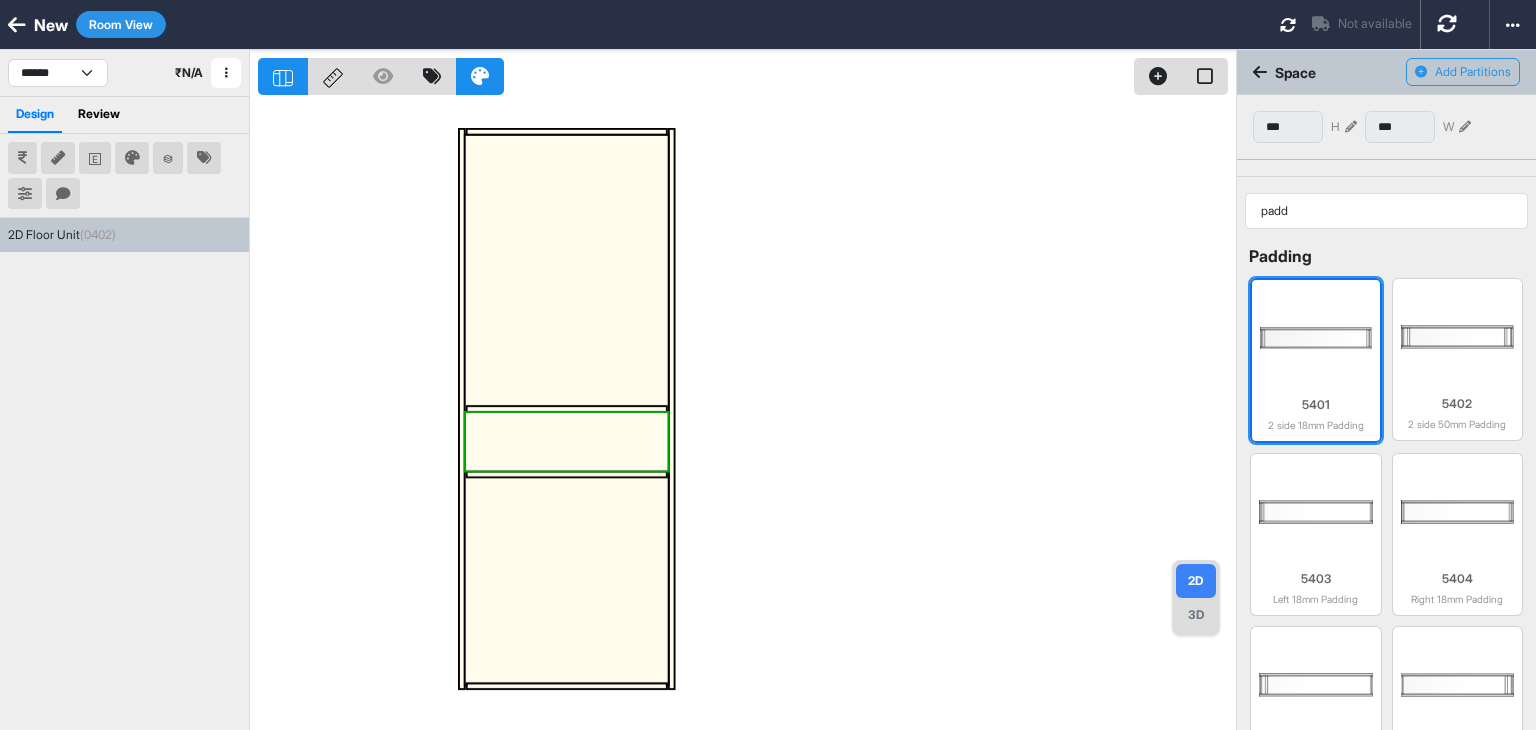 type on "padd" 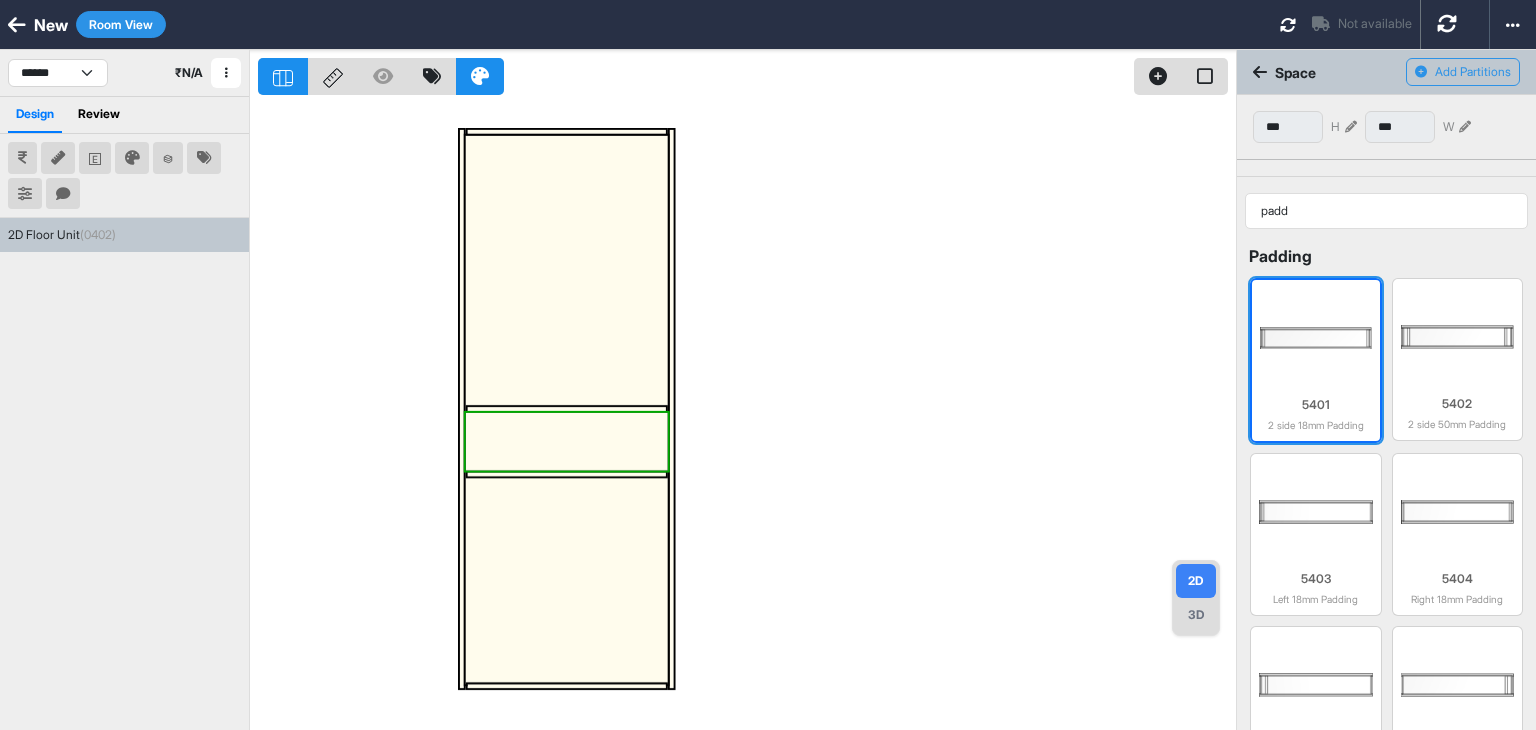 click at bounding box center [1316, 338] 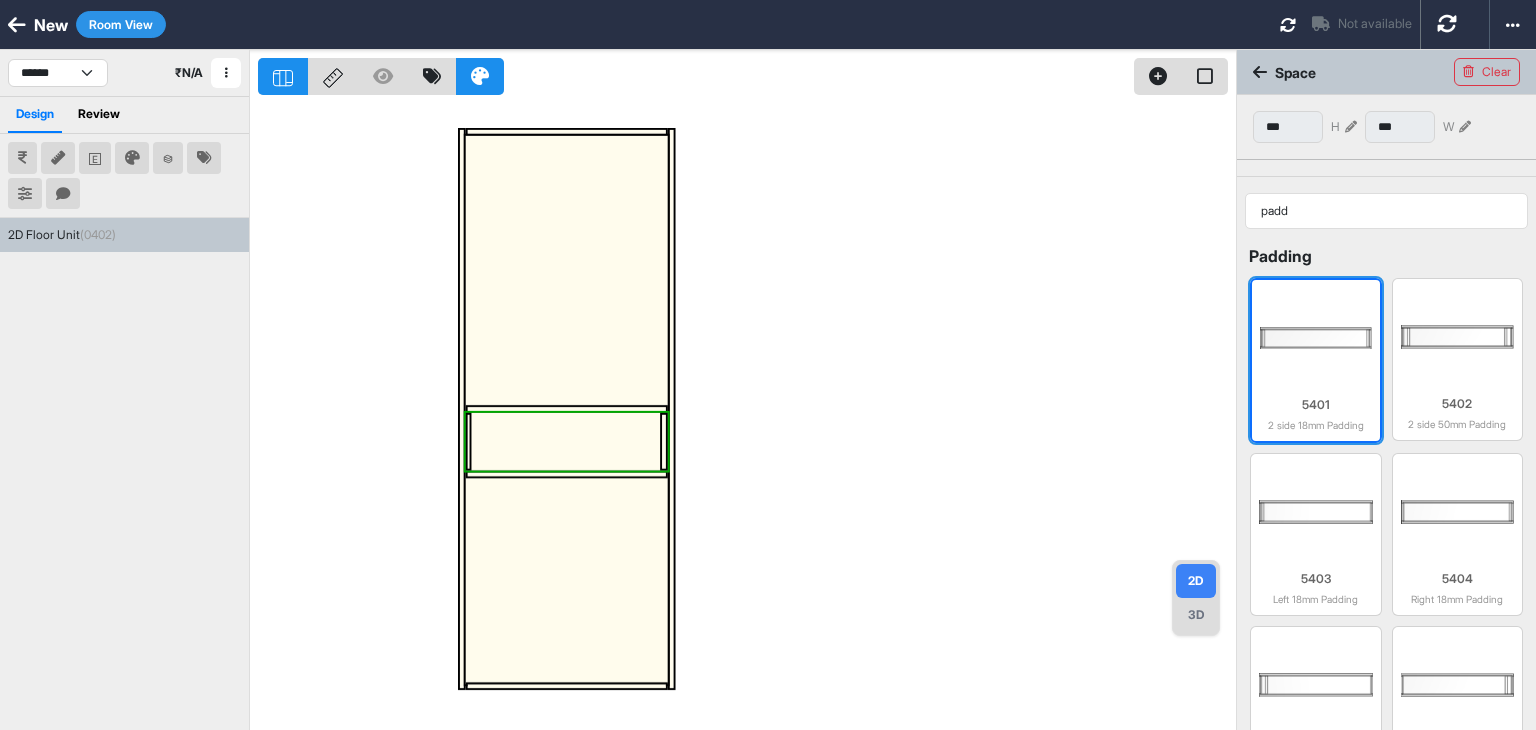 click at bounding box center (1316, 338) 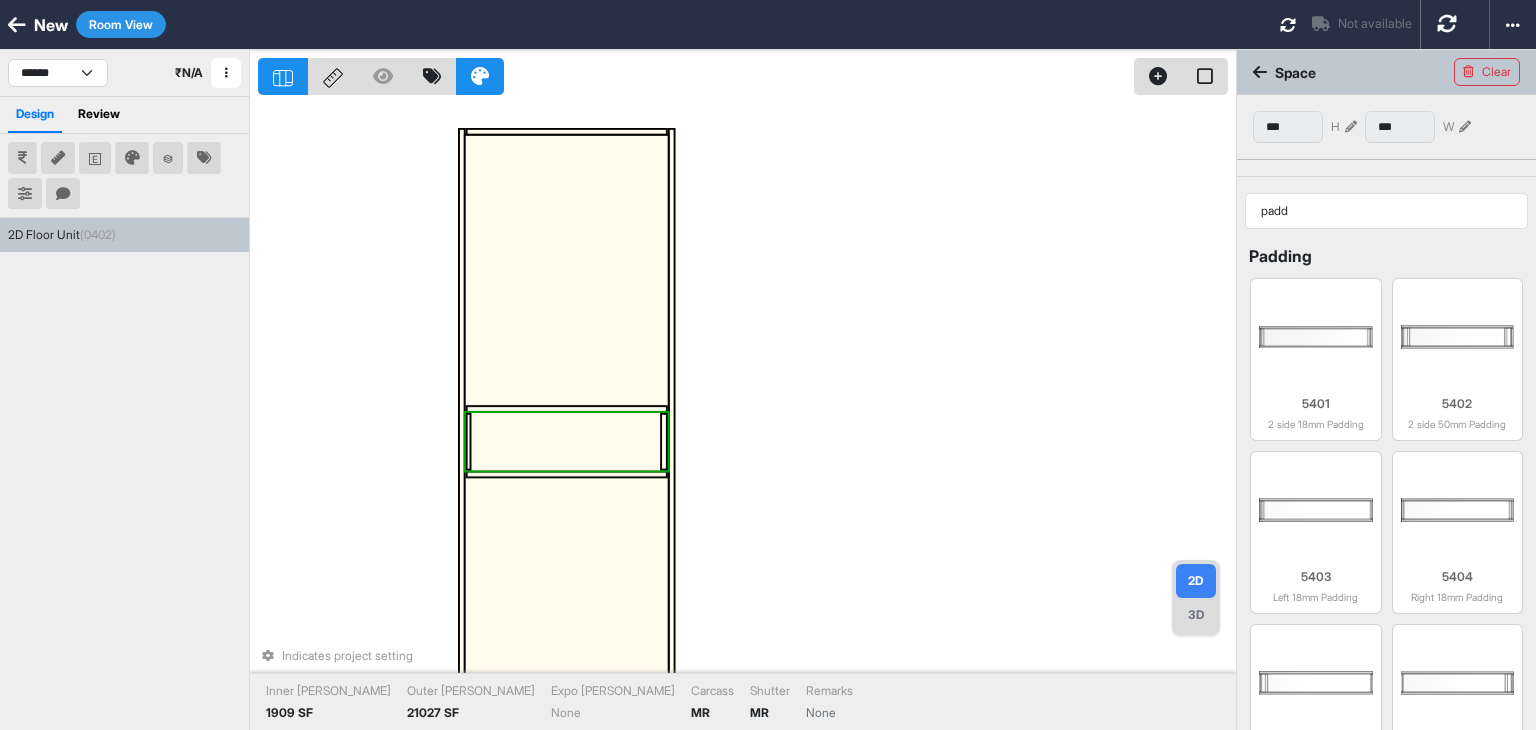 click at bounding box center [566, 442] 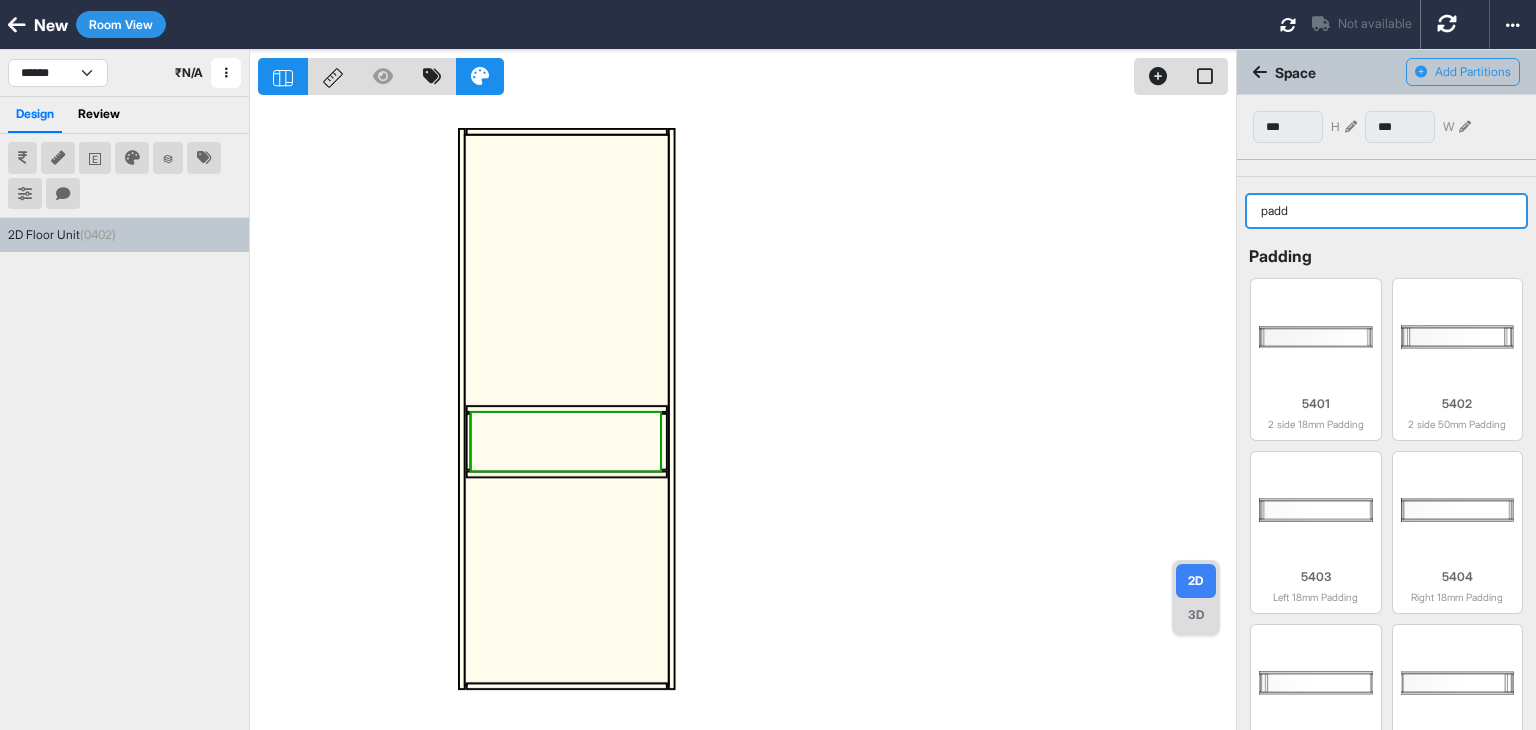 click on "padd" at bounding box center (1386, 211) 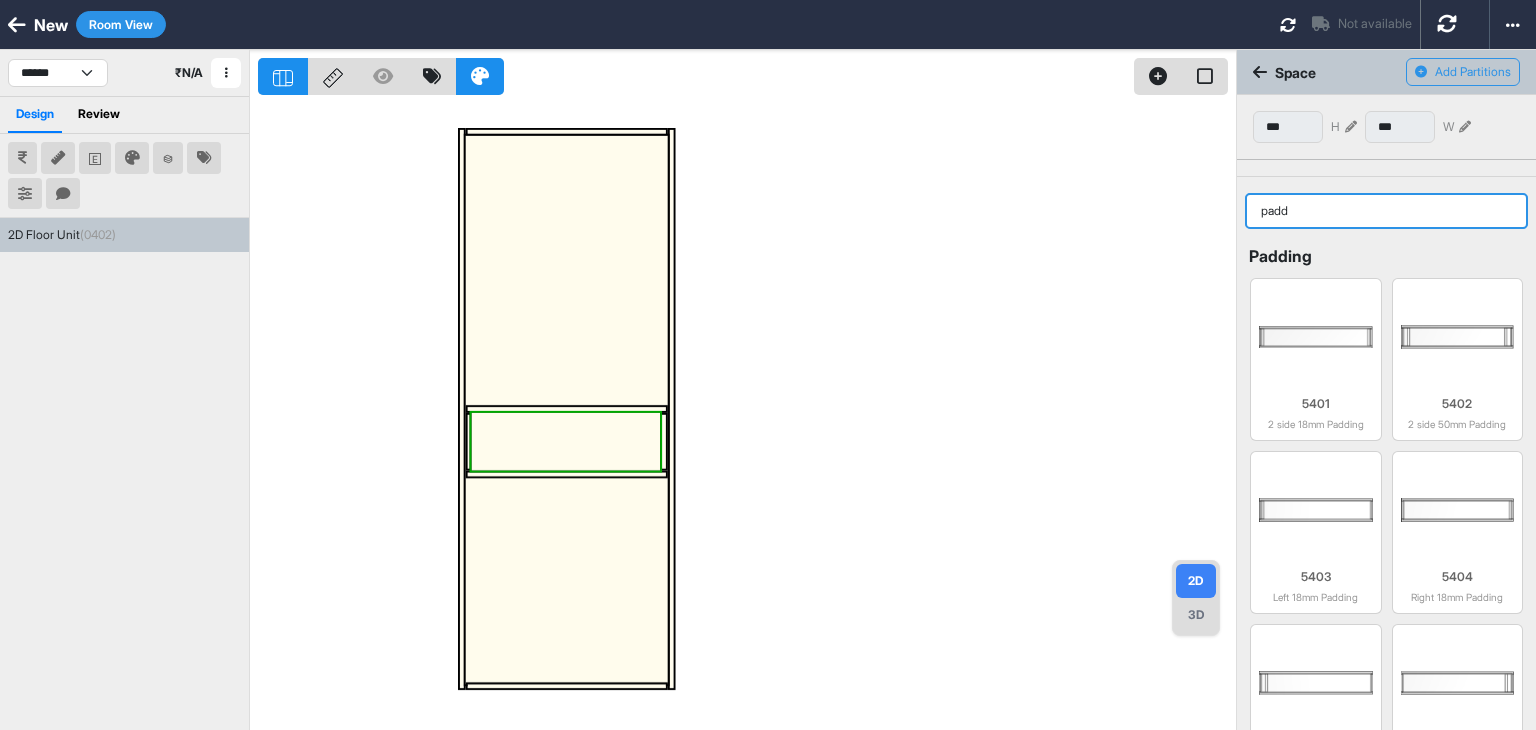 click on "padd" at bounding box center [1386, 211] 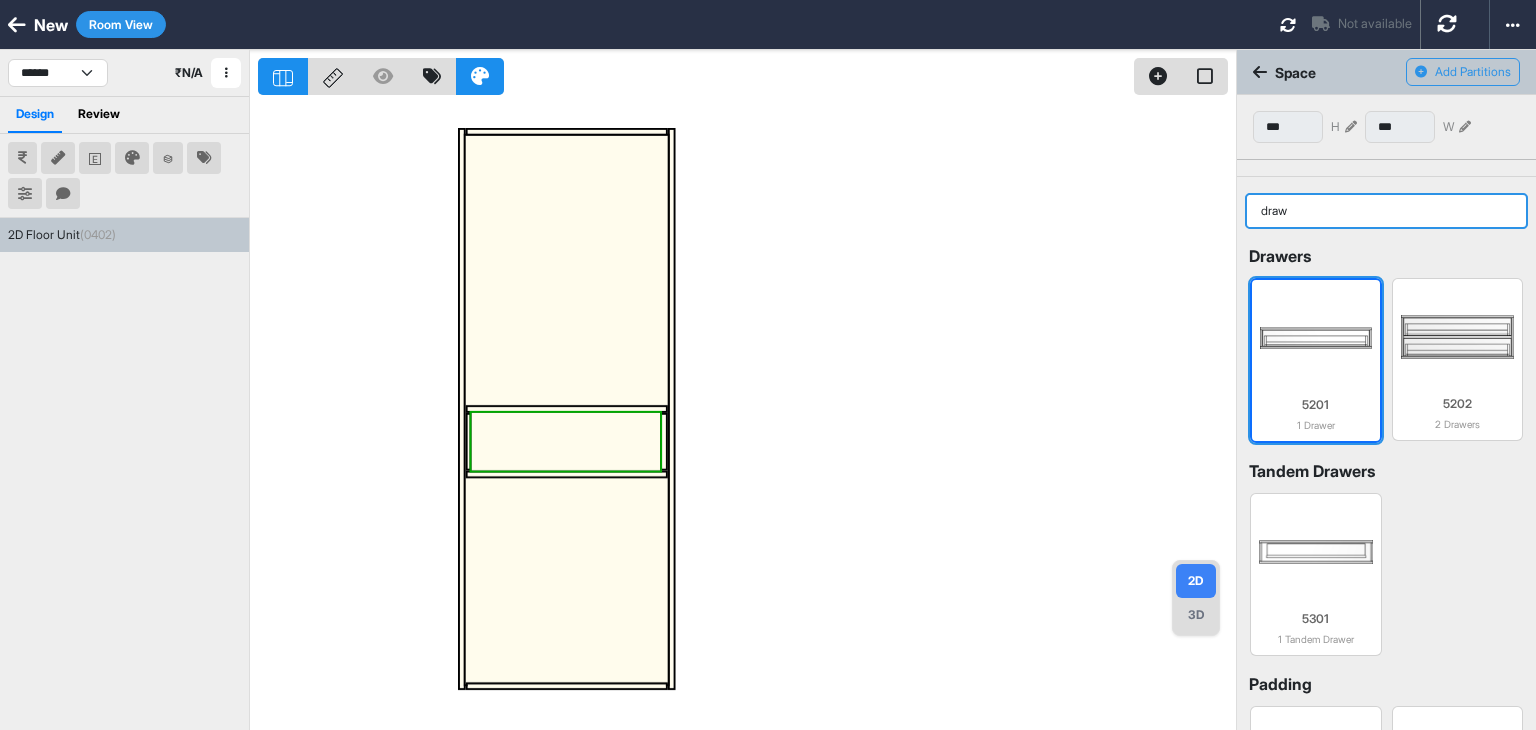 type on "draw" 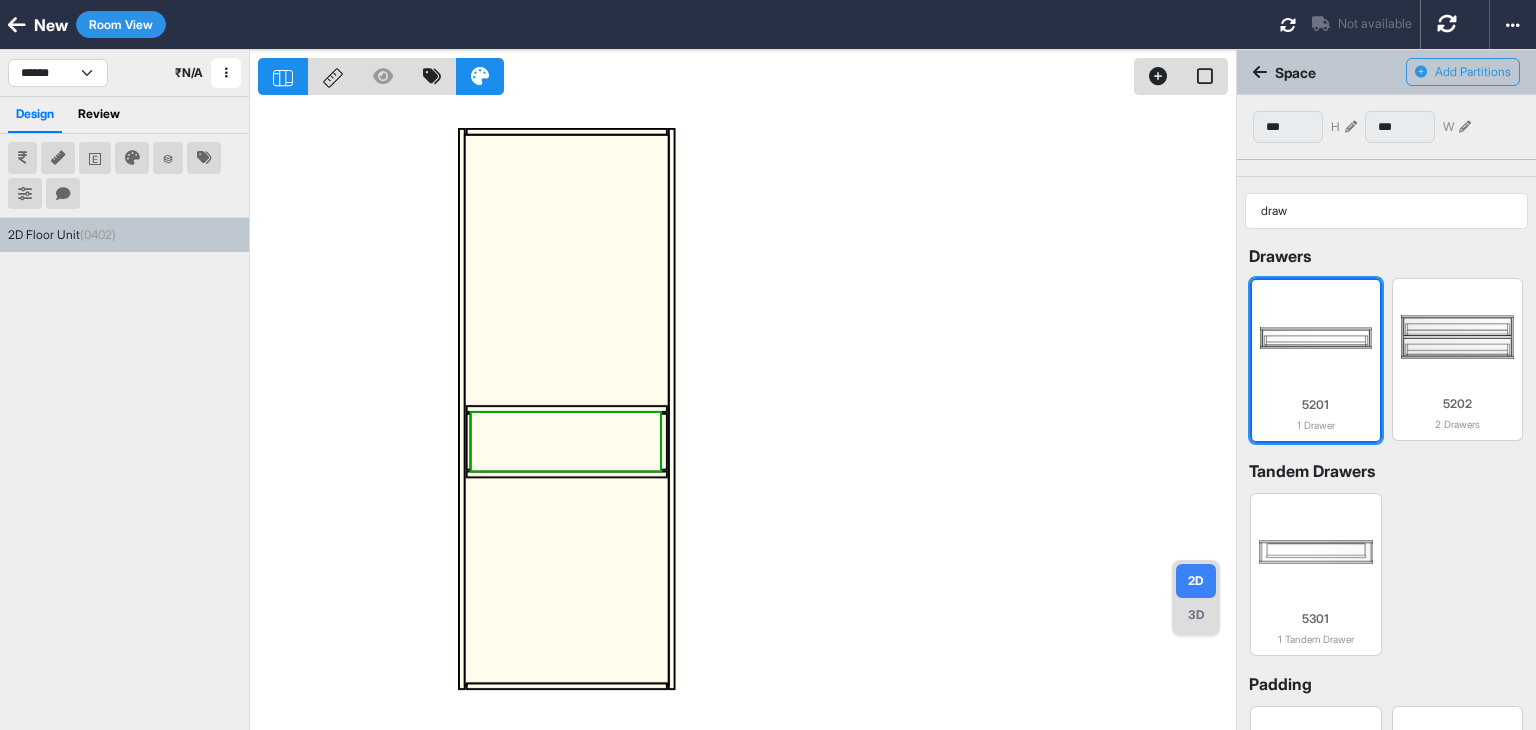 click at bounding box center [1316, 338] 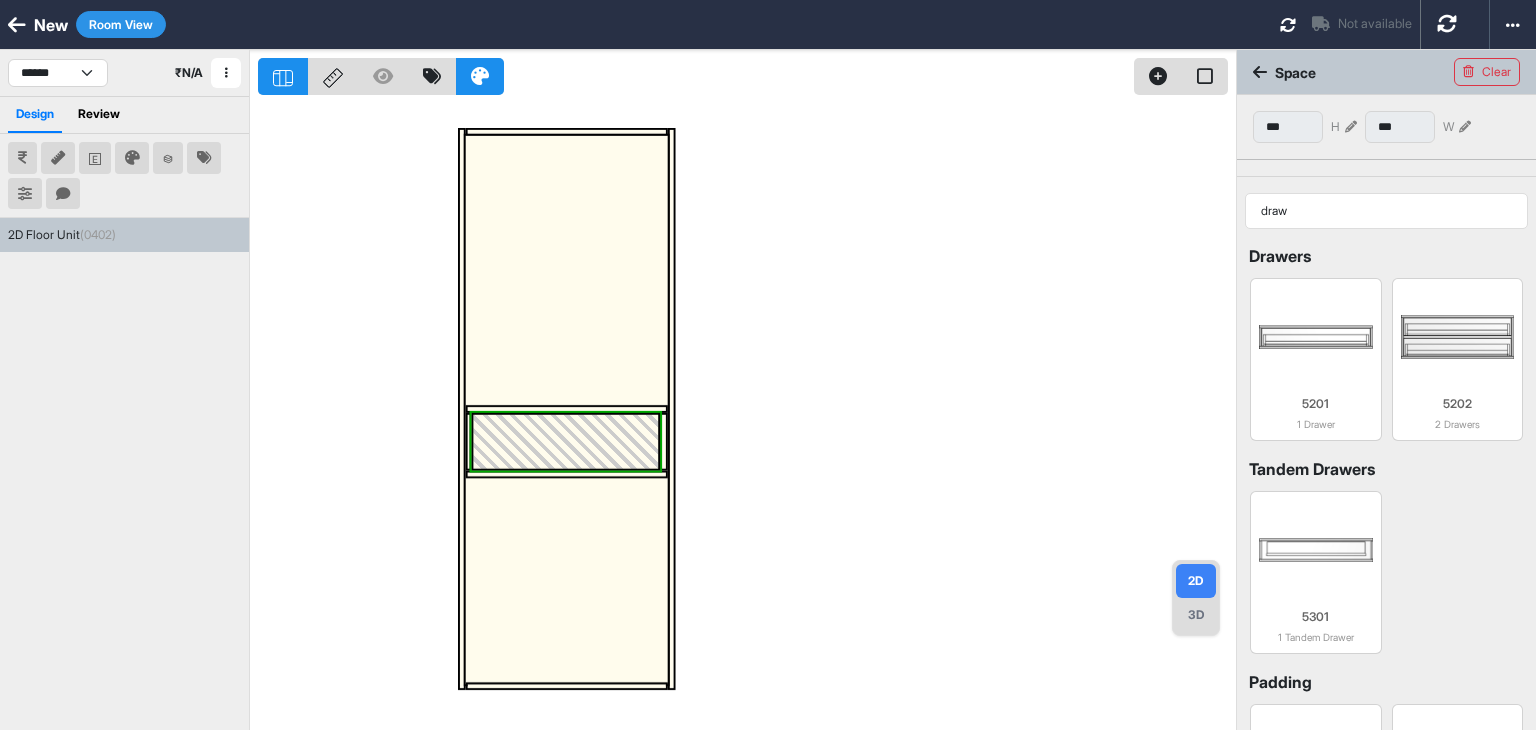click at bounding box center (747, 415) 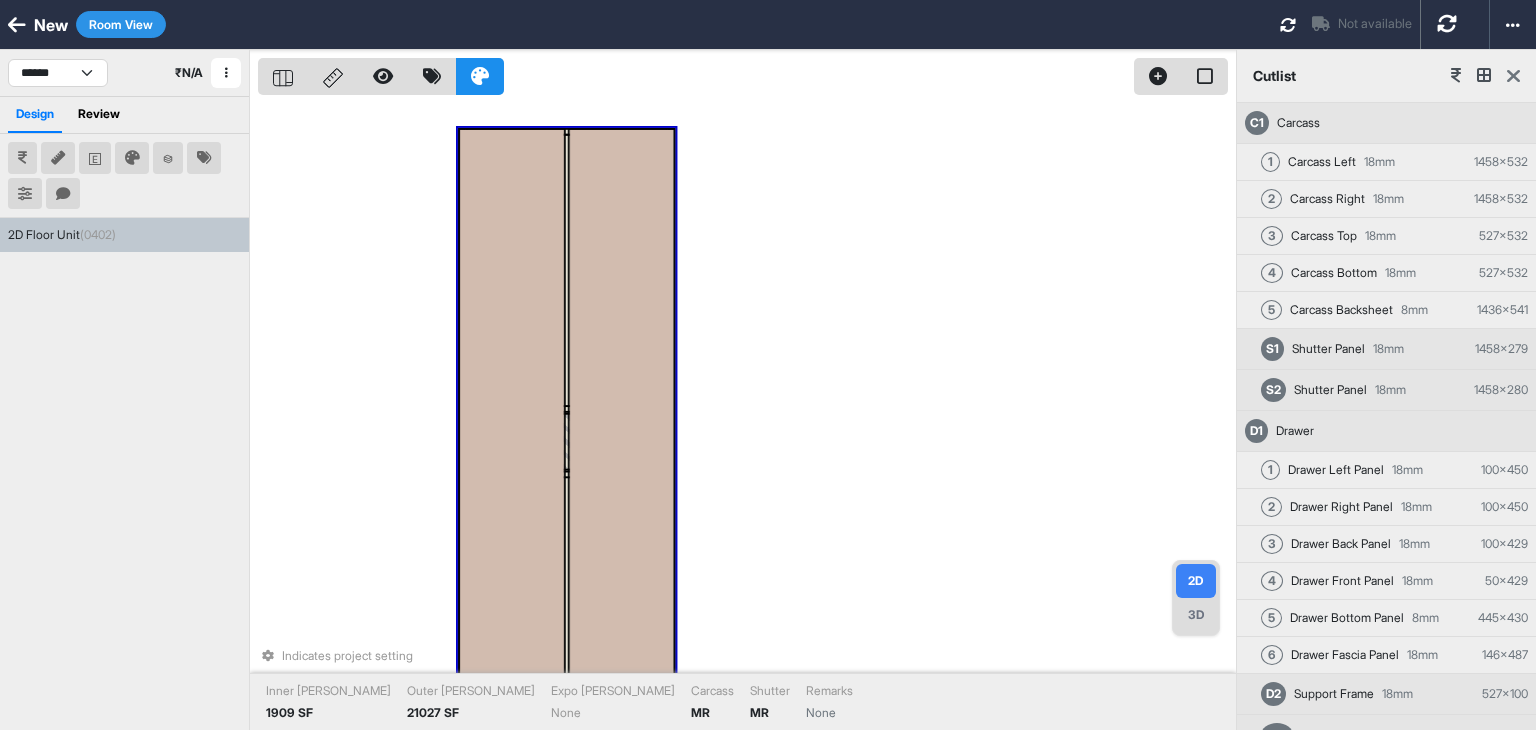 click at bounding box center [512, 409] 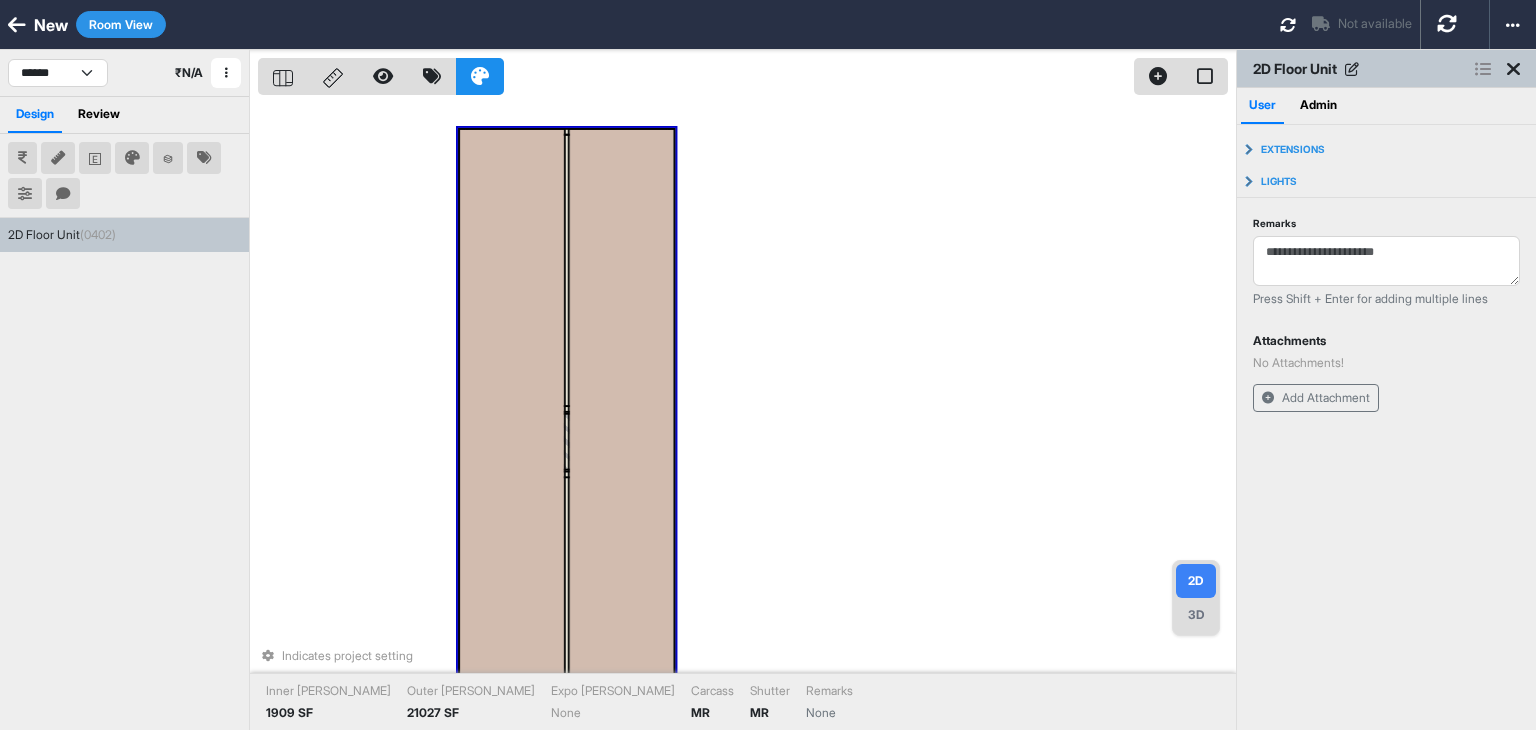 click at bounding box center [1483, 69] 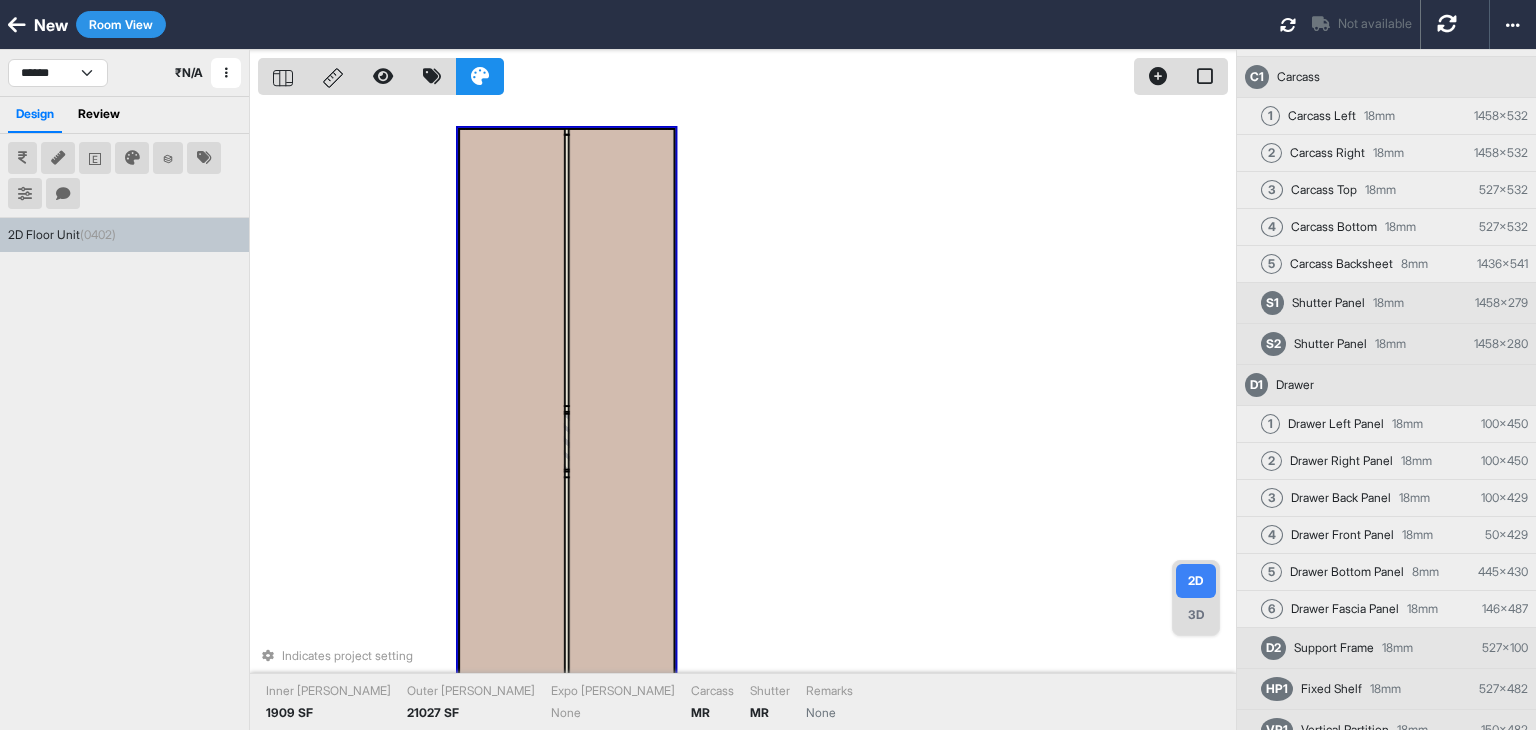 scroll, scrollTop: 49, scrollLeft: 0, axis: vertical 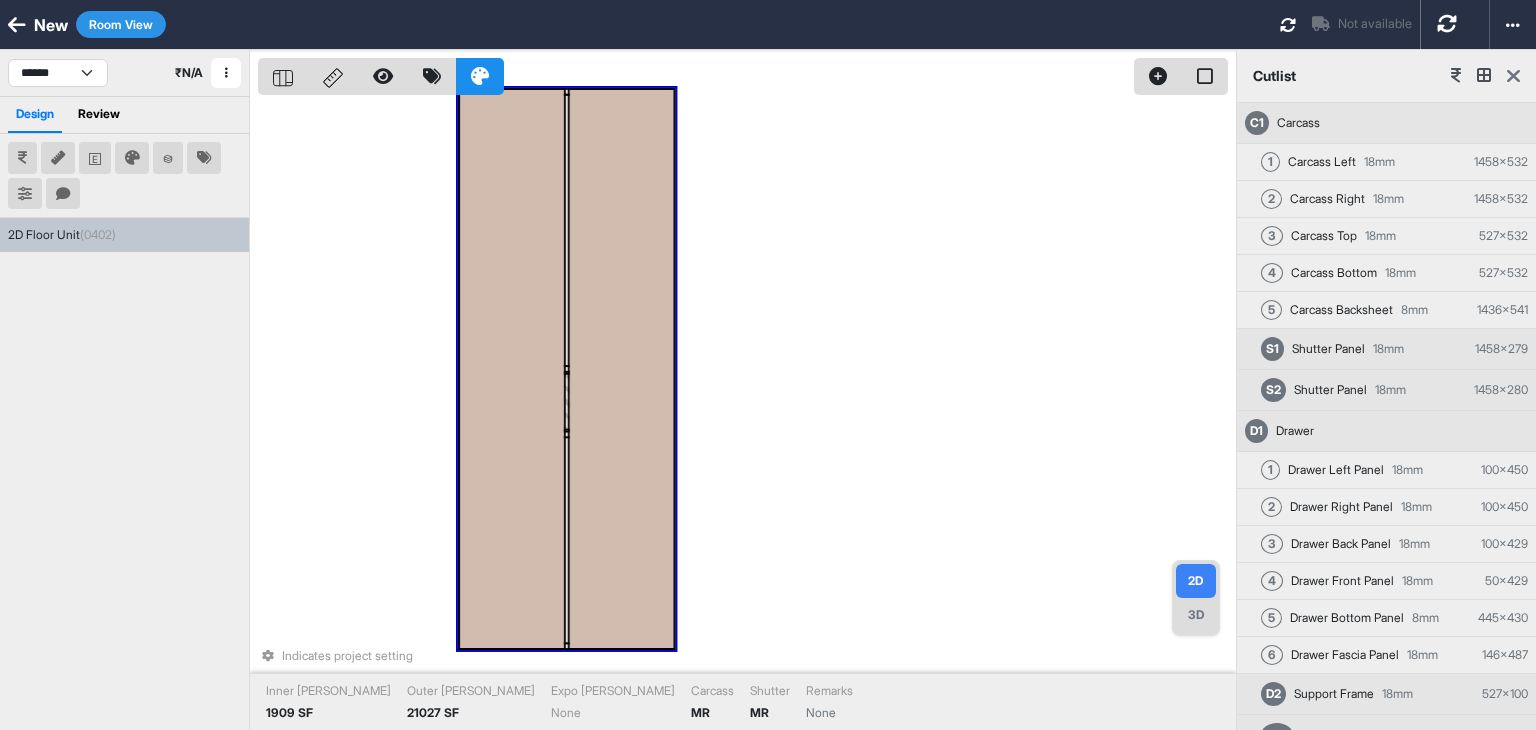 click on "Indicates project setting Inner Lam 1909 SF Outer Lam 21027 SF Expo Lam None Carcass MR Shutter MR Remarks None" at bounding box center (747, 415) 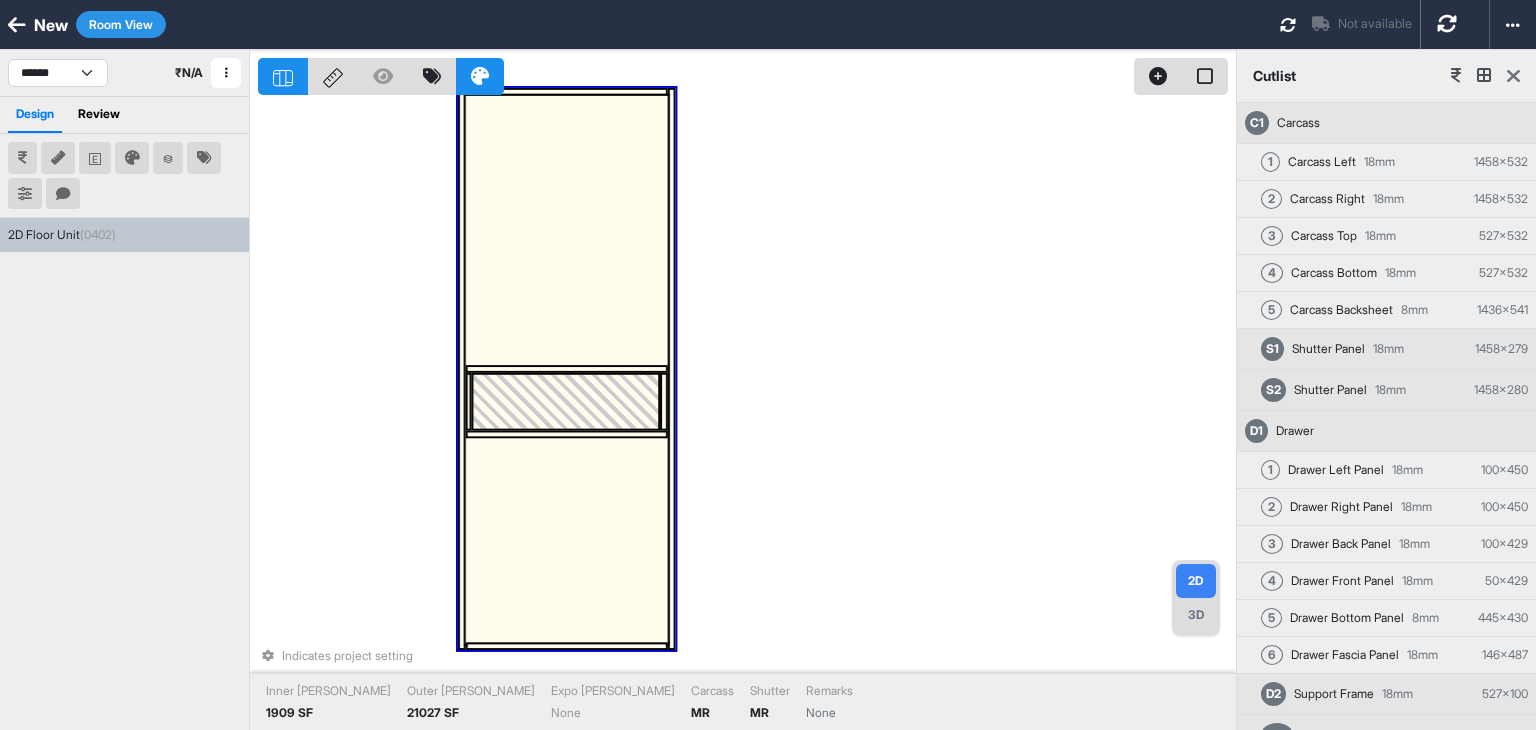 click at bounding box center (566, 402) 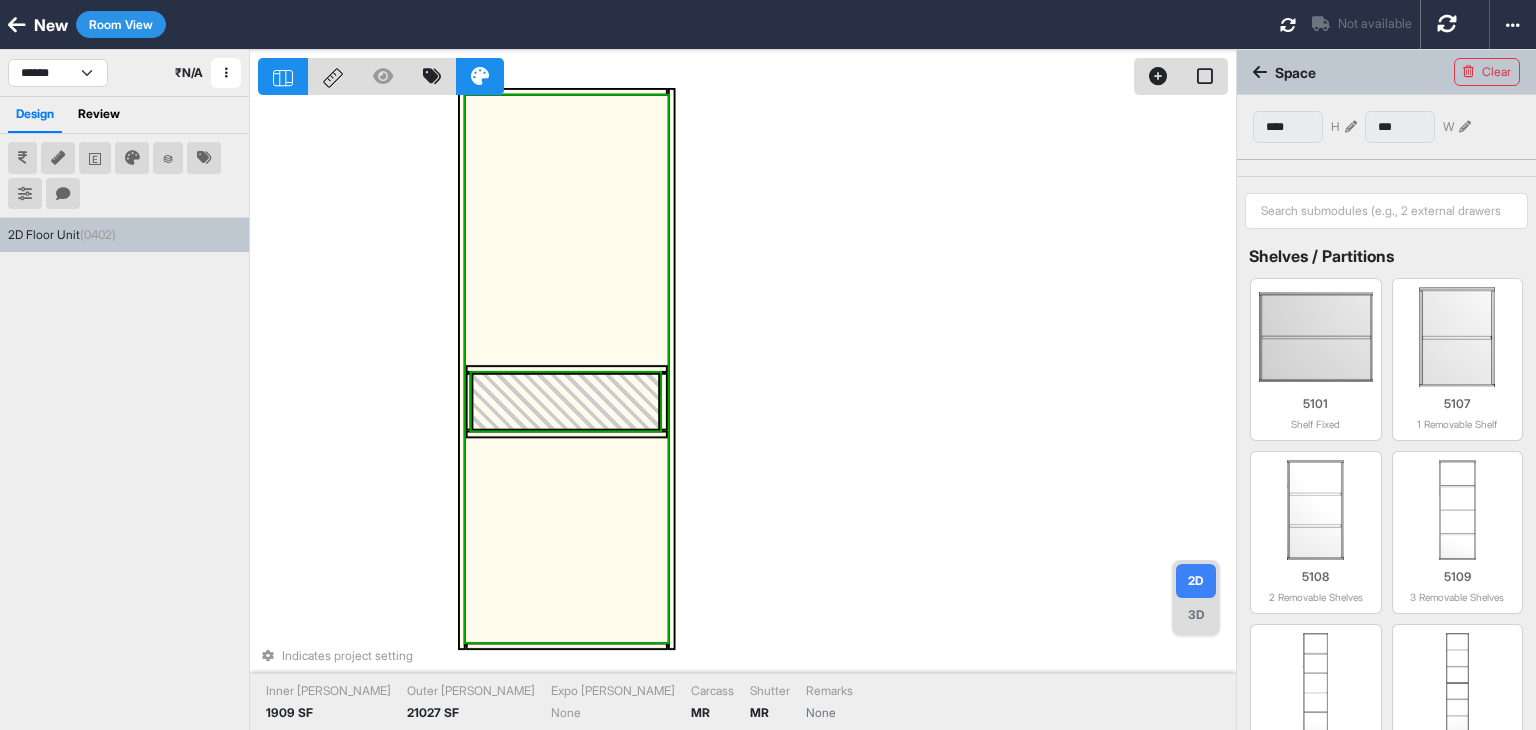 click at bounding box center (566, 402) 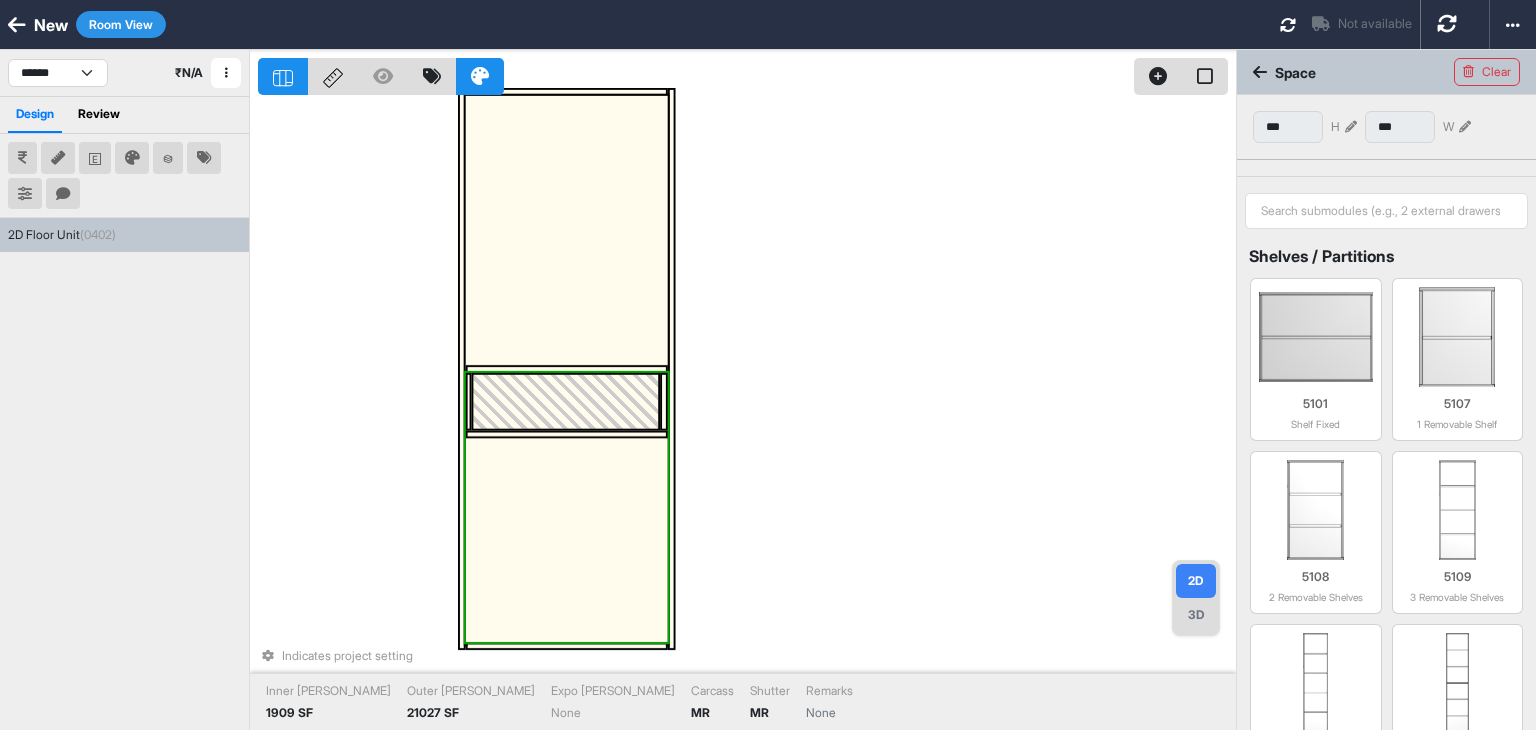 click at bounding box center [566, 402] 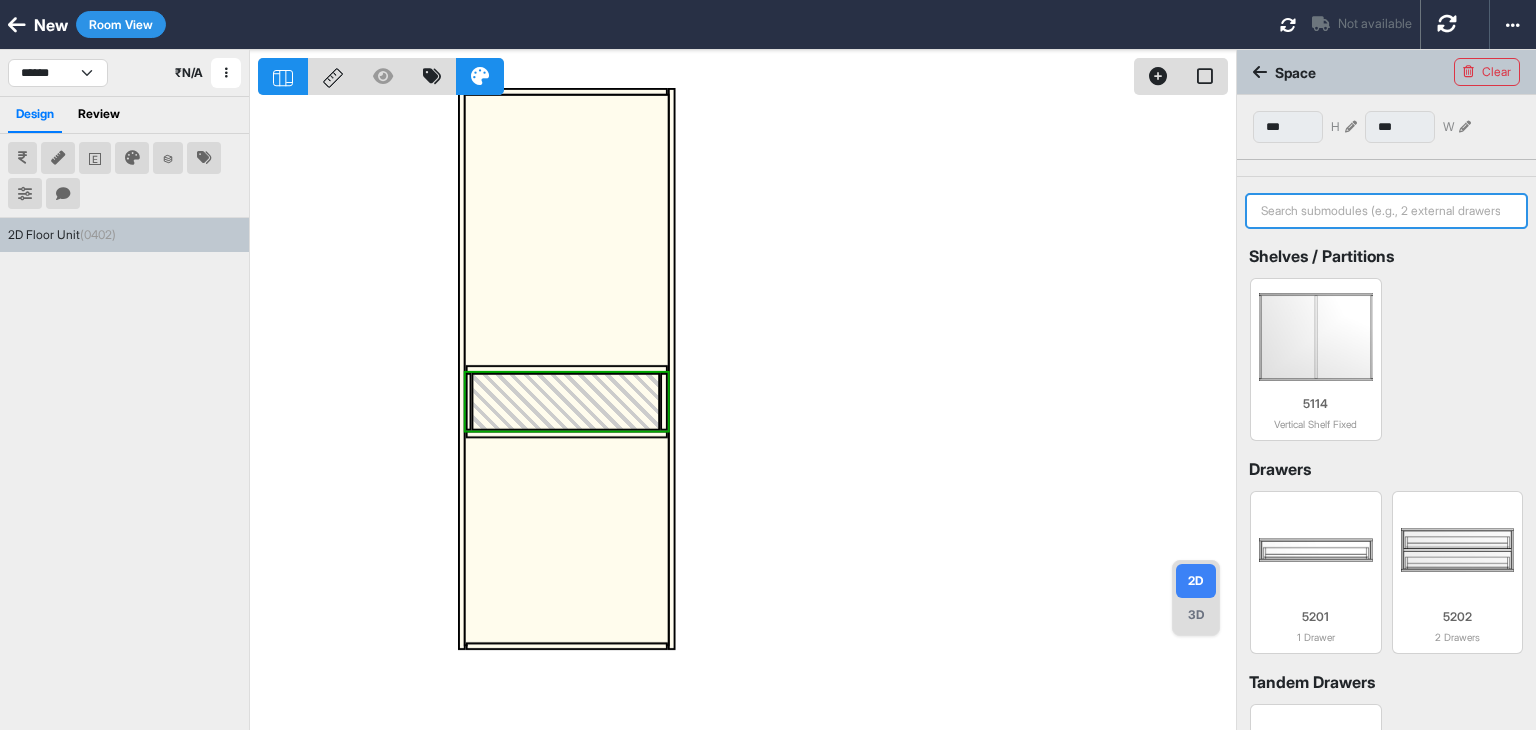 click at bounding box center [1386, 211] 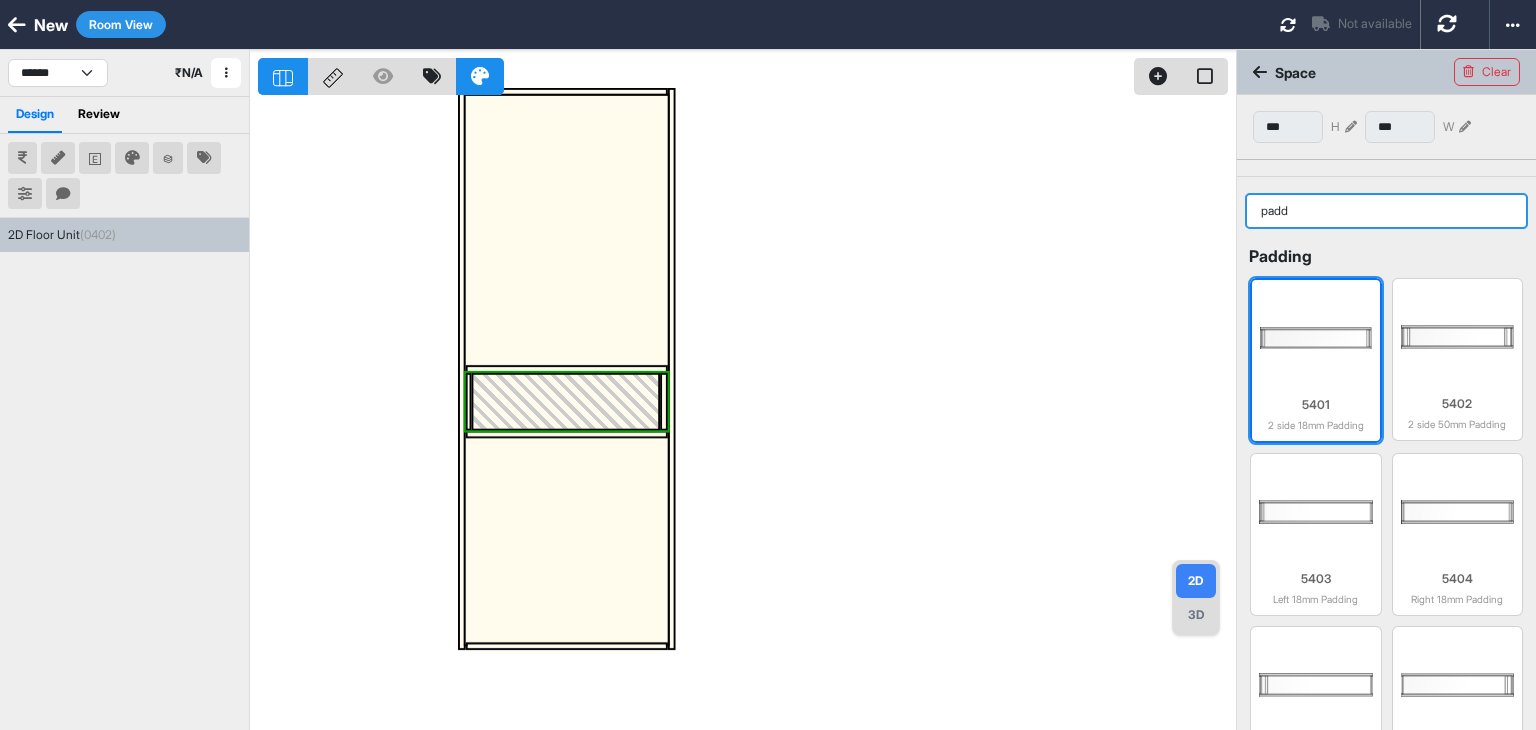 type on "padd" 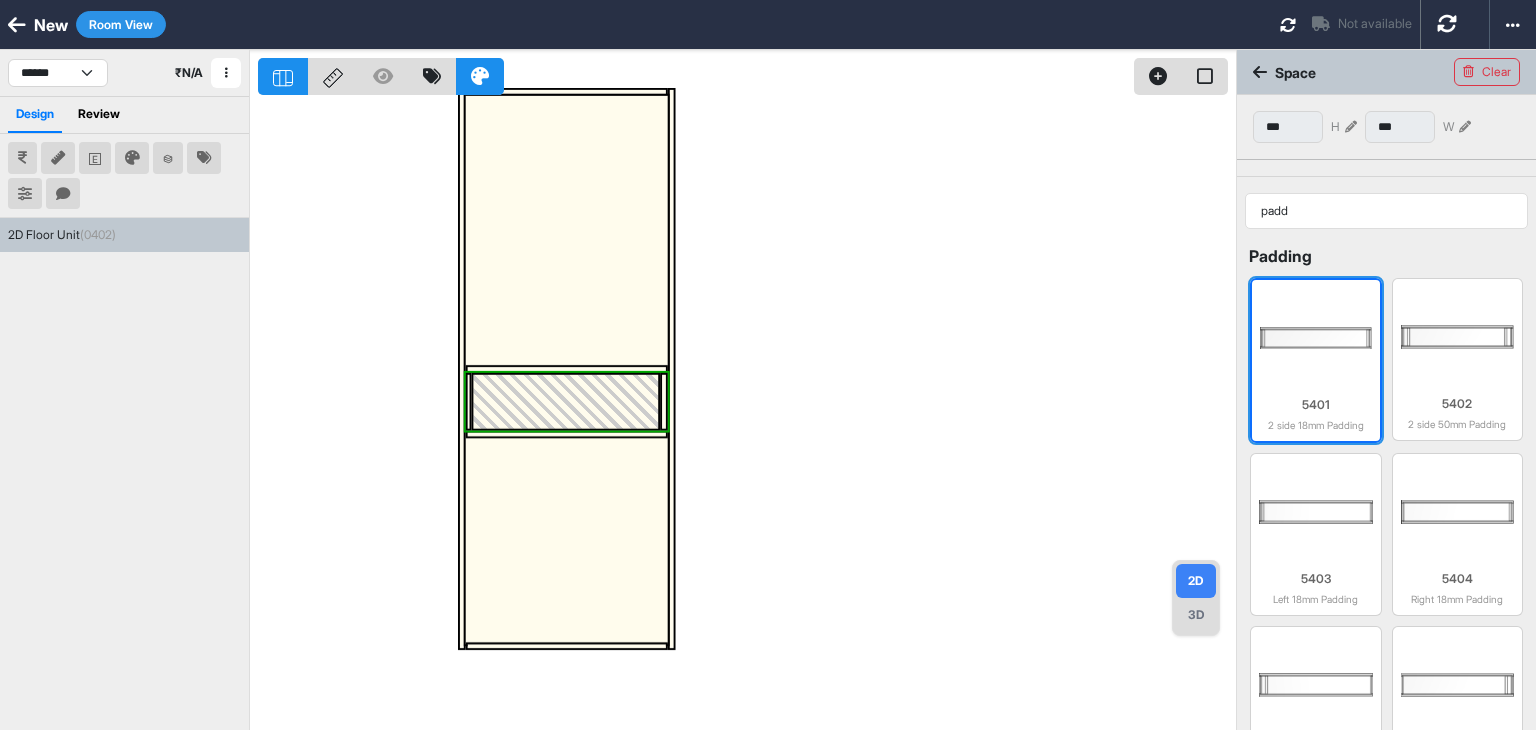 click on "5401" at bounding box center (1316, 405) 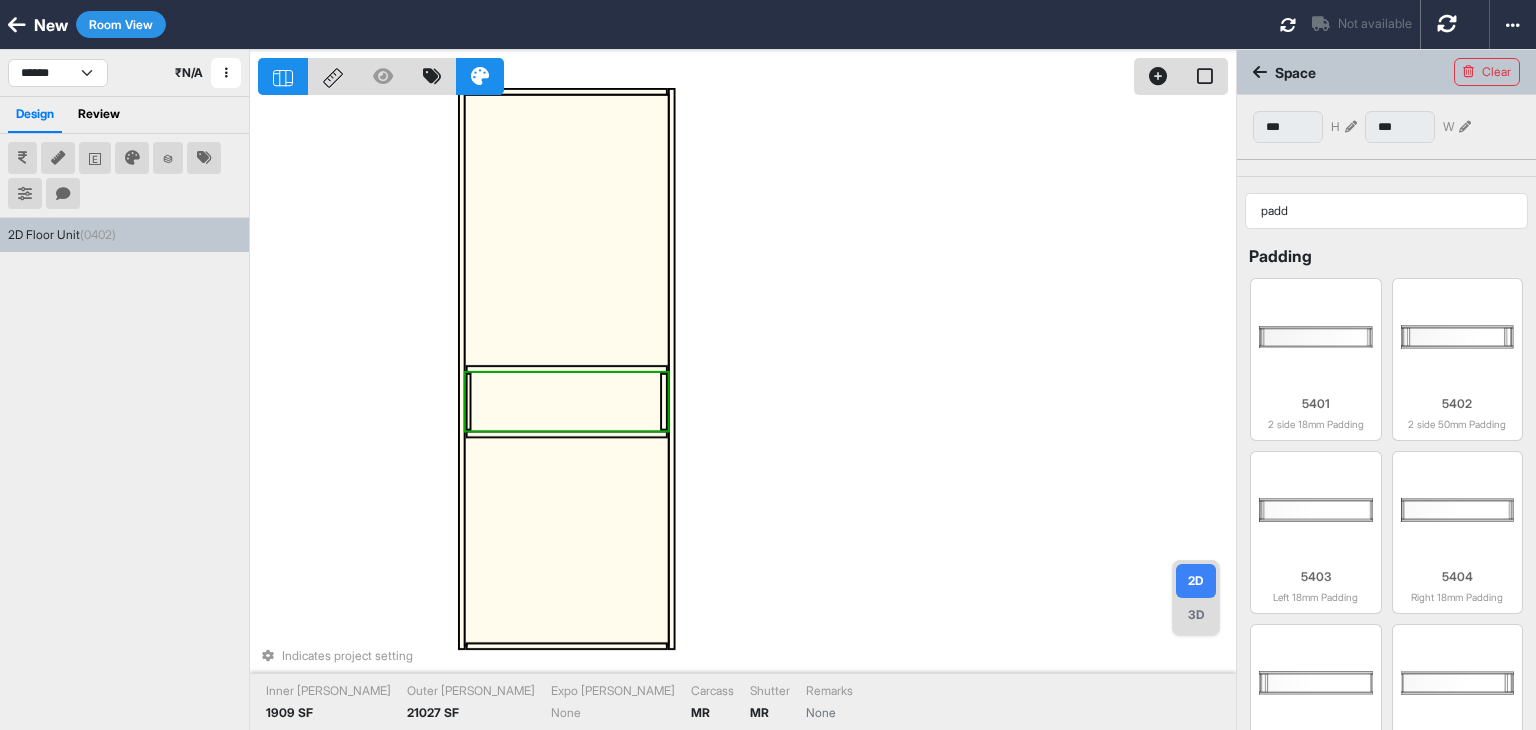 click at bounding box center (566, 402) 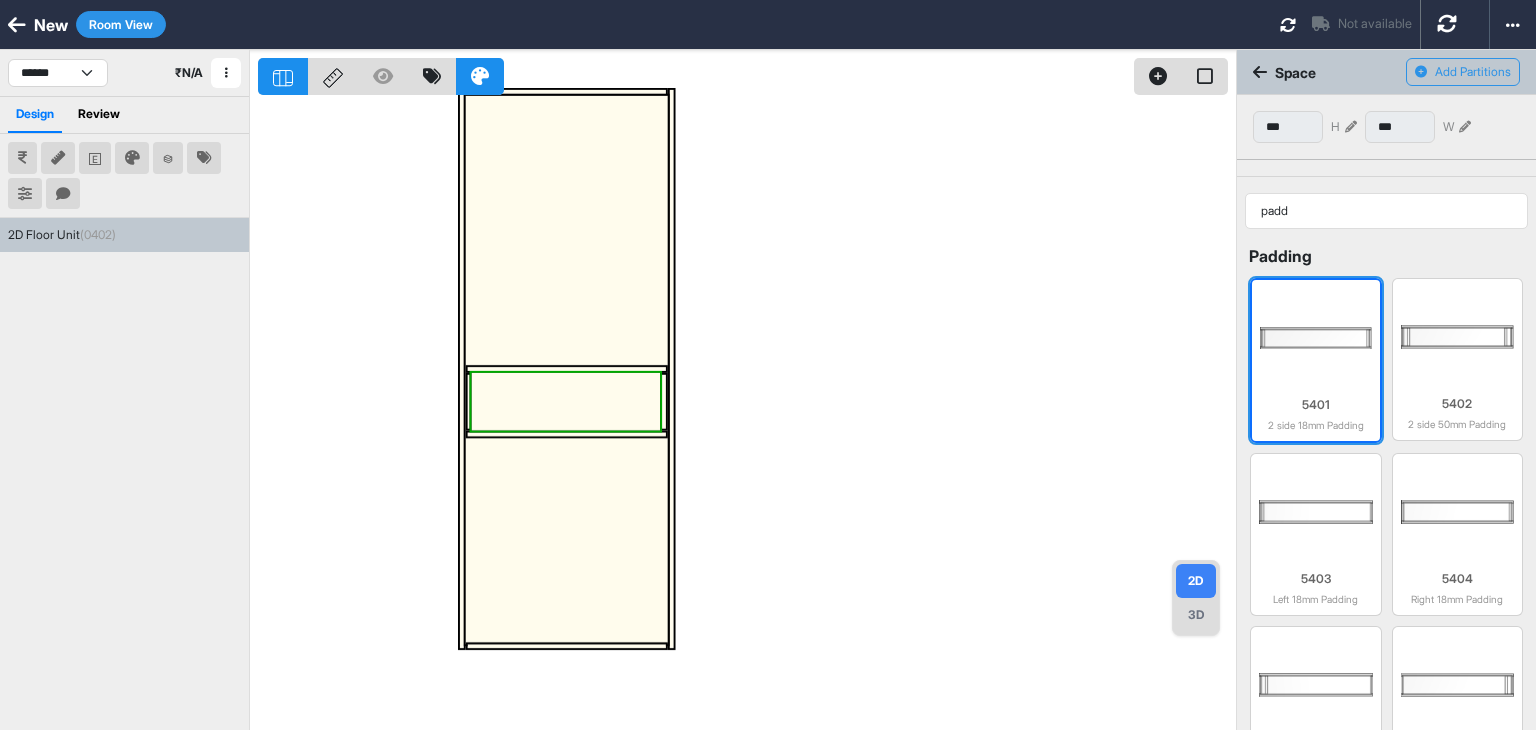 click on "5401" at bounding box center [1316, 405] 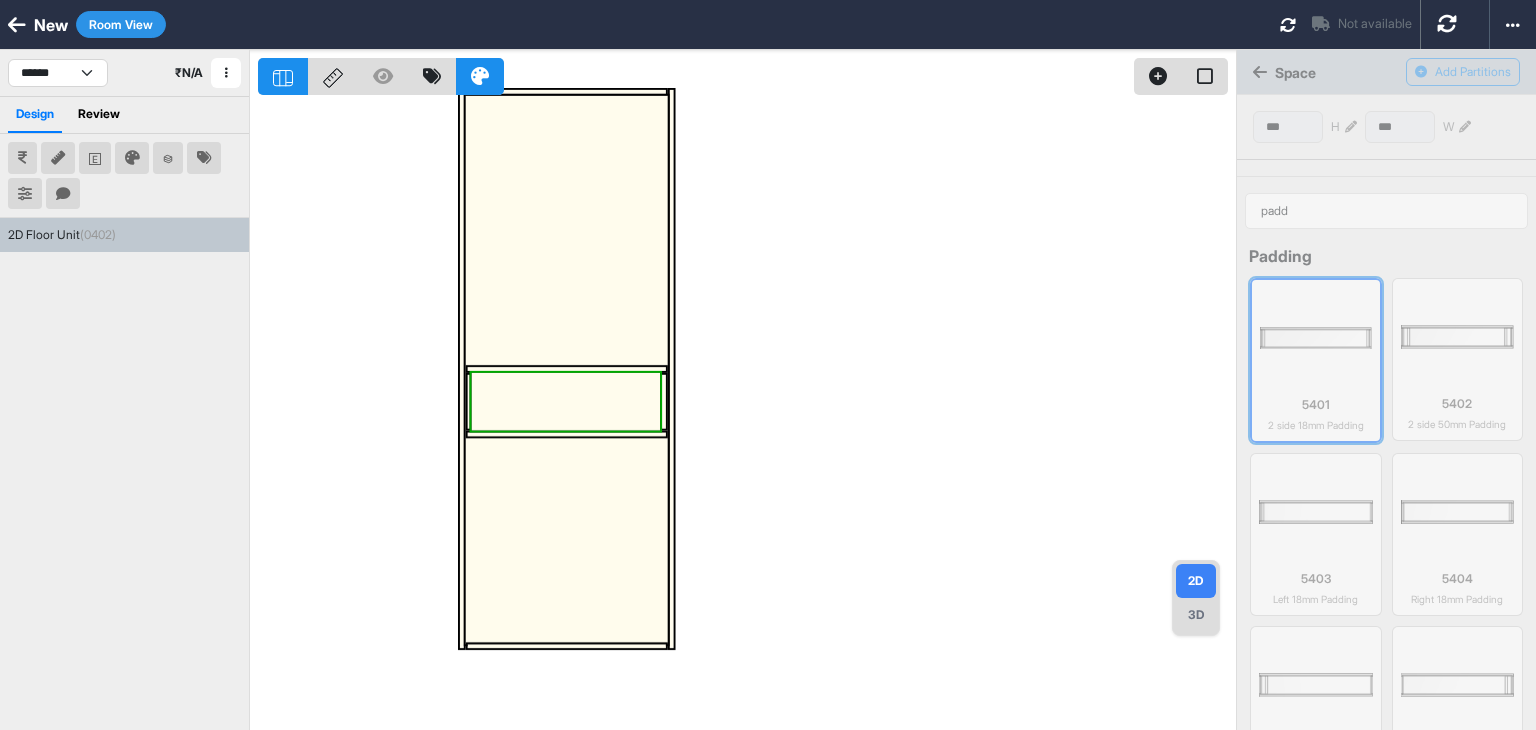 type on "***" 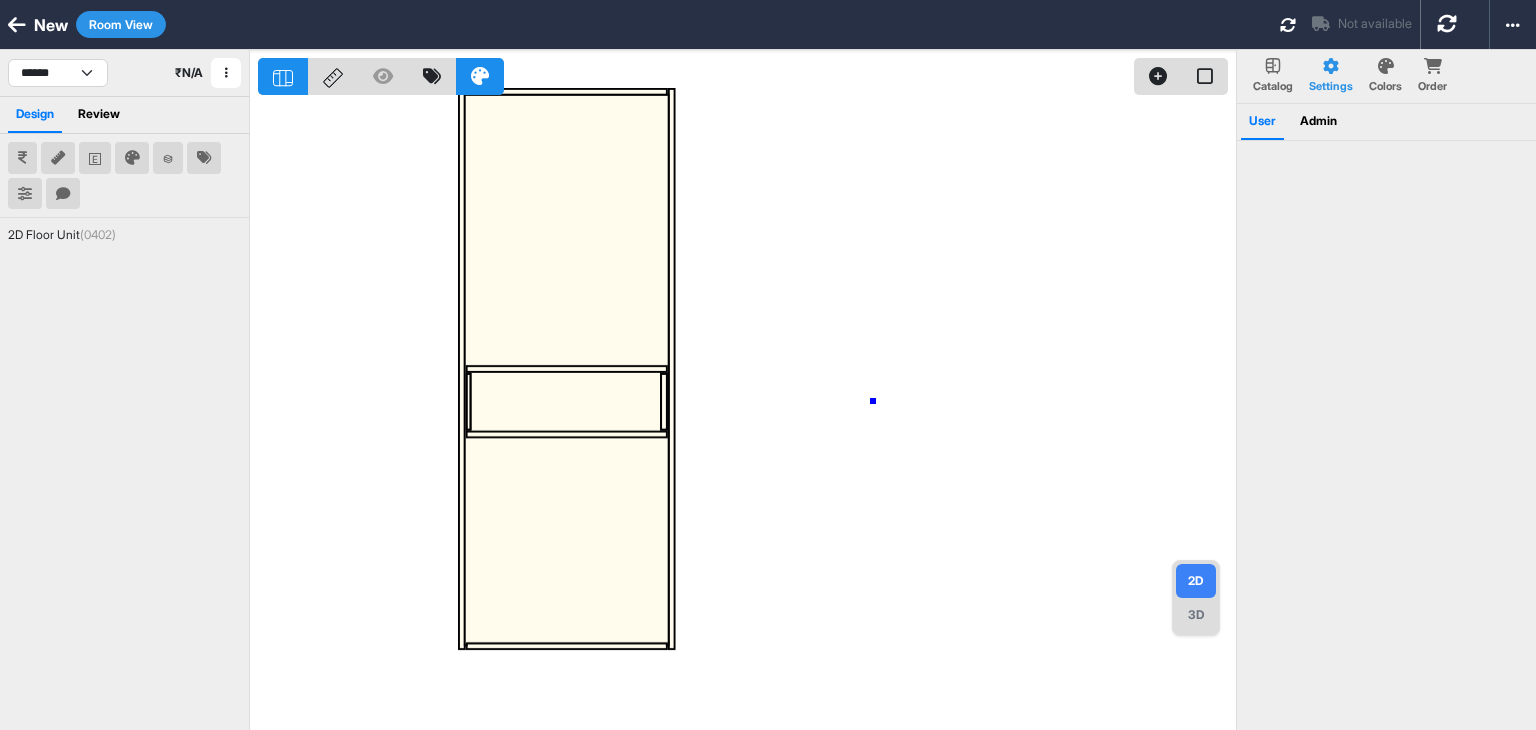 click at bounding box center [747, 415] 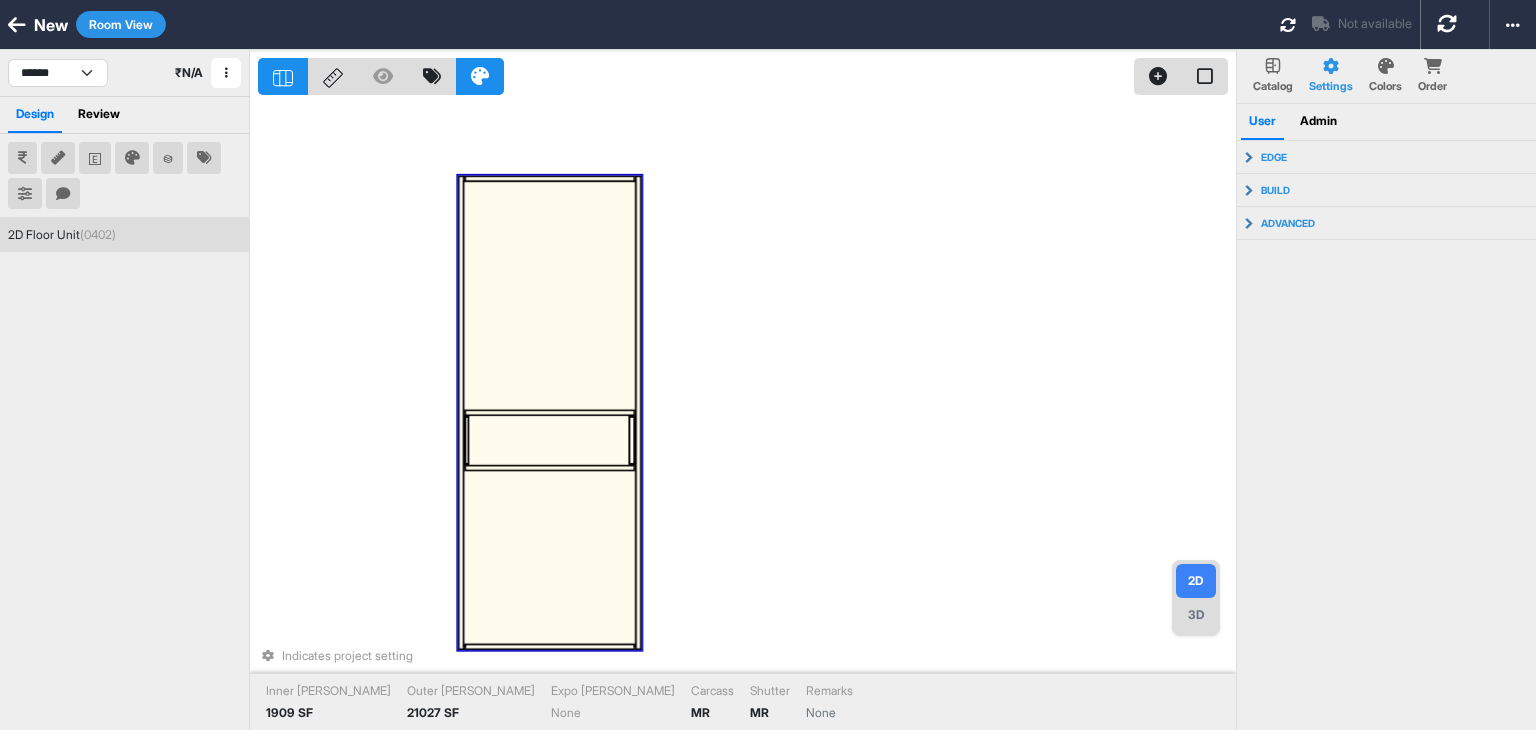 click at bounding box center [550, 440] 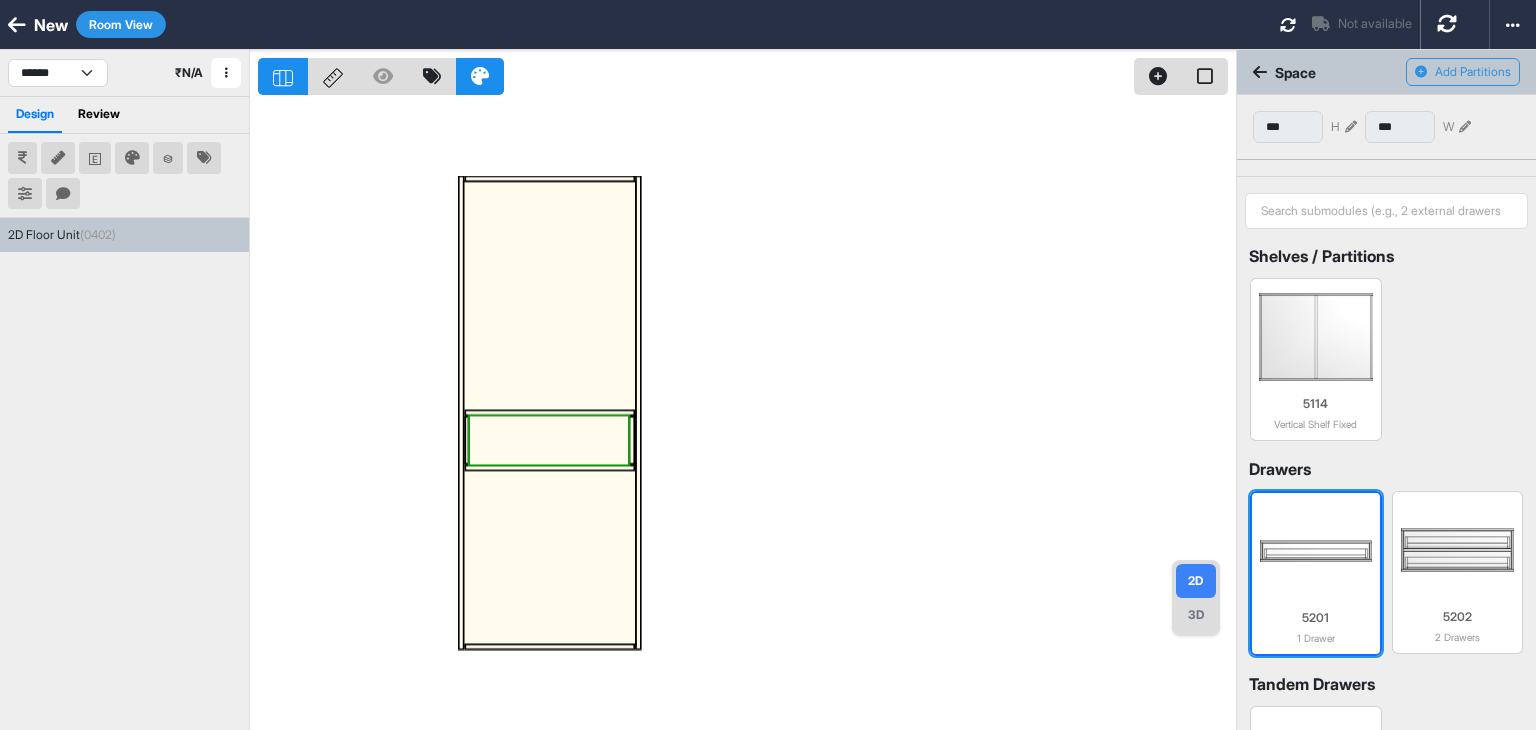 click at bounding box center [1316, 551] 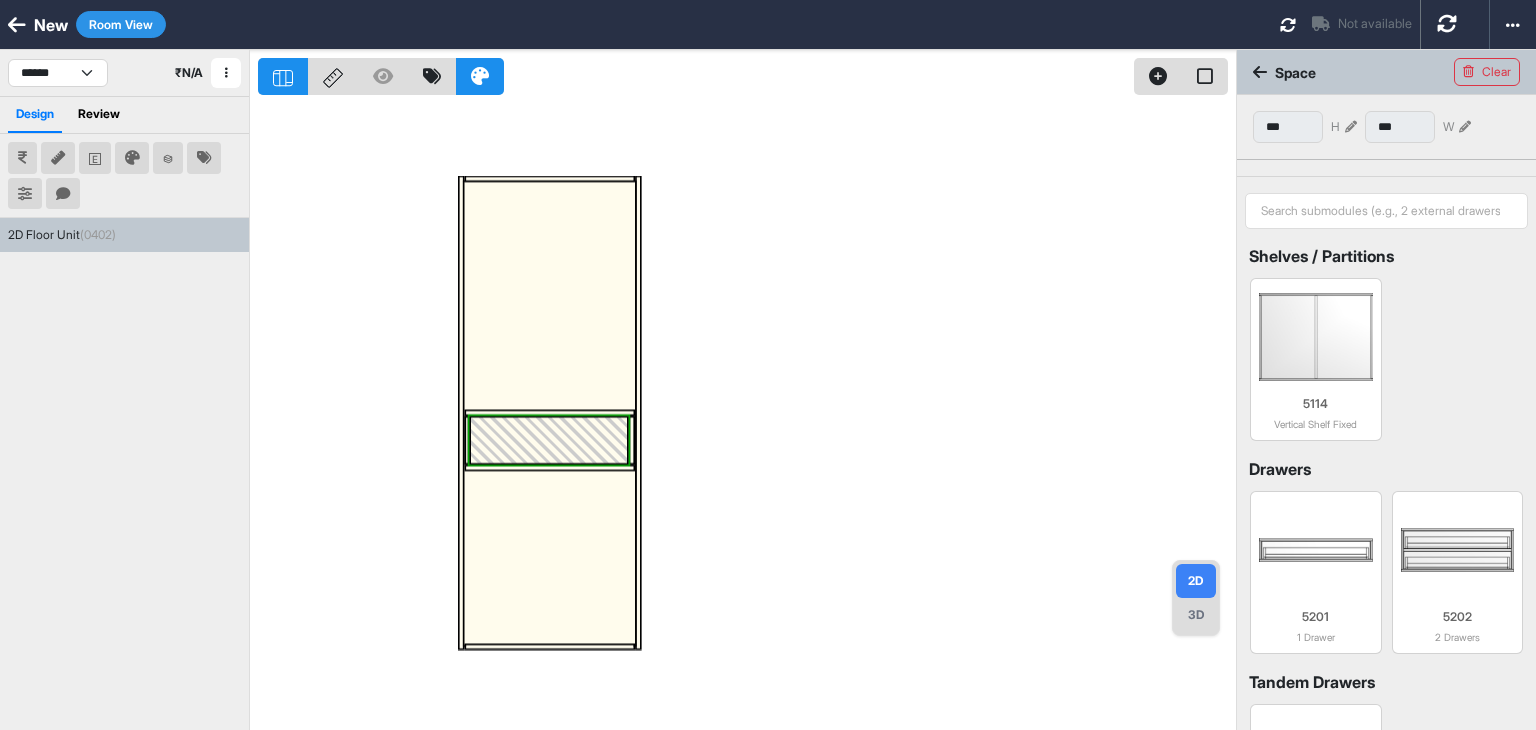 click at bounding box center (747, 415) 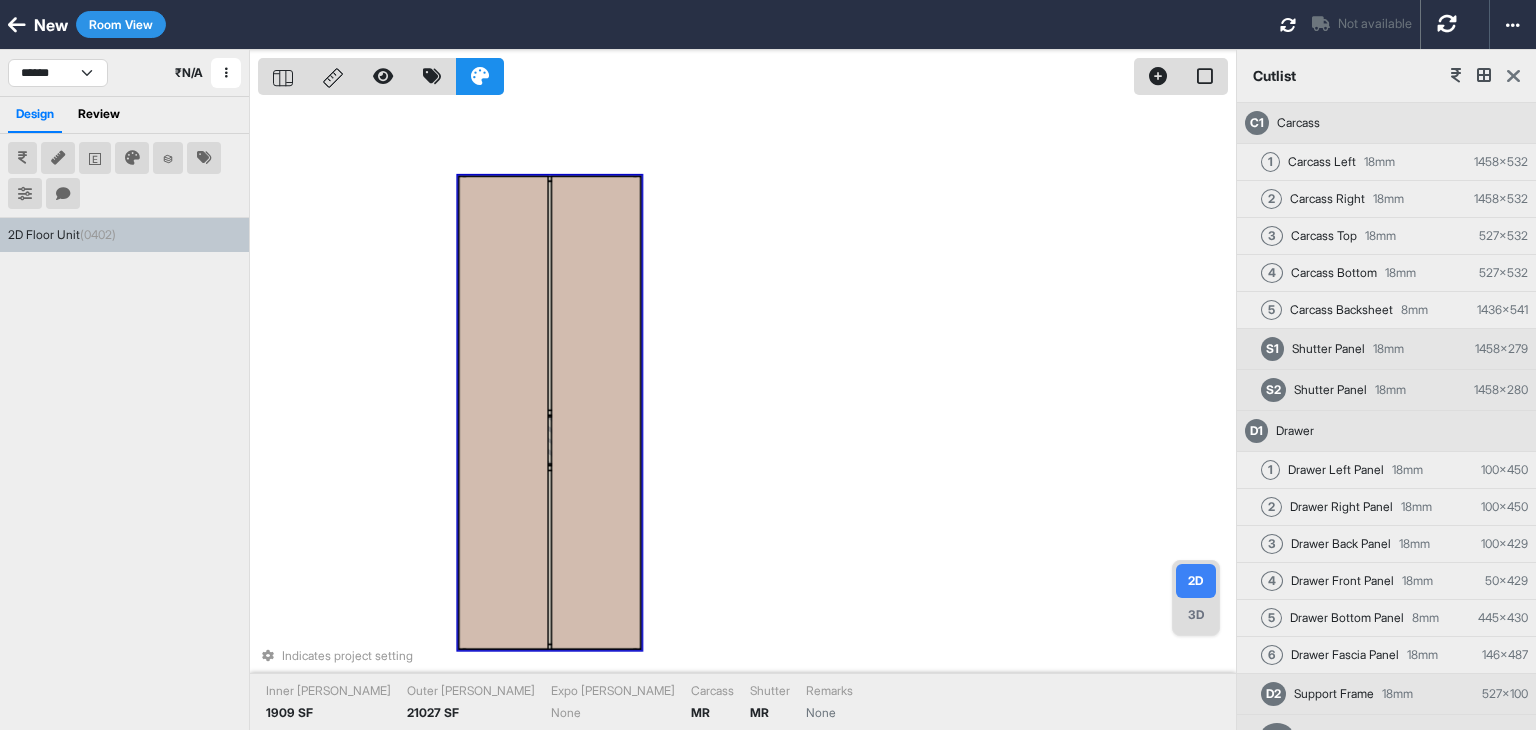 click at bounding box center [595, 413] 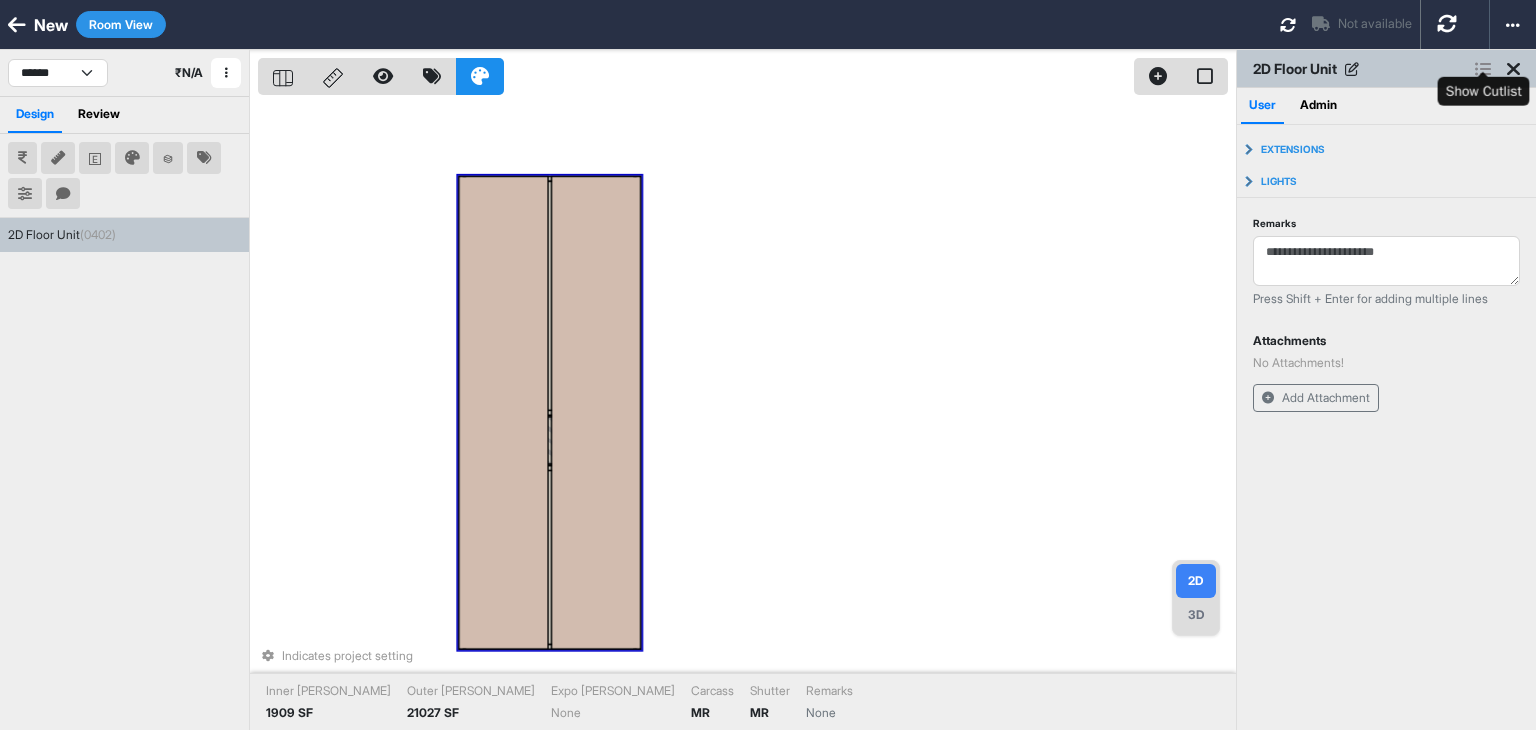 click at bounding box center [1483, 69] 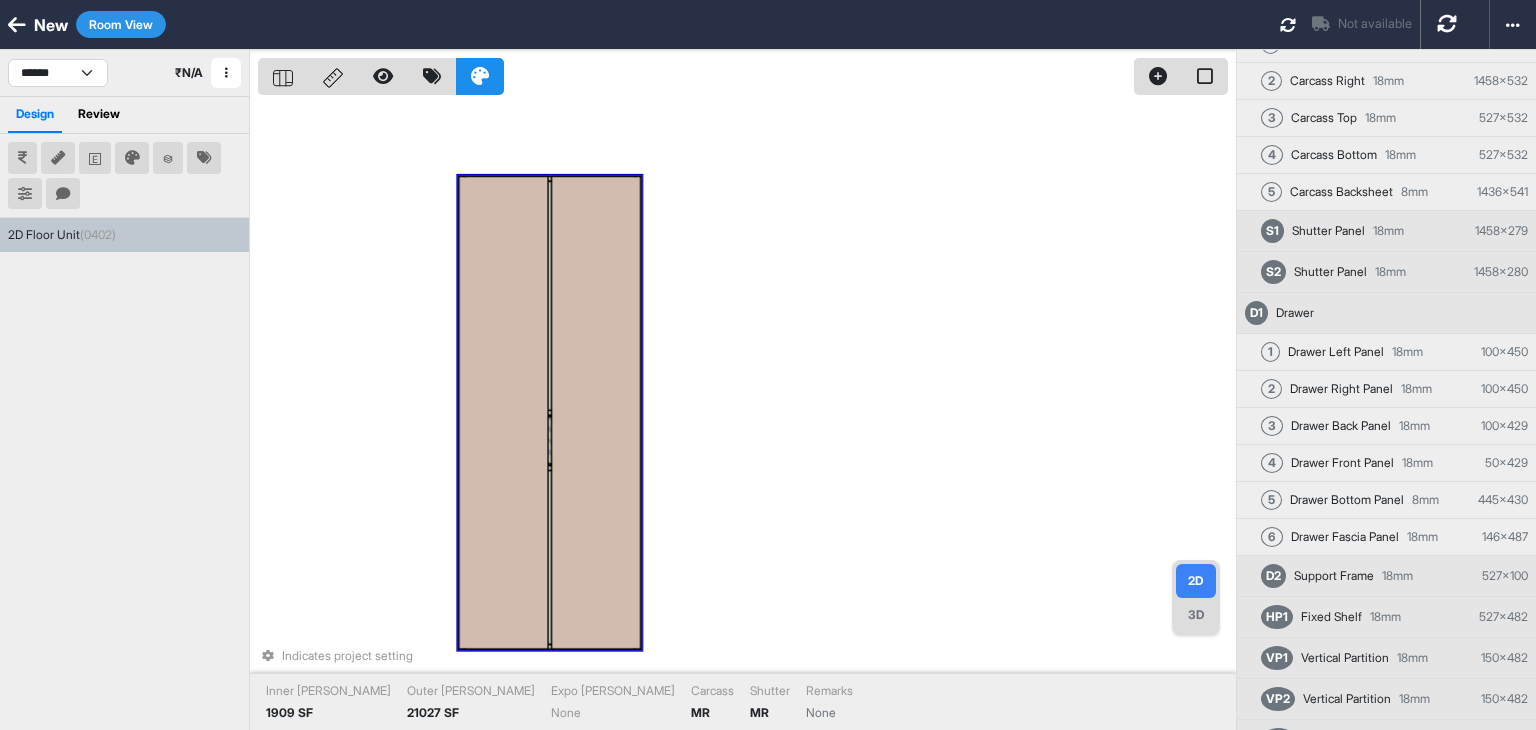 scroll, scrollTop: 131, scrollLeft: 0, axis: vertical 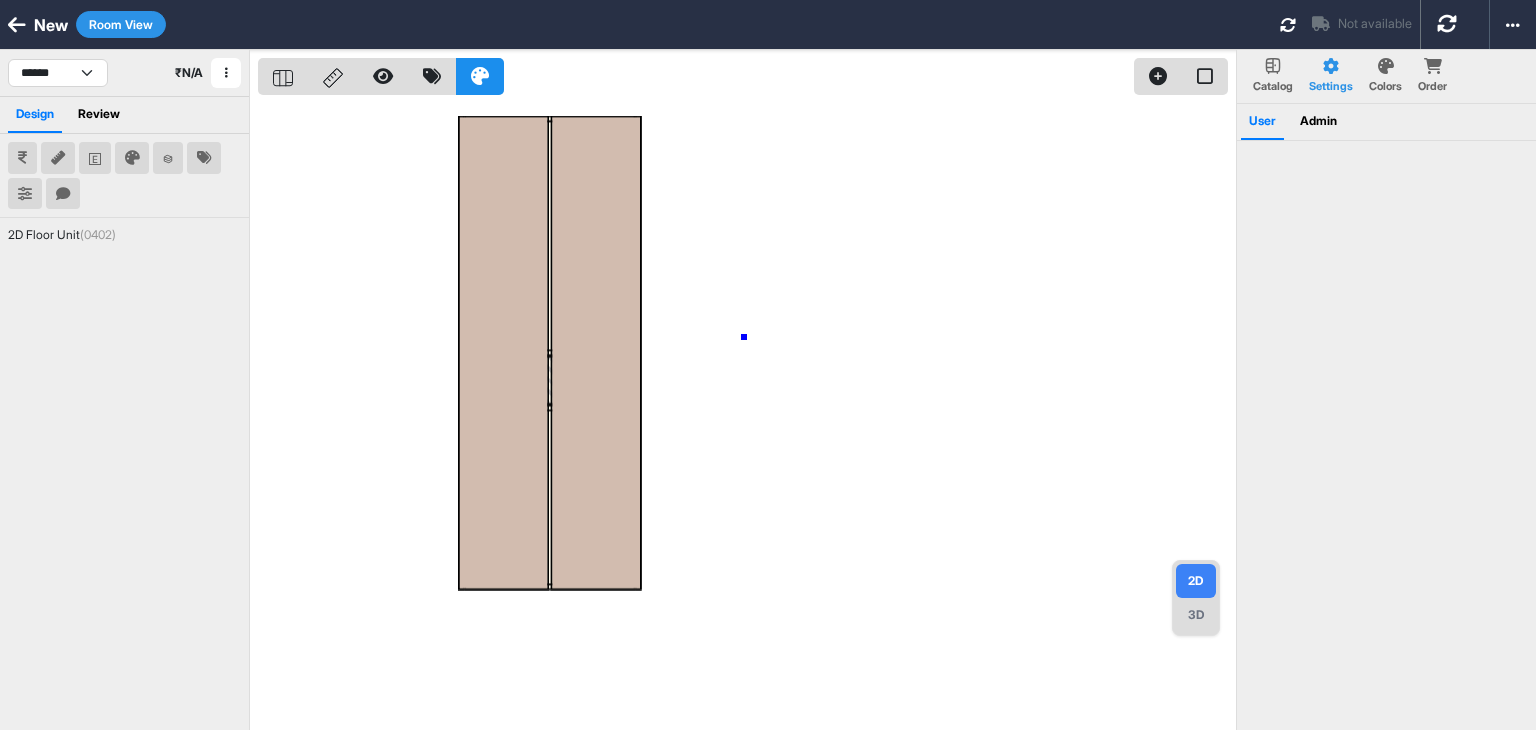 click at bounding box center (747, 415) 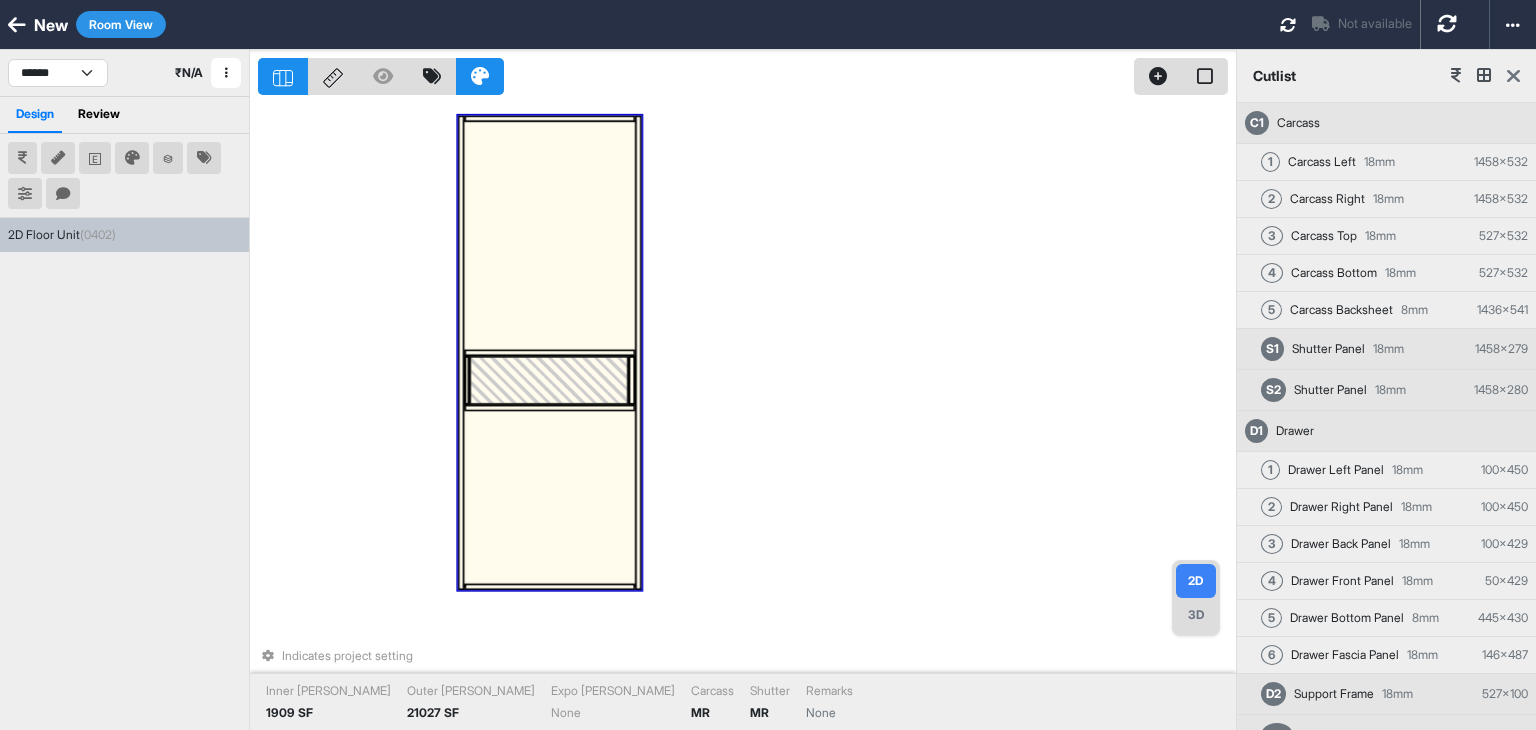 click on "Indicates project setting Inner Lam 1909 SF Outer Lam 21027 SF Expo Lam None Carcass MR Shutter MR Remarks None" at bounding box center (747, 415) 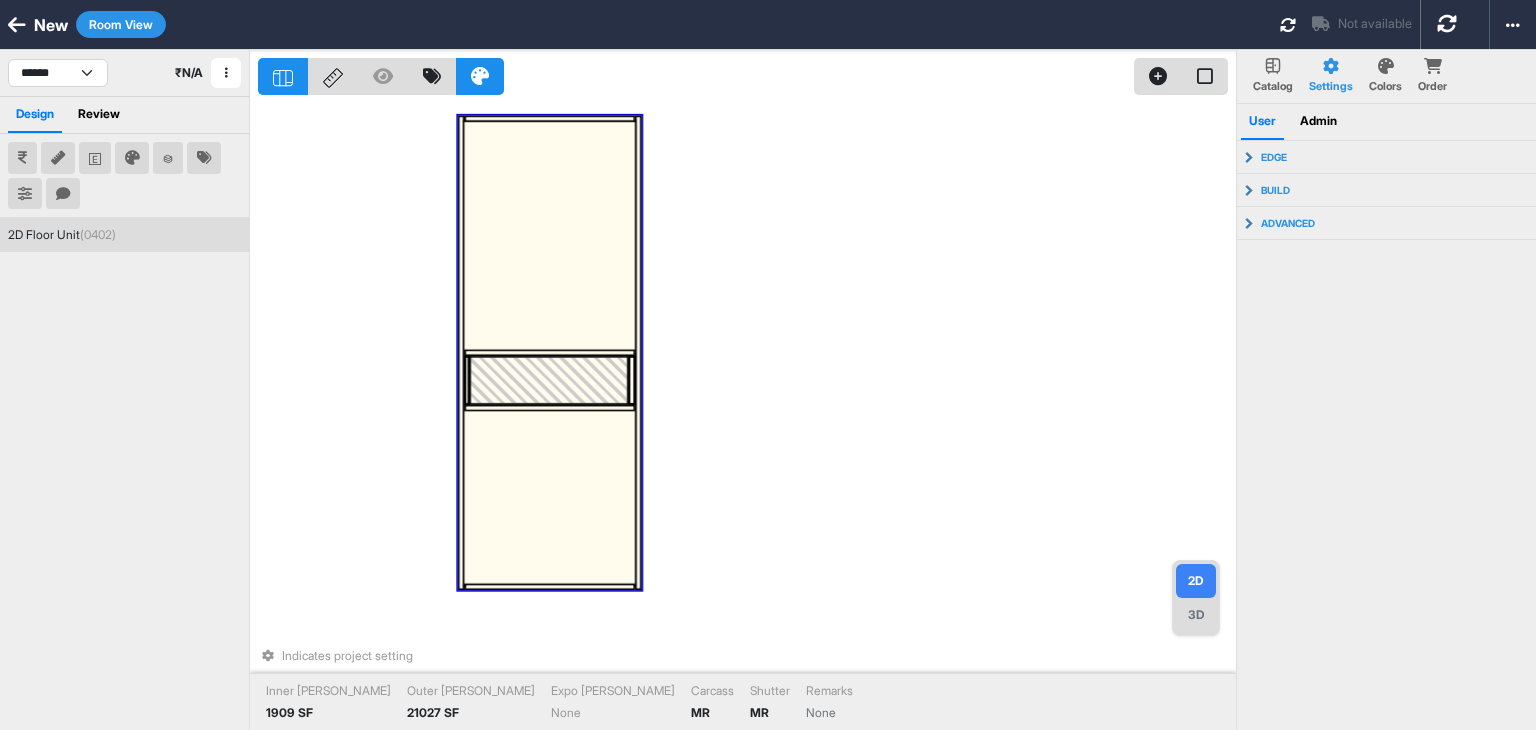 click at bounding box center (550, 380) 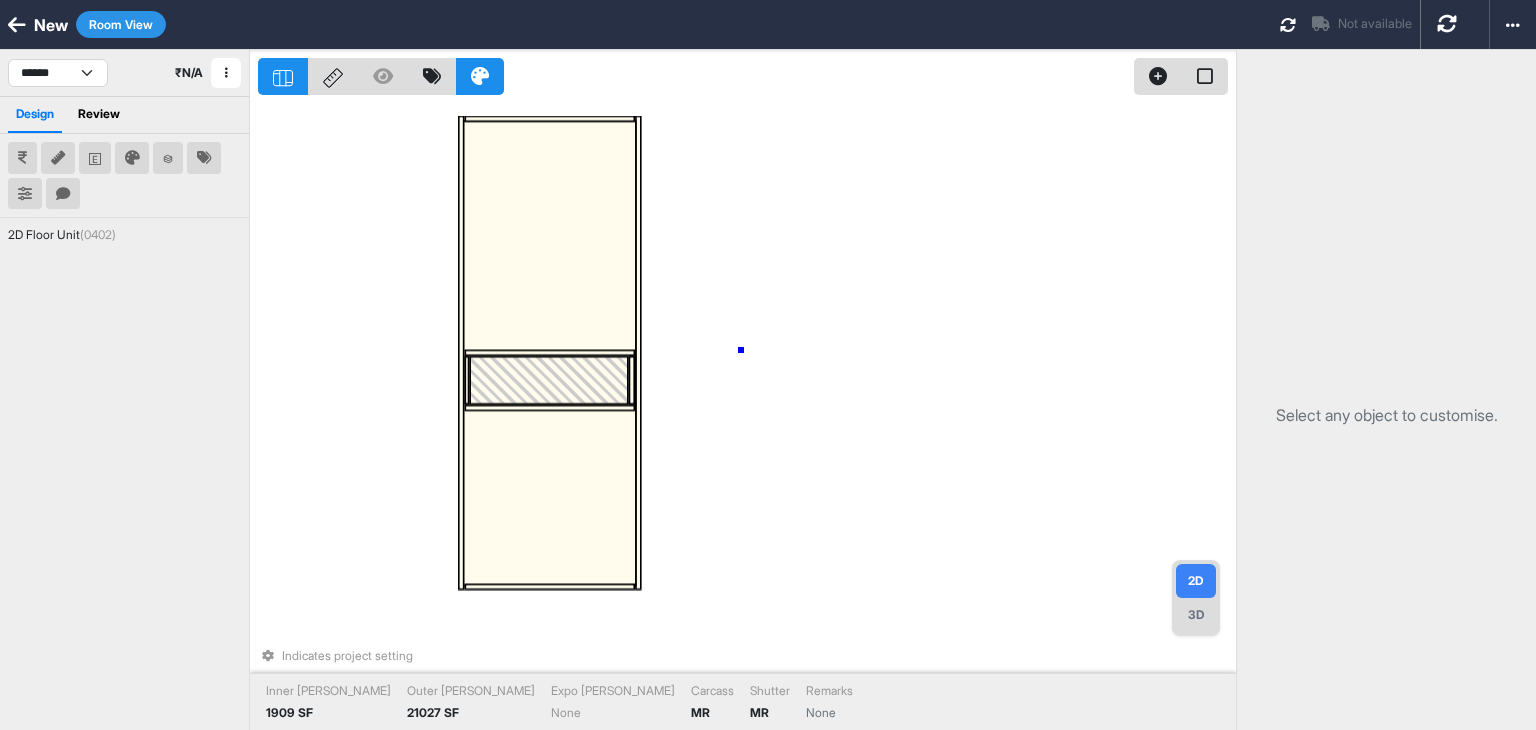 click on "Indicates project setting Inner Lam 1909 SF Outer Lam 21027 SF Expo Lam None Carcass MR Shutter MR Remarks None" at bounding box center [747, 415] 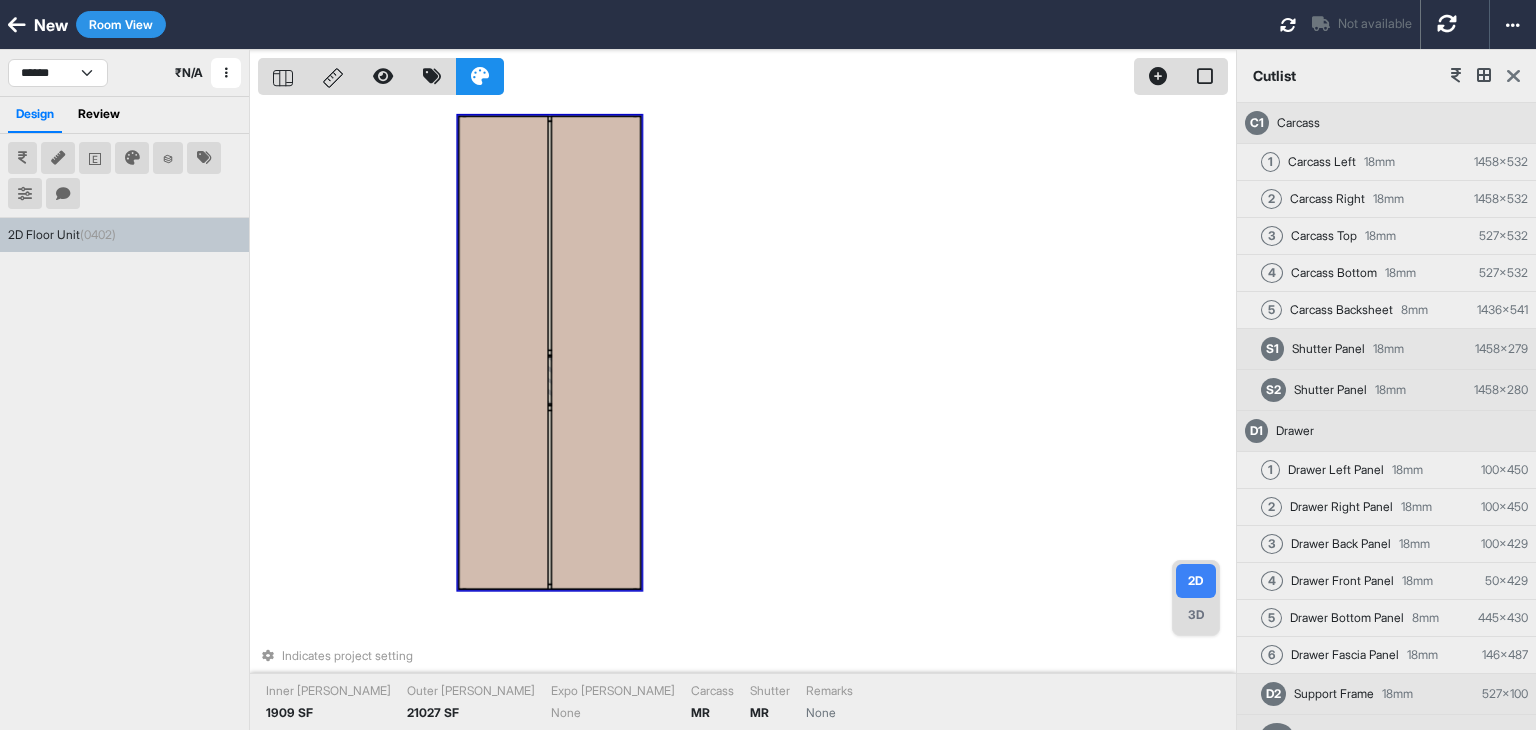 click at bounding box center (1513, 76) 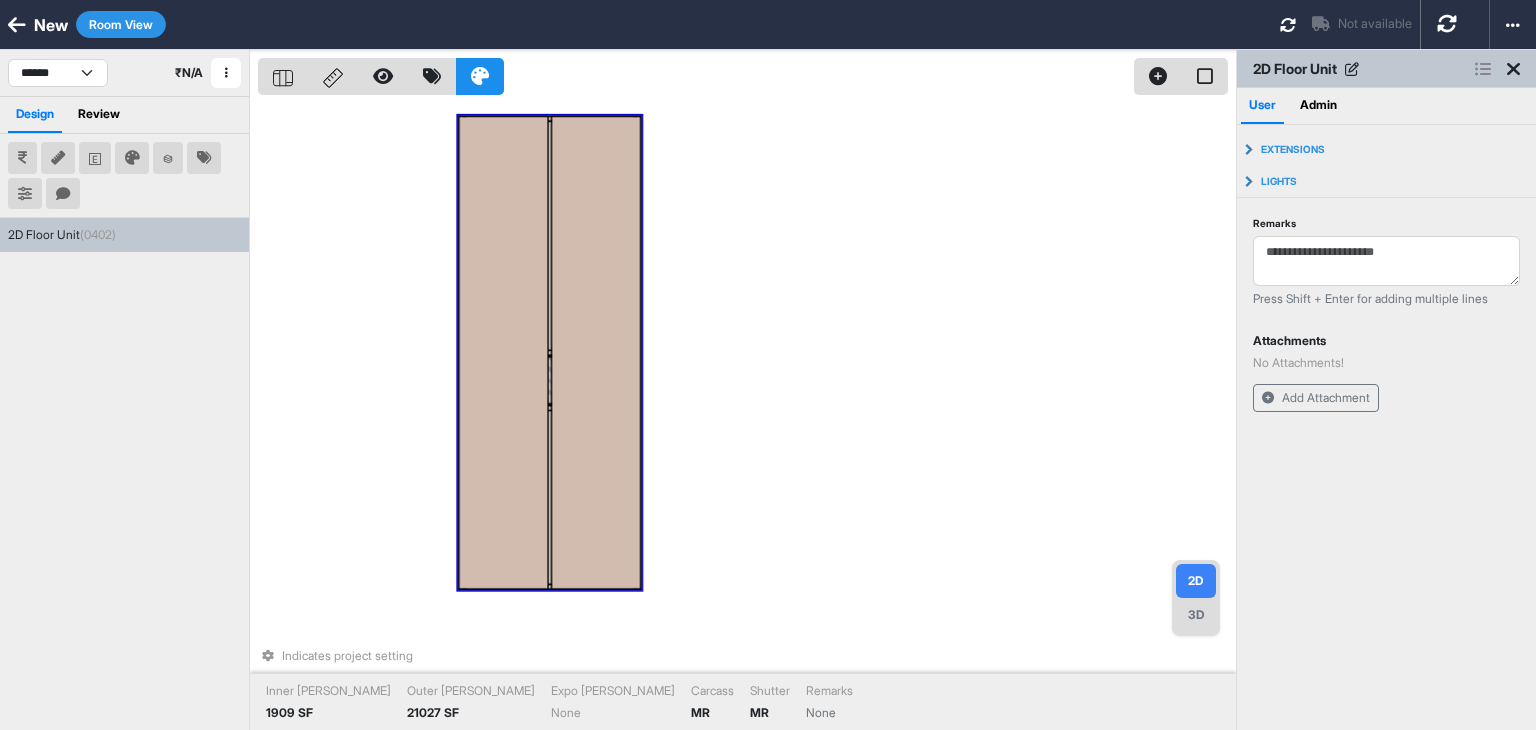 click on "Indicates project setting Inner Lam 1909 SF Outer Lam 21027 SF Expo Lam None Carcass MR Shutter MR Remarks None" at bounding box center (747, 415) 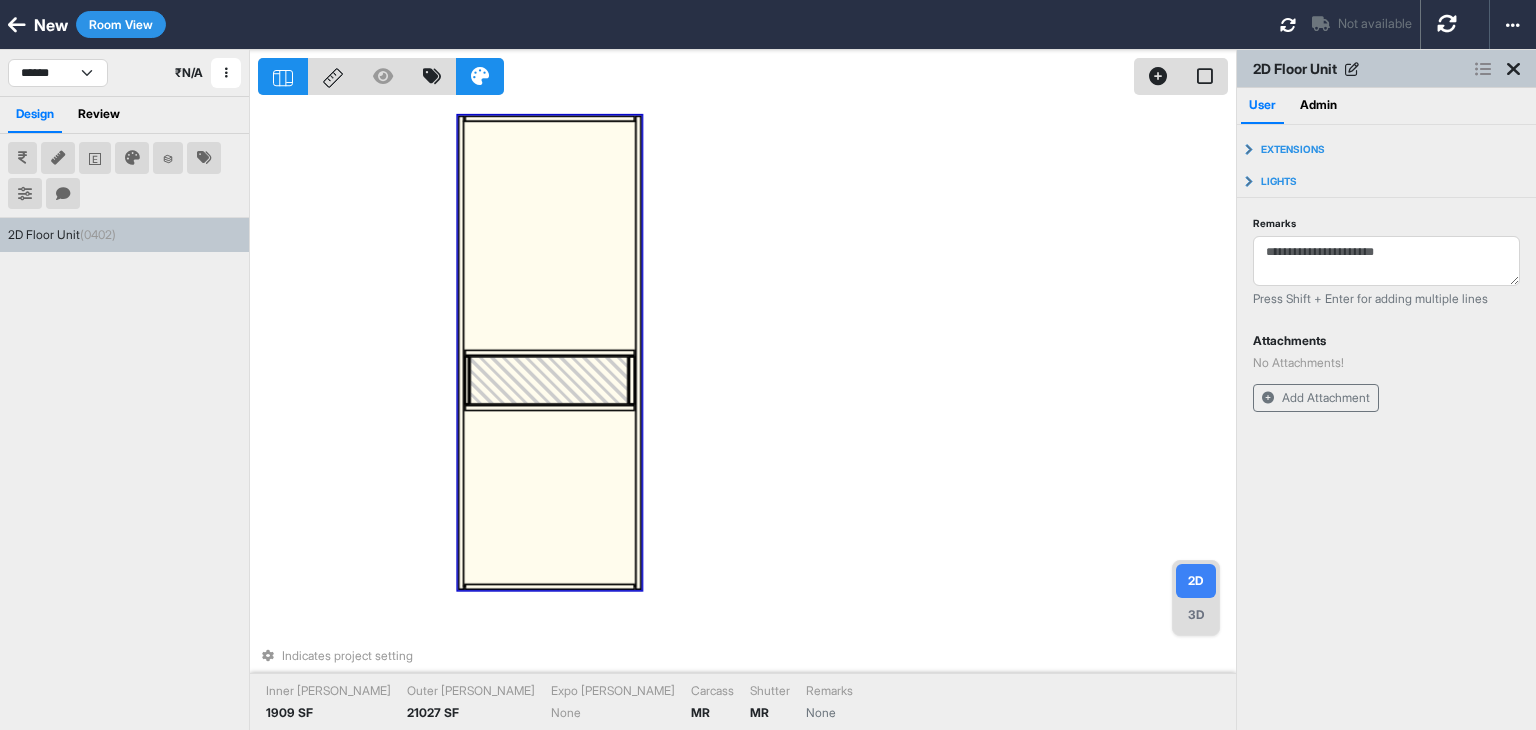 click at bounding box center [550, 380] 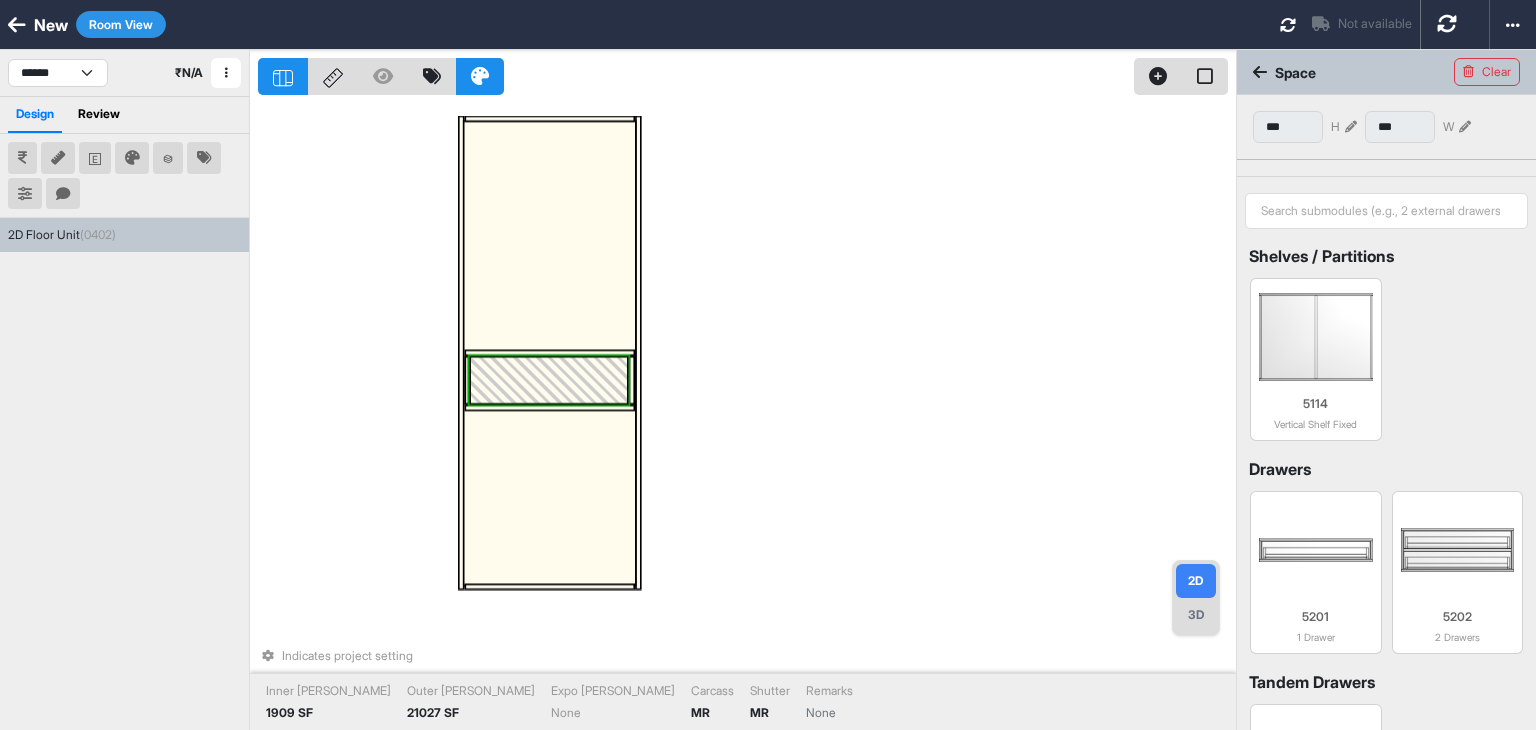 click at bounding box center [1260, 72] 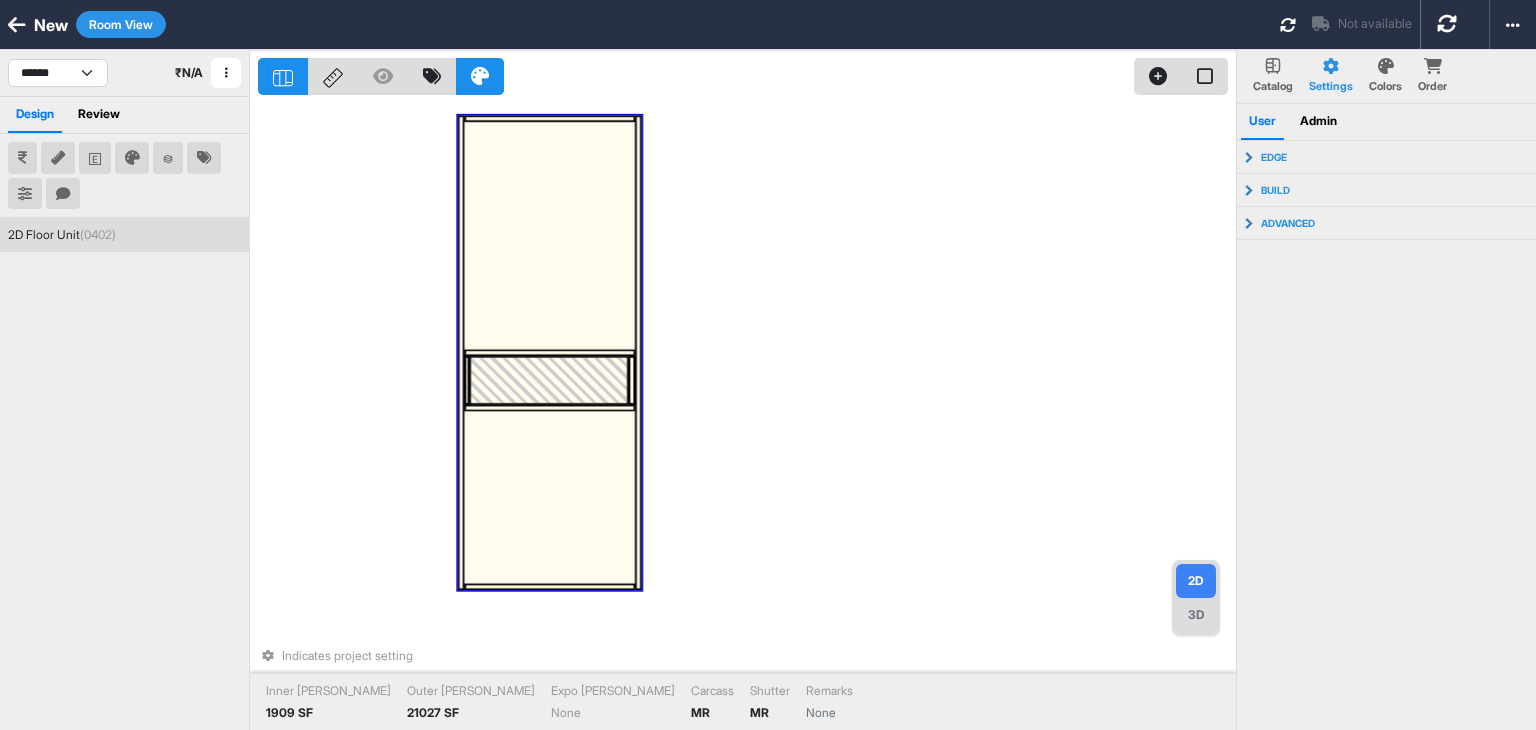 click on "Indicates project setting Inner Lam 1909 SF Outer Lam 21027 SF Expo Lam None Carcass MR Shutter MR Remarks None" at bounding box center (747, 415) 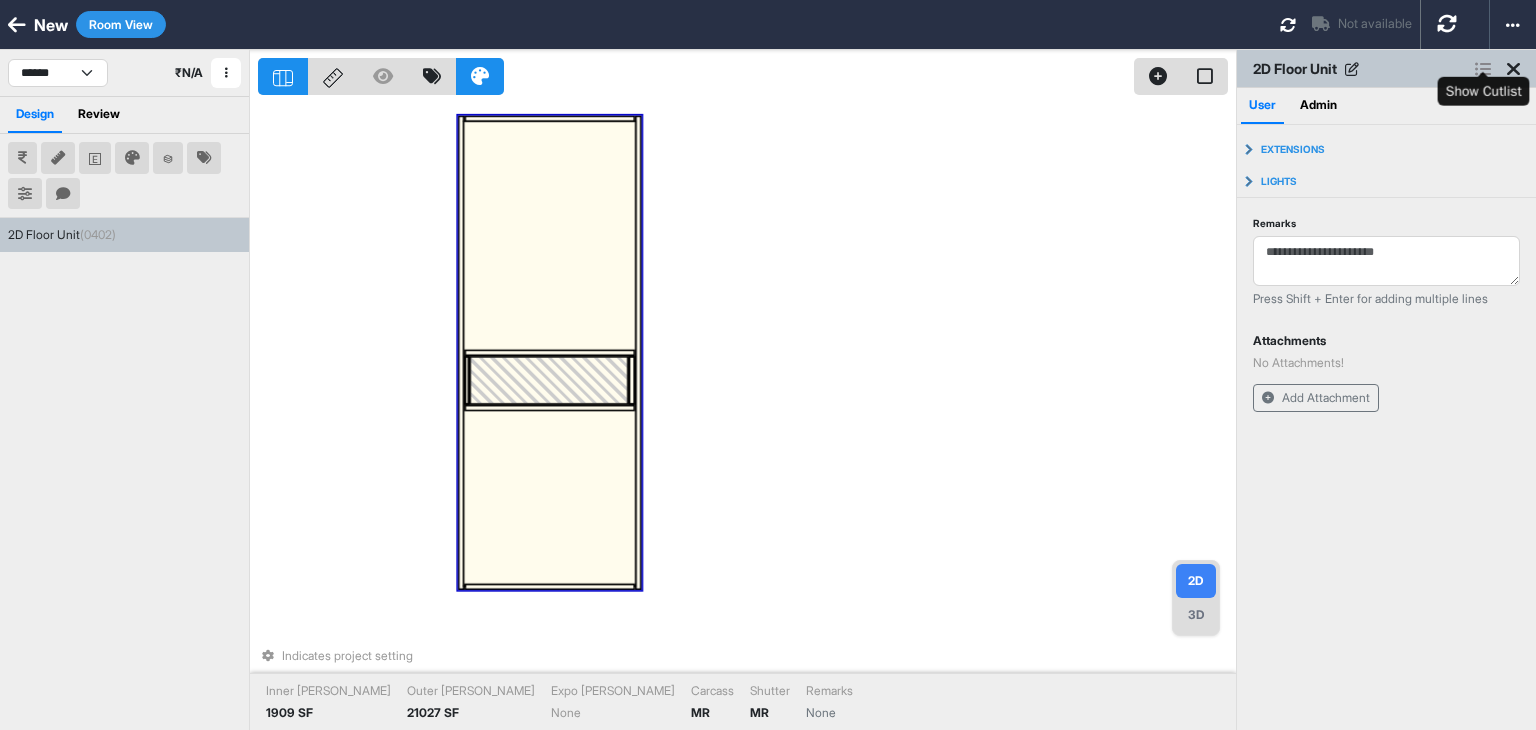 click at bounding box center (1483, 69) 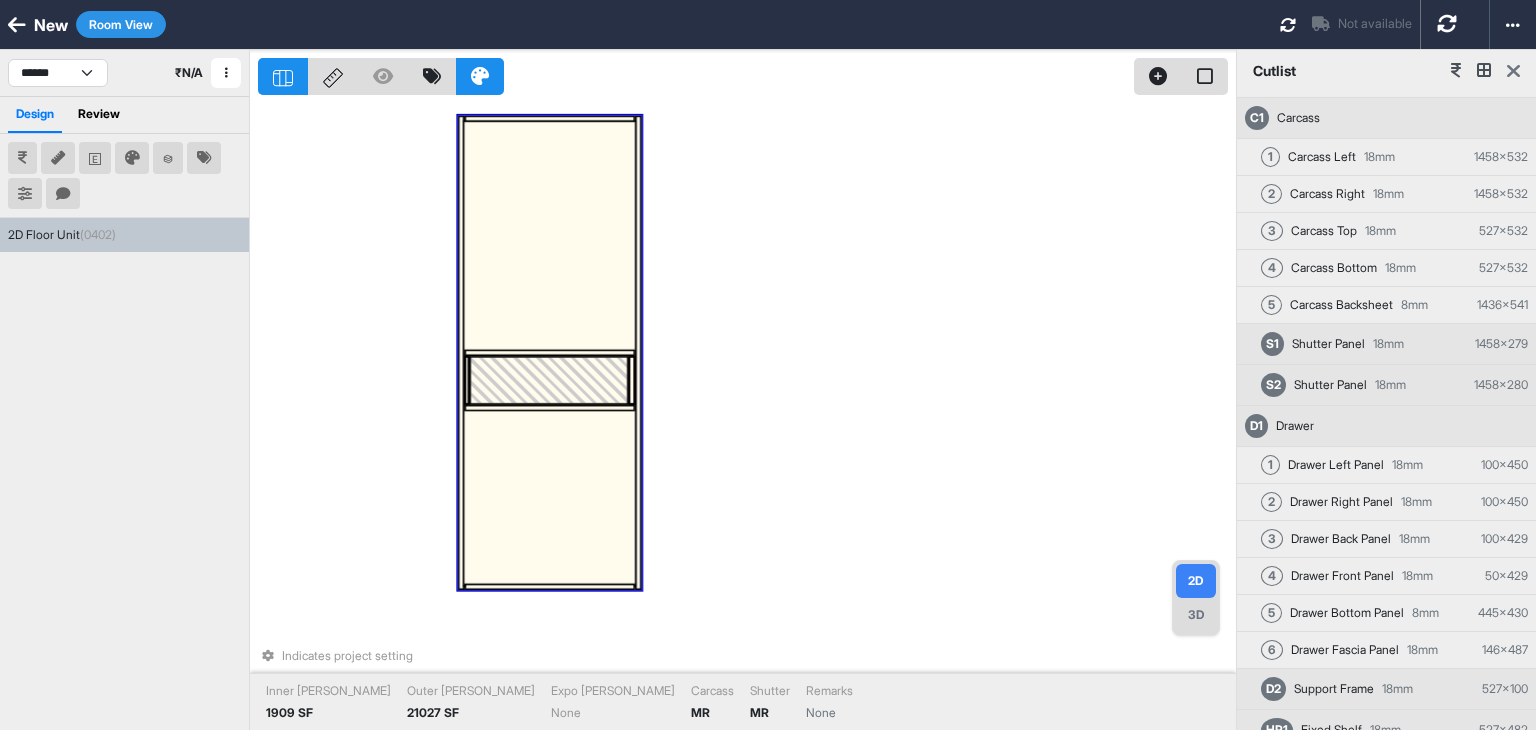 scroll, scrollTop: 0, scrollLeft: 0, axis: both 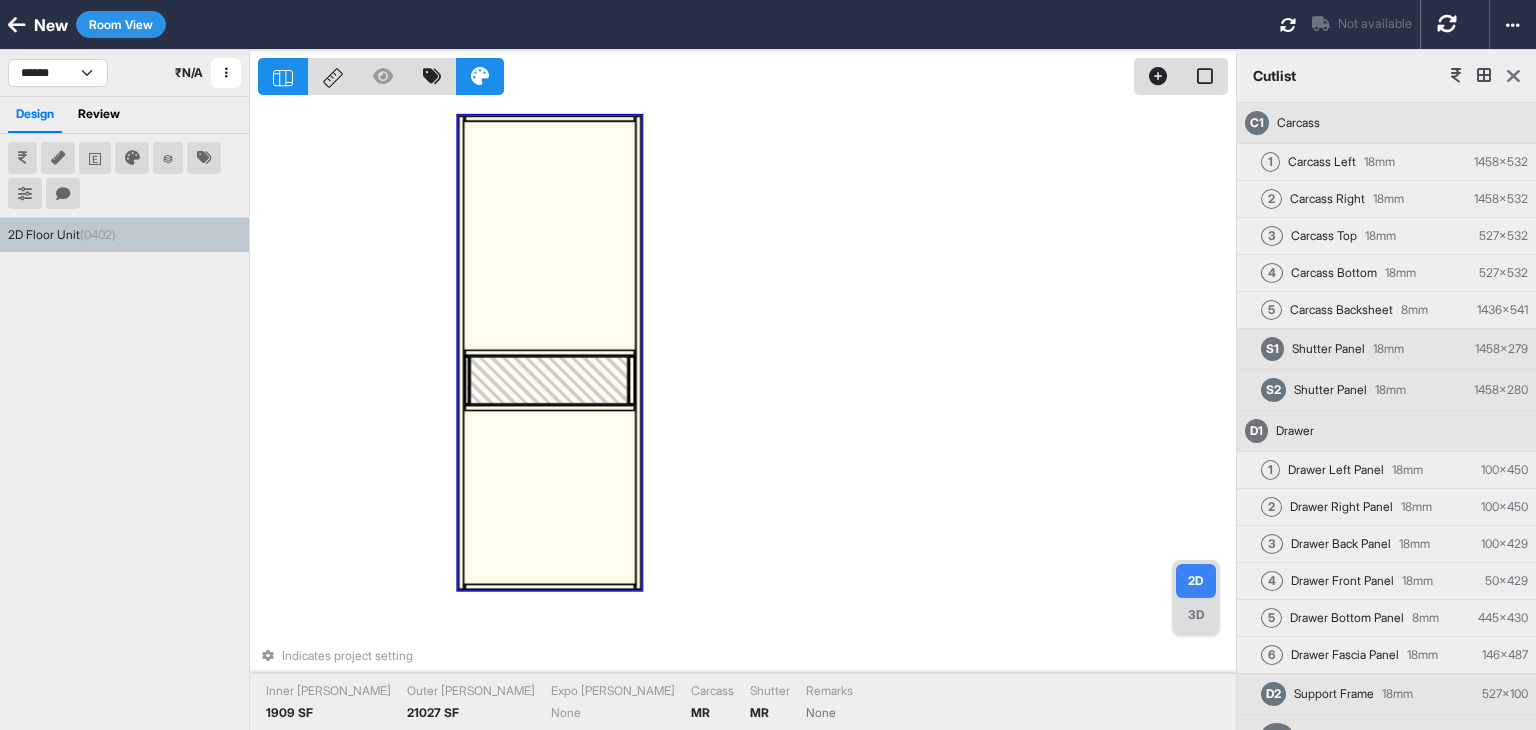 click at bounding box center [1513, 76] 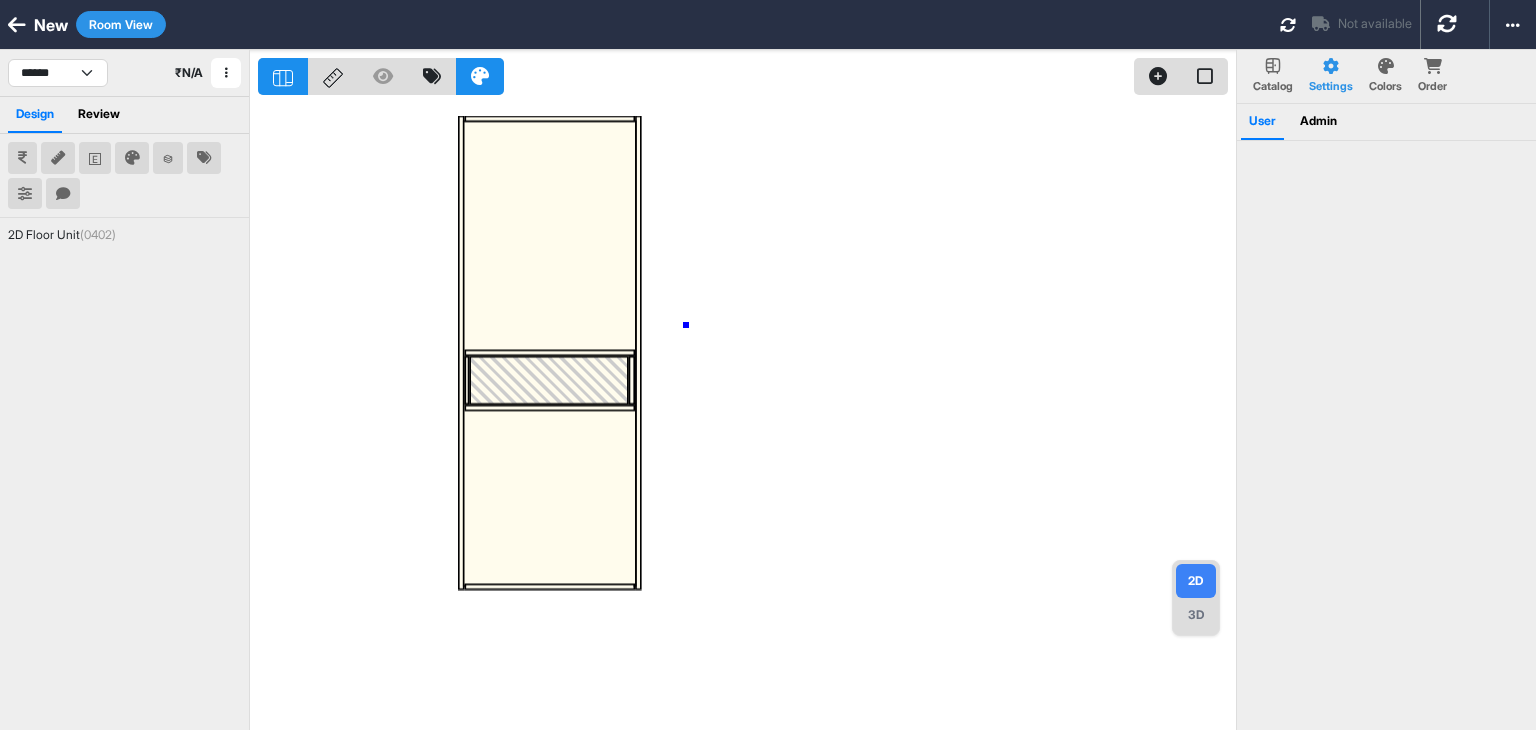 click at bounding box center [747, 415] 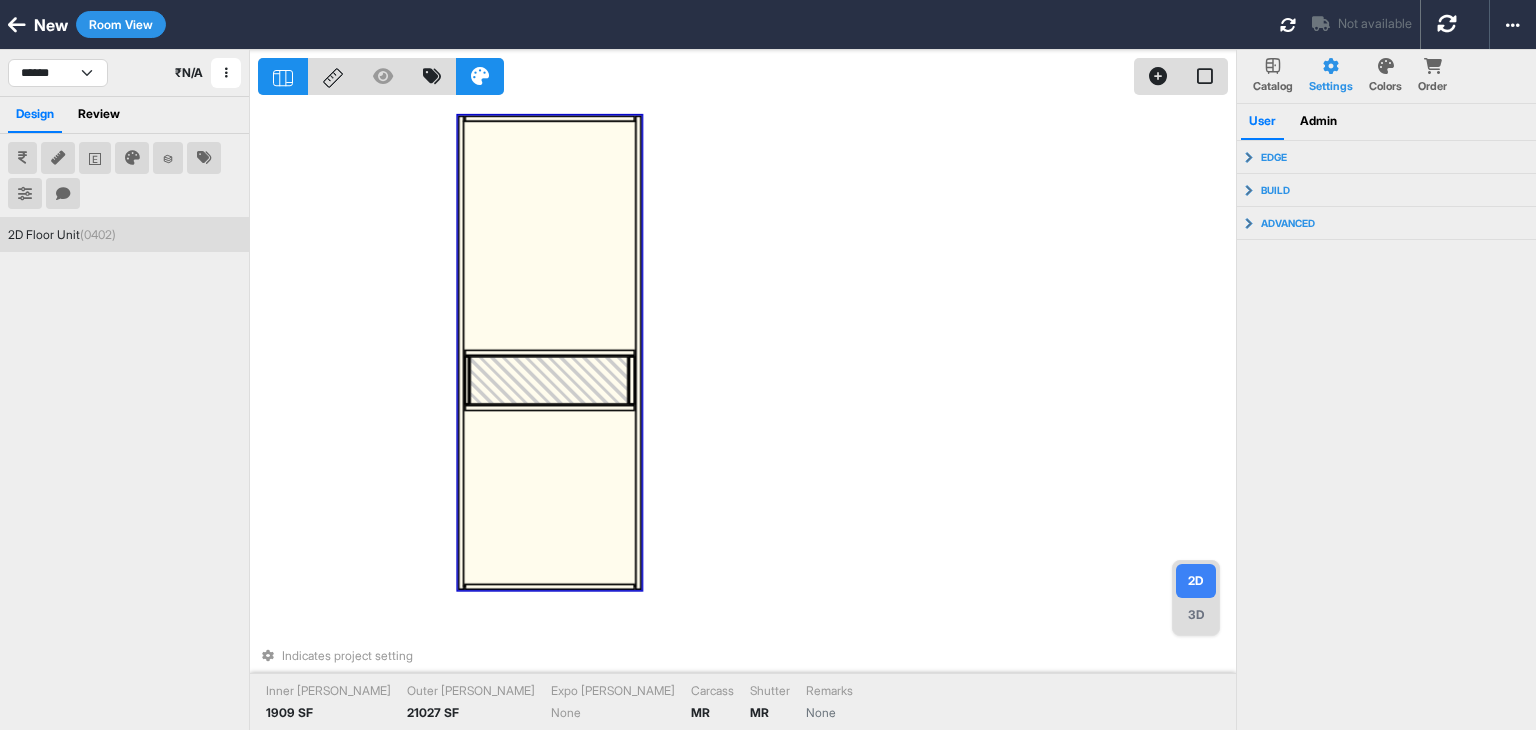 click at bounding box center (550, 380) 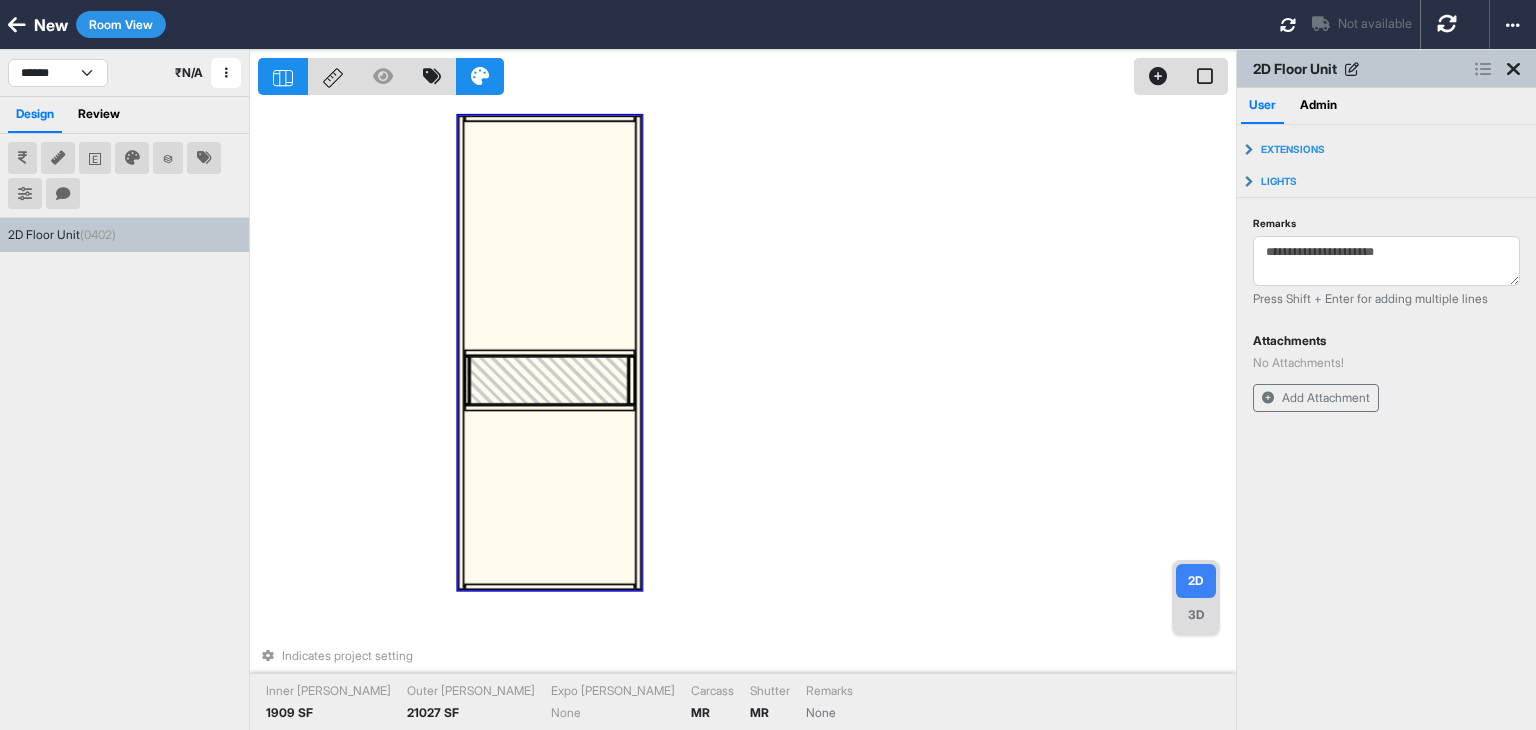 click at bounding box center (550, 380) 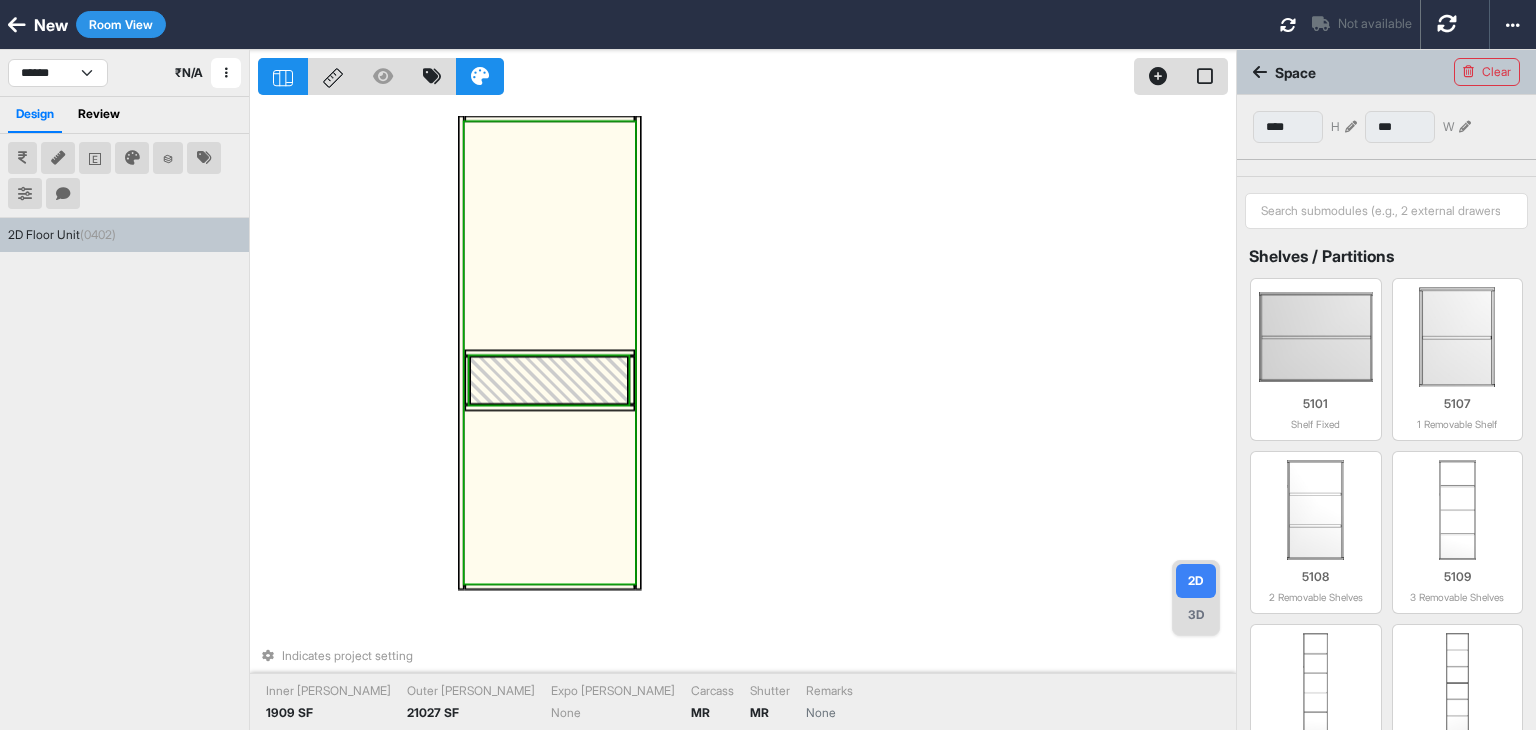 click at bounding box center (550, 380) 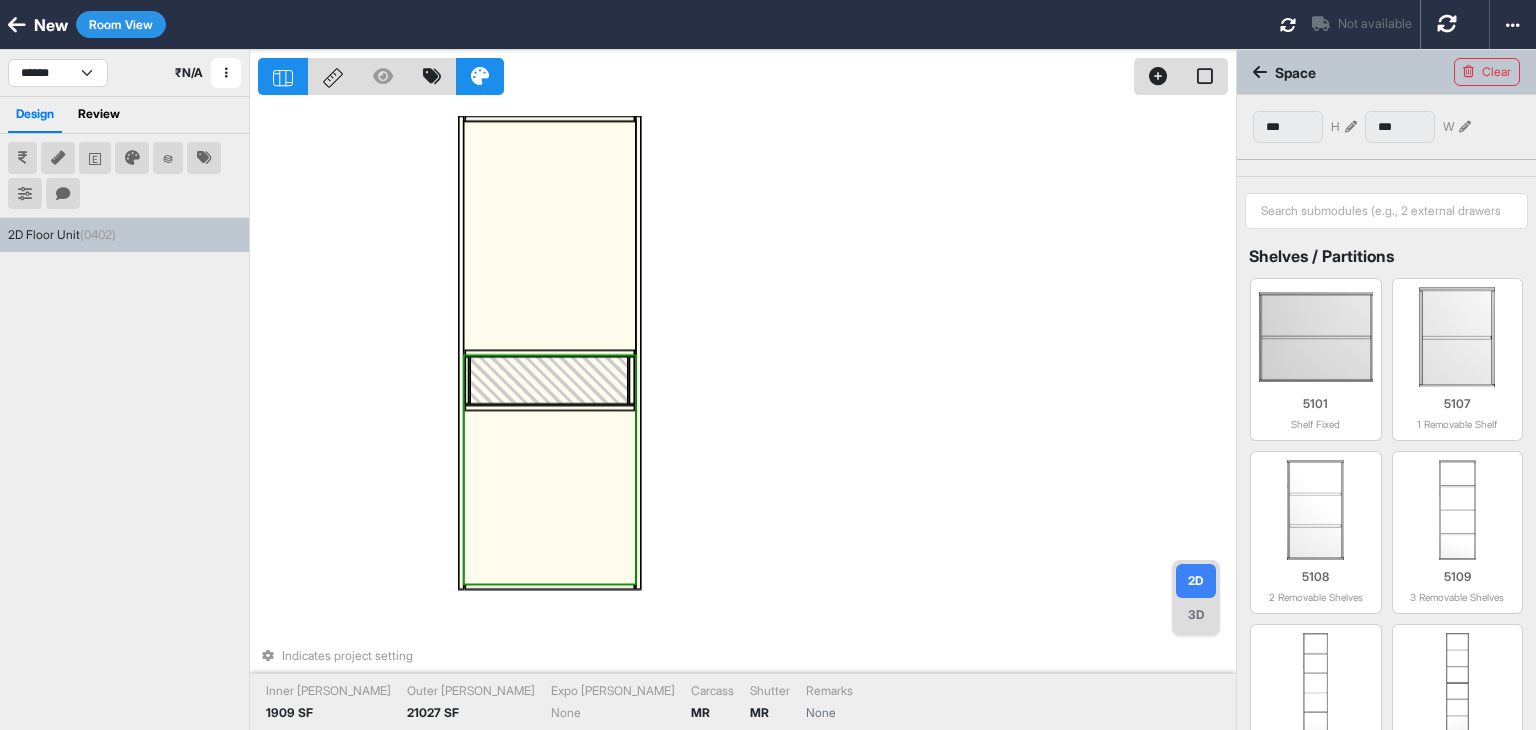 click at bounding box center (550, 380) 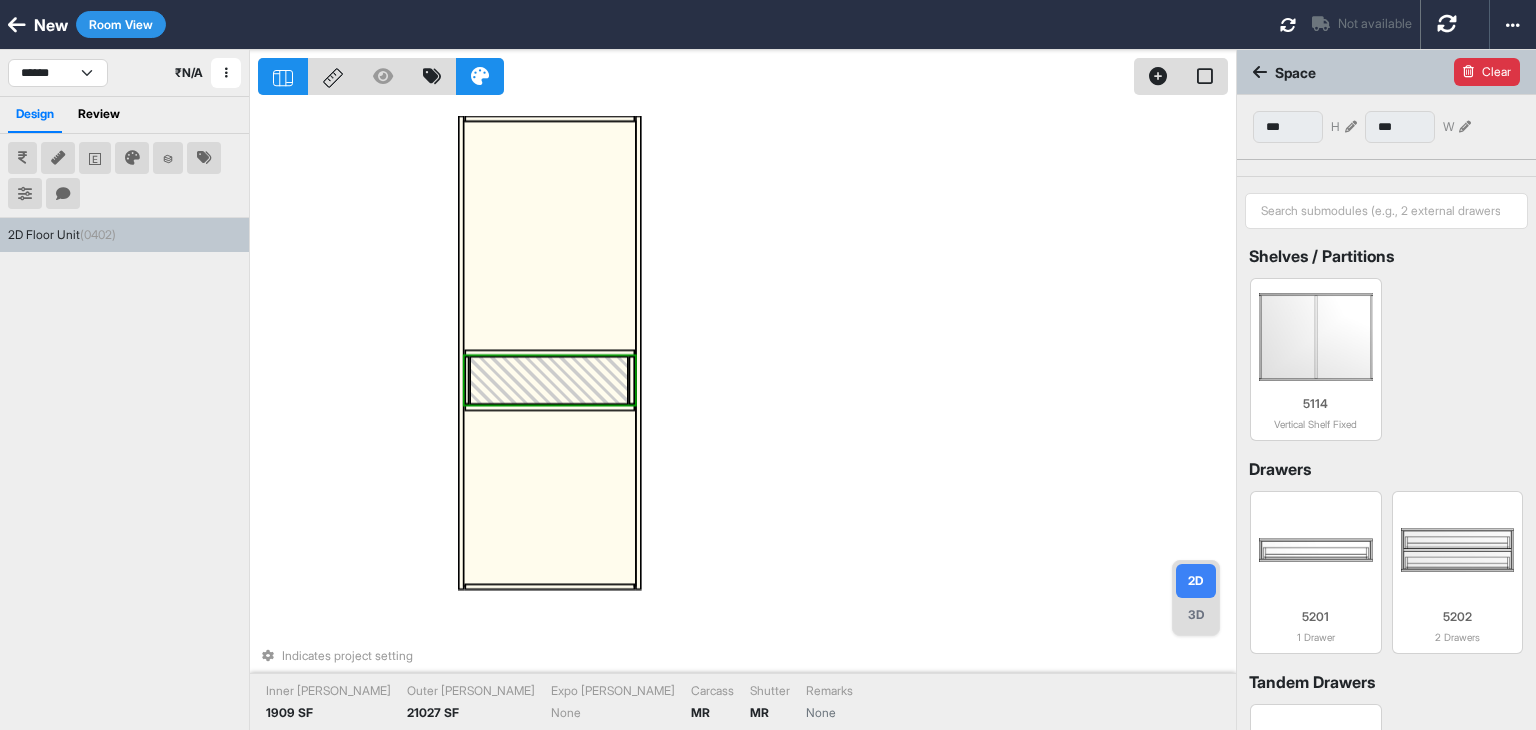 click on "Clear" at bounding box center (1487, 72) 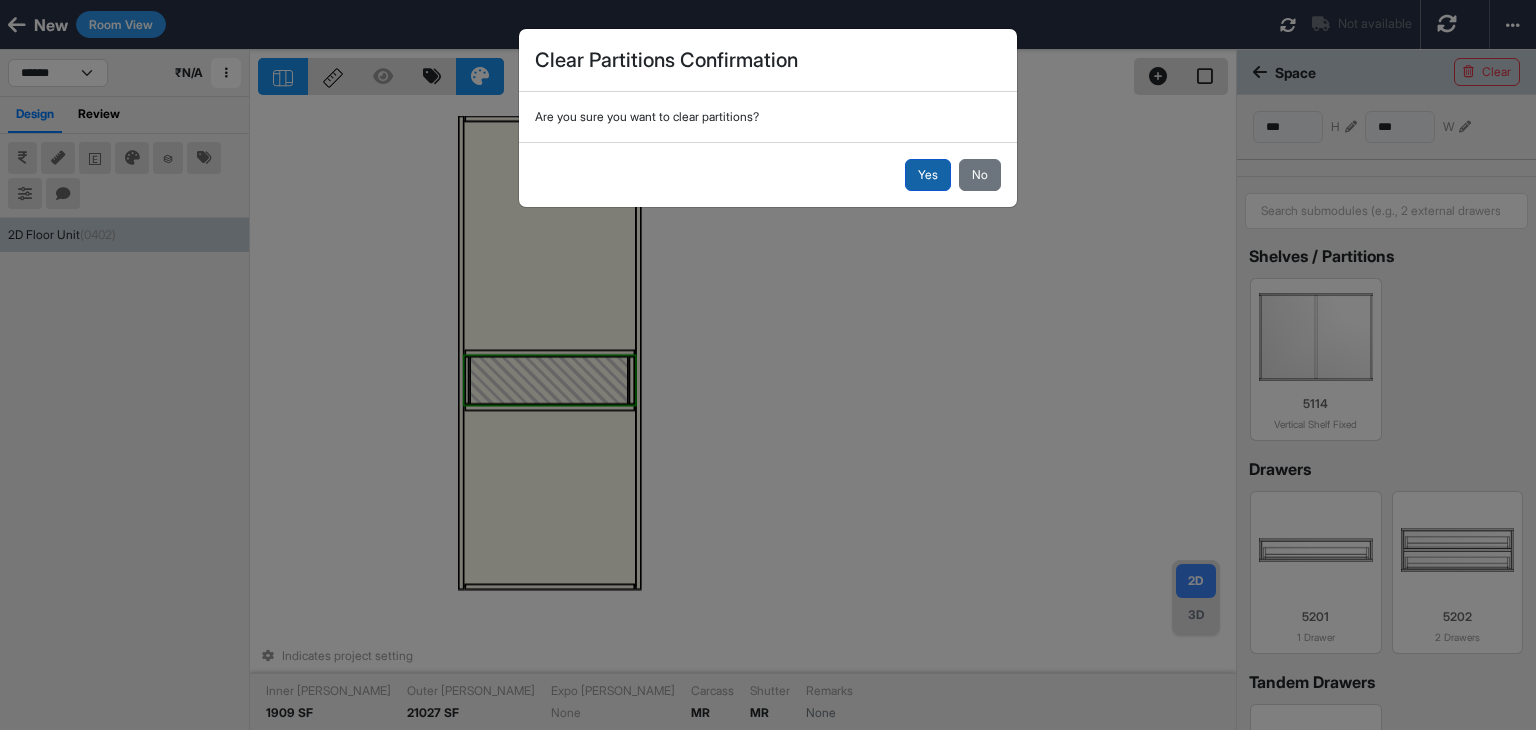 click on "Yes" at bounding box center [928, 175] 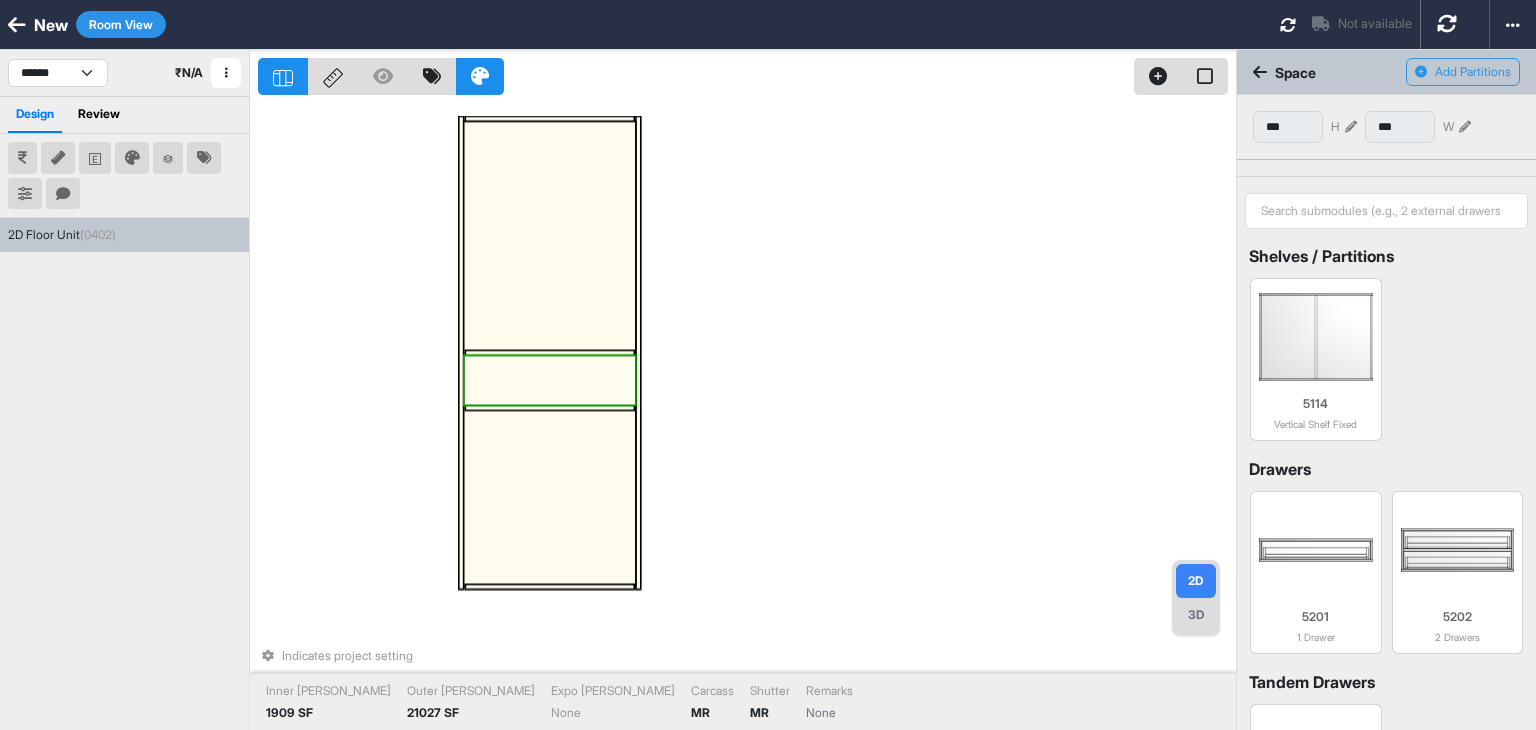 click on "Indicates project setting Inner Lam 1909 SF Outer Lam 21027 SF Expo Lam None Carcass MR Shutter MR Remarks None" at bounding box center (747, 415) 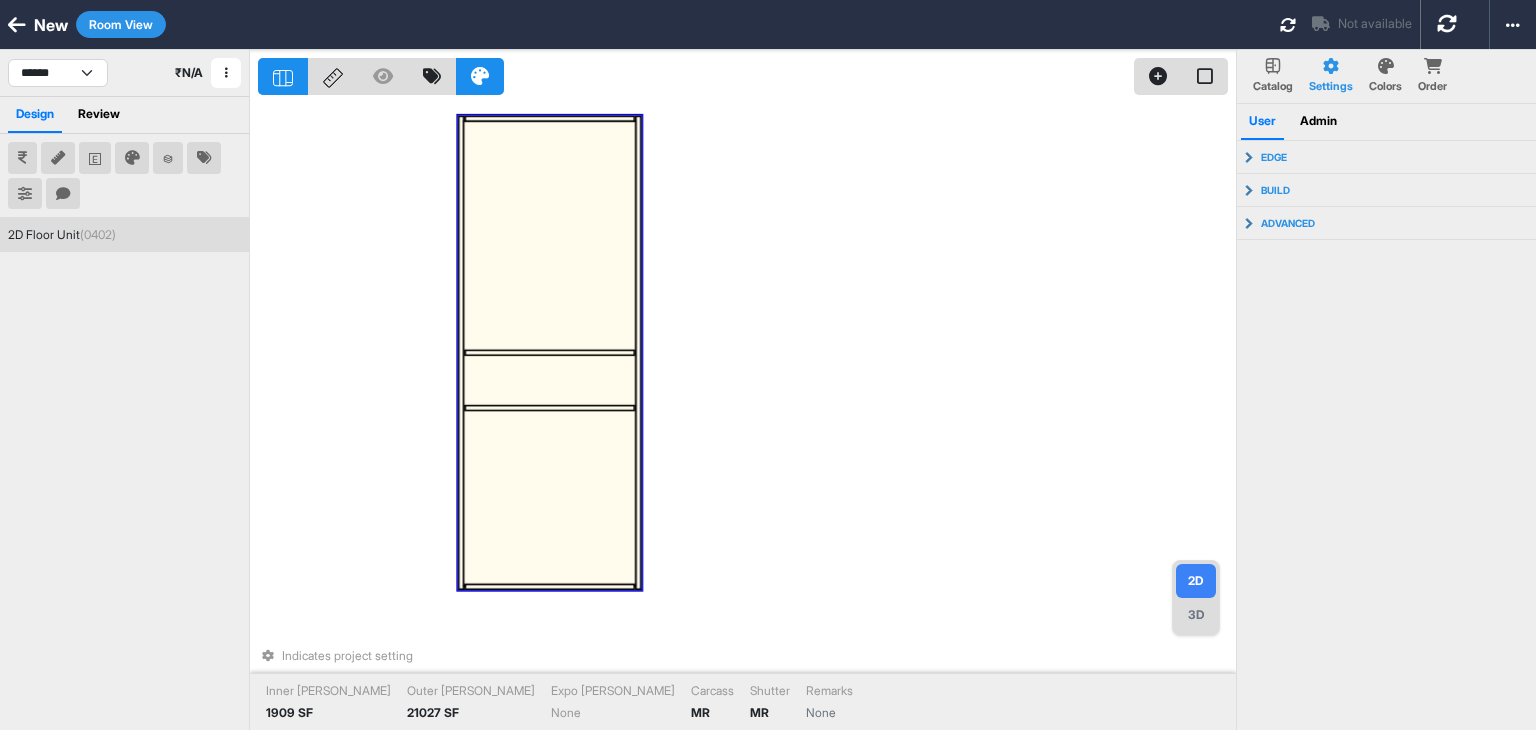 click at bounding box center [549, 380] 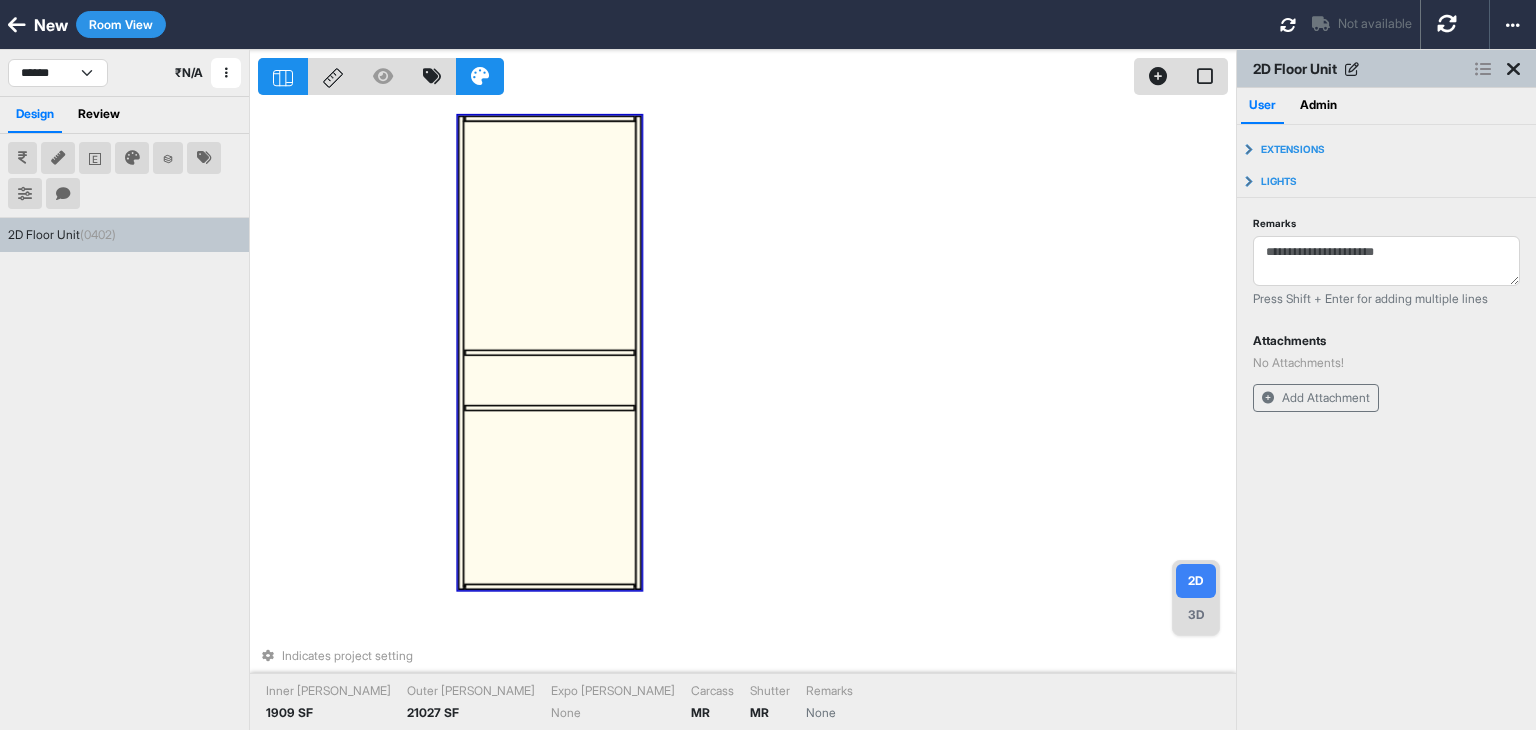 click at bounding box center (549, 380) 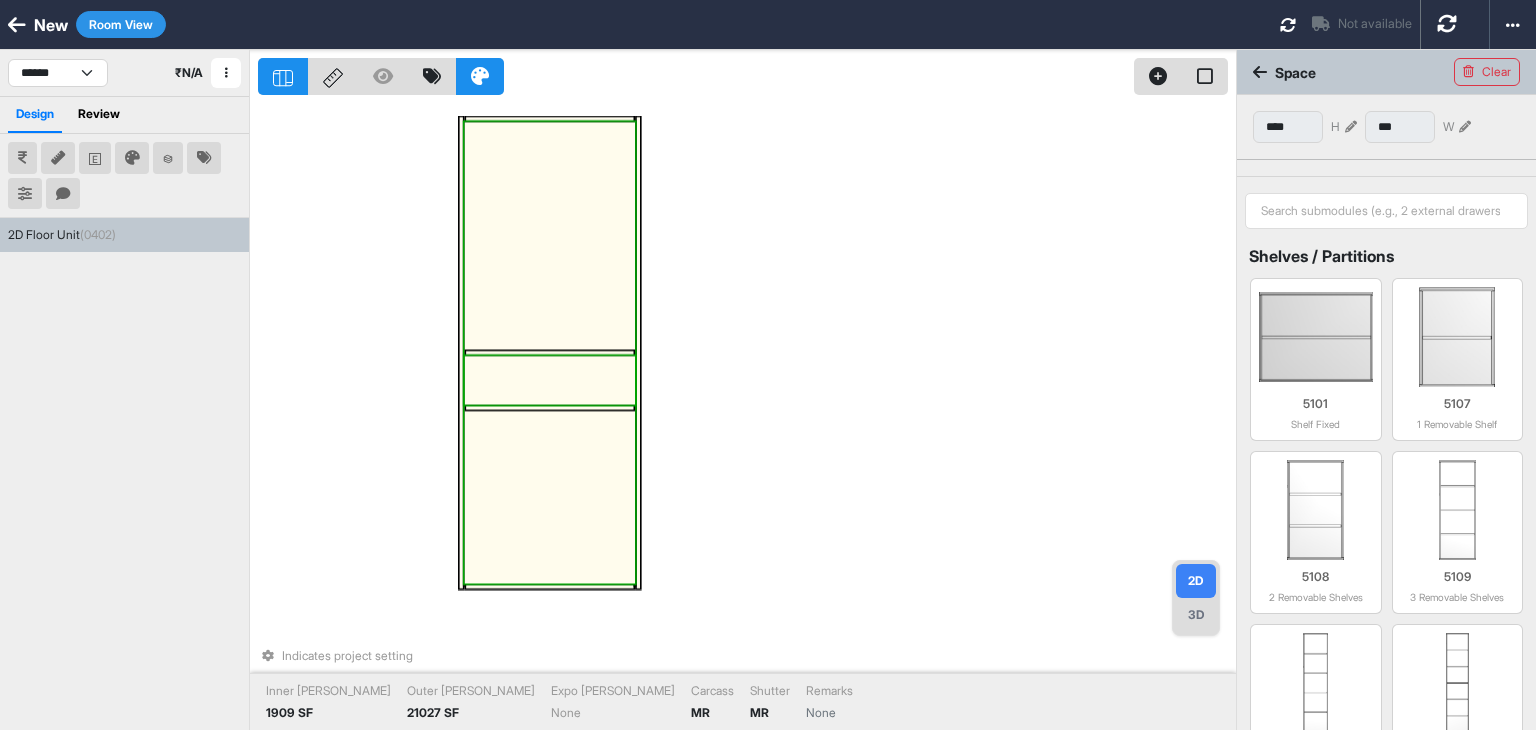 click at bounding box center [549, 380] 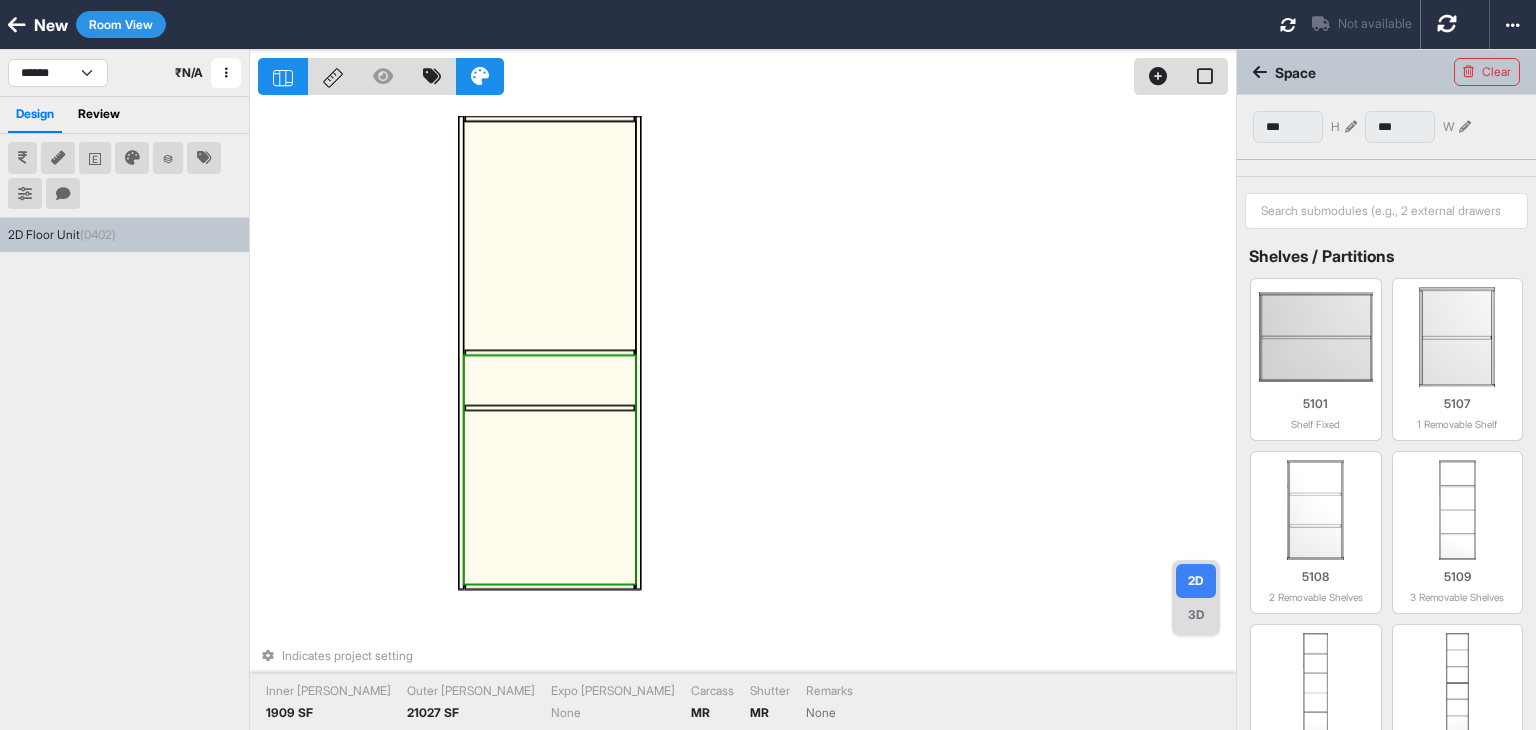 click at bounding box center [549, 380] 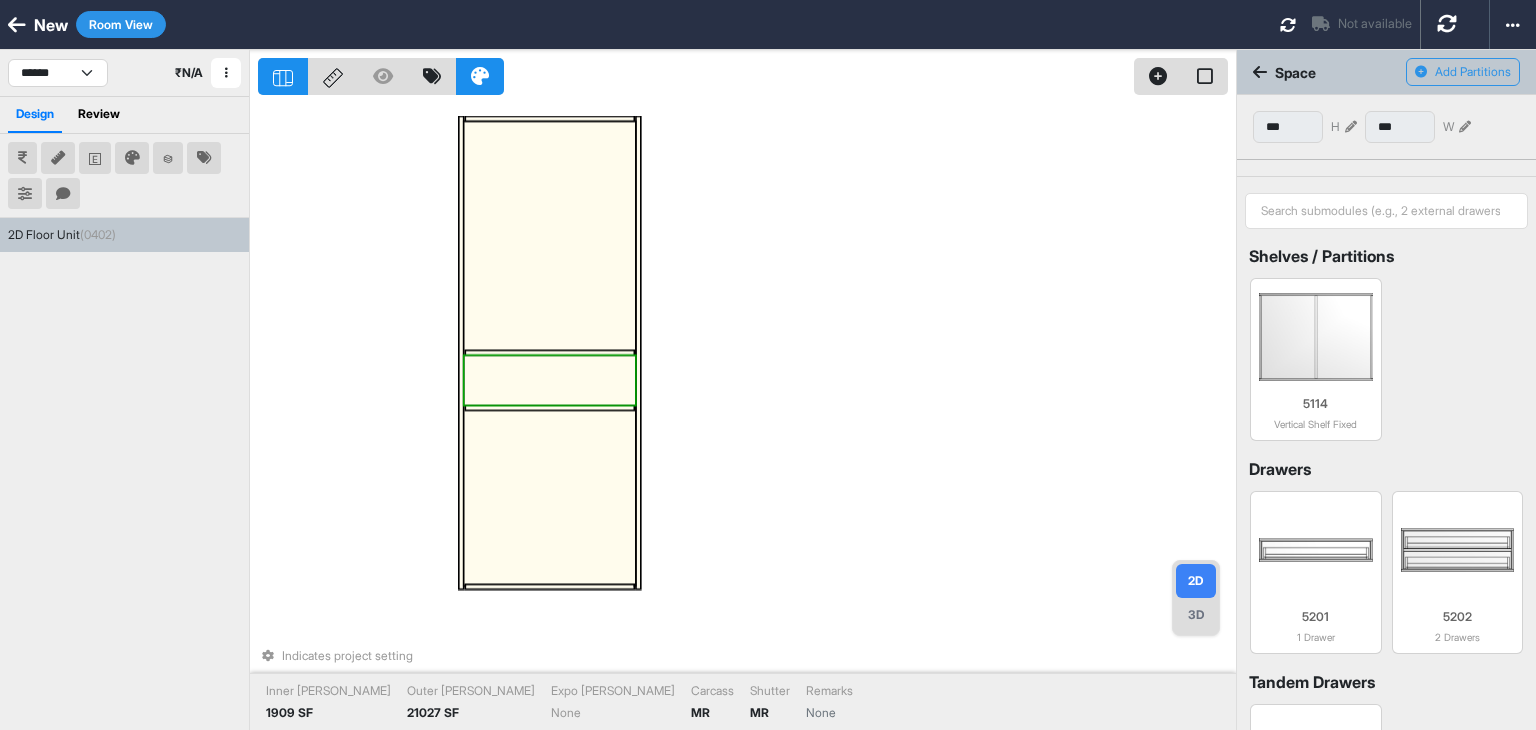 click at bounding box center (549, 380) 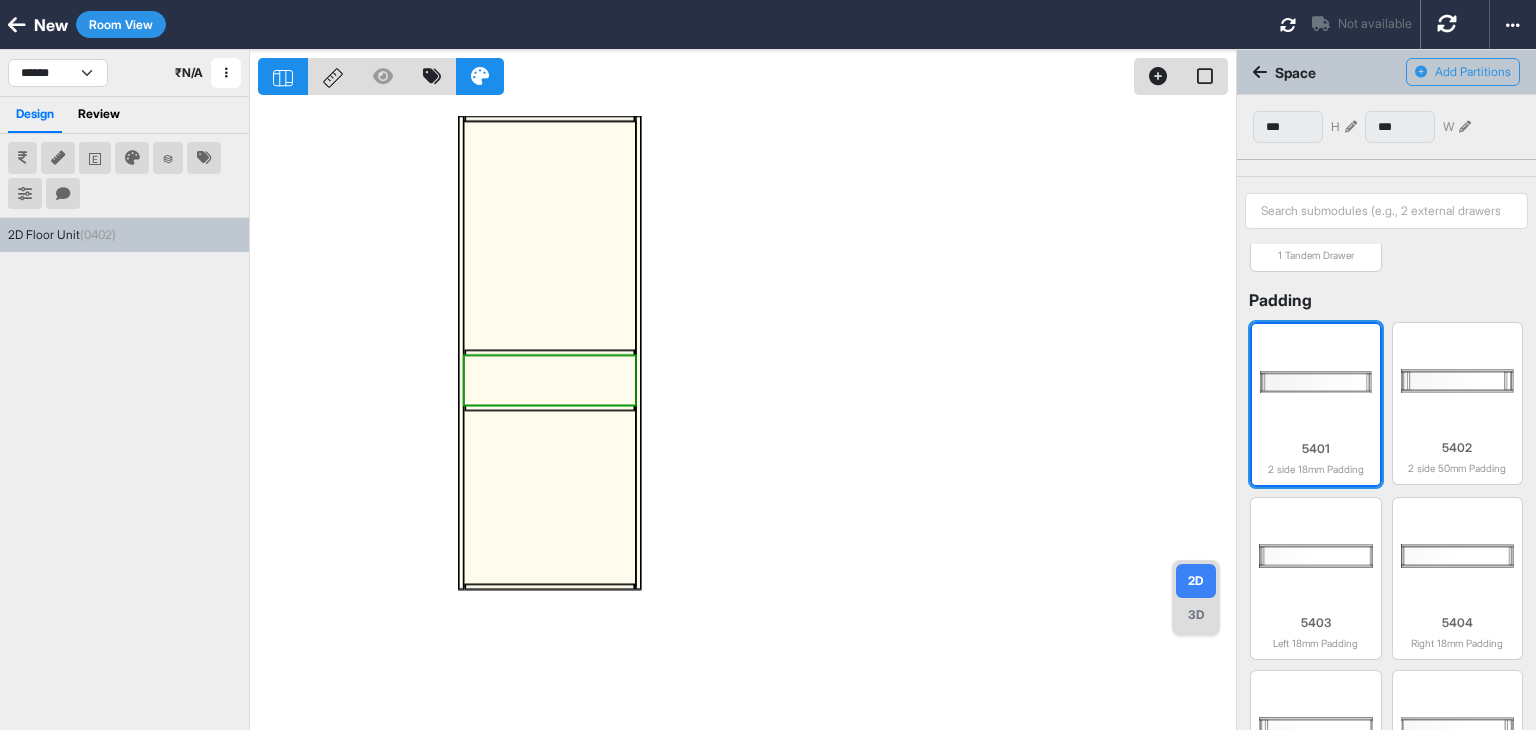 scroll, scrollTop: 599, scrollLeft: 0, axis: vertical 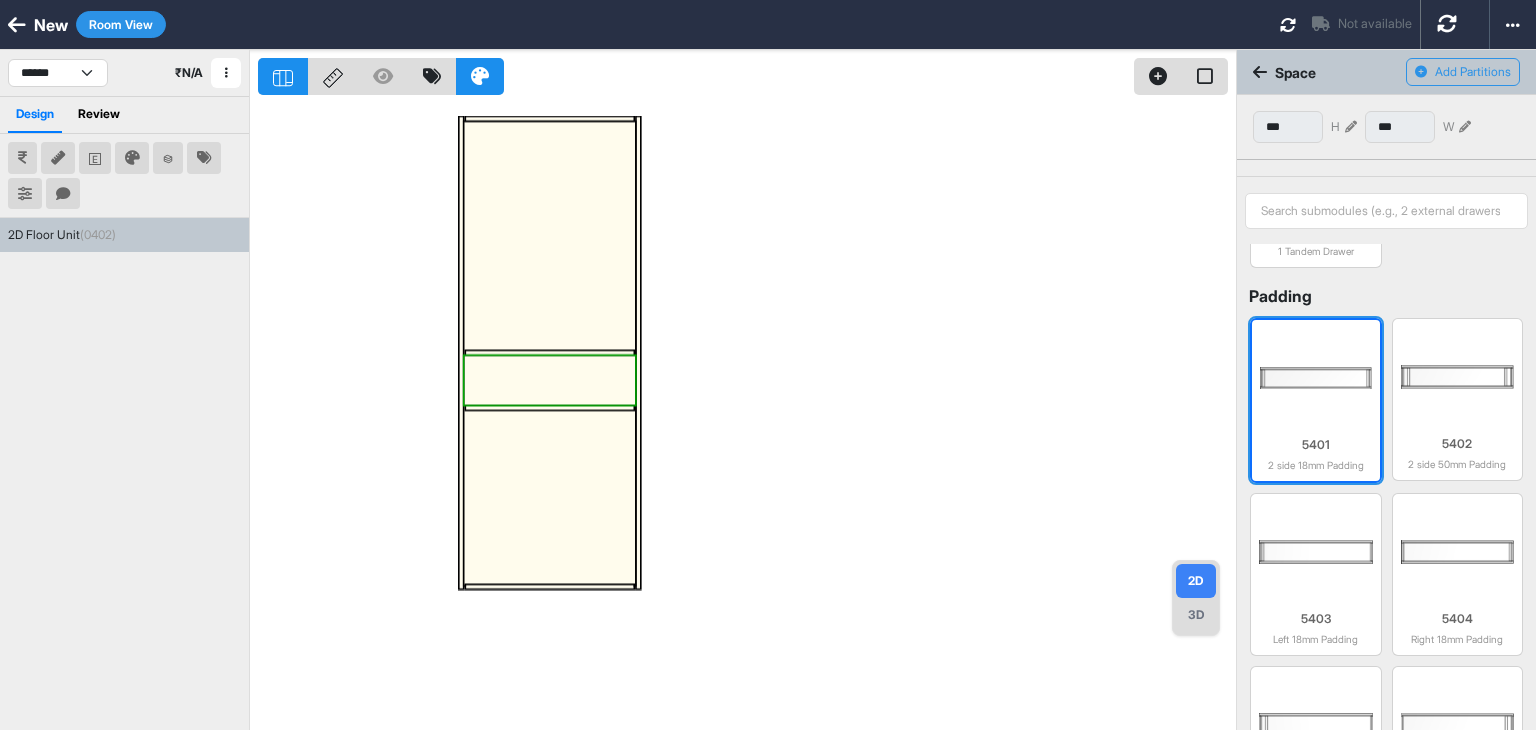 click on "5401" at bounding box center (1316, 445) 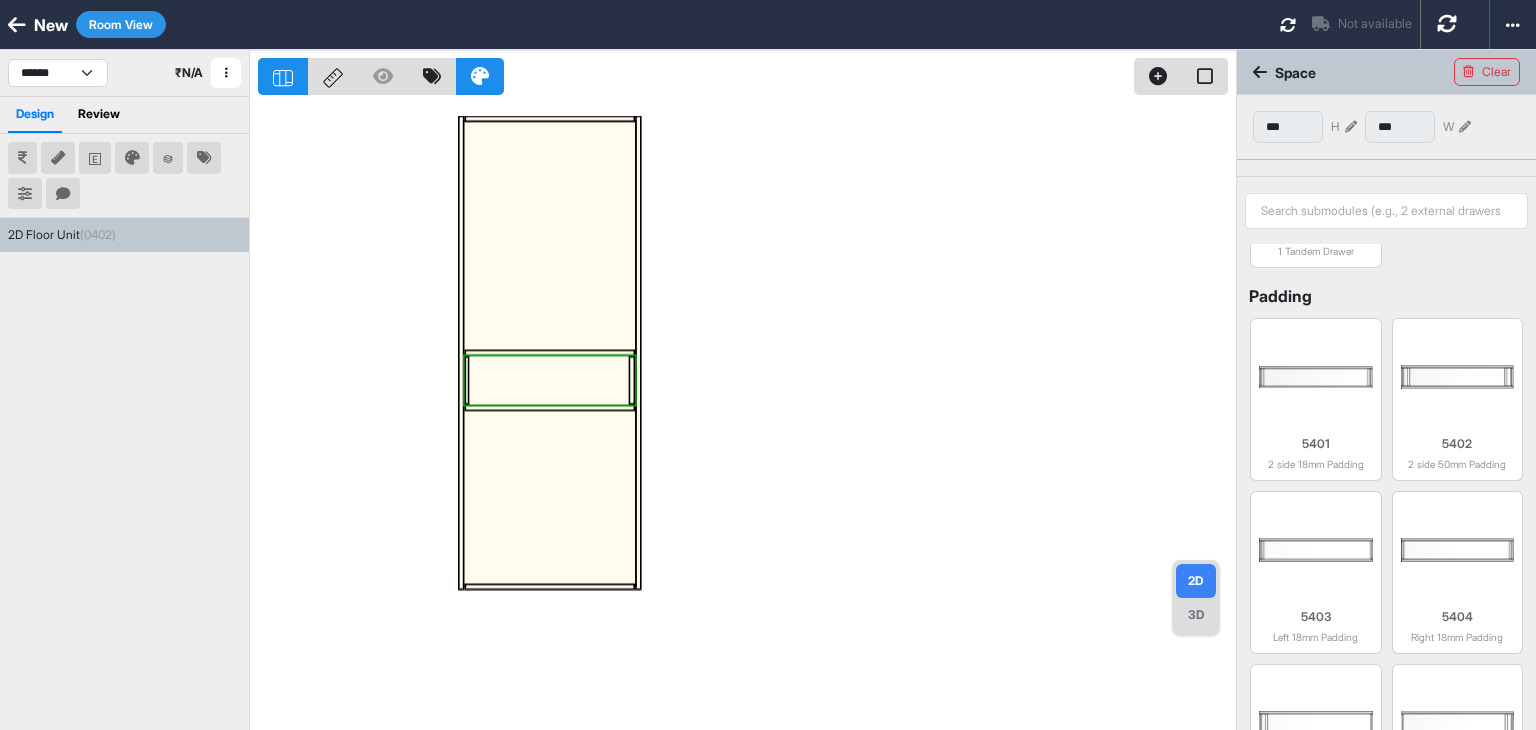 click at bounding box center [747, 415] 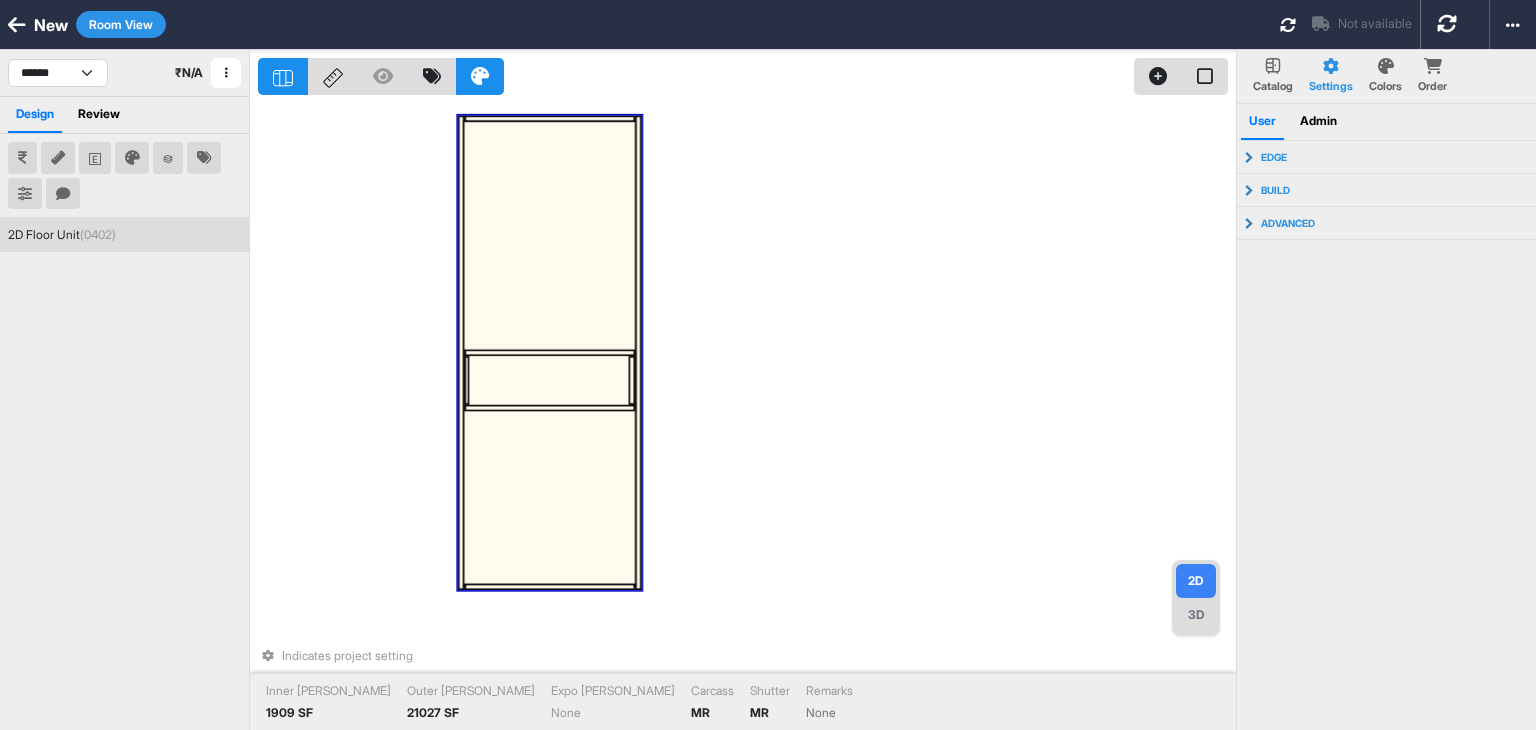 click at bounding box center (550, 380) 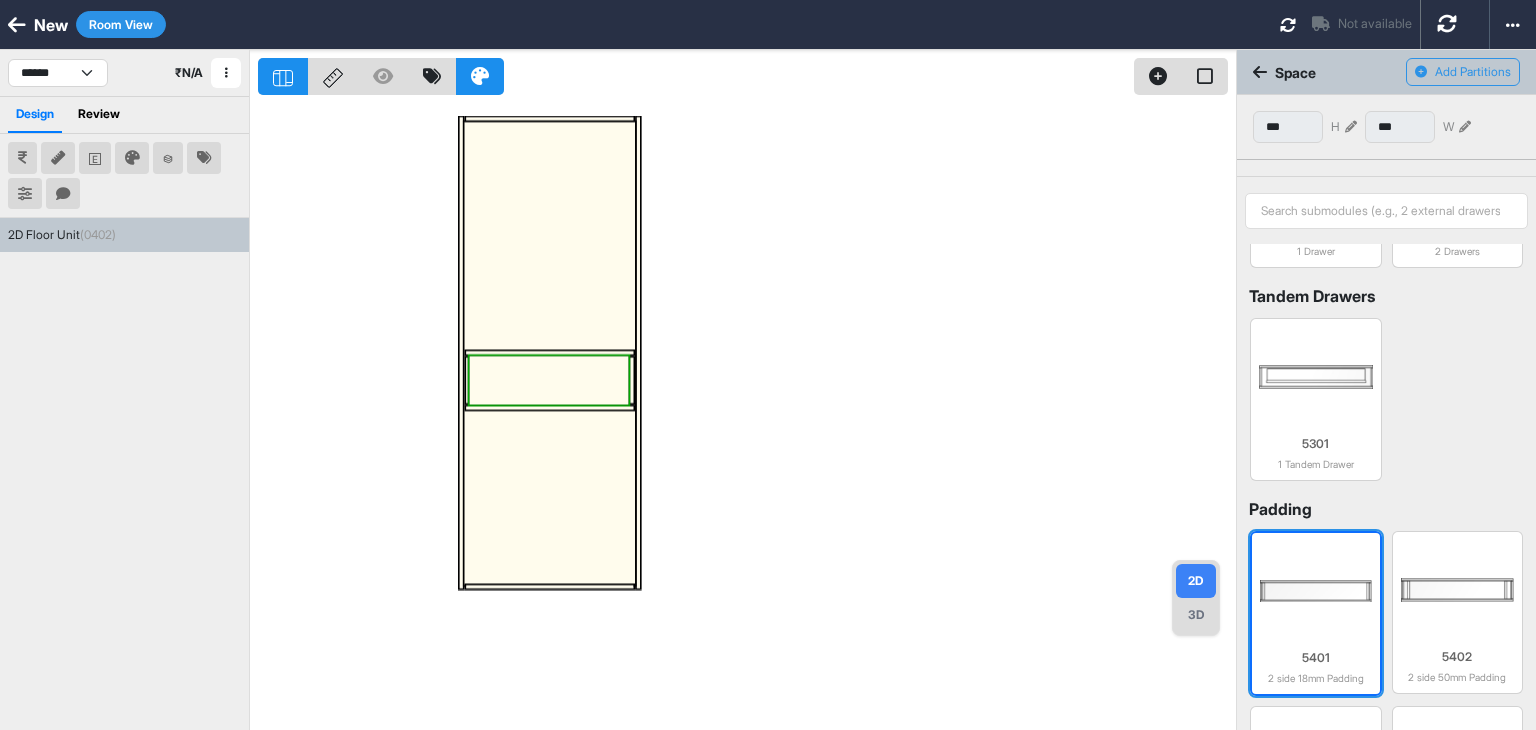 scroll, scrollTop: 400, scrollLeft: 0, axis: vertical 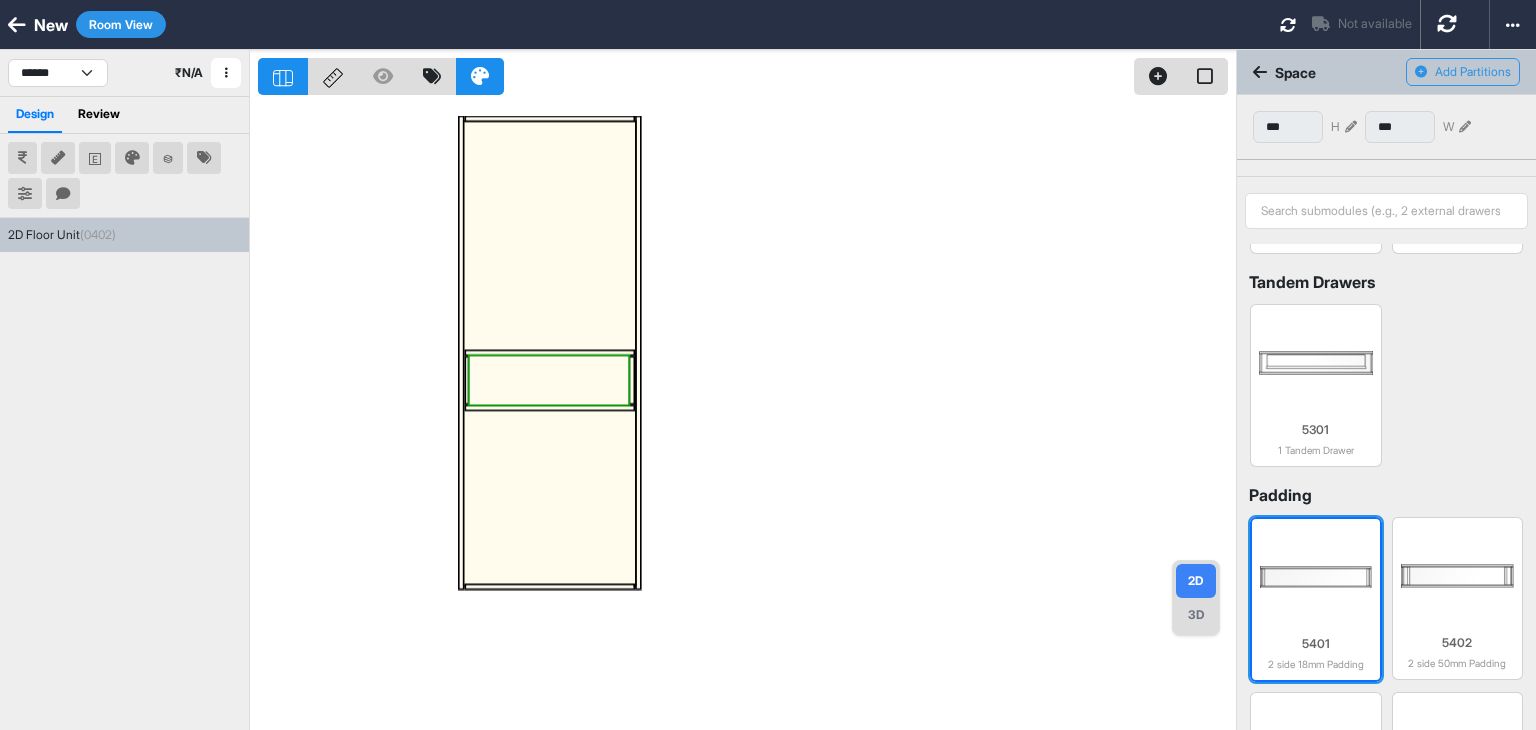 click at bounding box center [1316, 577] 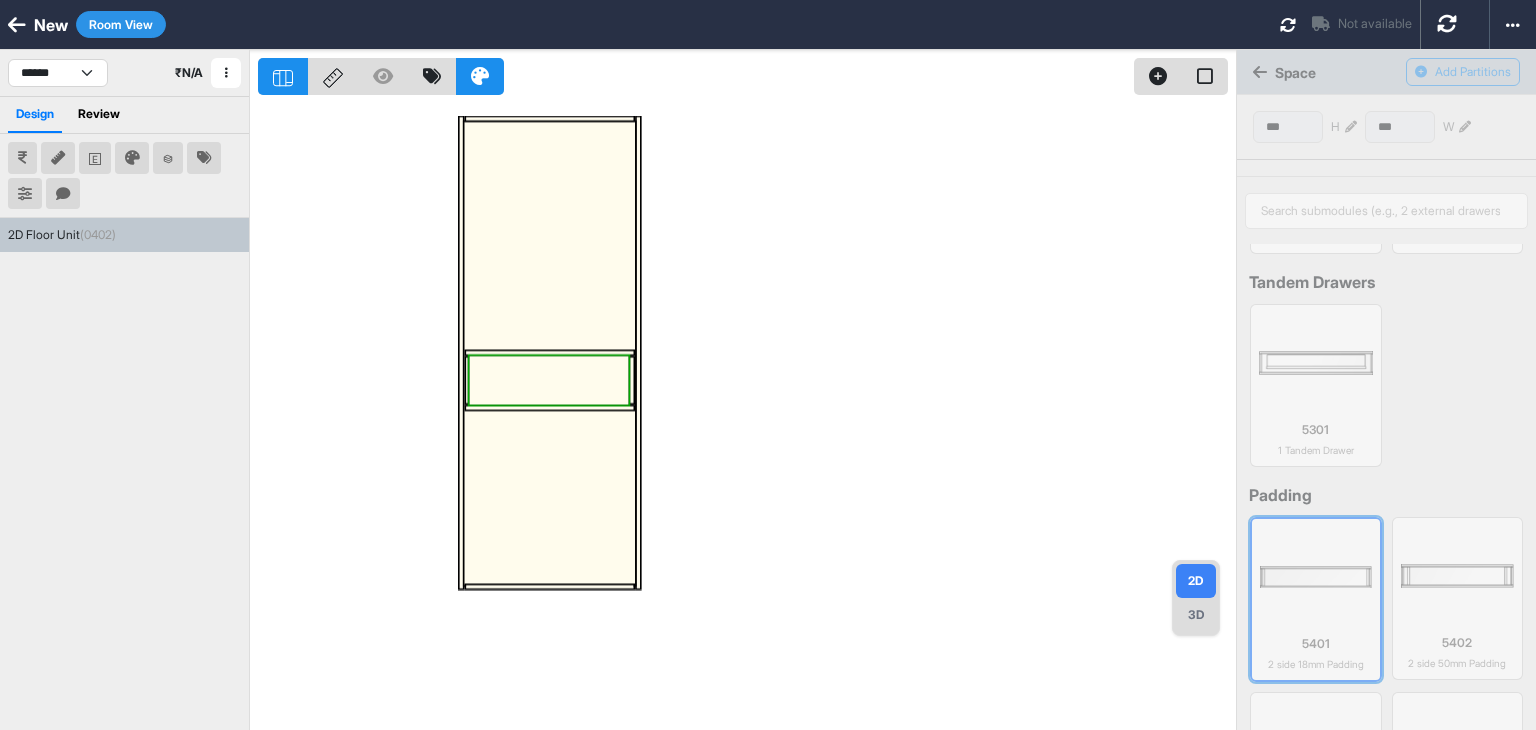 type on "***" 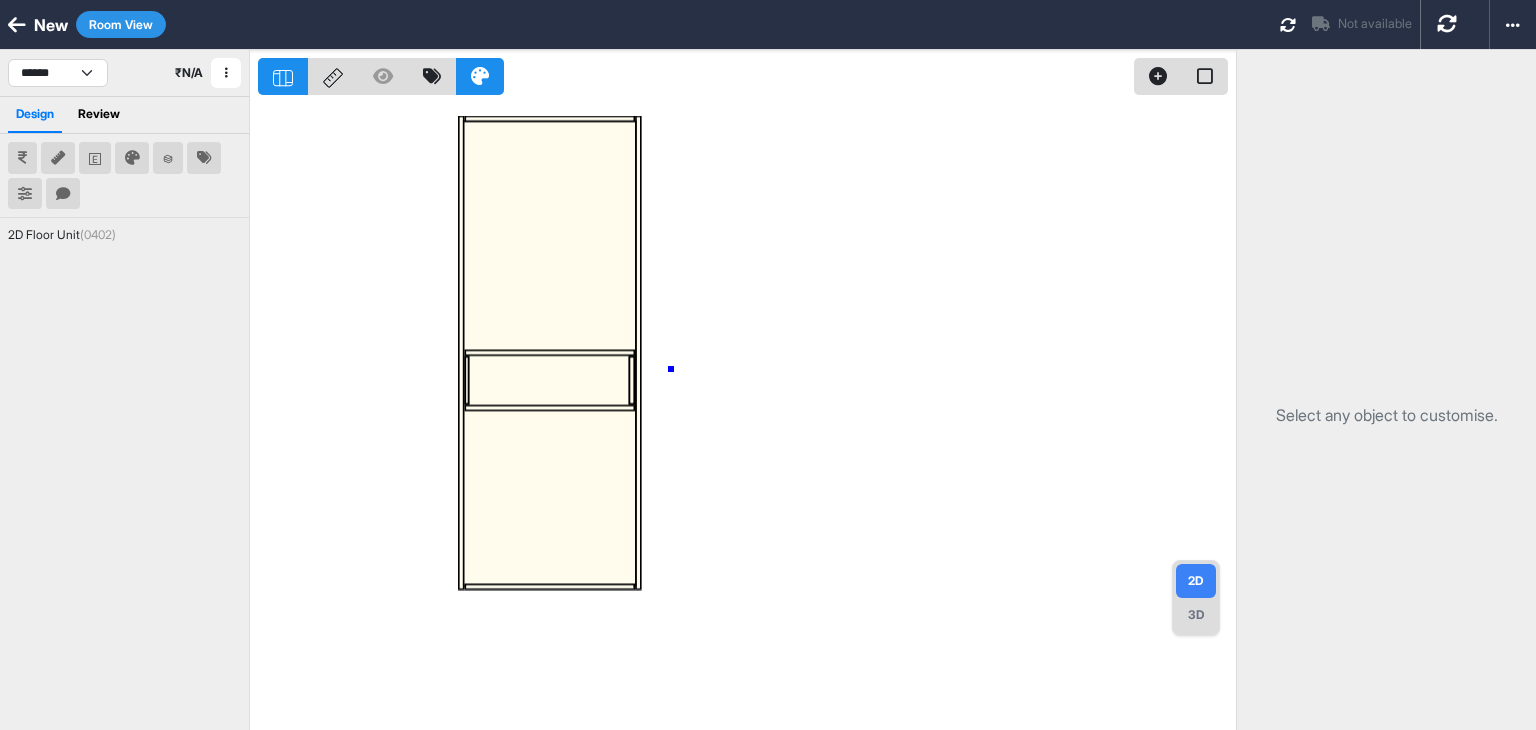 click at bounding box center (747, 415) 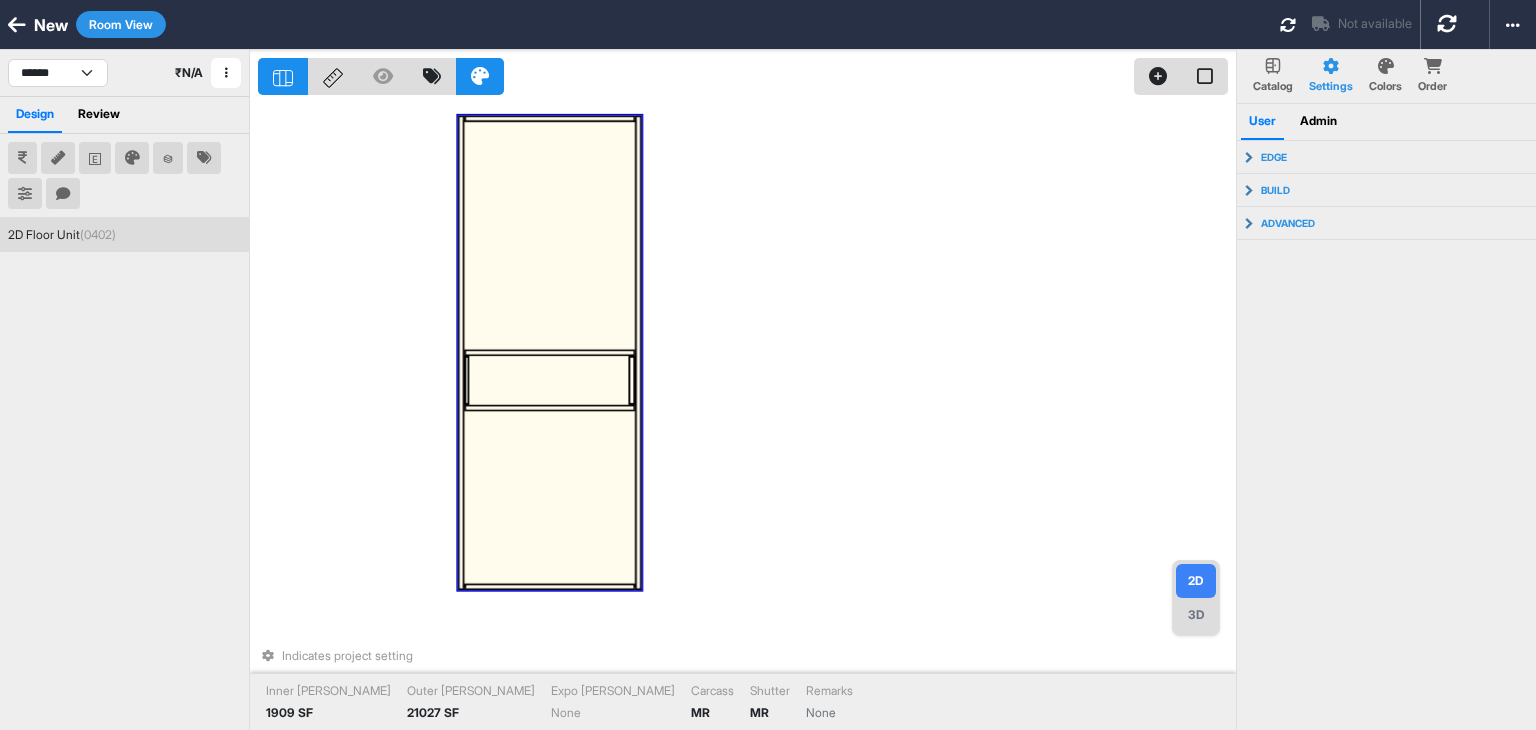 click at bounding box center (549, 236) 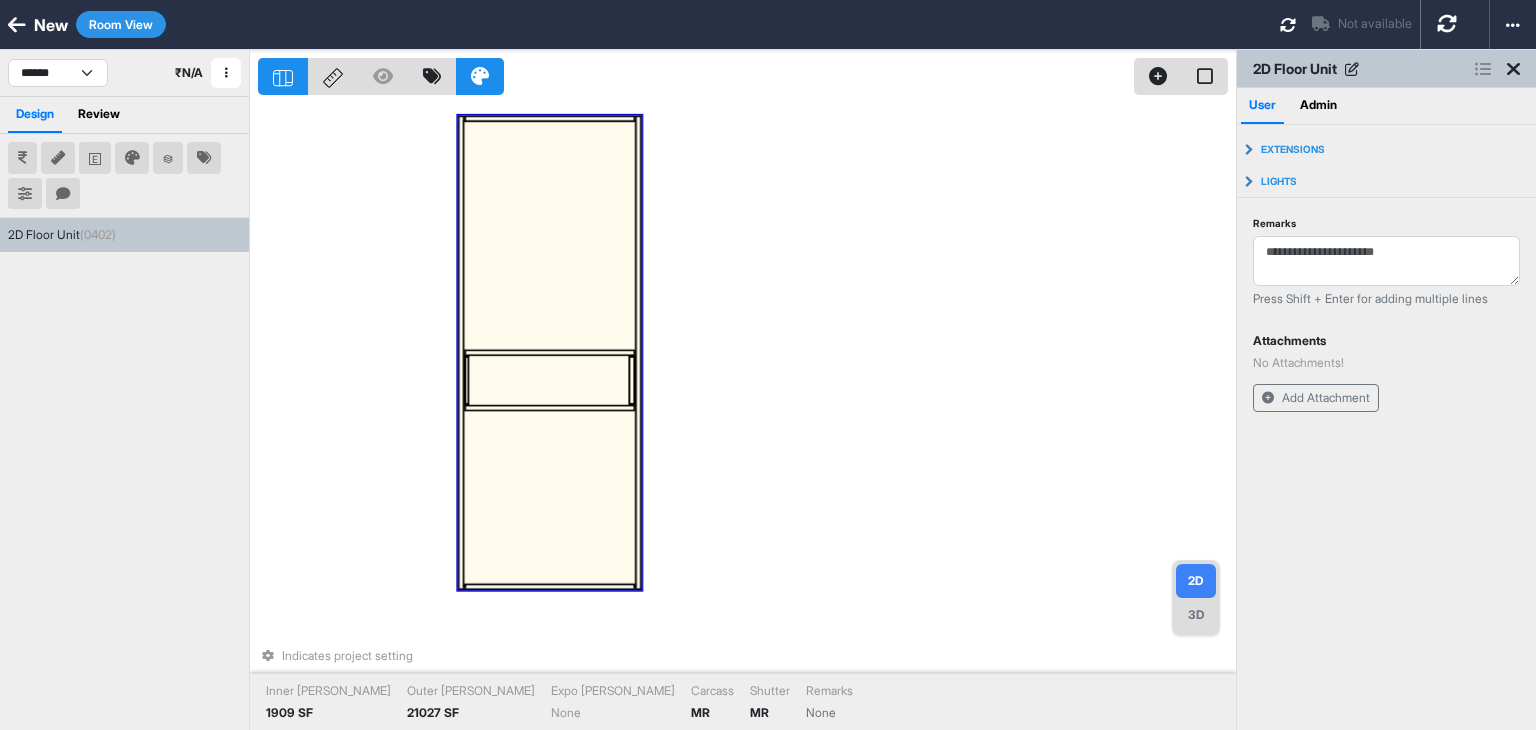 click at bounding box center [1483, 69] 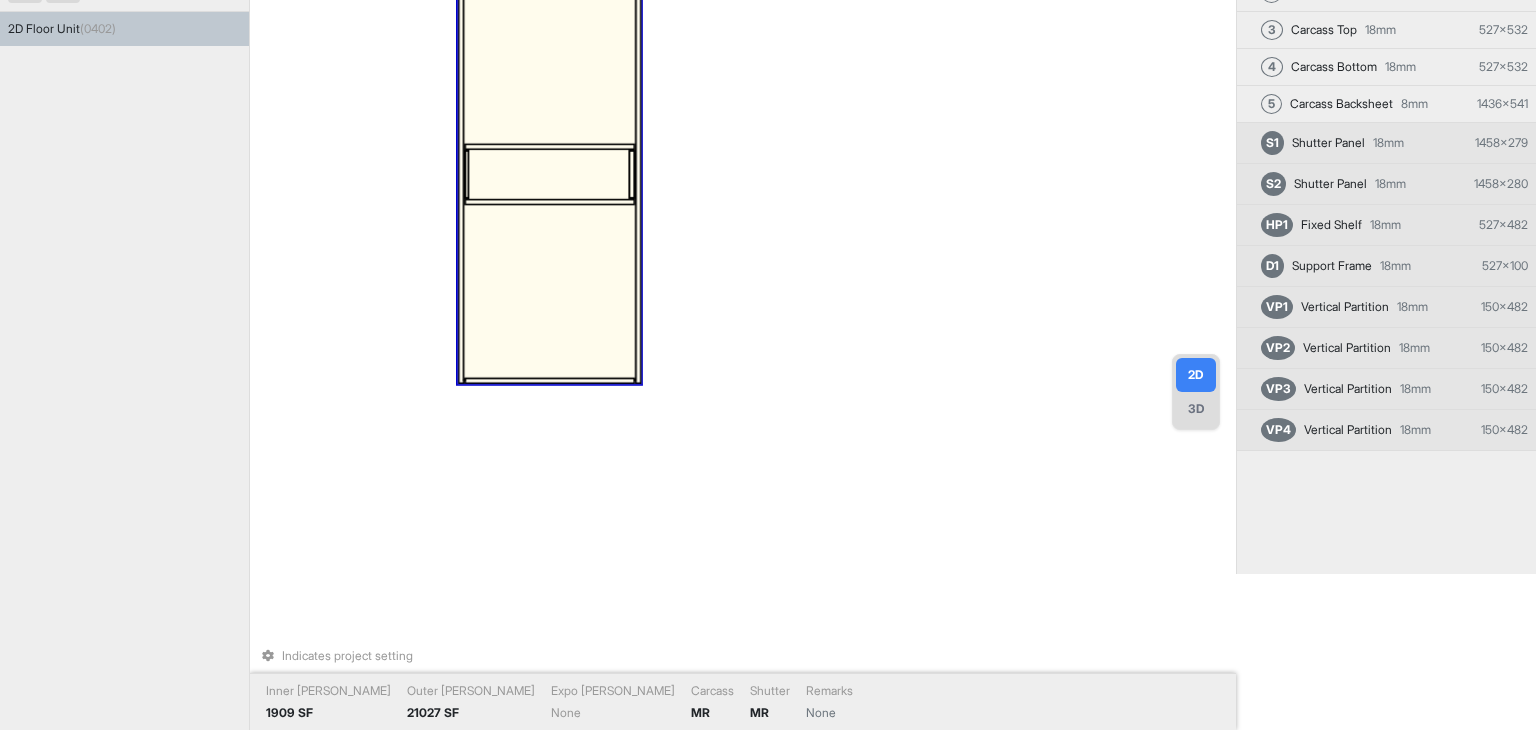 scroll, scrollTop: 217, scrollLeft: 0, axis: vertical 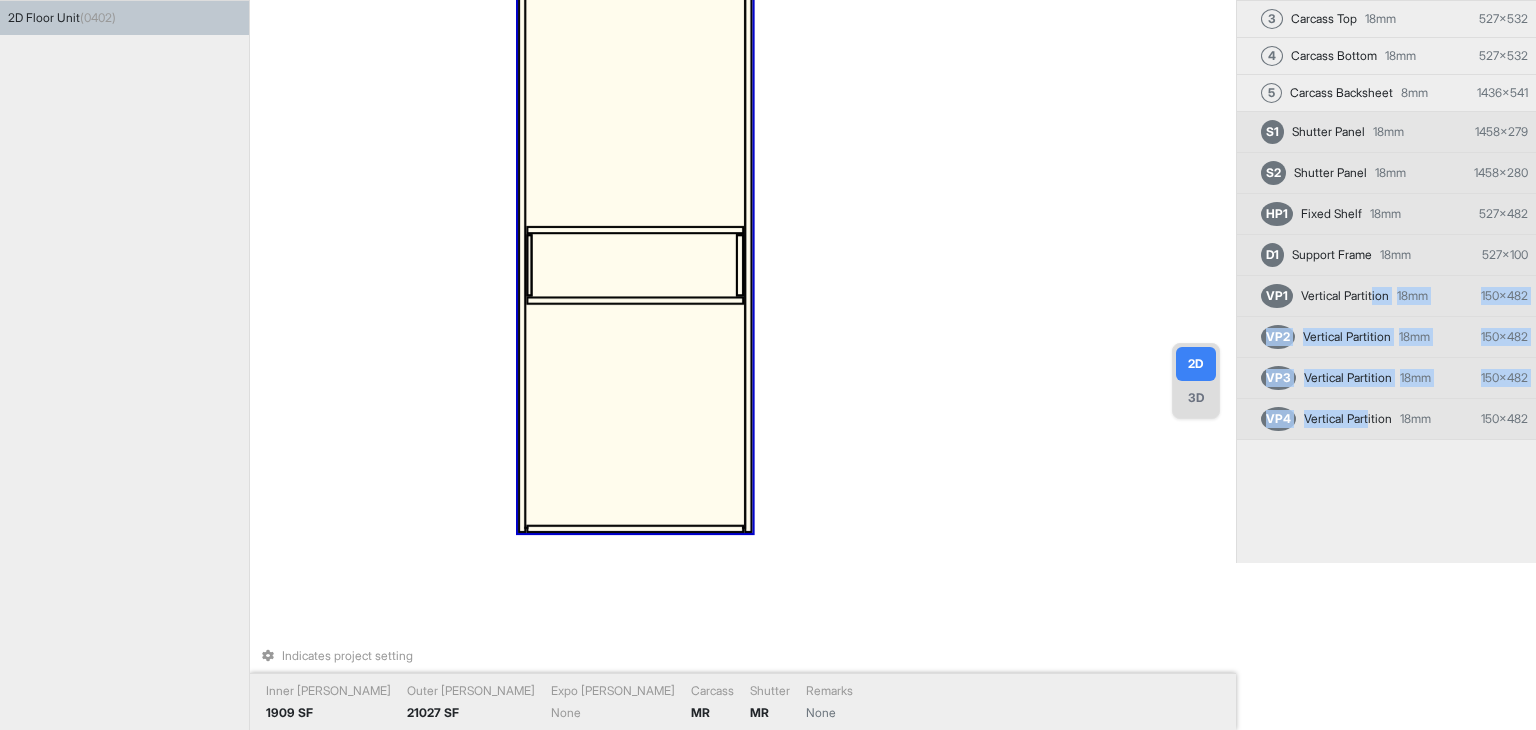 drag, startPoint x: 1376, startPoint y: 290, endPoint x: 1372, endPoint y: 448, distance: 158.05063 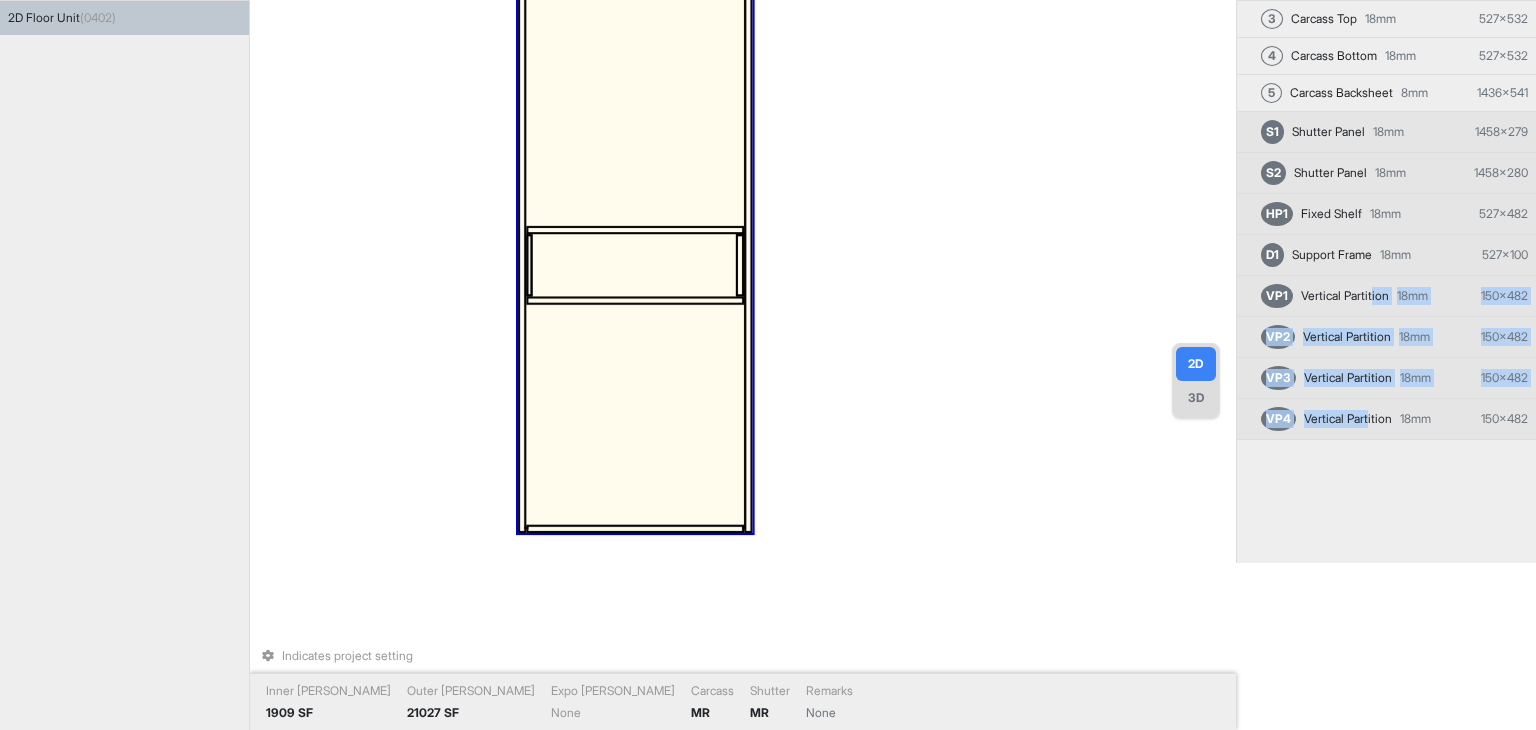 click on "VP4 Vertical Partition 18 mm 150  x  482" at bounding box center [1386, 419] 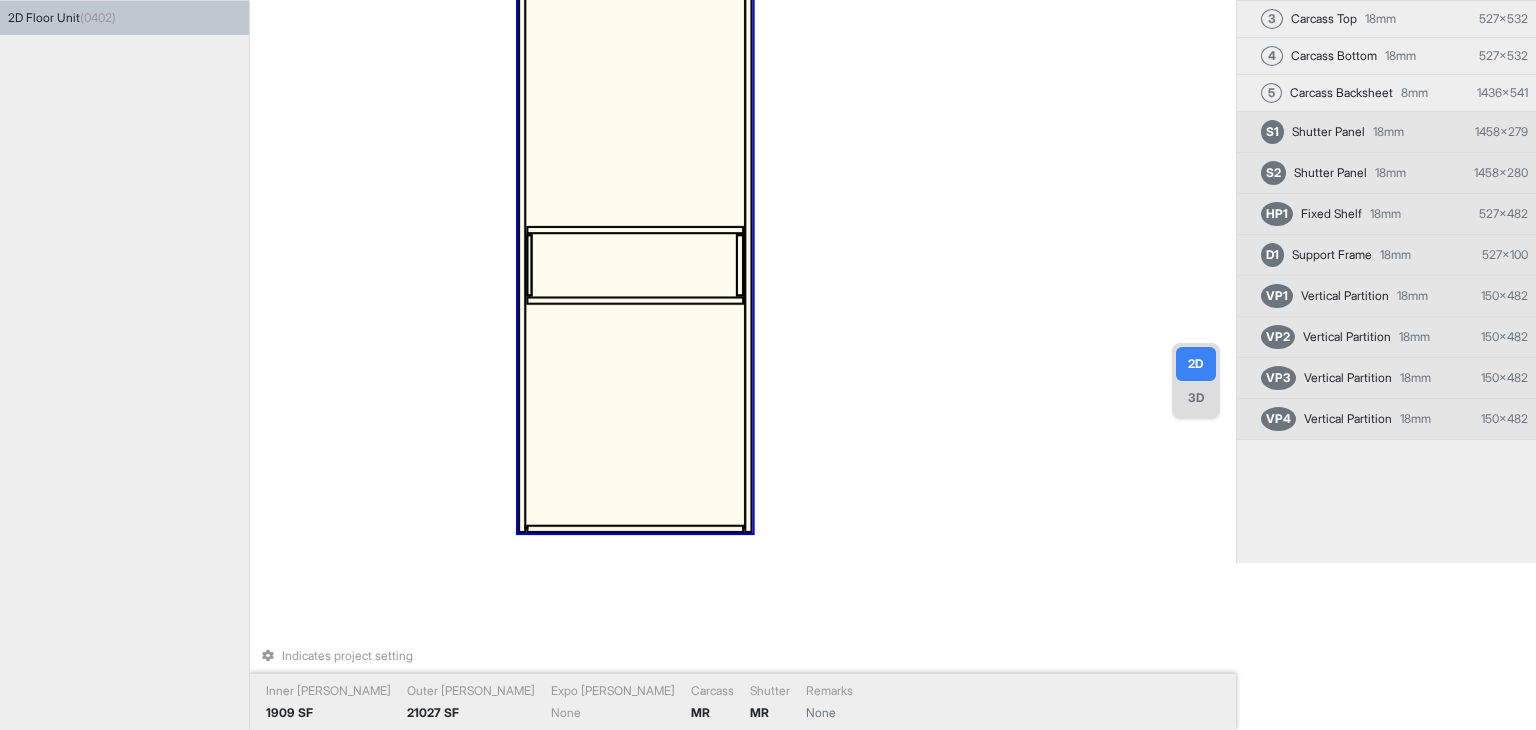 click at bounding box center [635, 265] 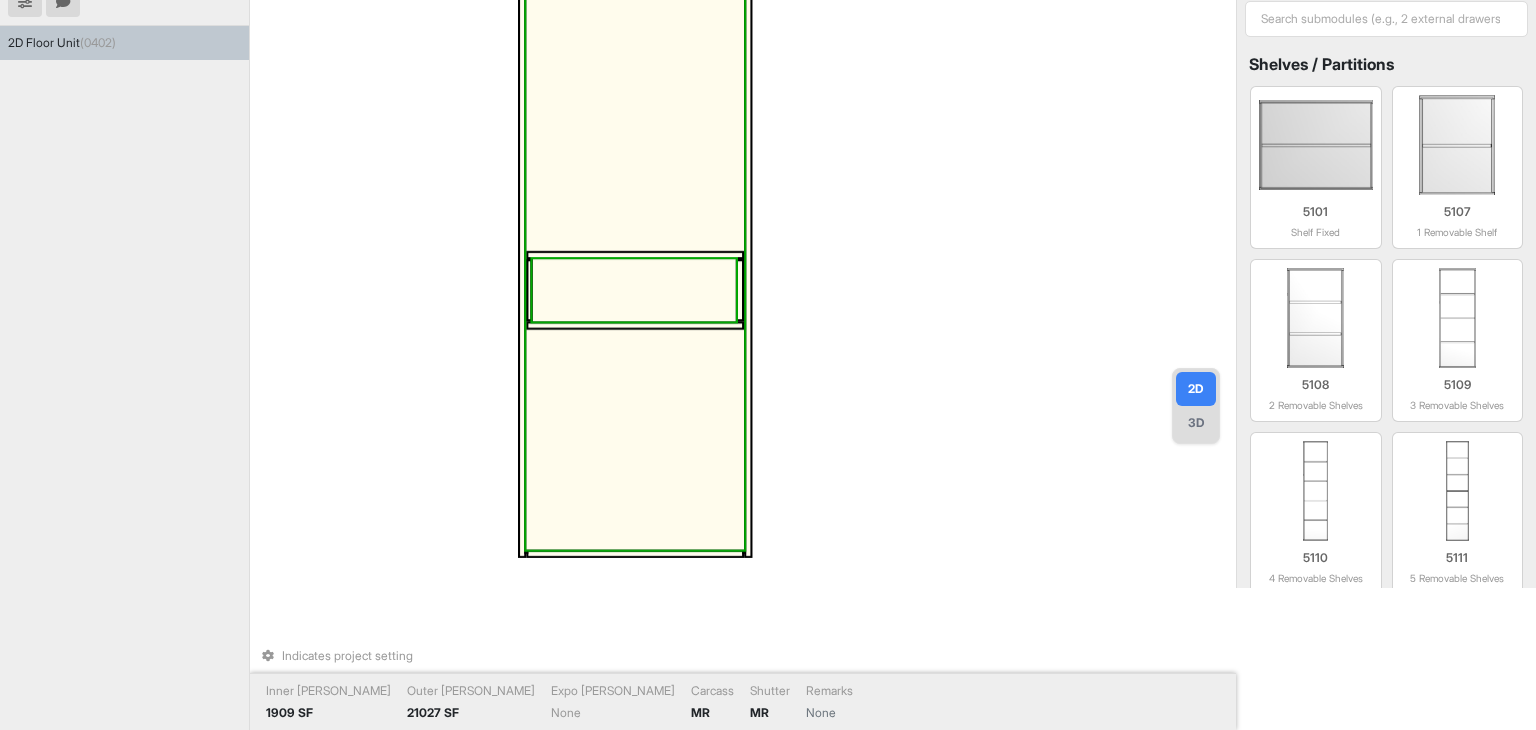 drag, startPoint x: 718, startPoint y: 249, endPoint x: 736, endPoint y: 305, distance: 58.821766 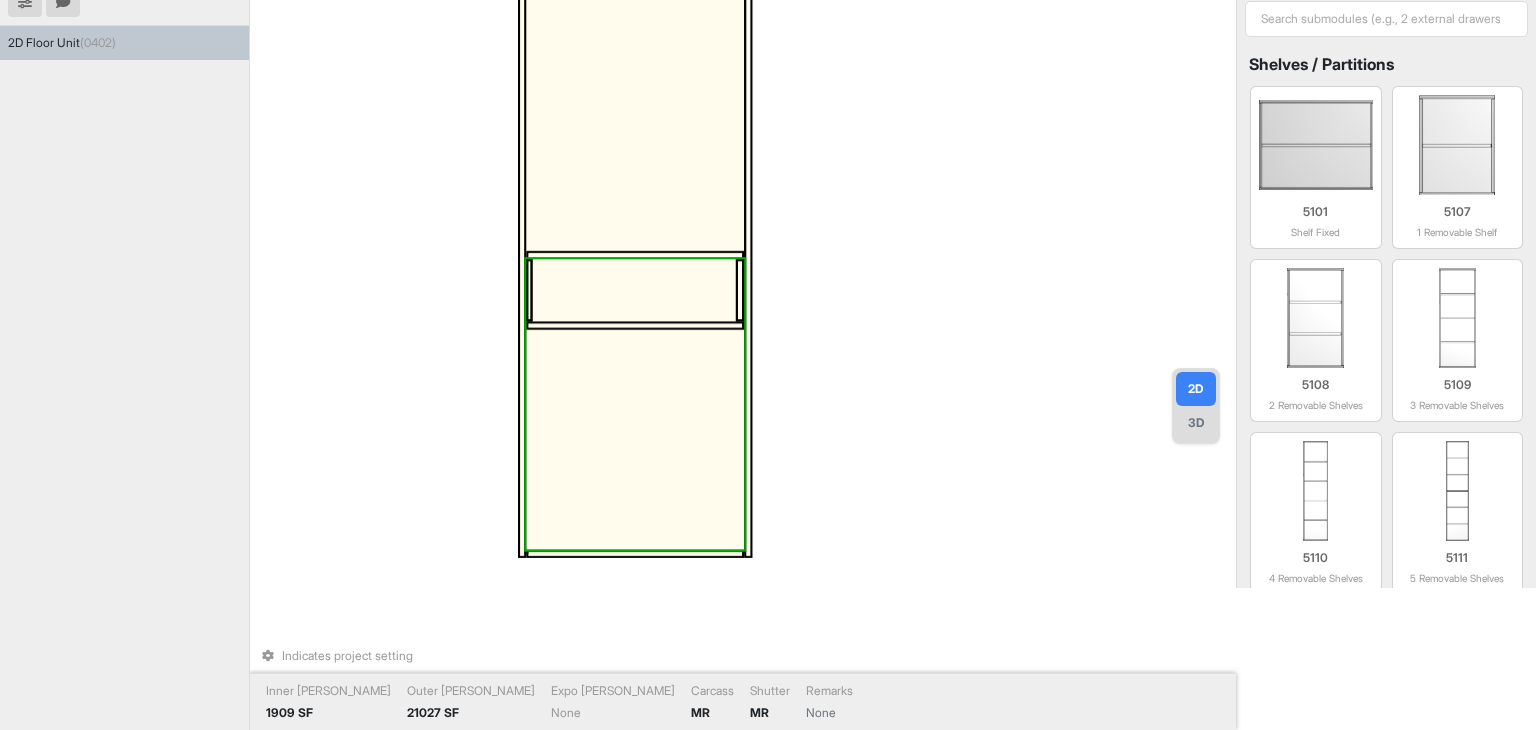 click at bounding box center (635, 290) 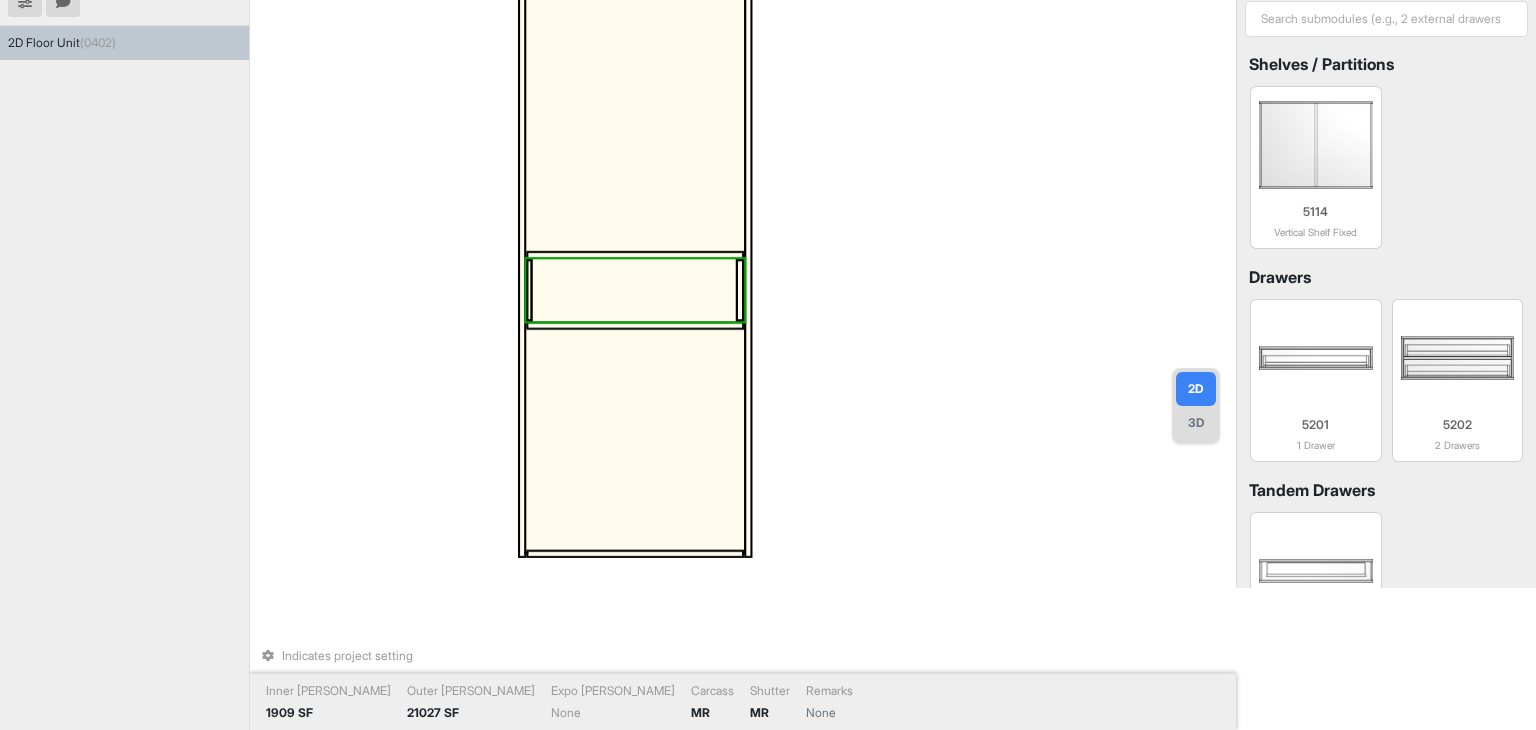 click at bounding box center [635, 290] 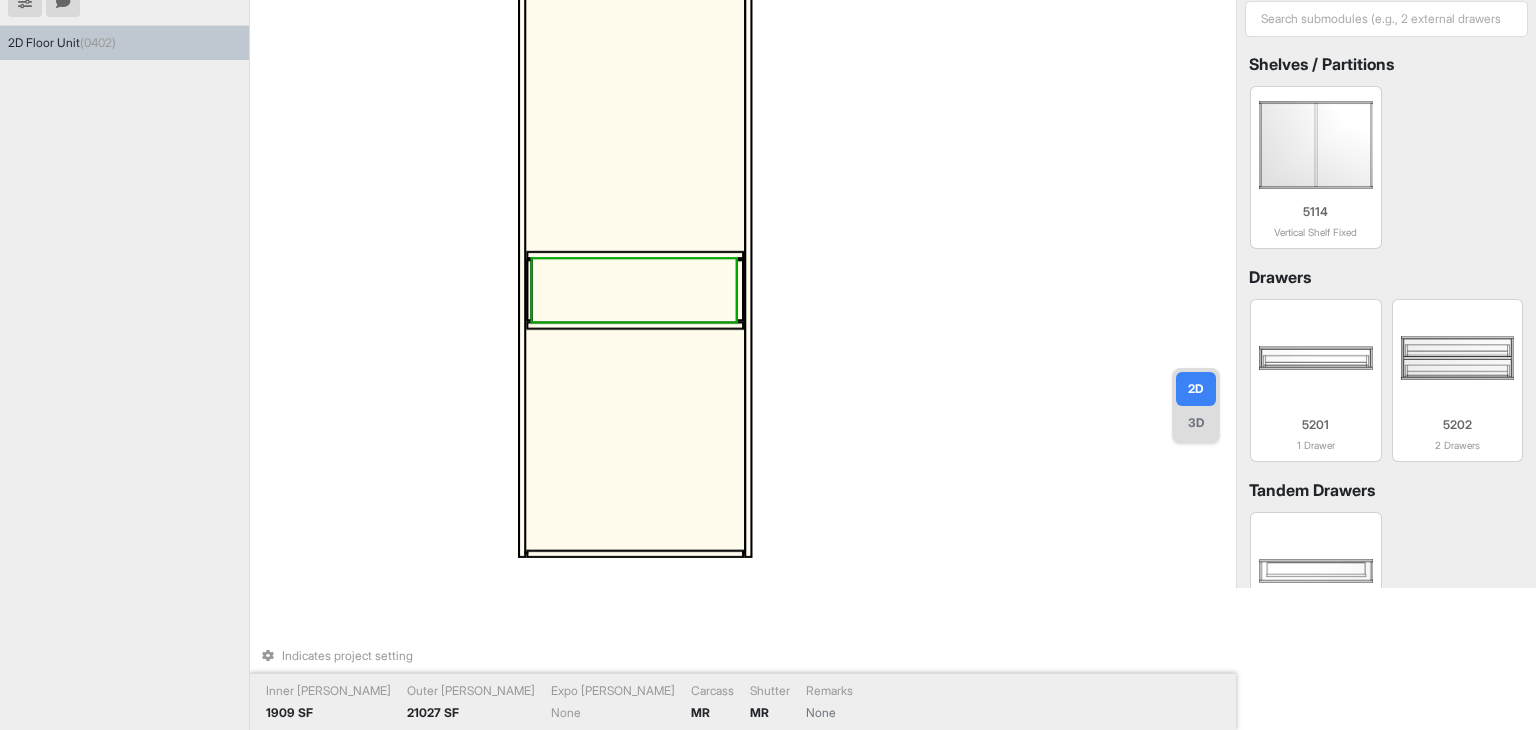 click on "Indicates project setting Inner Lam 1909 SF Outer Lam 21027 SF Expo Lam None Carcass MR Shutter MR Remarks None" at bounding box center (747, 223) 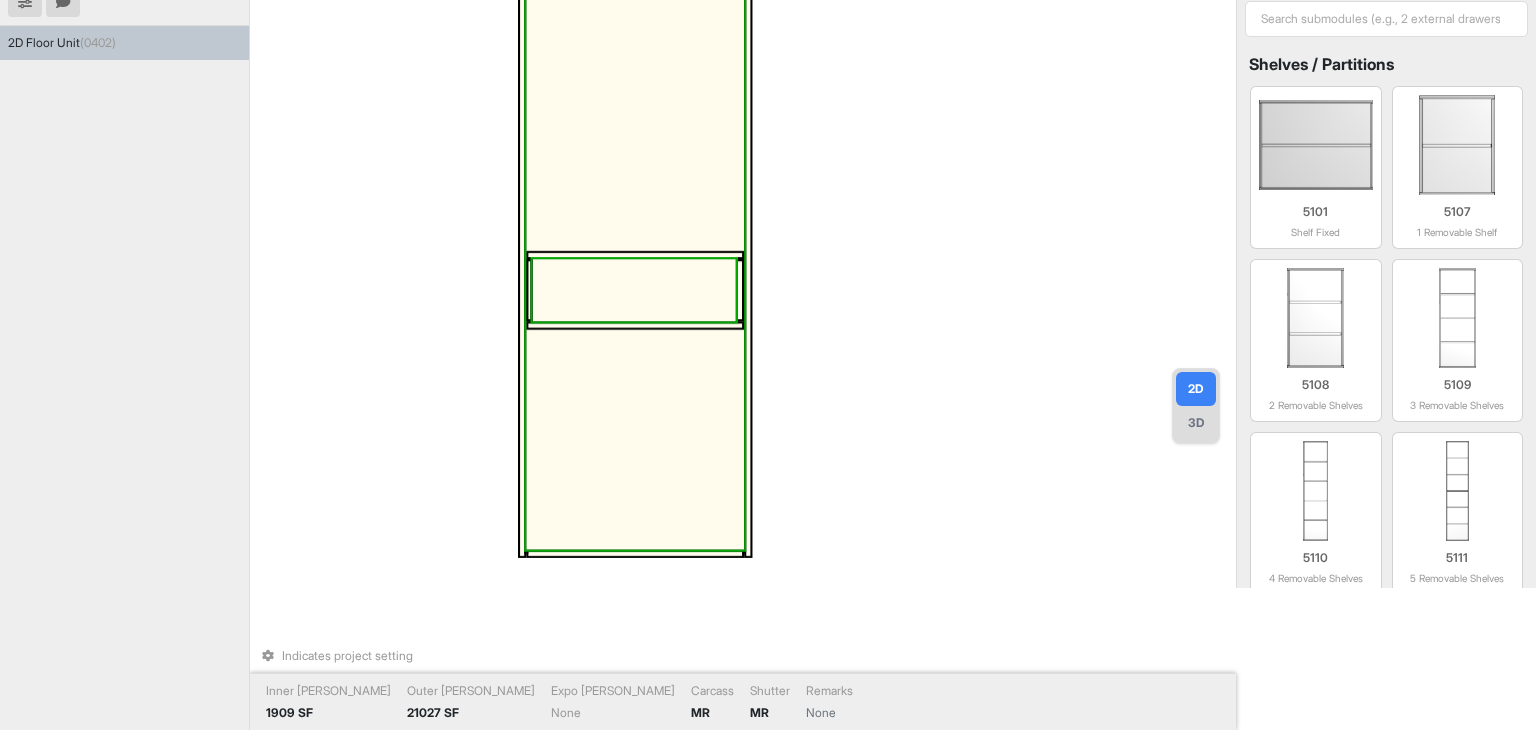 click at bounding box center (635, 290) 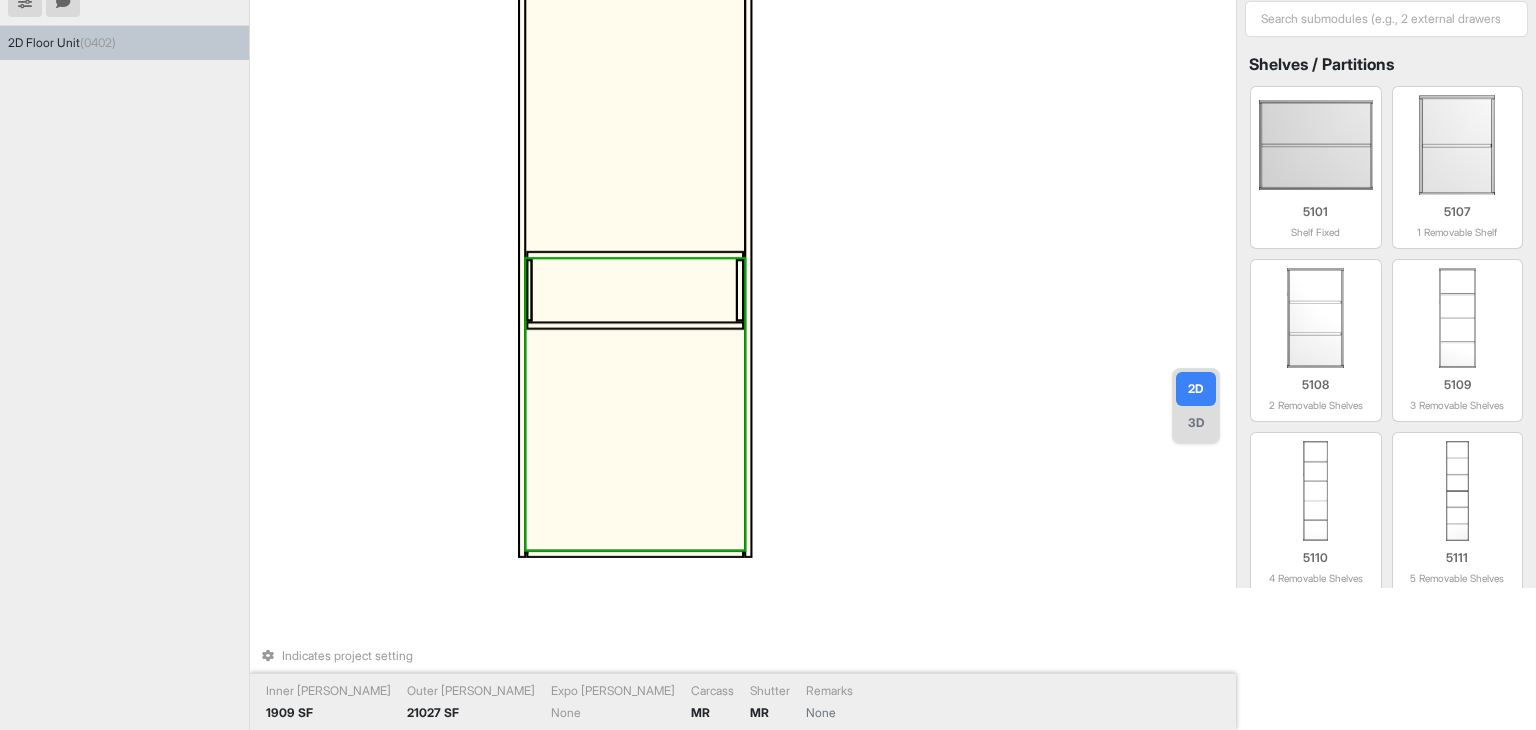 click at bounding box center [635, 290] 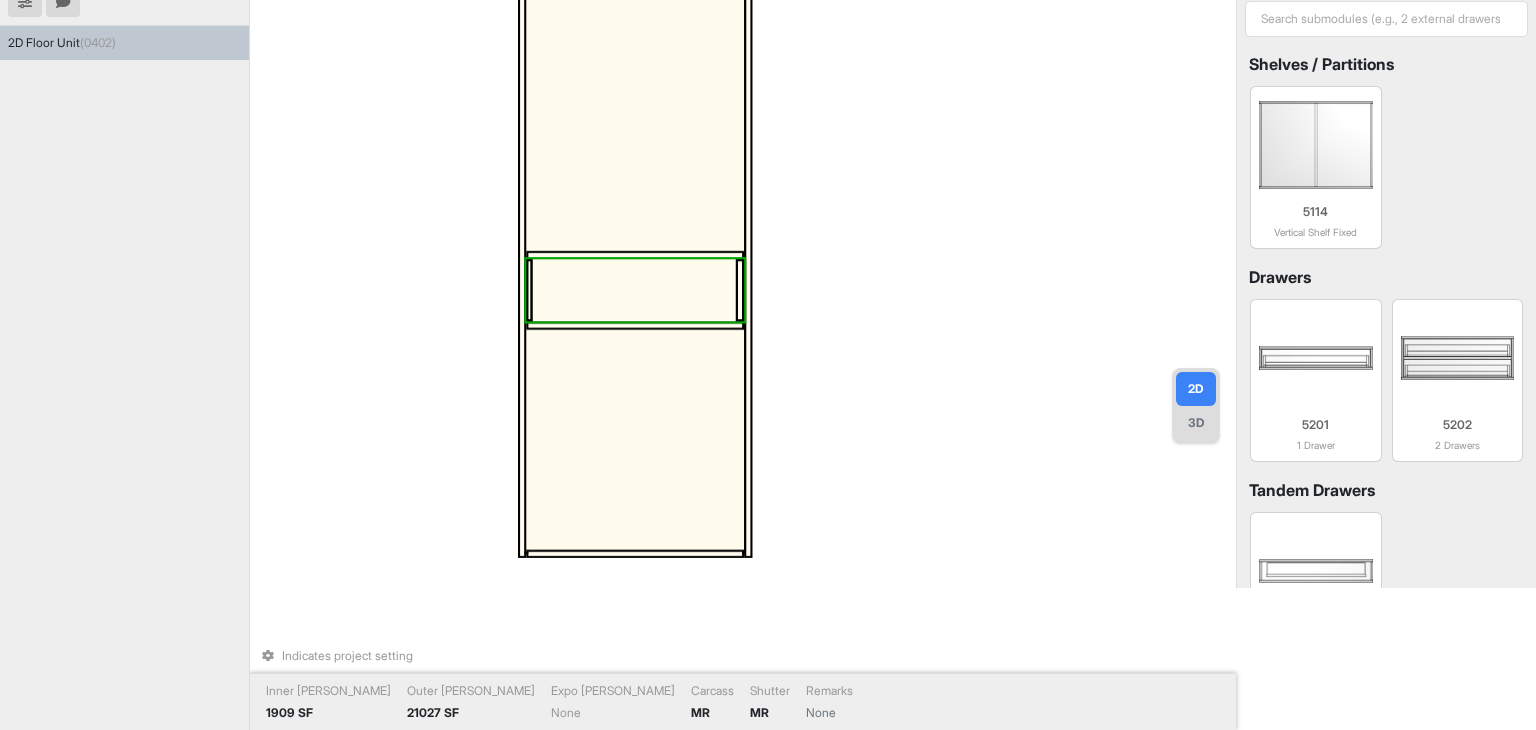 click at bounding box center (635, 290) 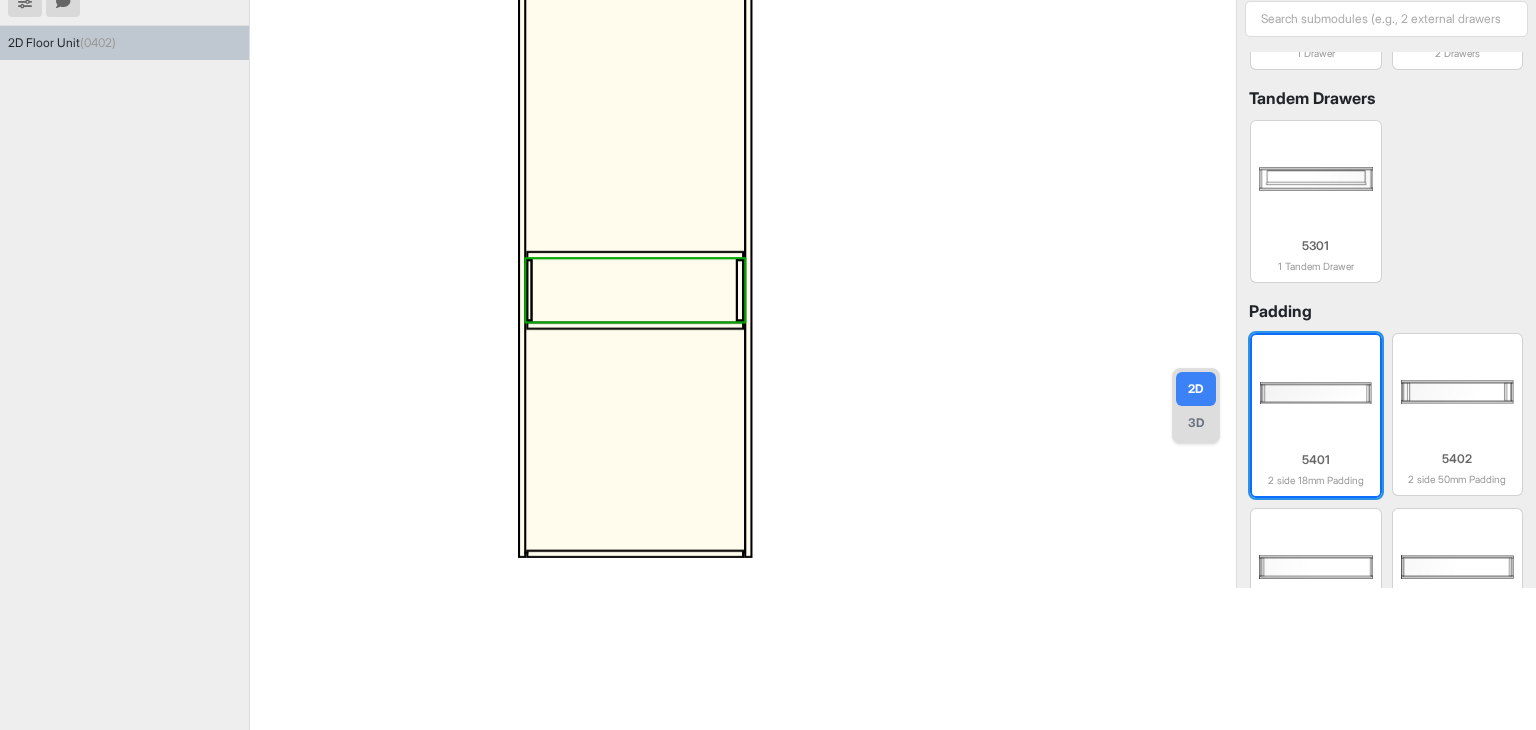 scroll, scrollTop: 400, scrollLeft: 0, axis: vertical 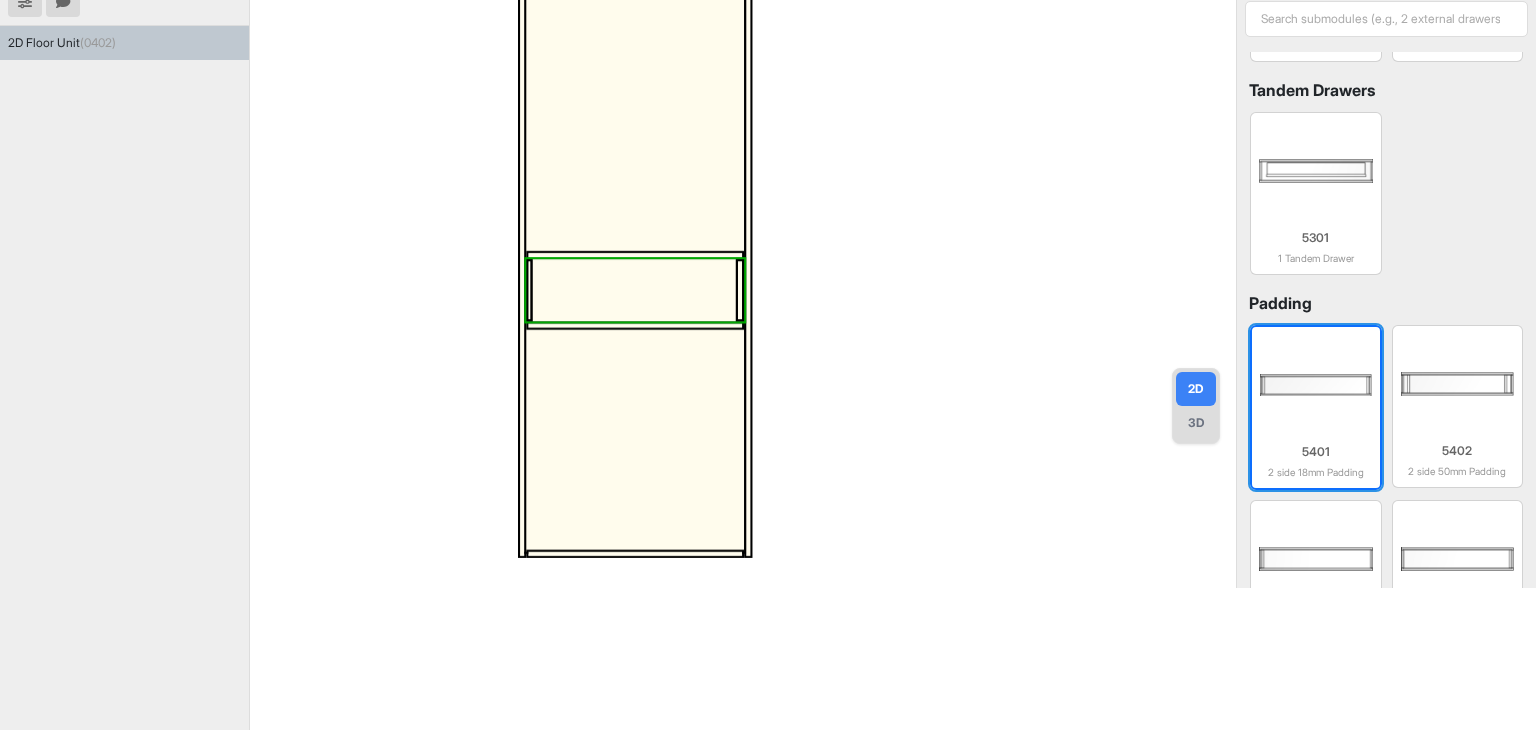 click on "5401 2 side 18mm Padding" at bounding box center (1316, 457) 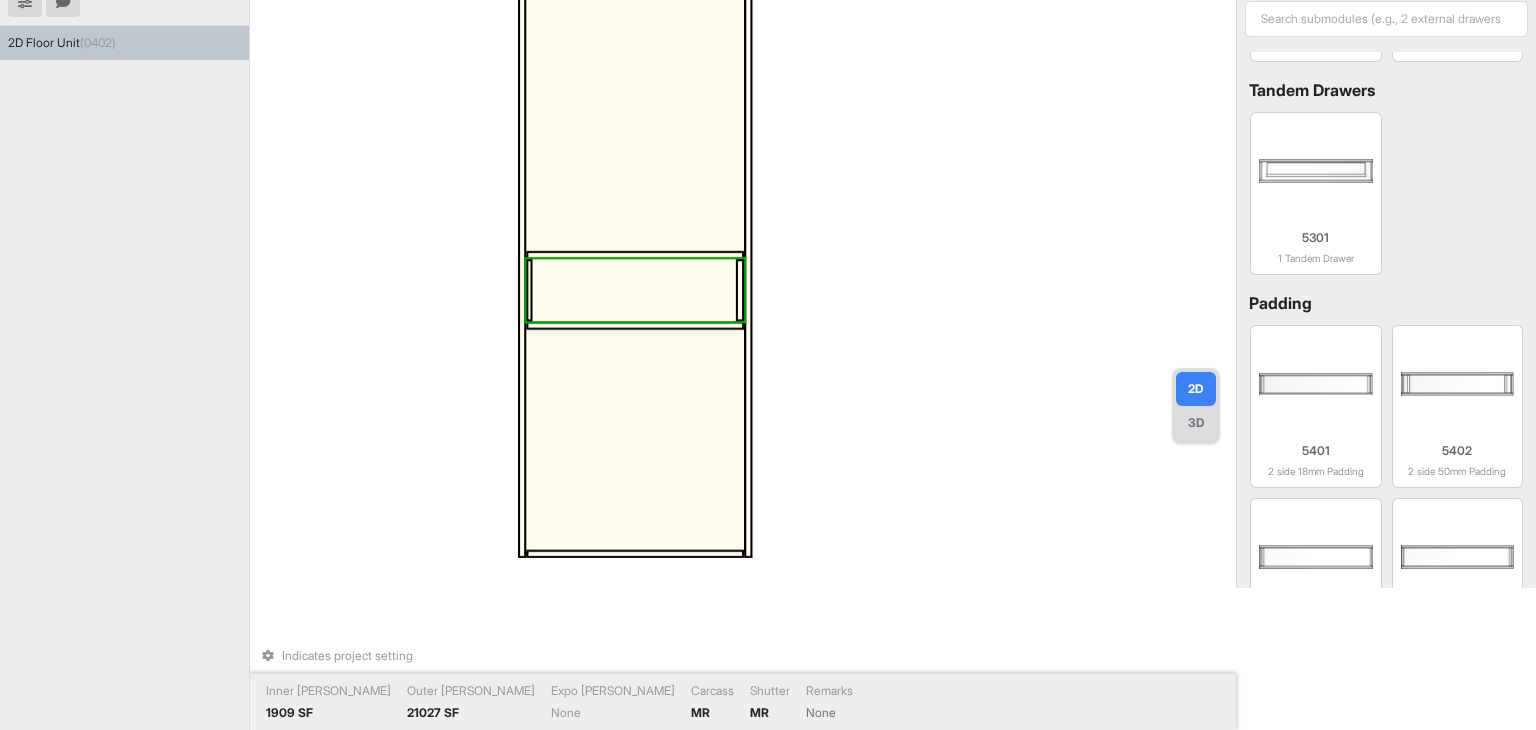 click at bounding box center [635, 290] 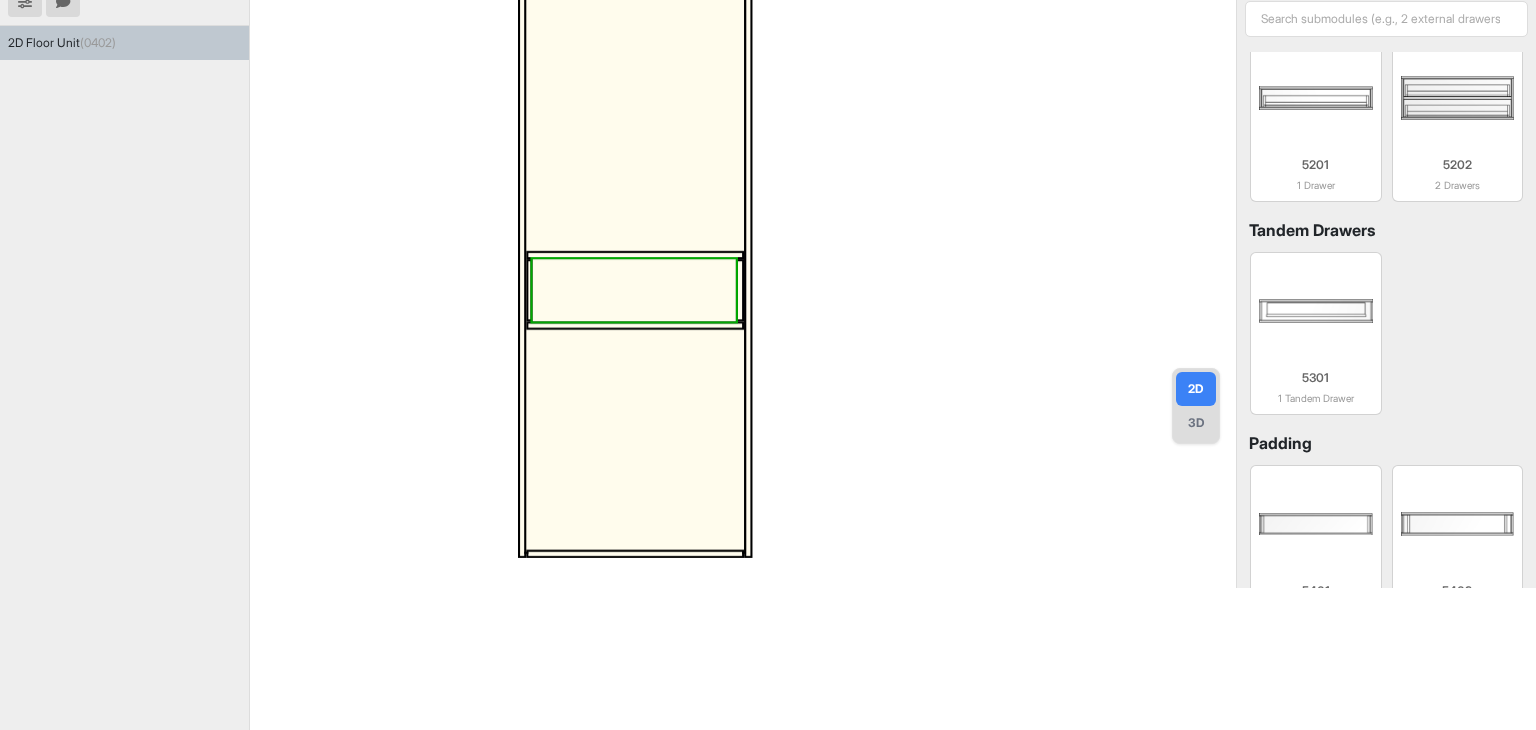 scroll, scrollTop: 300, scrollLeft: 0, axis: vertical 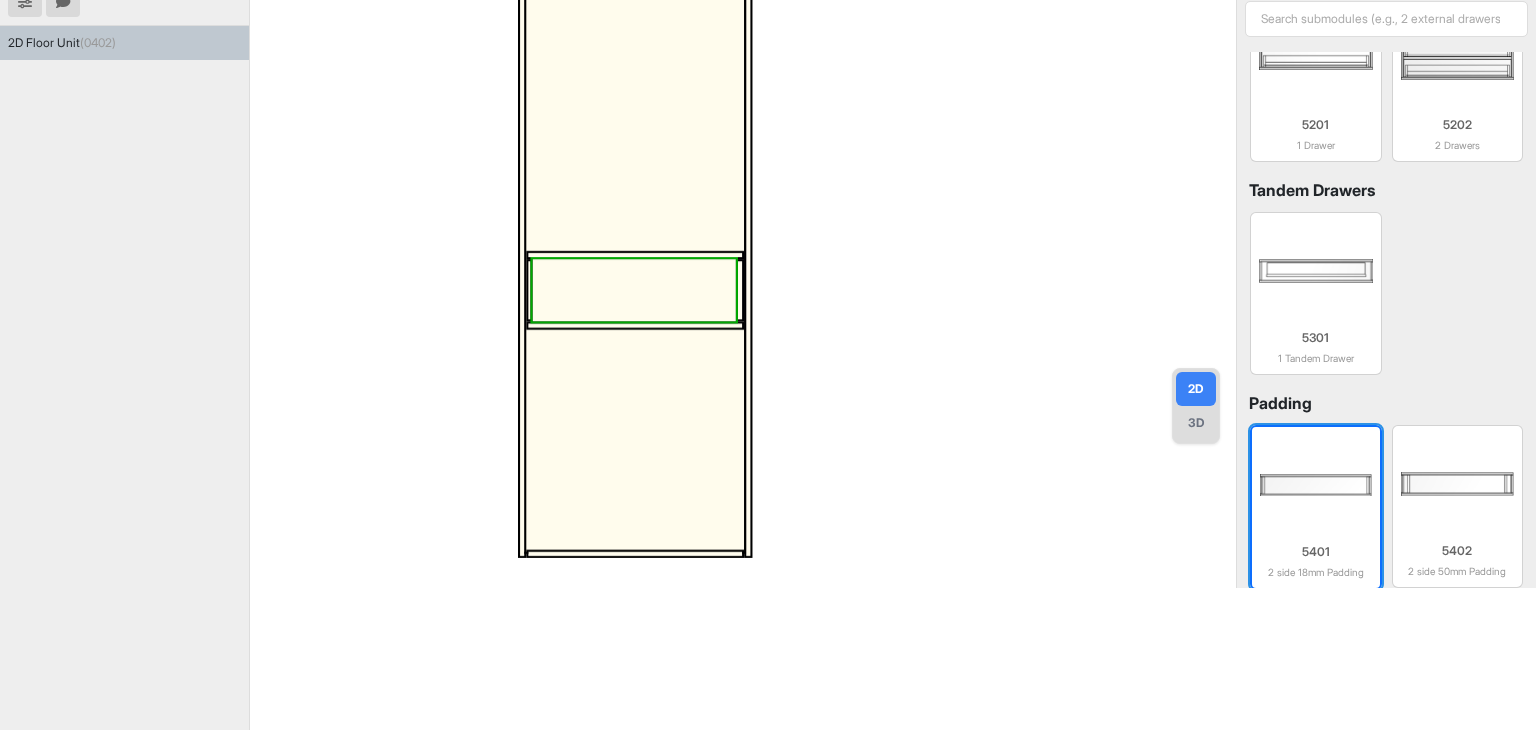 click at bounding box center [1316, 485] 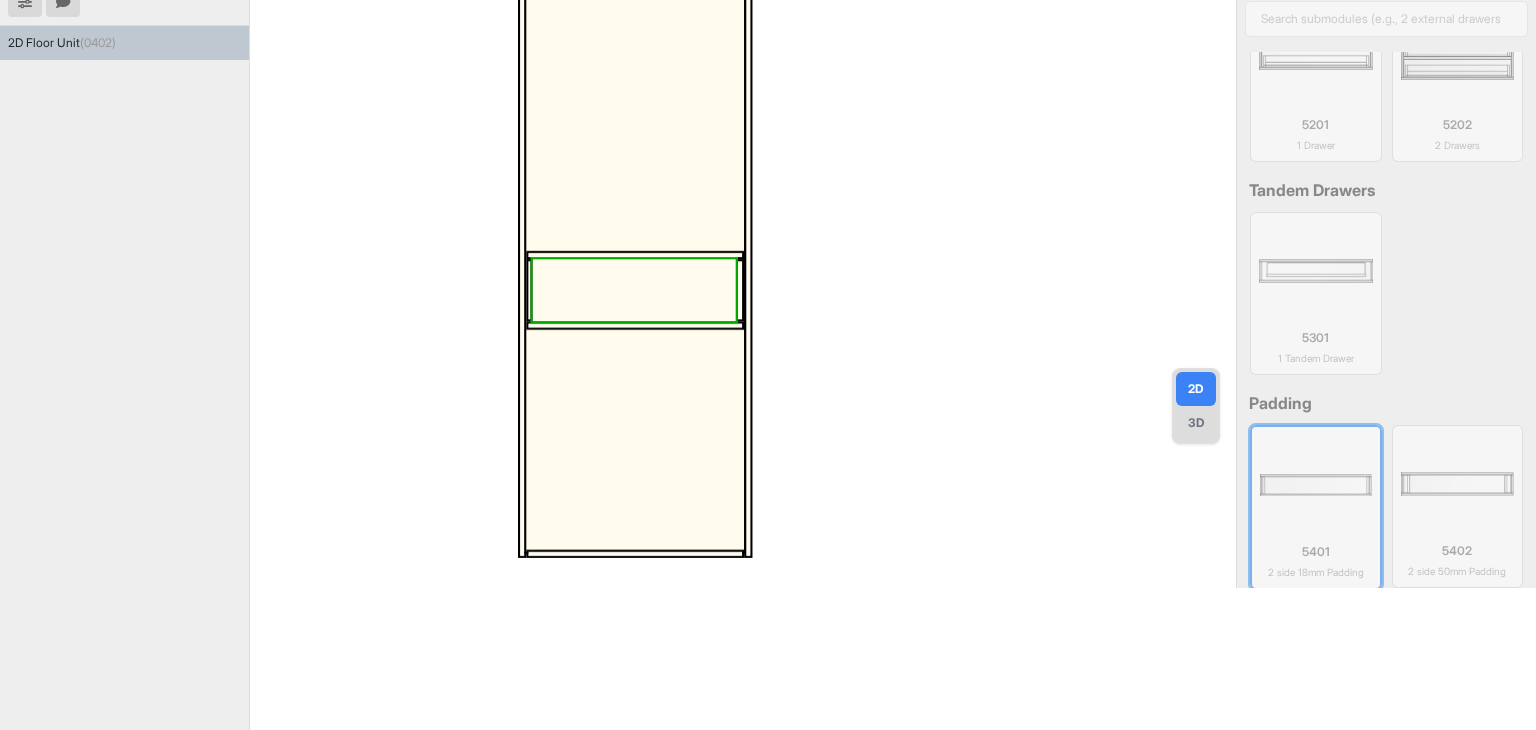type on "***" 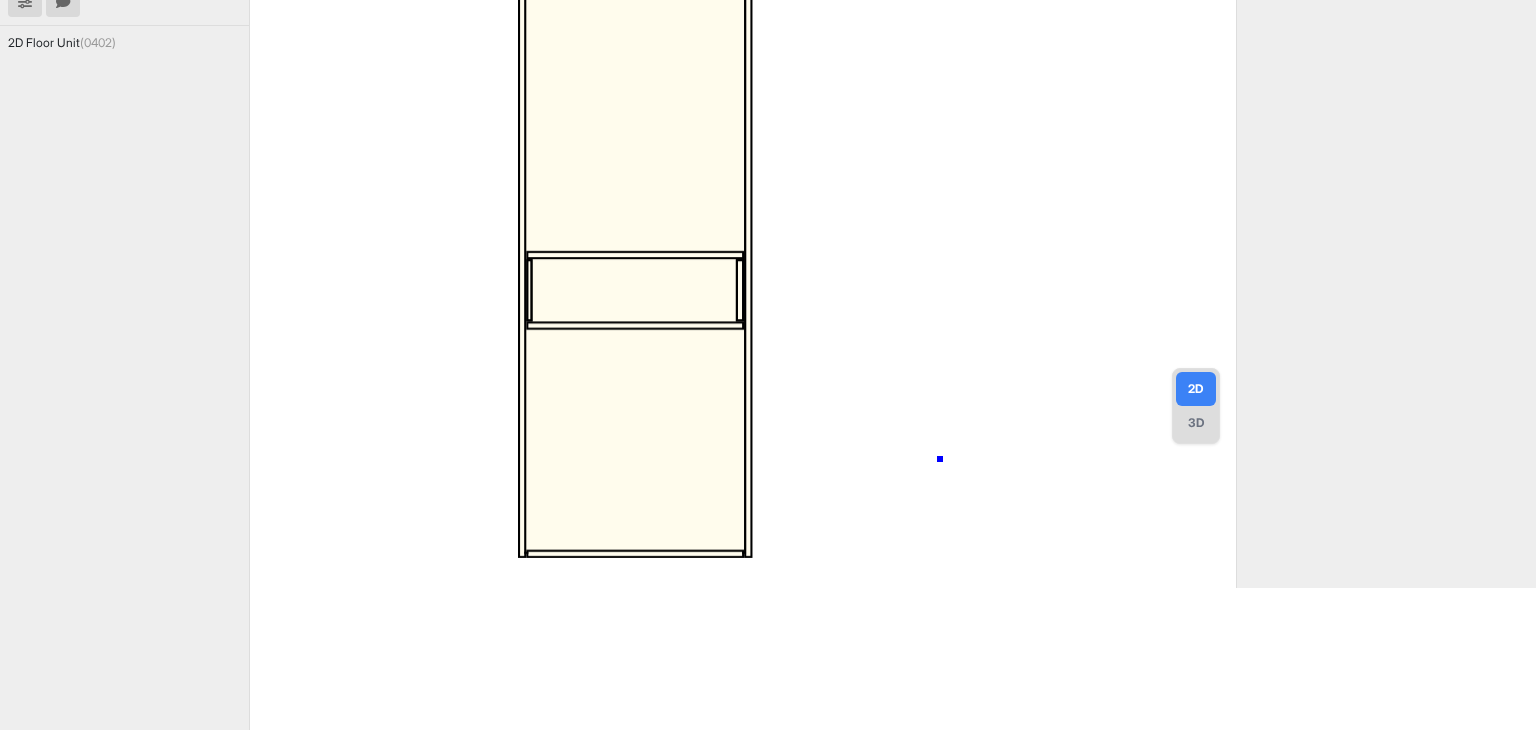 click at bounding box center (747, 223) 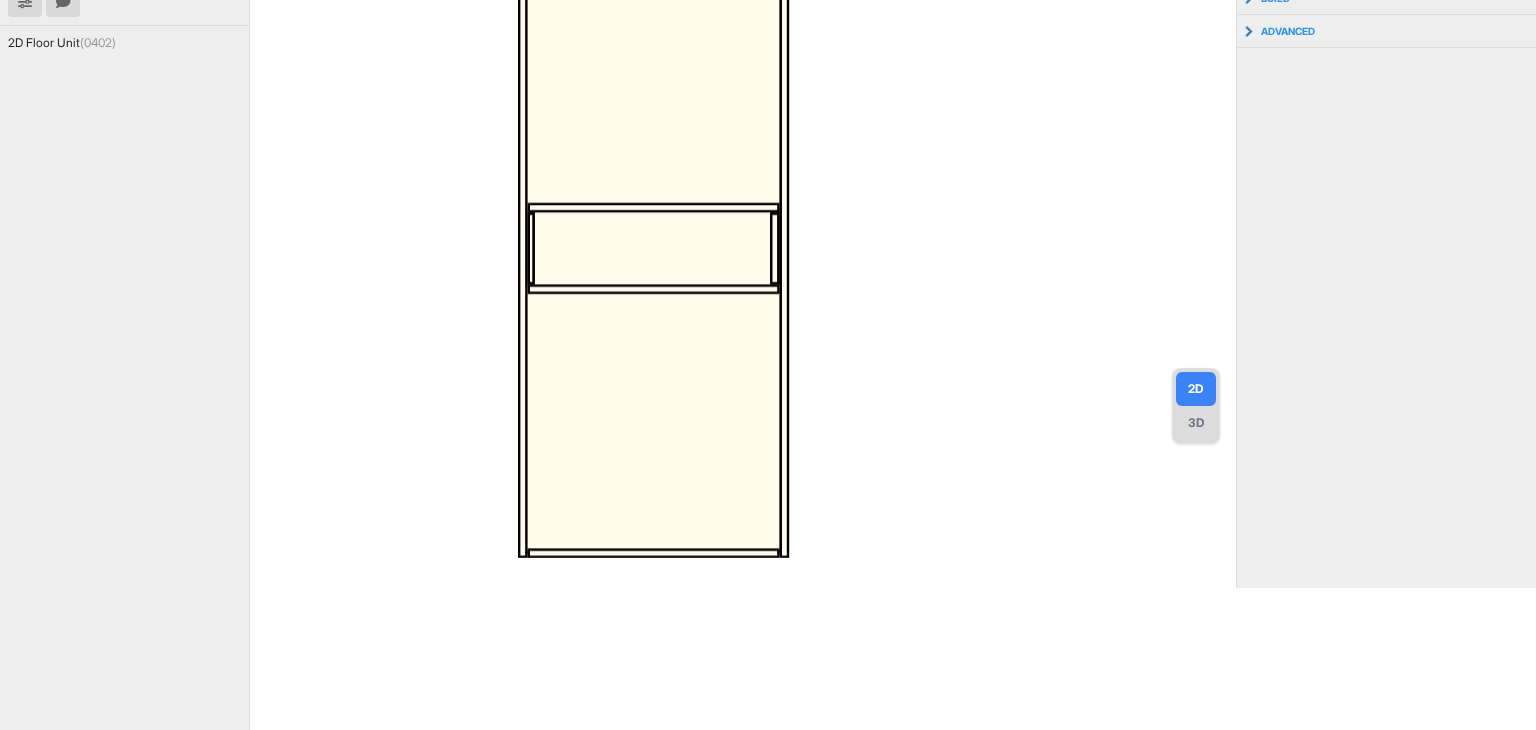 click on "3D" at bounding box center (1196, 423) 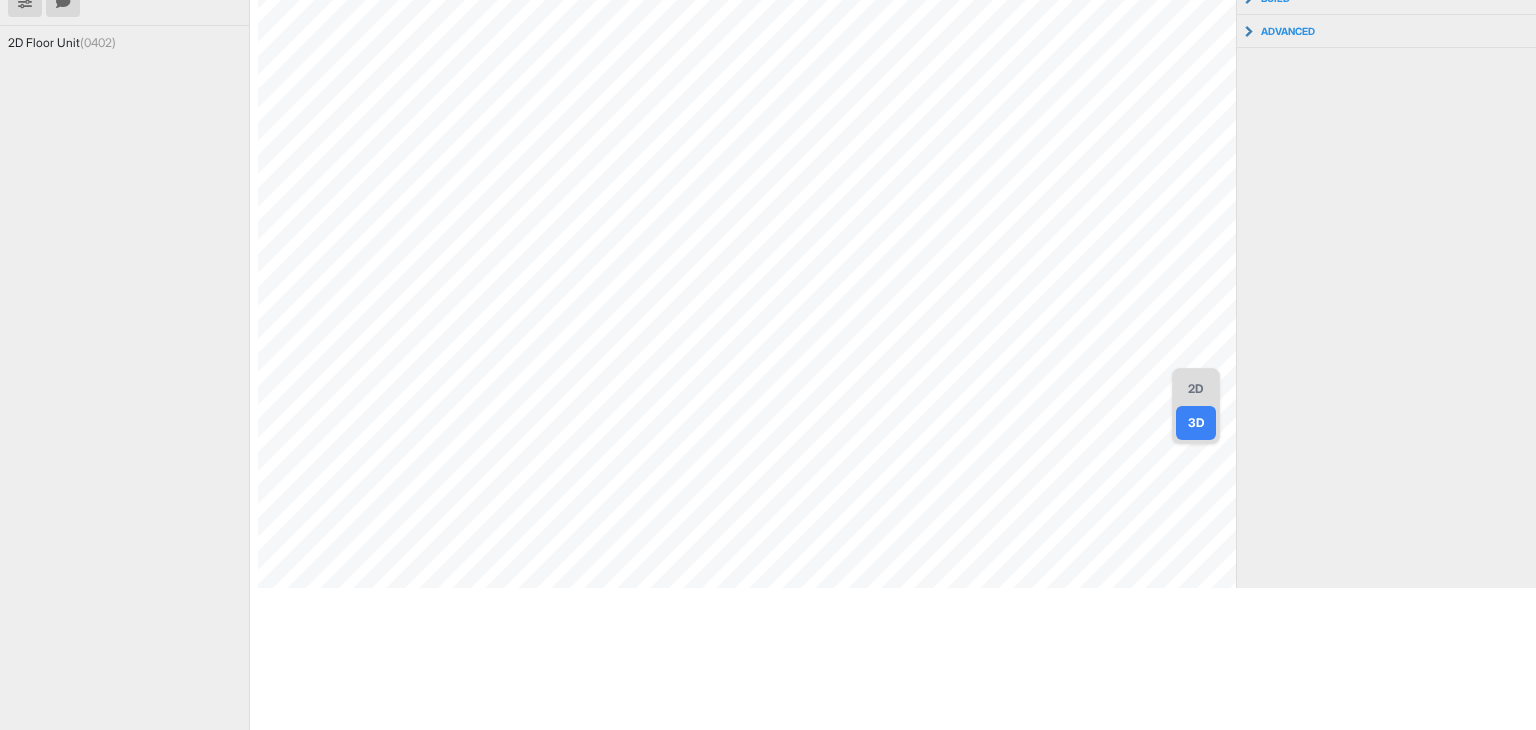 click on "2D" at bounding box center (1196, 389) 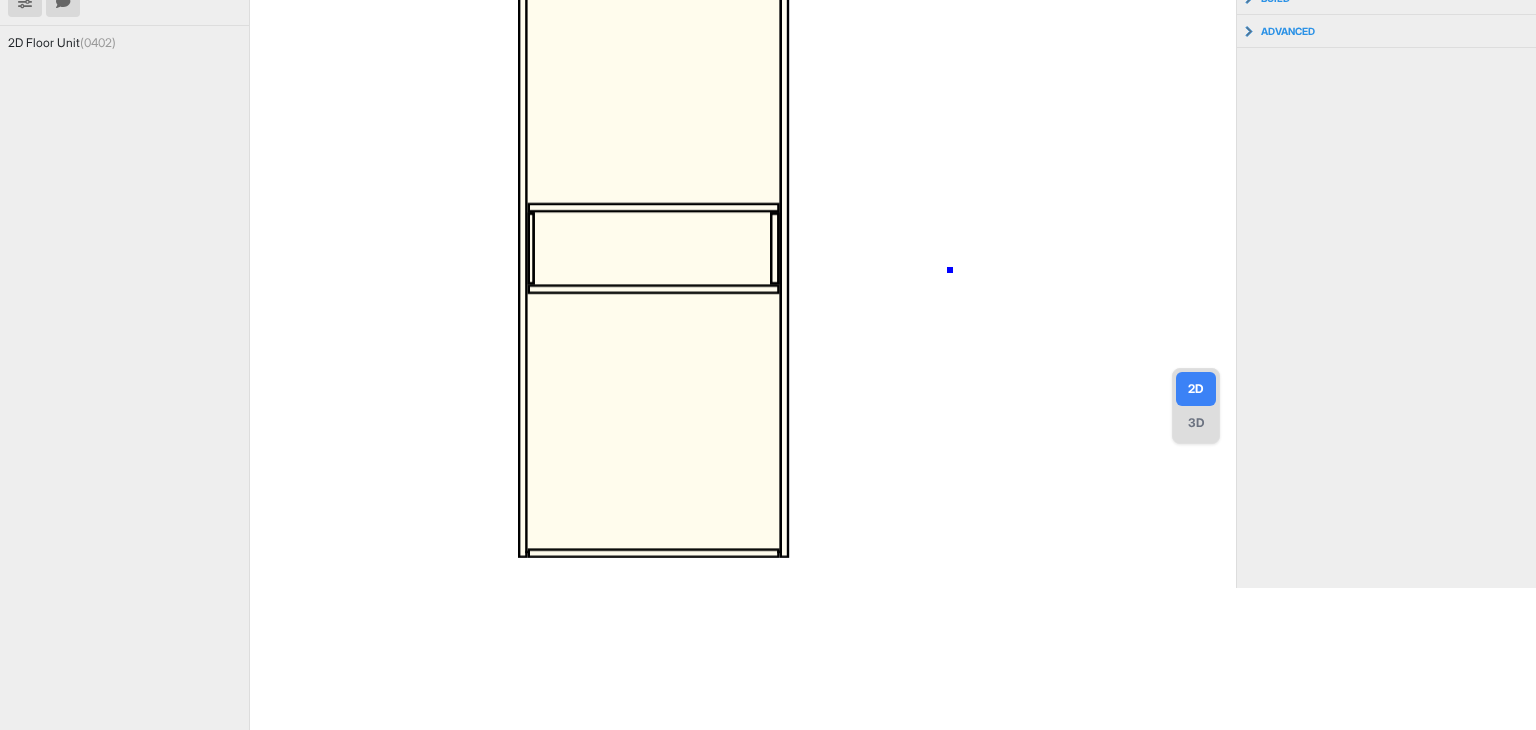 click at bounding box center (747, 223) 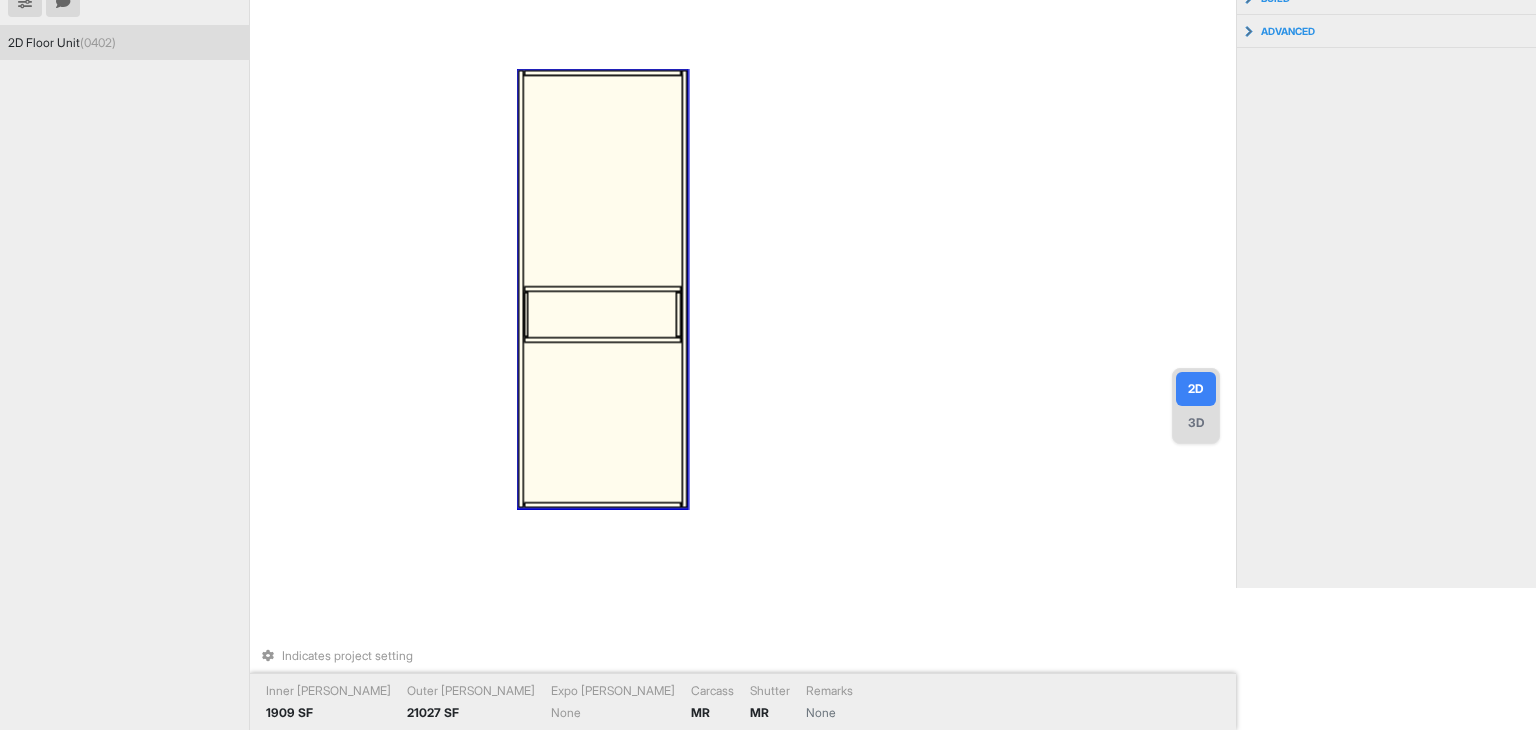 click at bounding box center [602, 314] 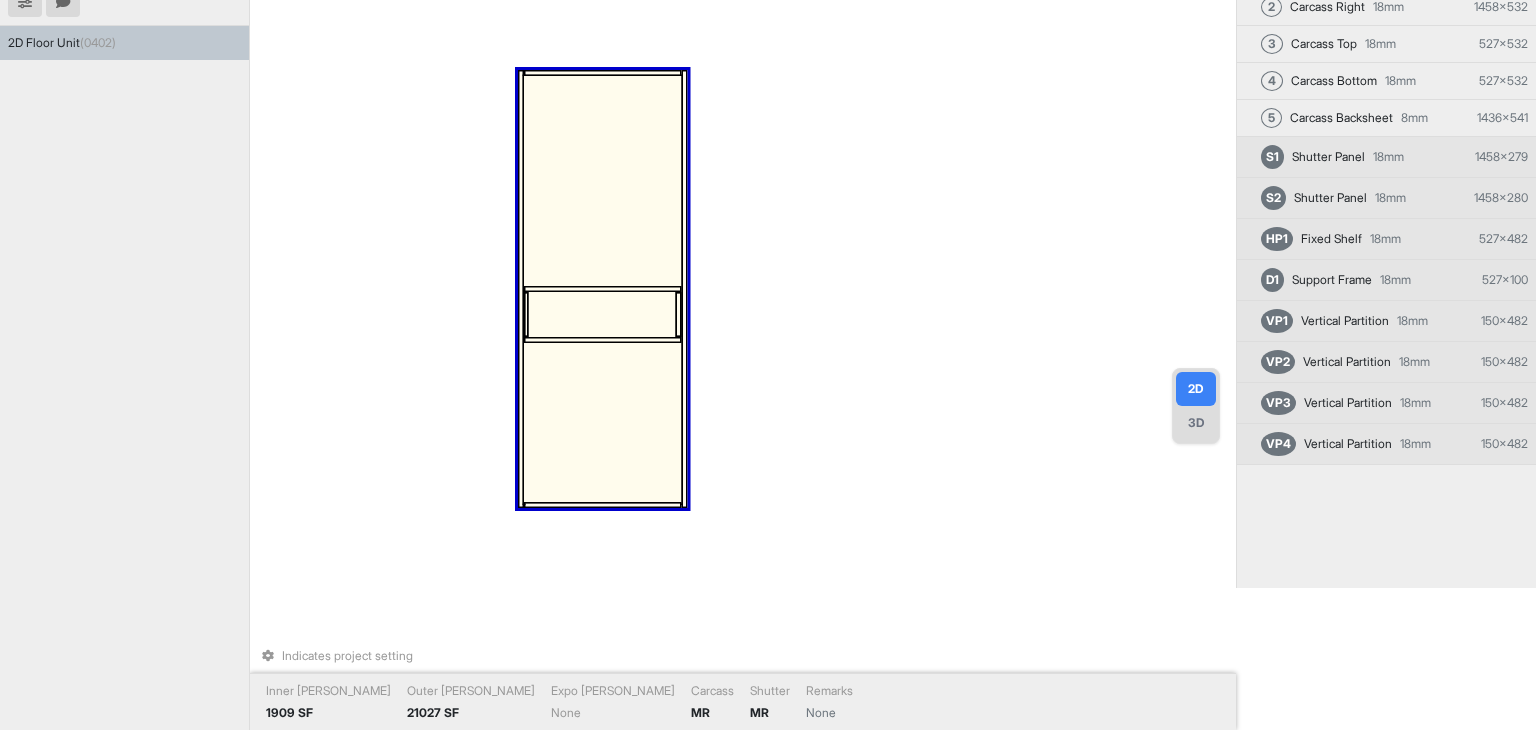 click at bounding box center (602, 314) 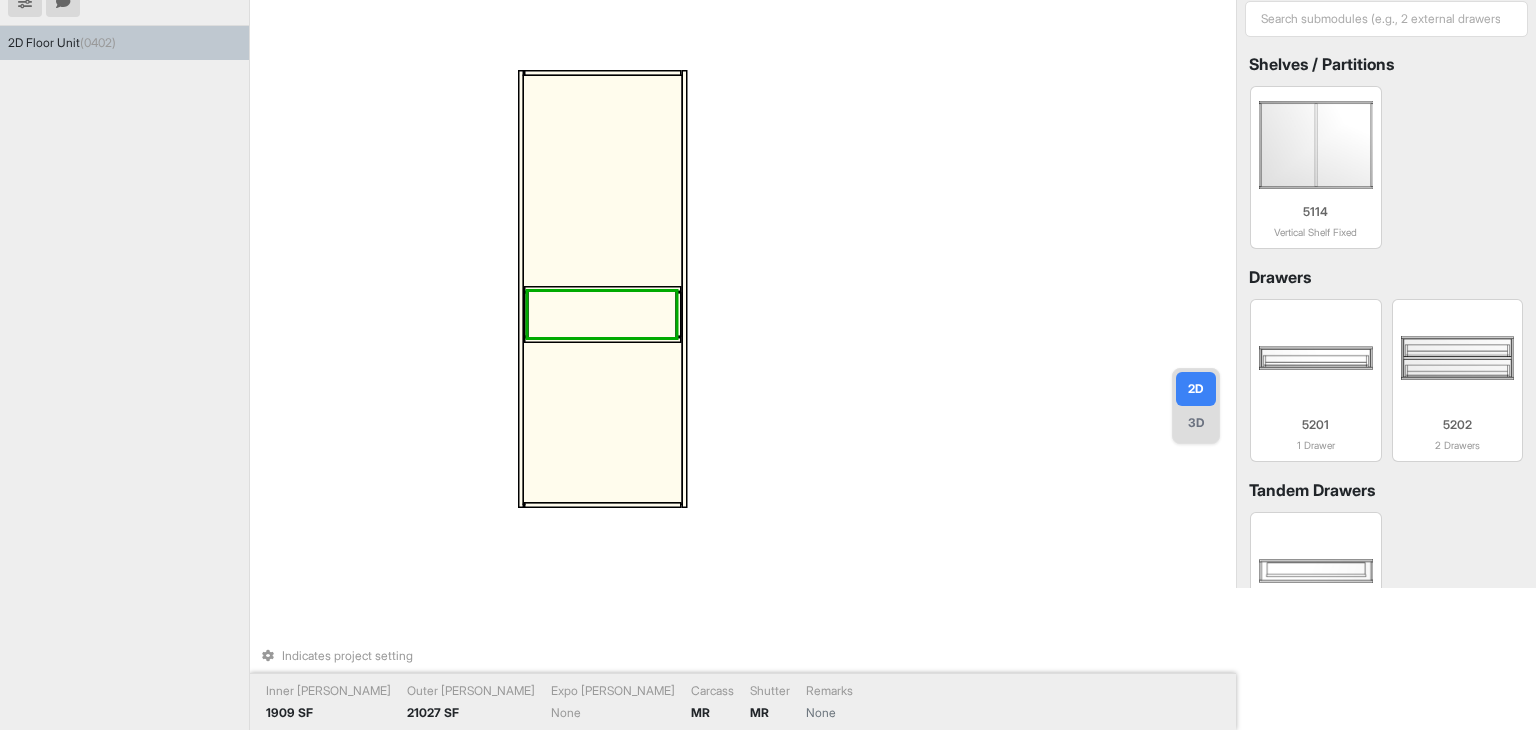 click at bounding box center [602, 422] 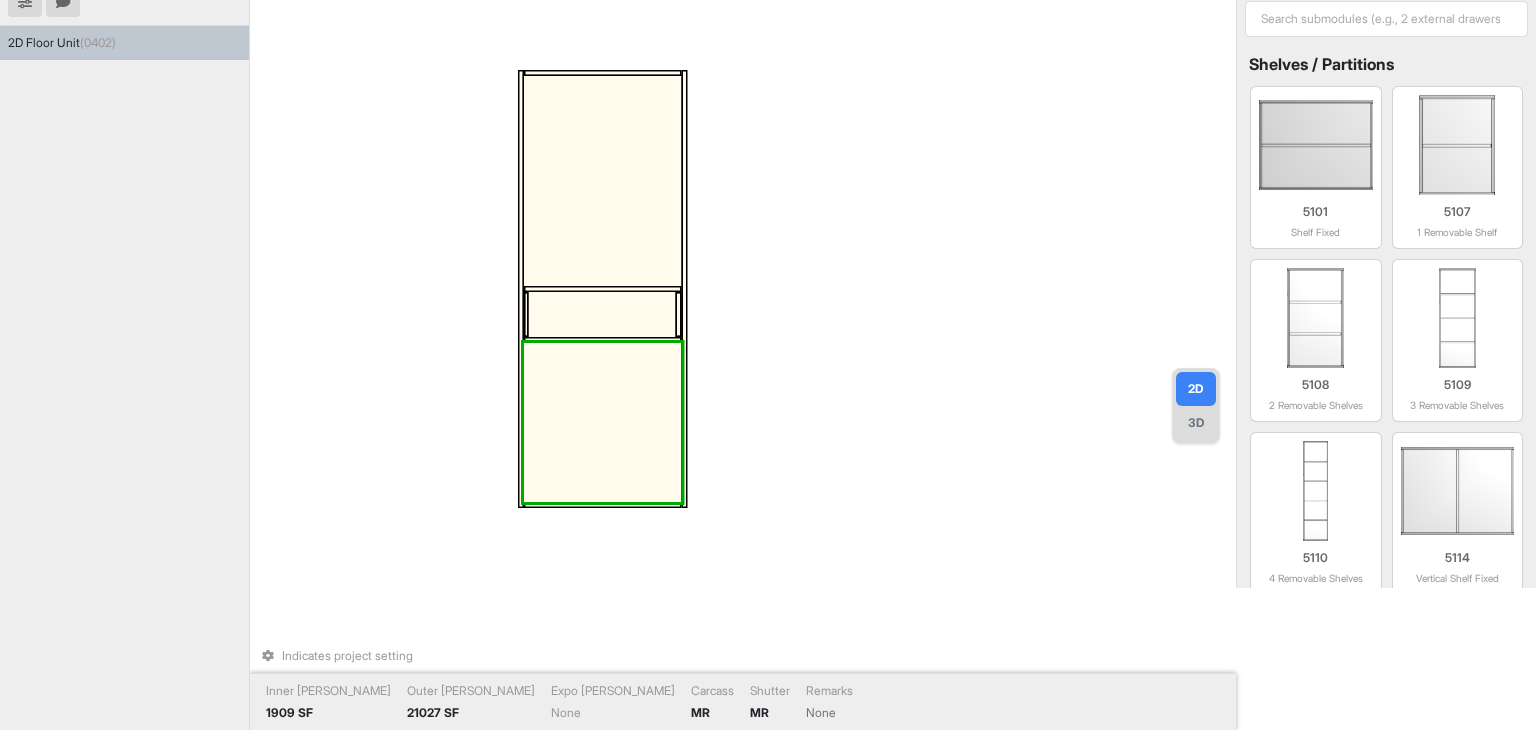 click at bounding box center [602, 422] 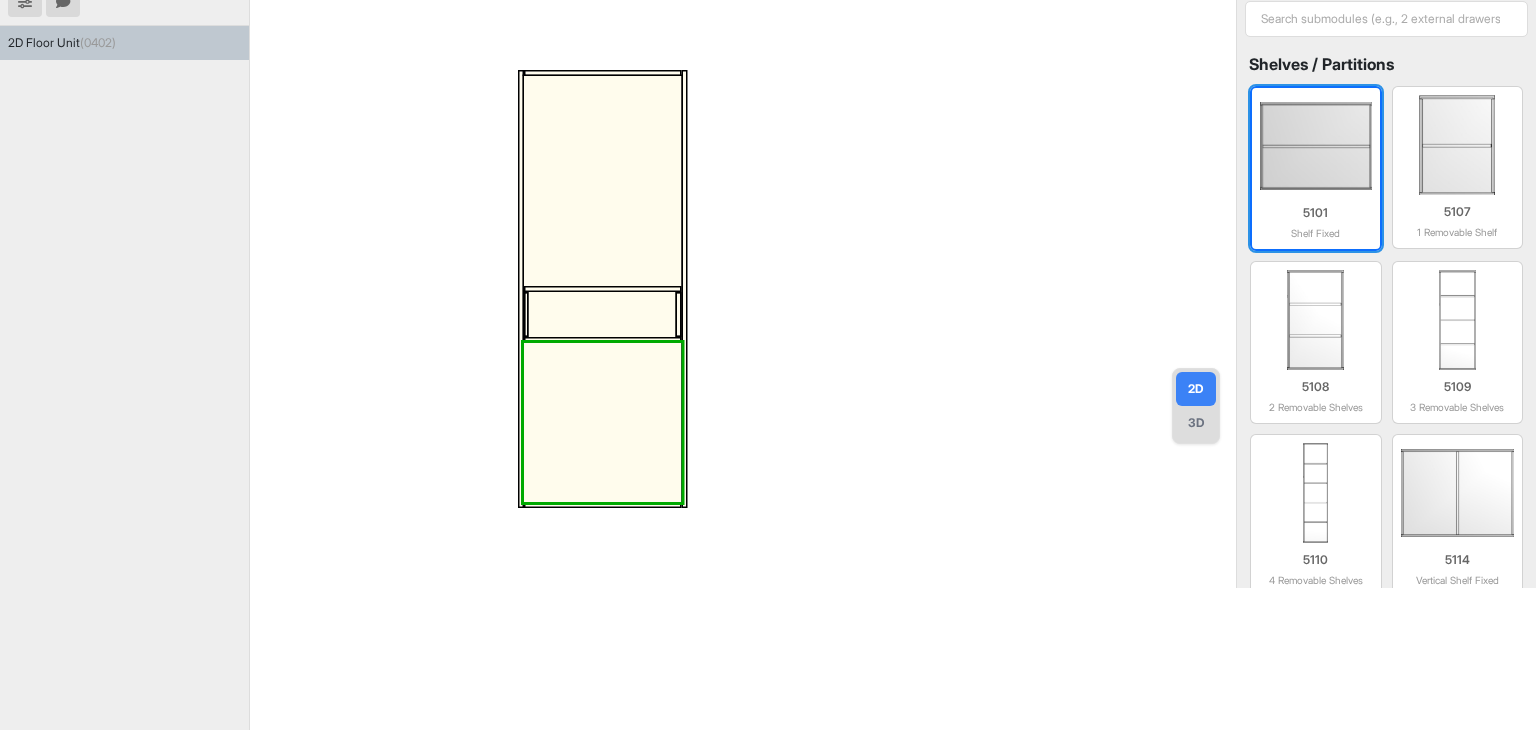 click on "5101 Shelf Fixed" at bounding box center (1316, 168) 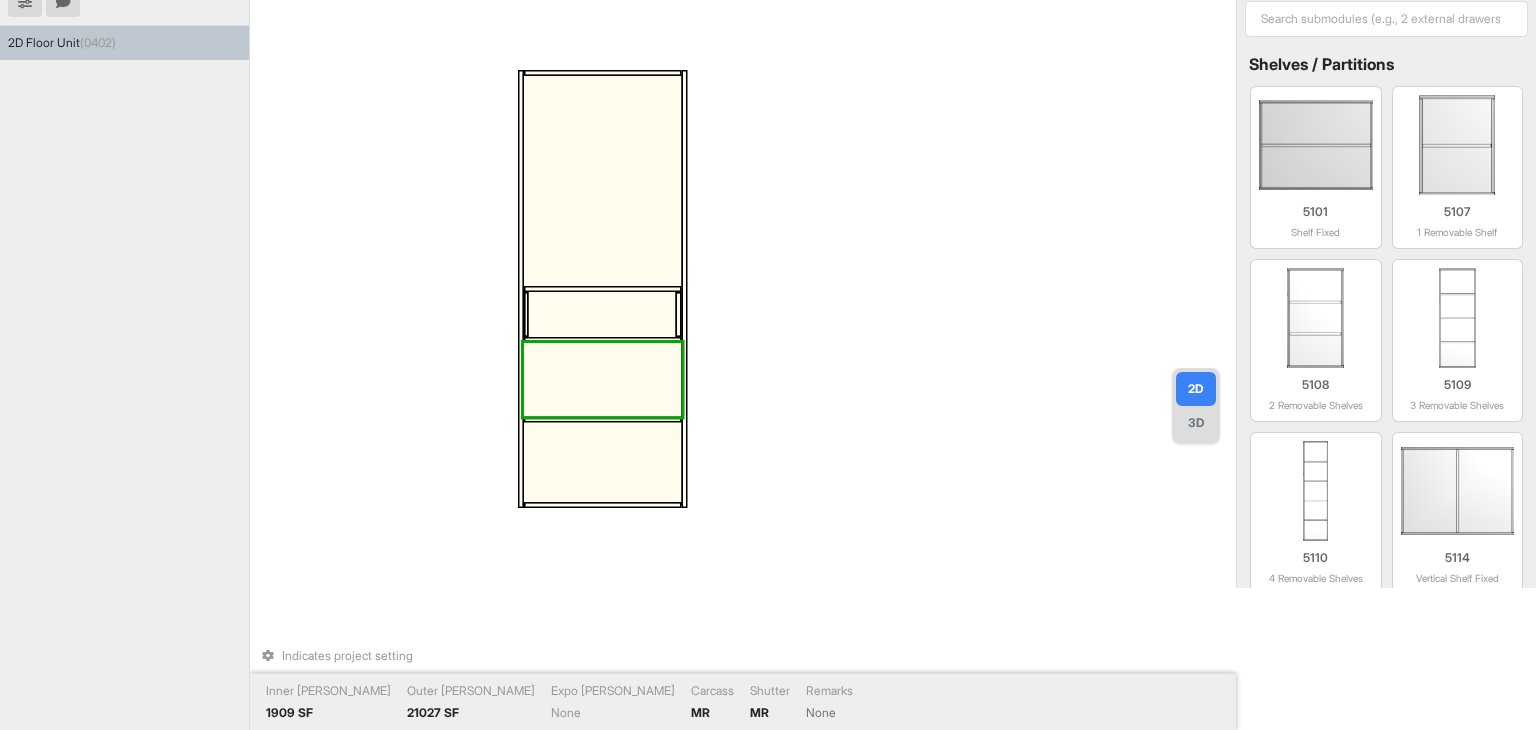 click at bounding box center (602, 463) 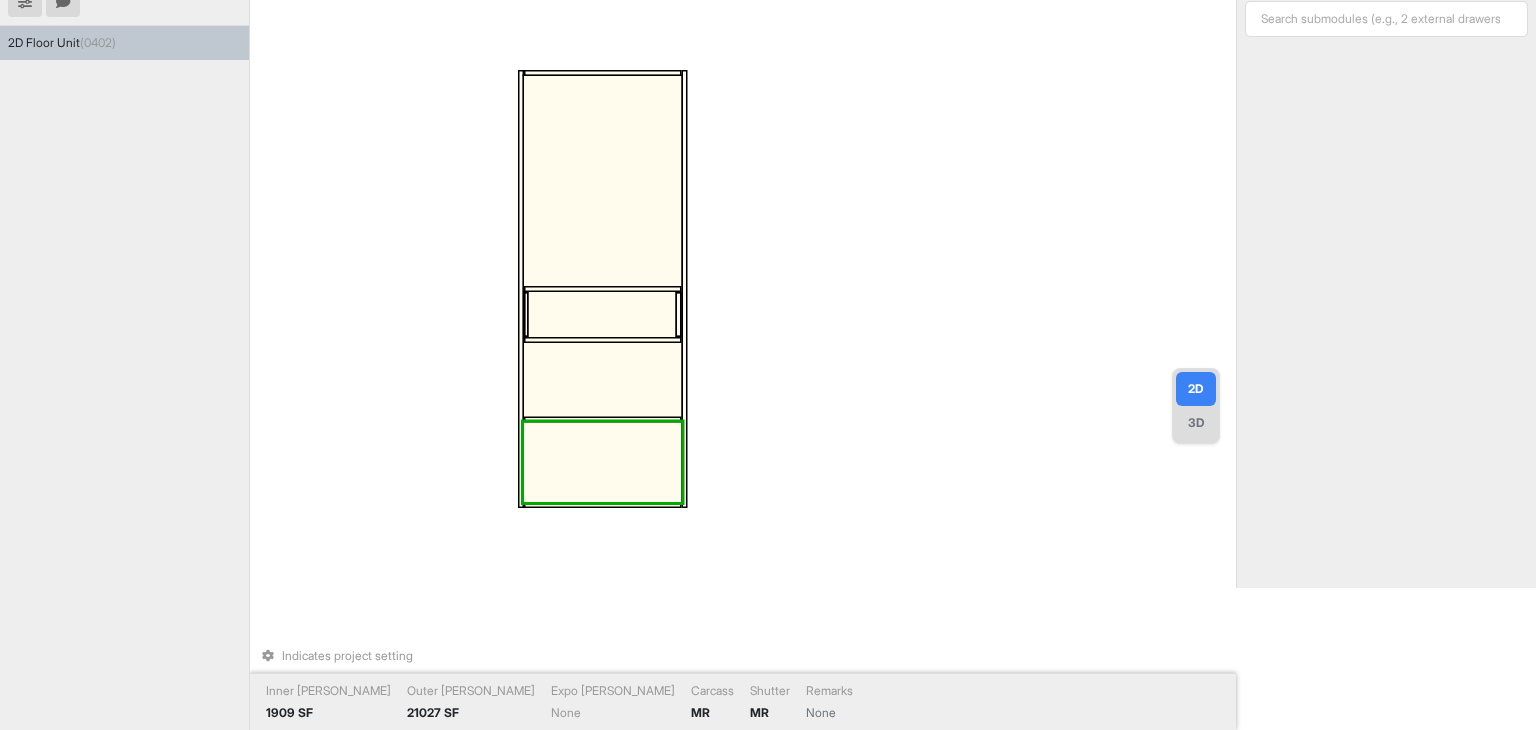 type on "***" 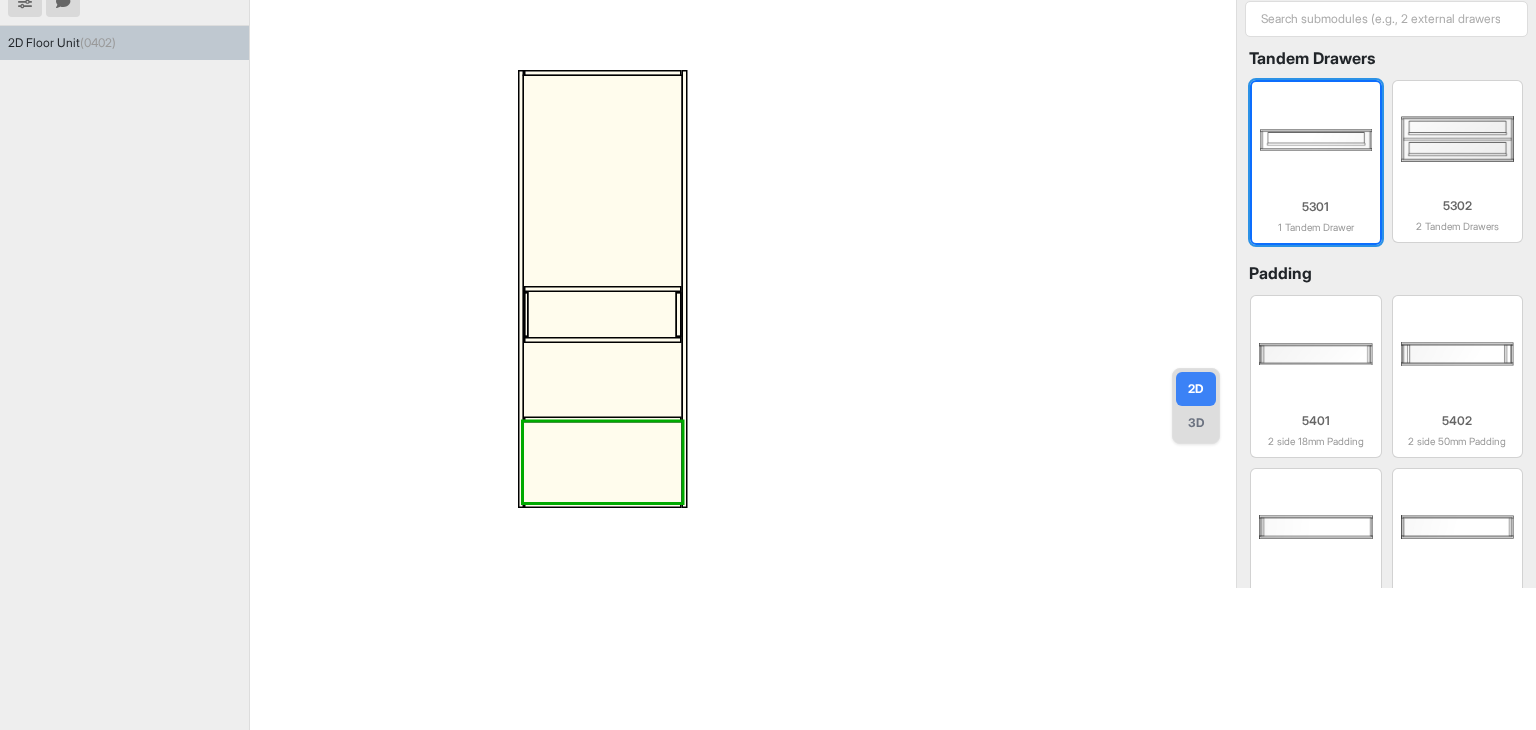 scroll, scrollTop: 799, scrollLeft: 0, axis: vertical 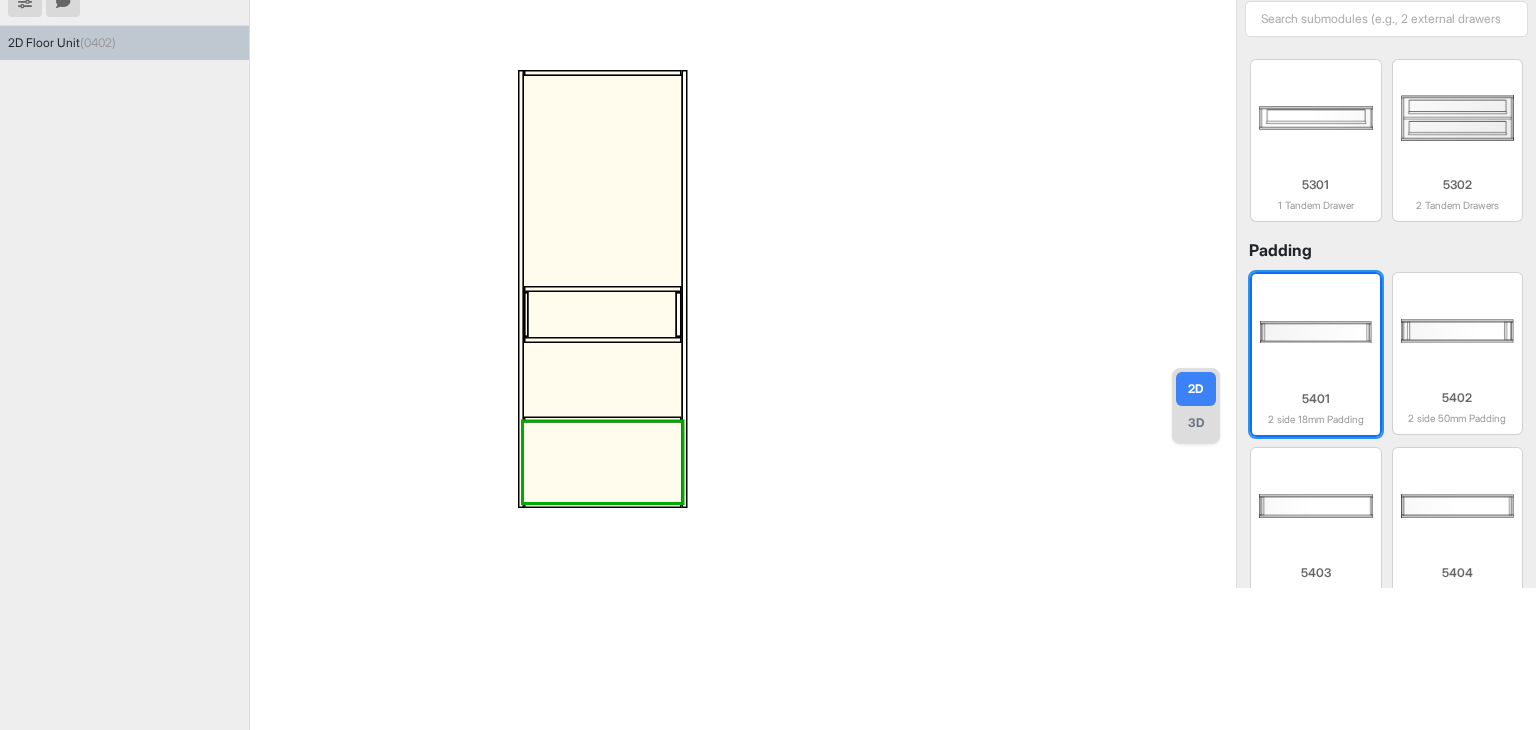 click on "5401 2 side 18mm Padding" at bounding box center (1316, 404) 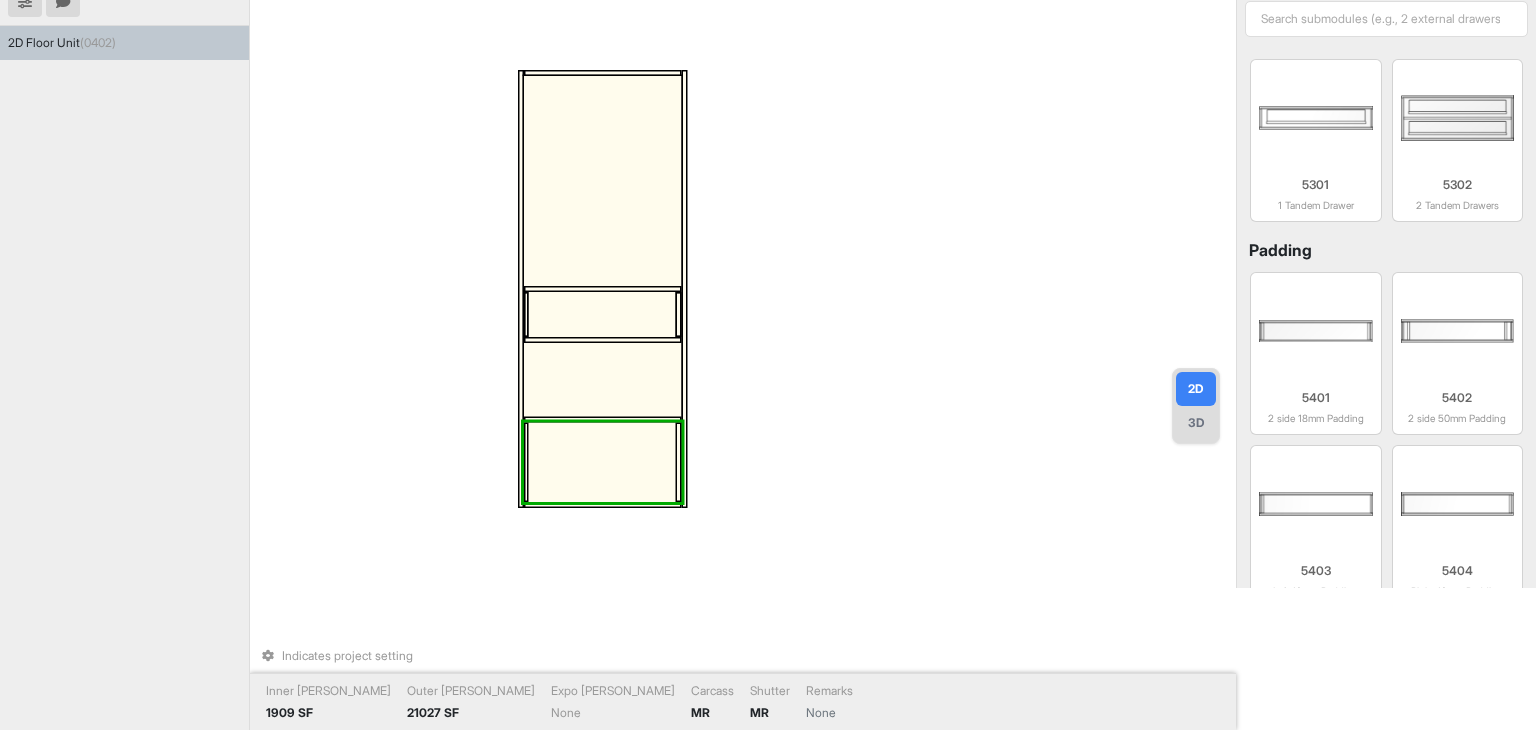 click at bounding box center (602, 463) 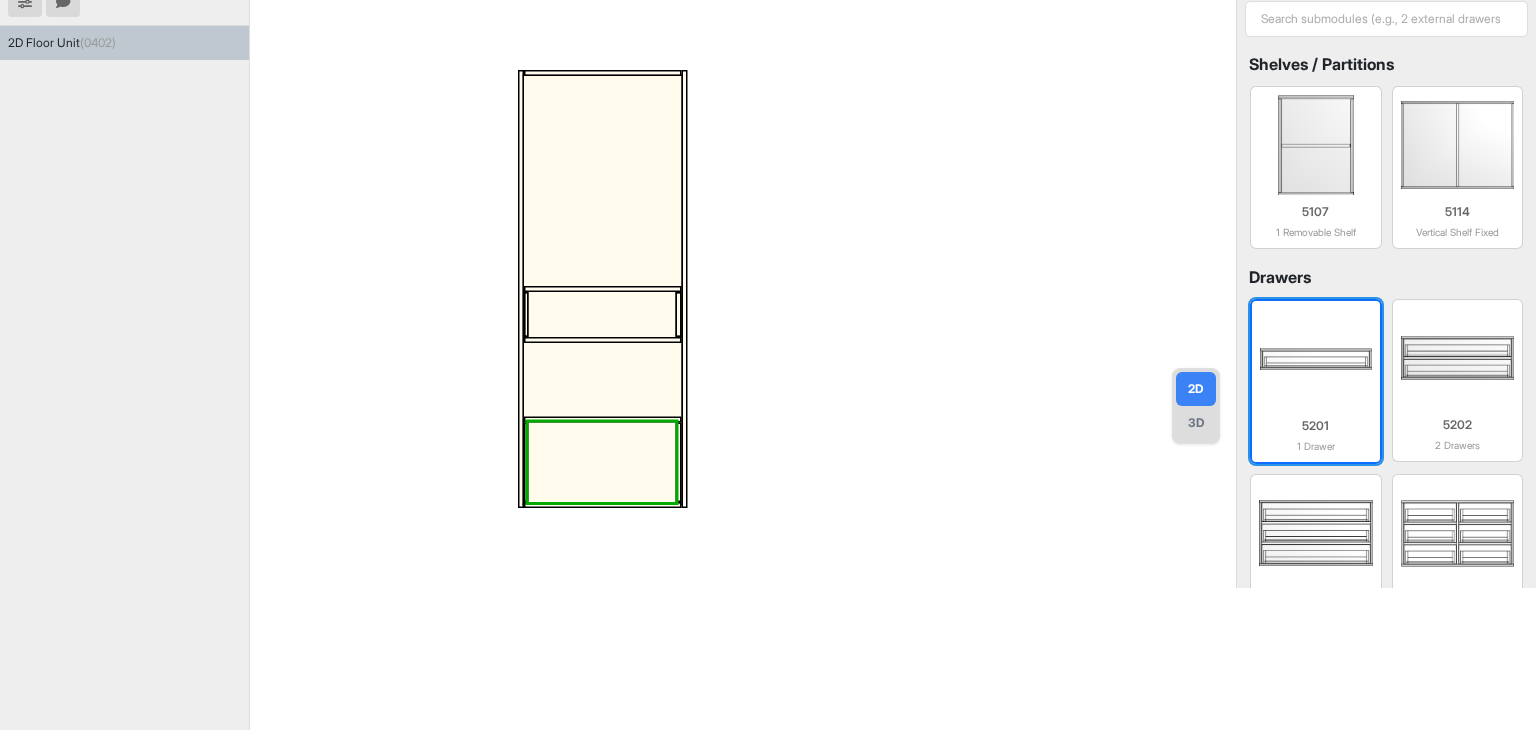click at bounding box center (1316, 359) 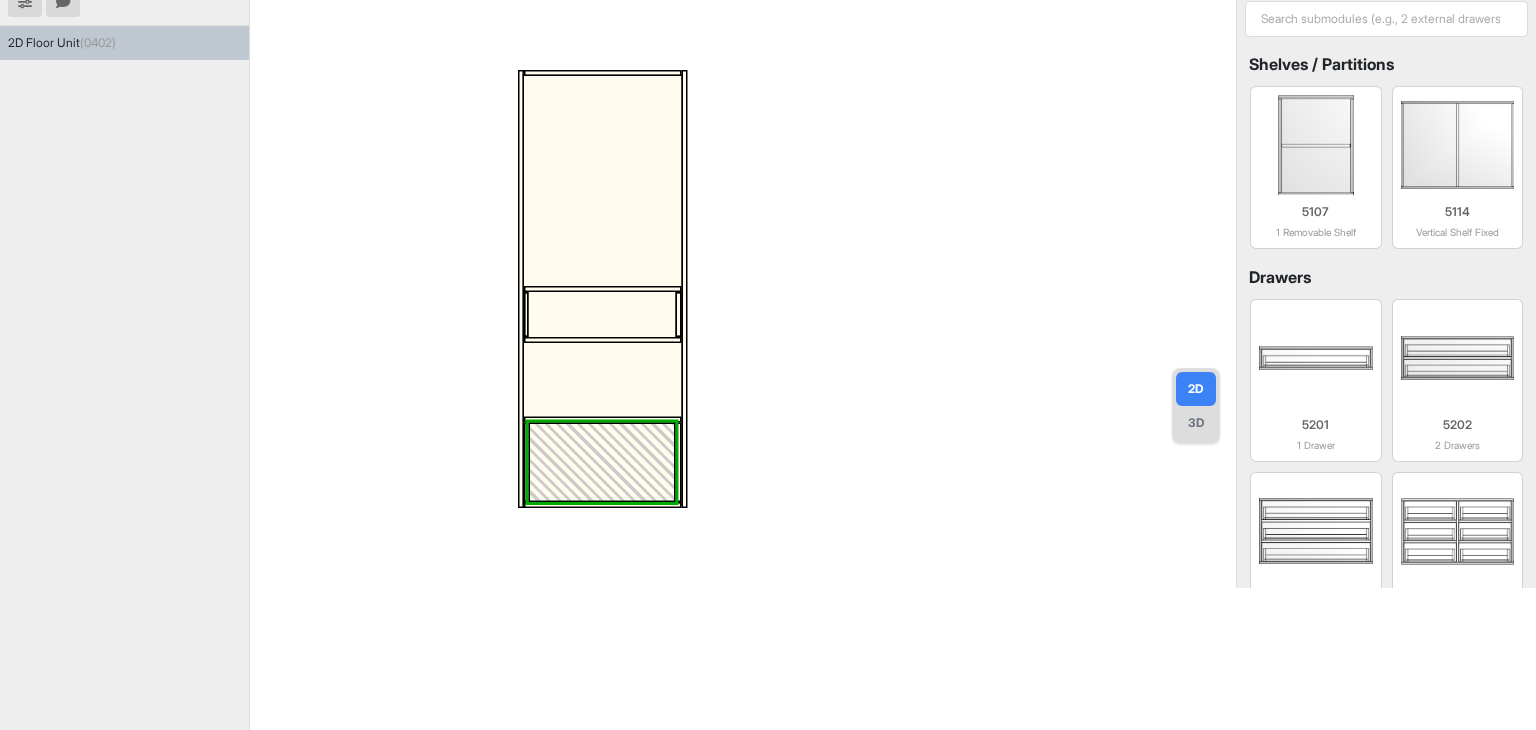 click at bounding box center (747, 223) 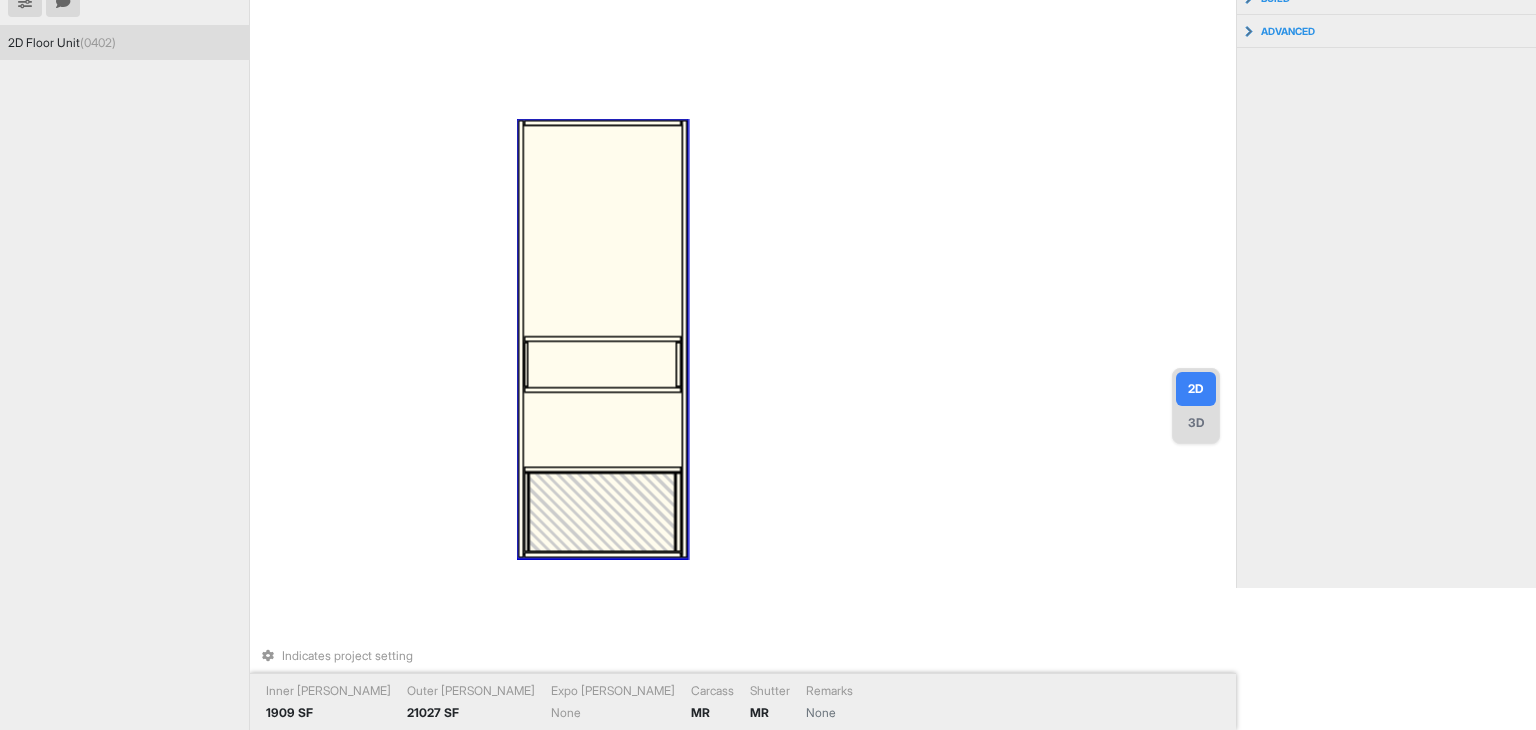 click at bounding box center [602, 389] 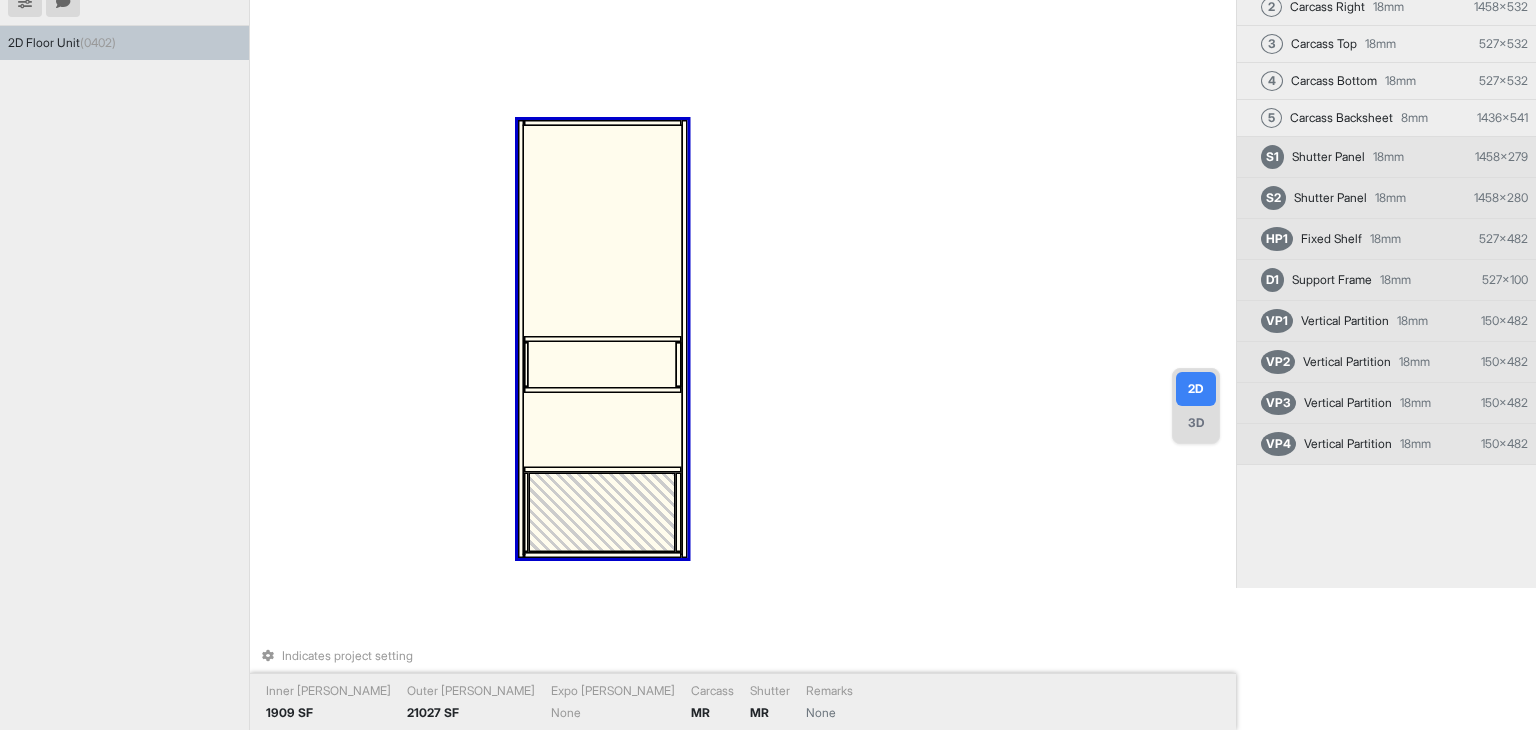 click on "Indicates project setting Inner Lam 1909 SF Outer Lam 21027 SF Expo Lam None Carcass MR Shutter MR Remarks None" at bounding box center [747, 223] 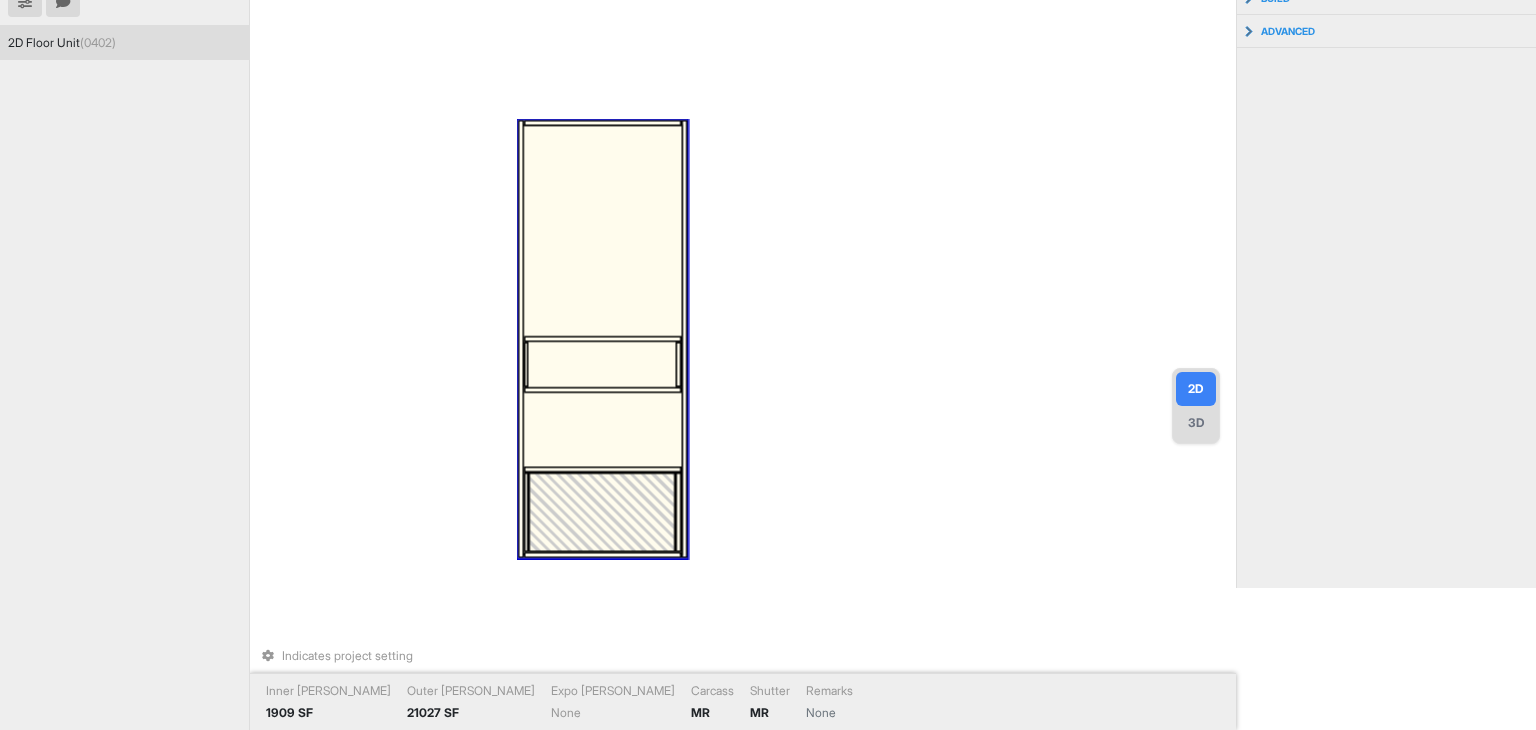 click at bounding box center (602, 231) 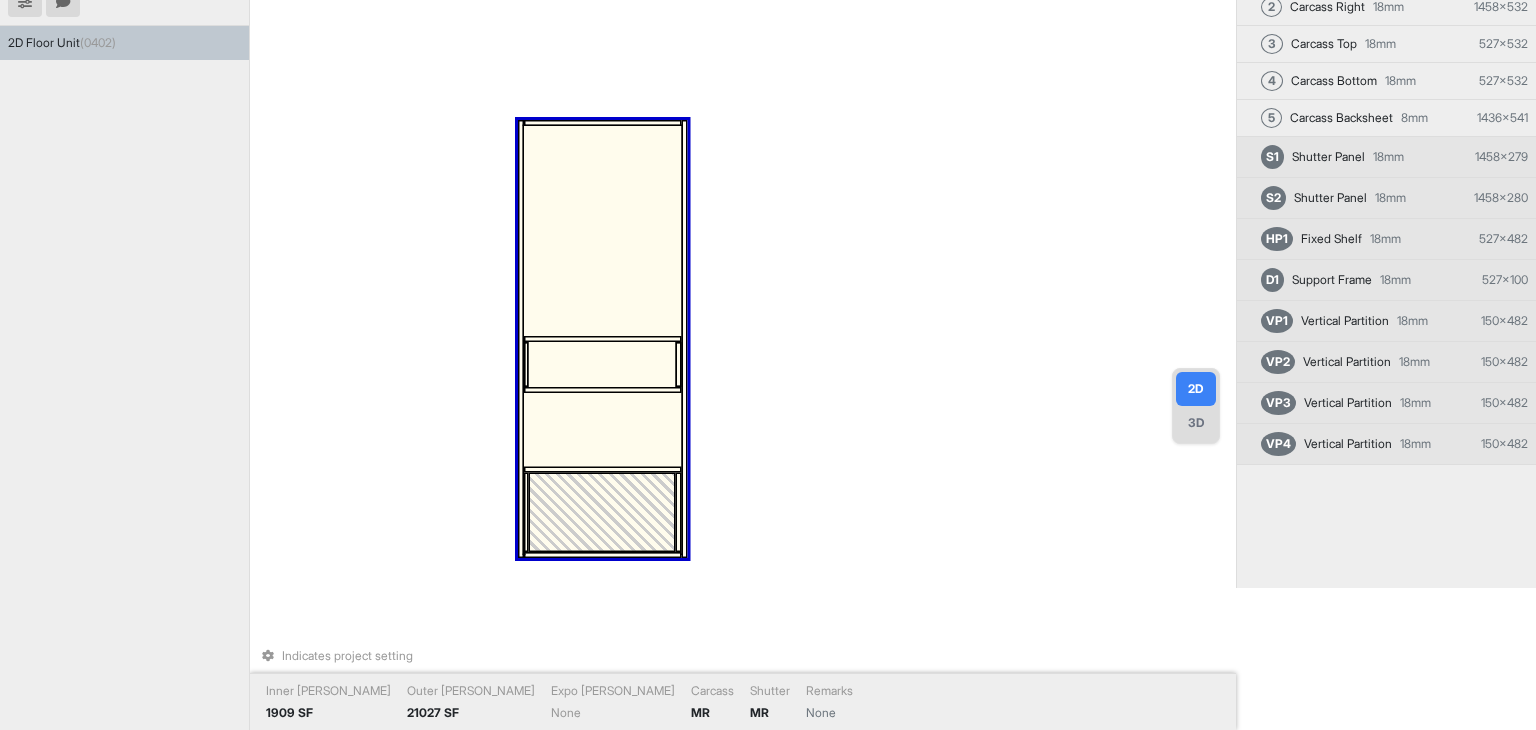 click at bounding box center [602, 231] 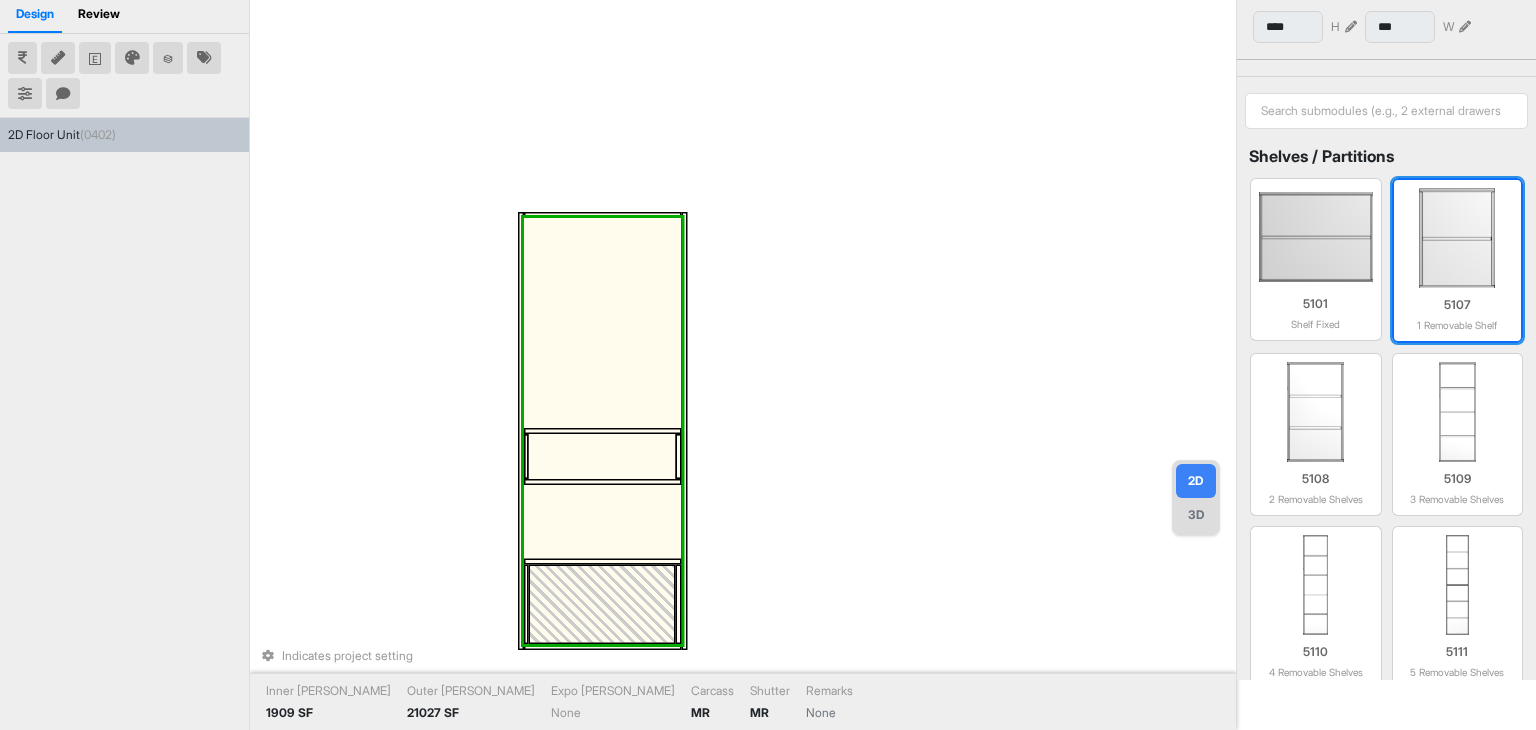 scroll, scrollTop: 0, scrollLeft: 0, axis: both 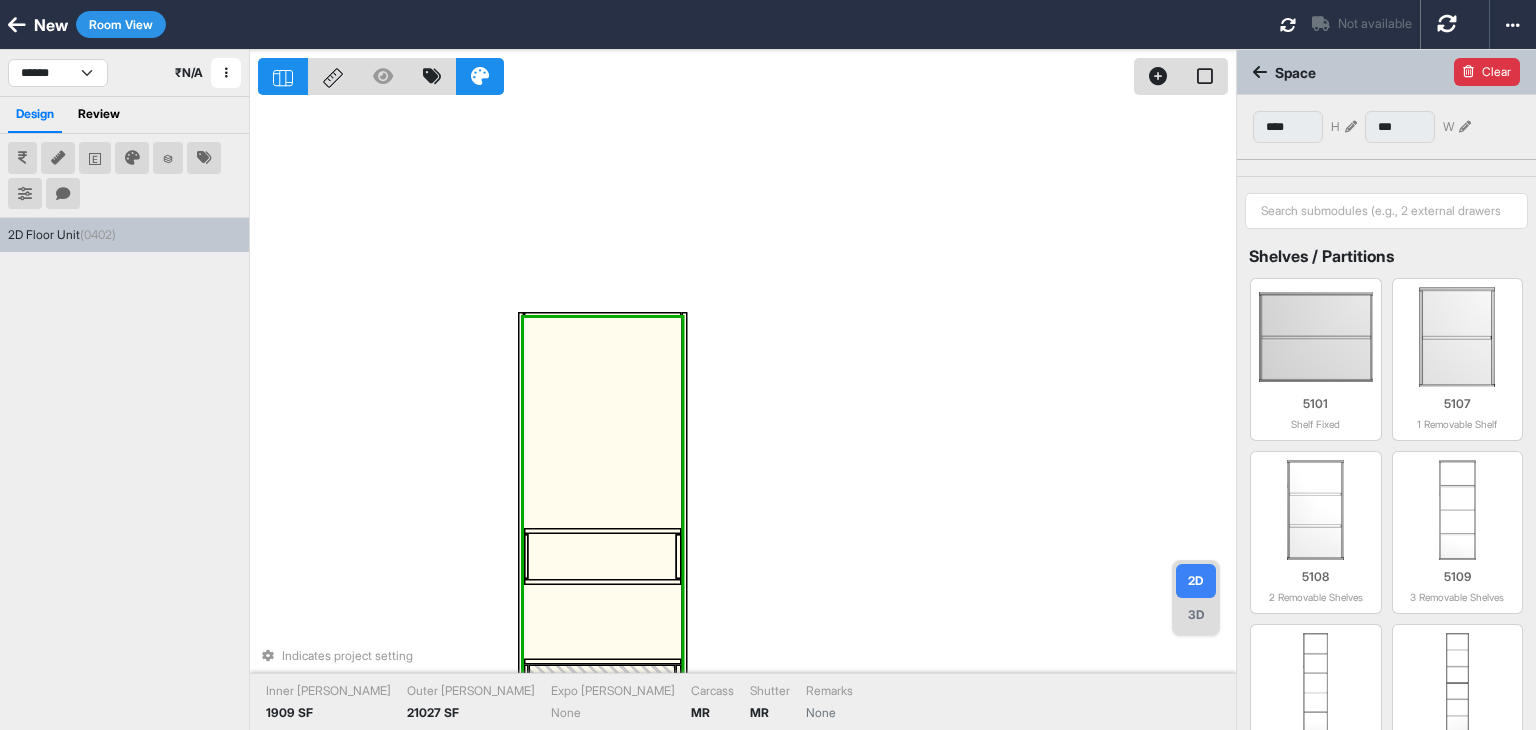 click at bounding box center (1468, 72) 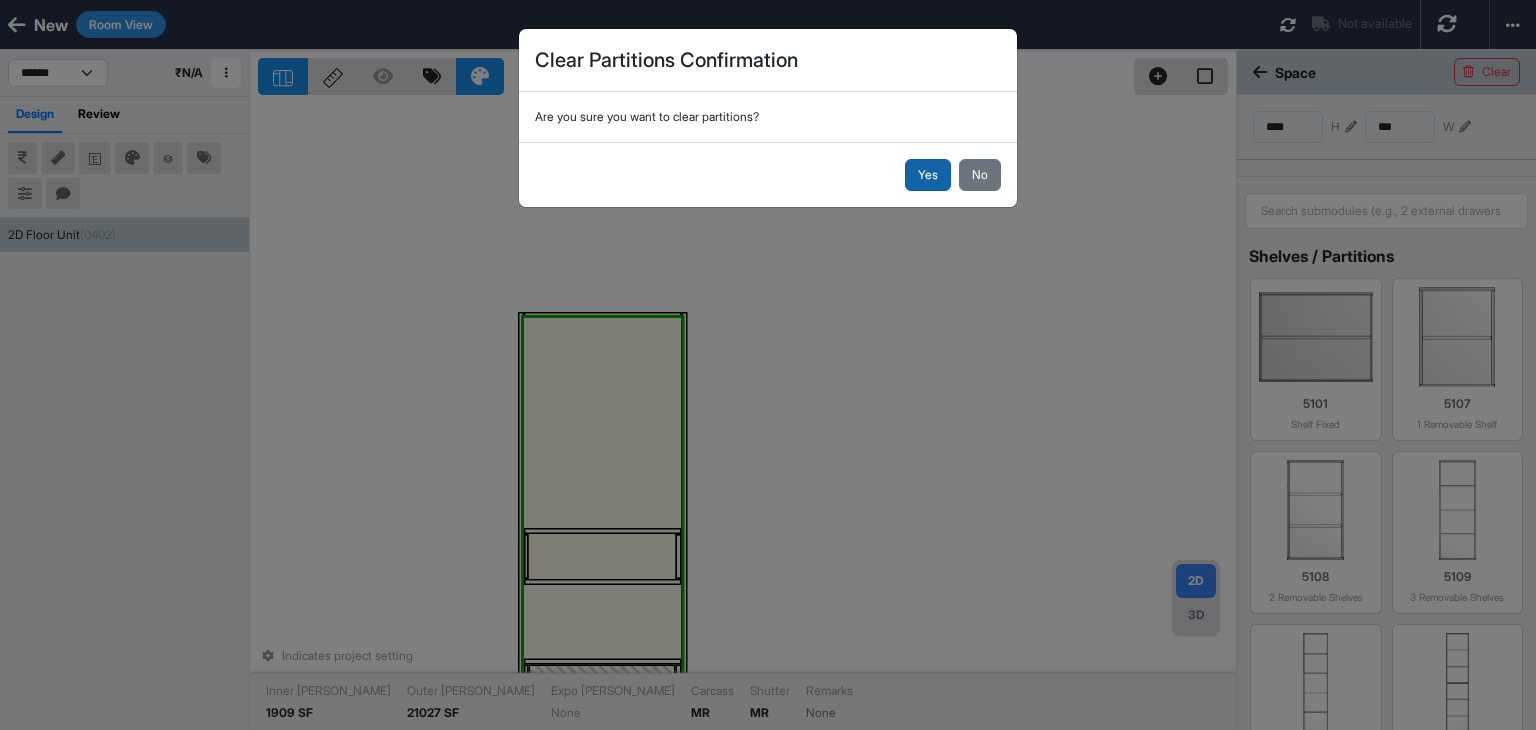 click on "Yes" at bounding box center [928, 175] 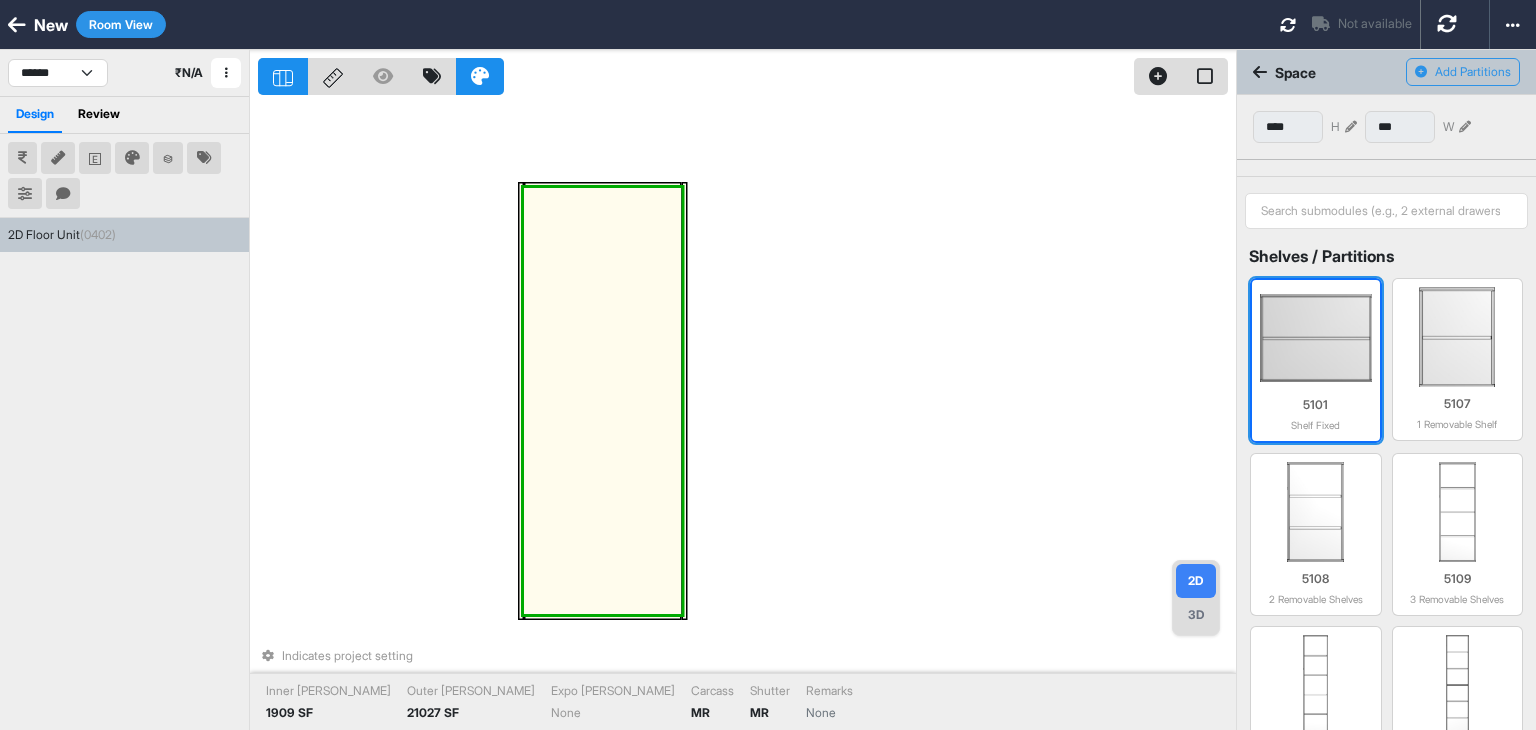 click at bounding box center [1316, 338] 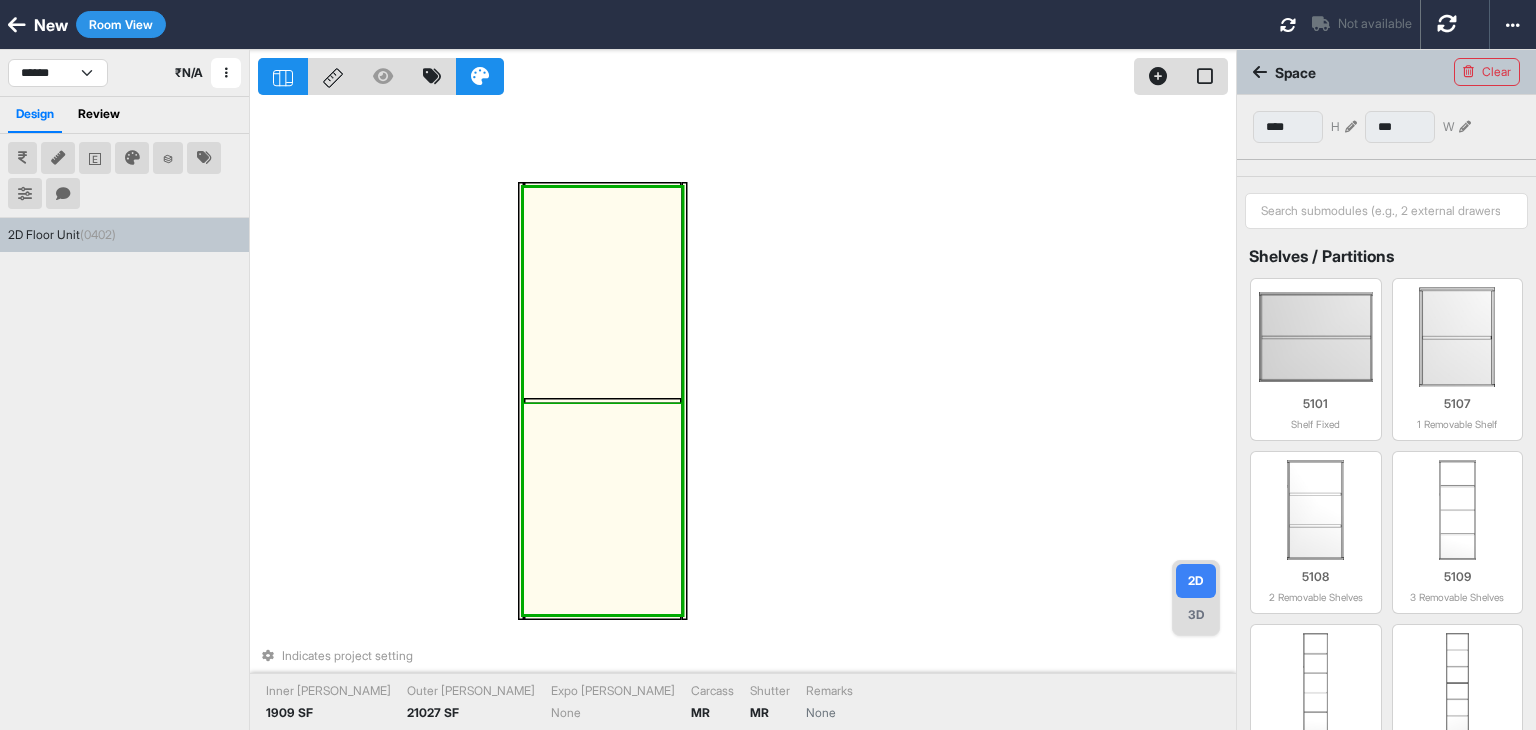 click at bounding box center [602, 509] 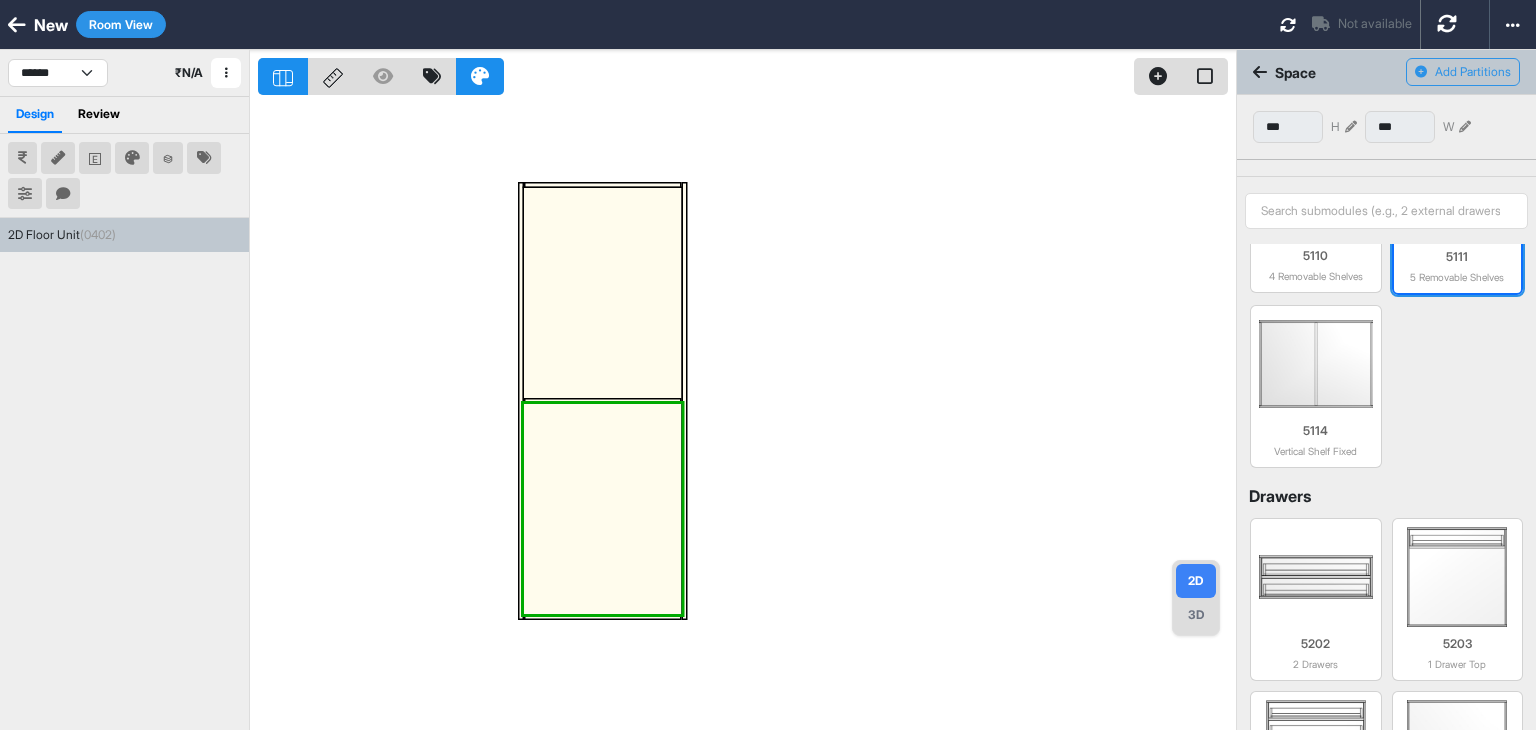 scroll, scrollTop: 500, scrollLeft: 0, axis: vertical 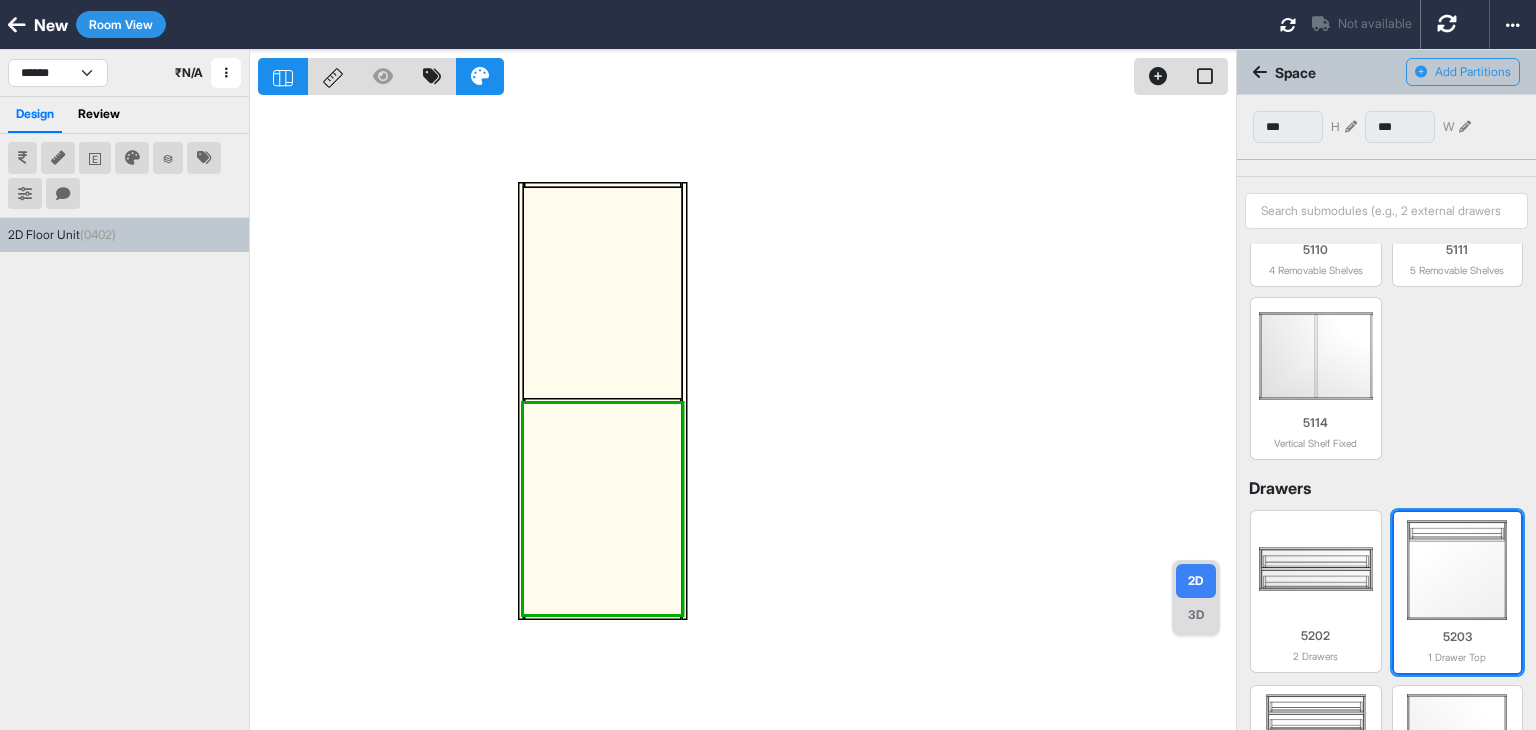 click at bounding box center (1458, 570) 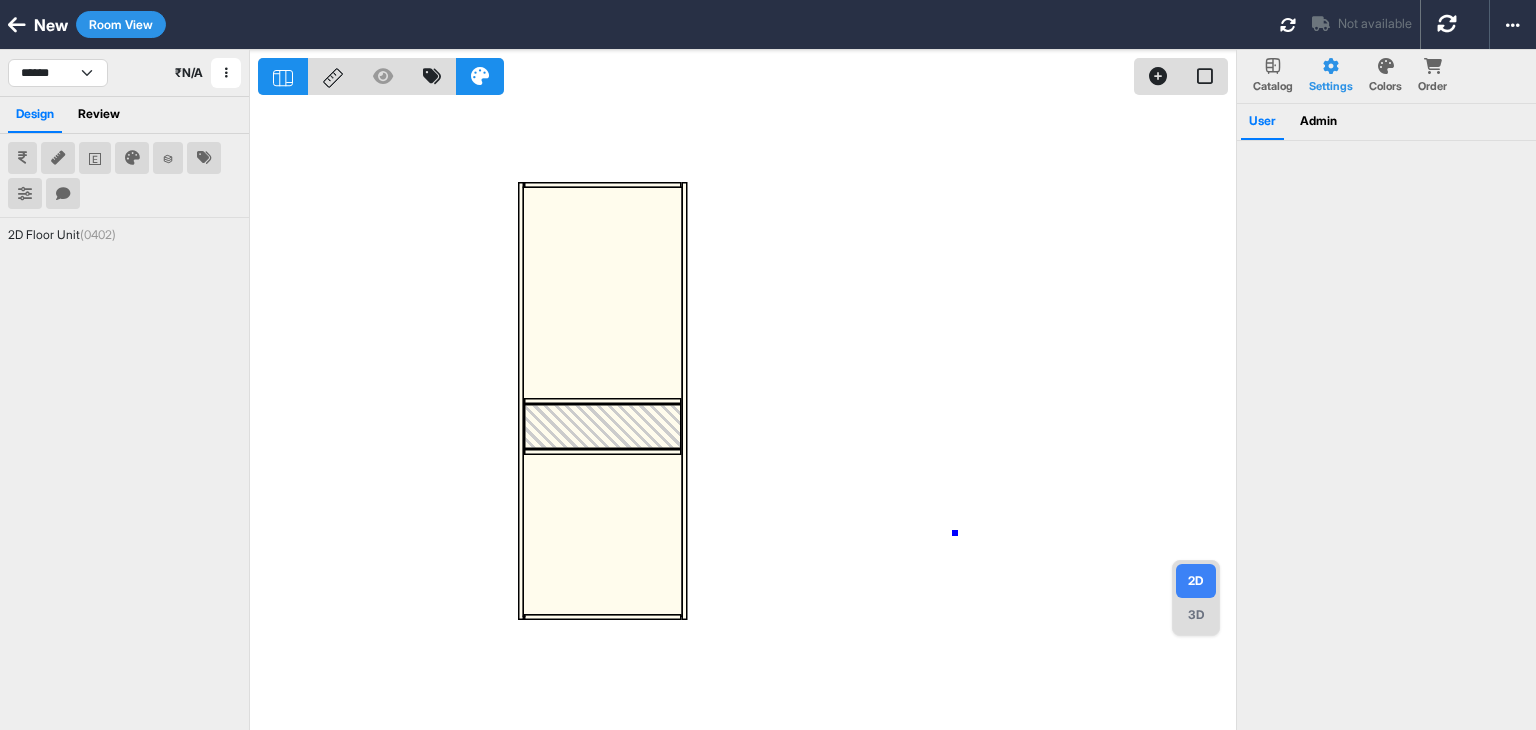 click at bounding box center [747, 415] 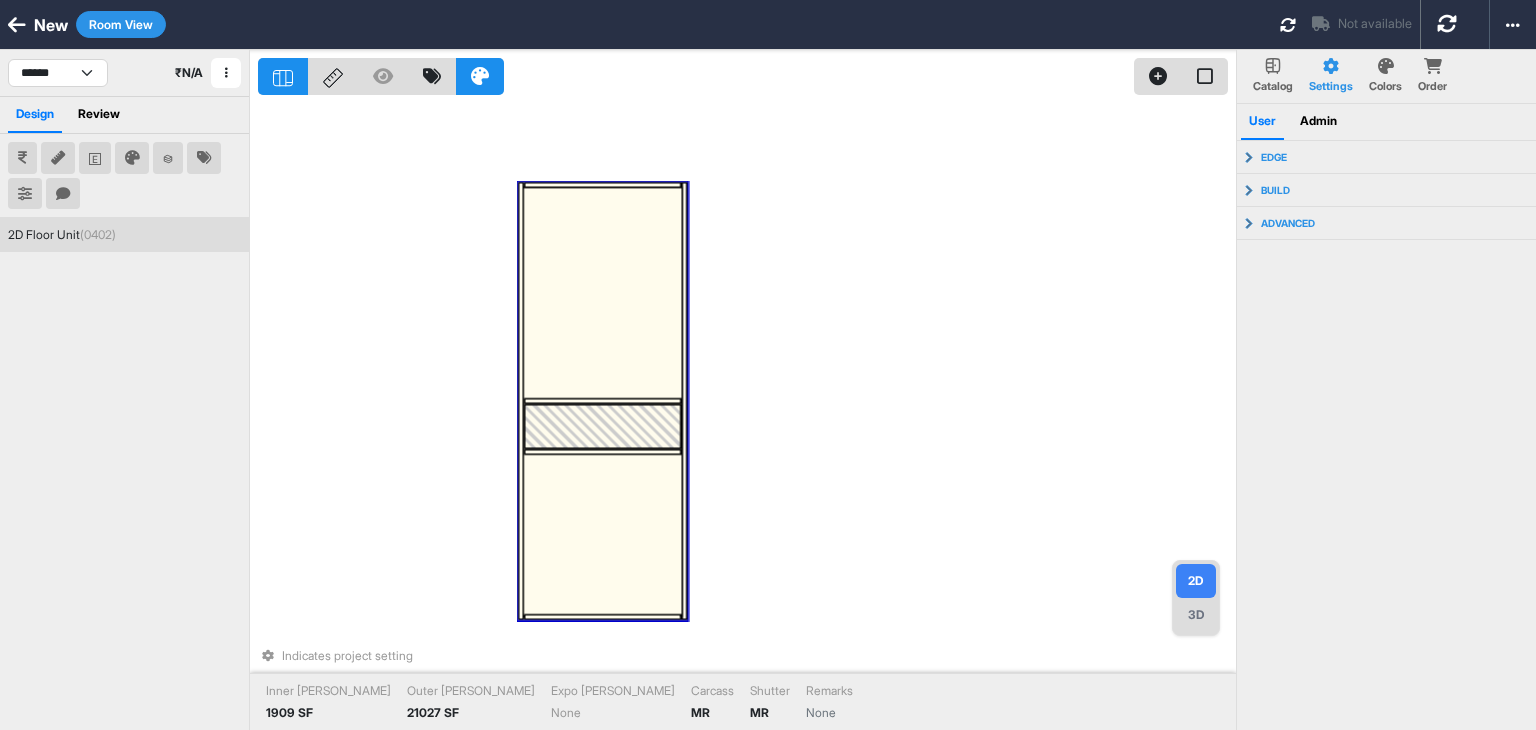 click at bounding box center [602, 426] 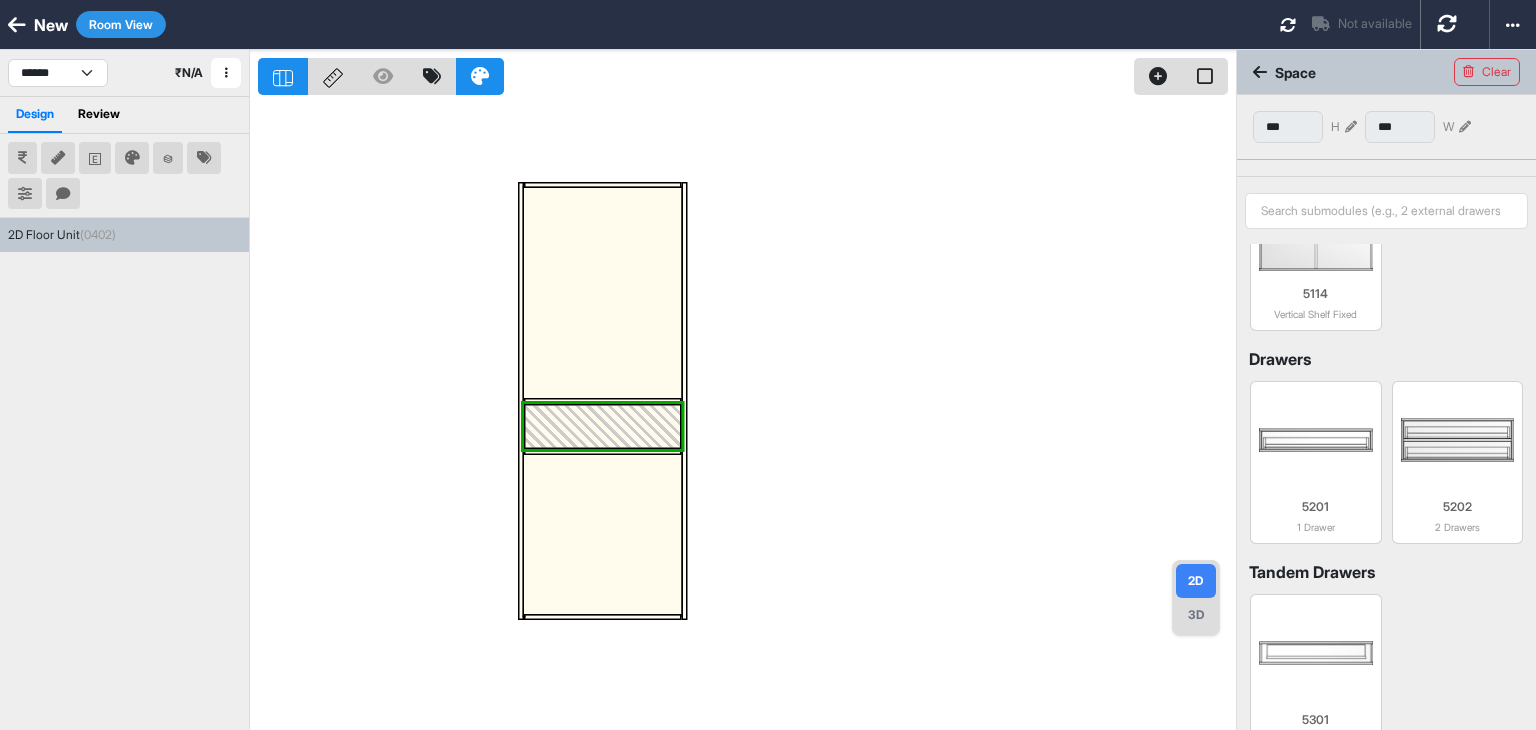 scroll, scrollTop: 600, scrollLeft: 0, axis: vertical 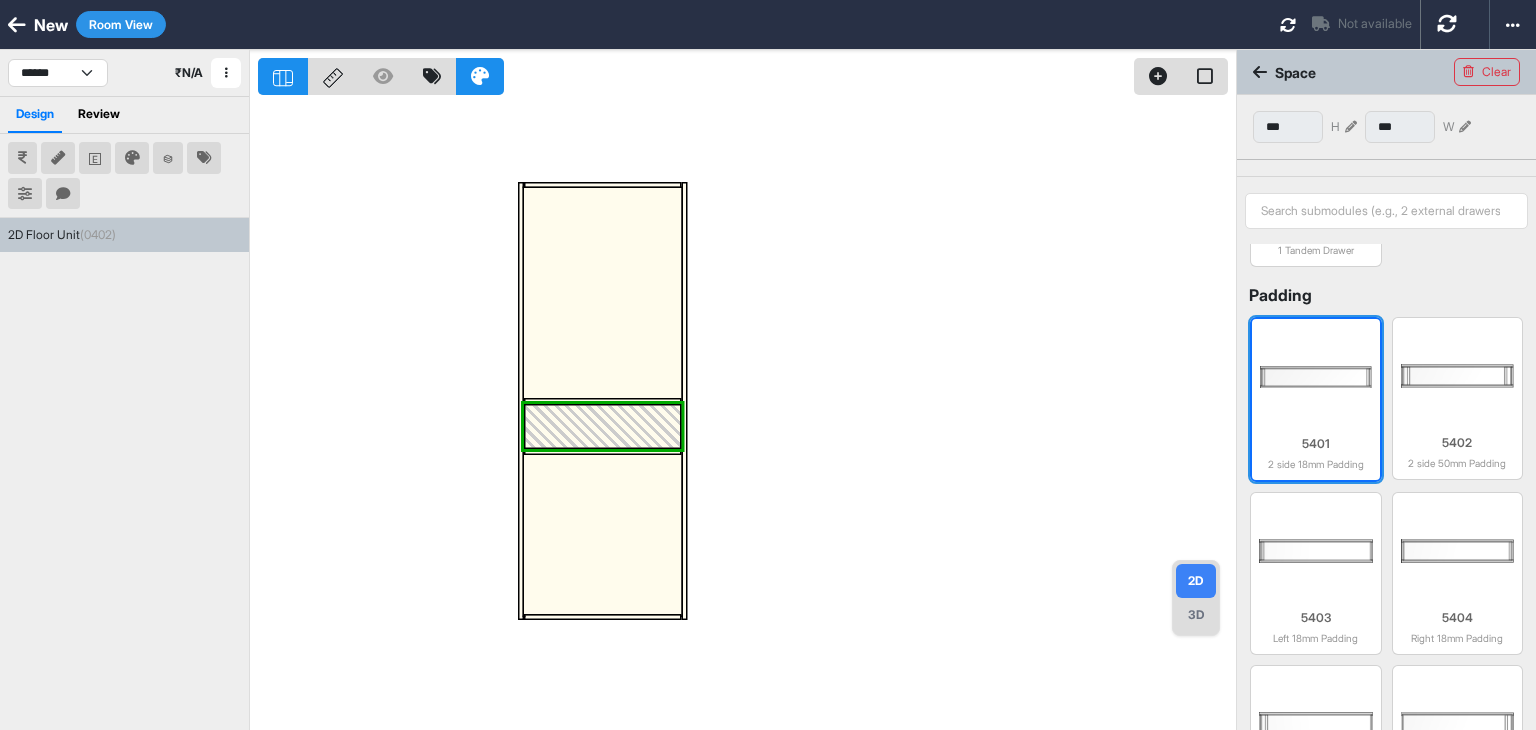 click at bounding box center (1316, 377) 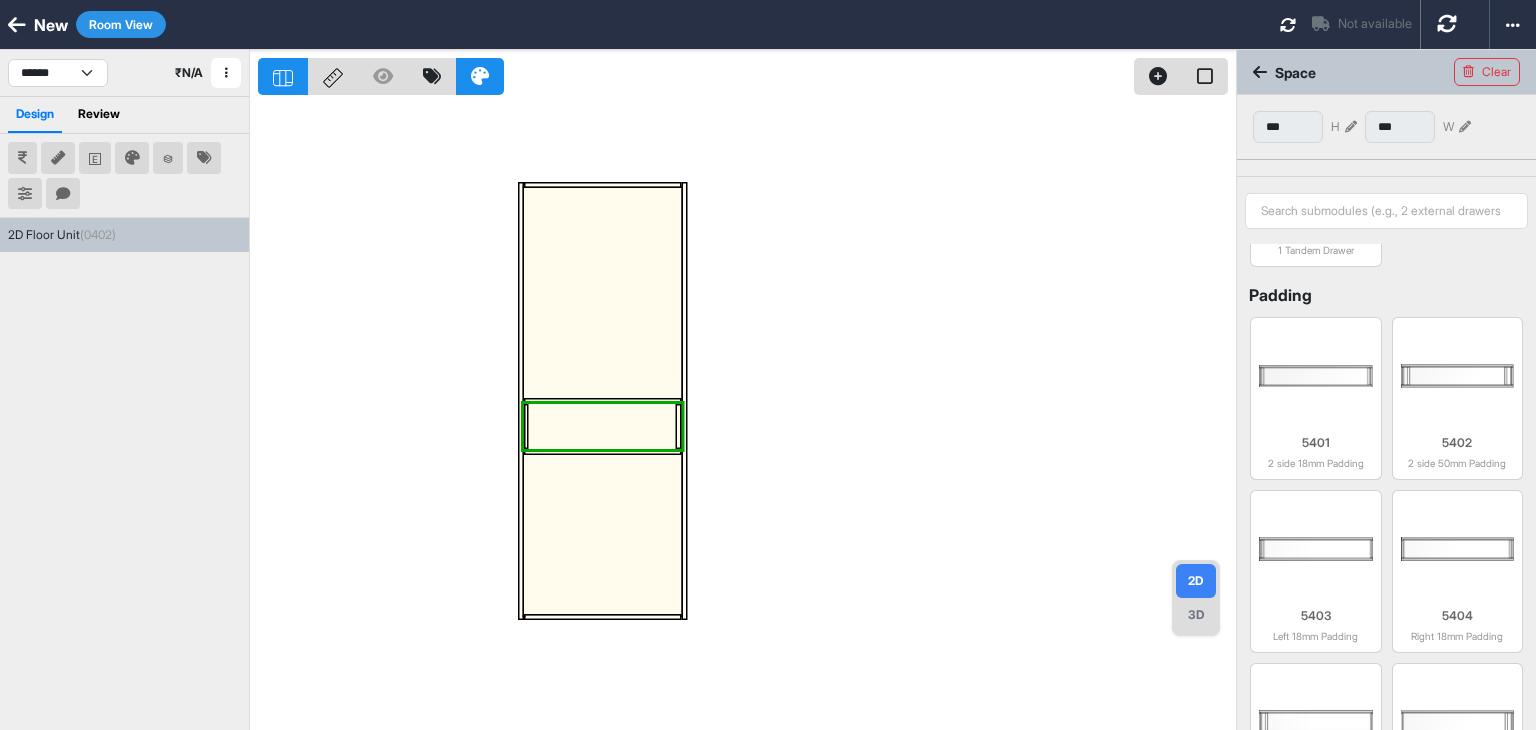 click at bounding box center (747, 415) 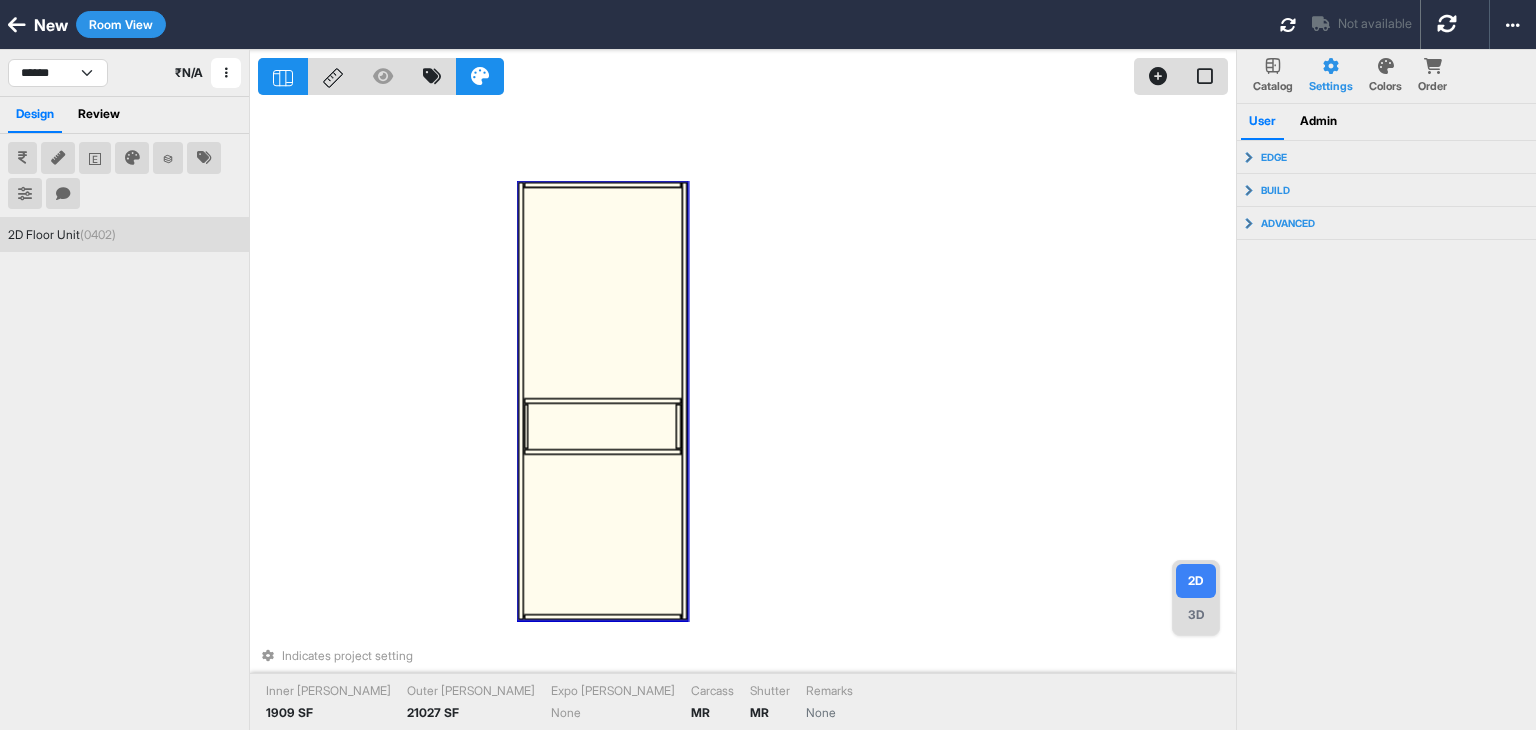 click on "Indicates project setting Inner Lam 1909 SF Outer Lam 21027 SF Expo Lam None Carcass MR Shutter MR Remarks None" at bounding box center [747, 415] 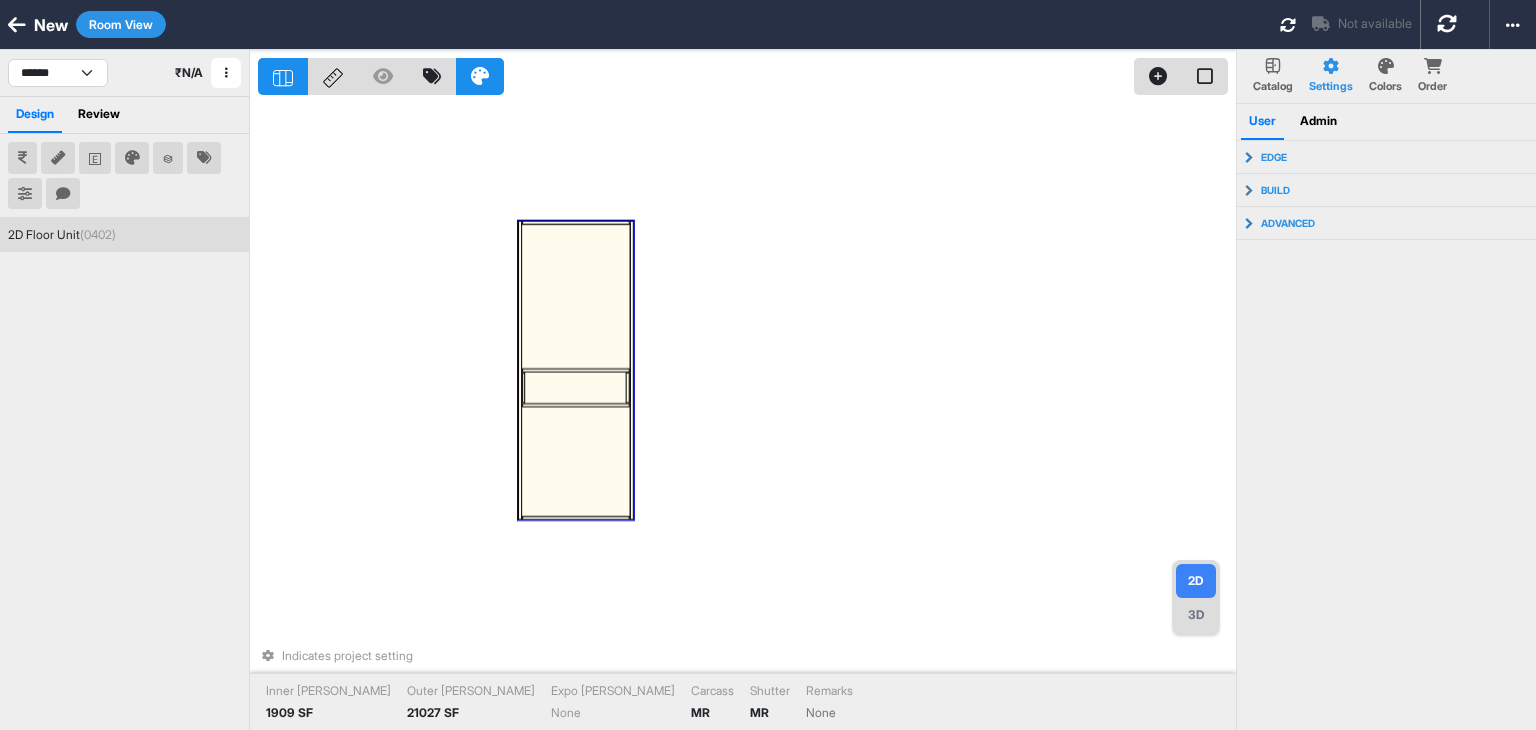 click at bounding box center [575, 387] 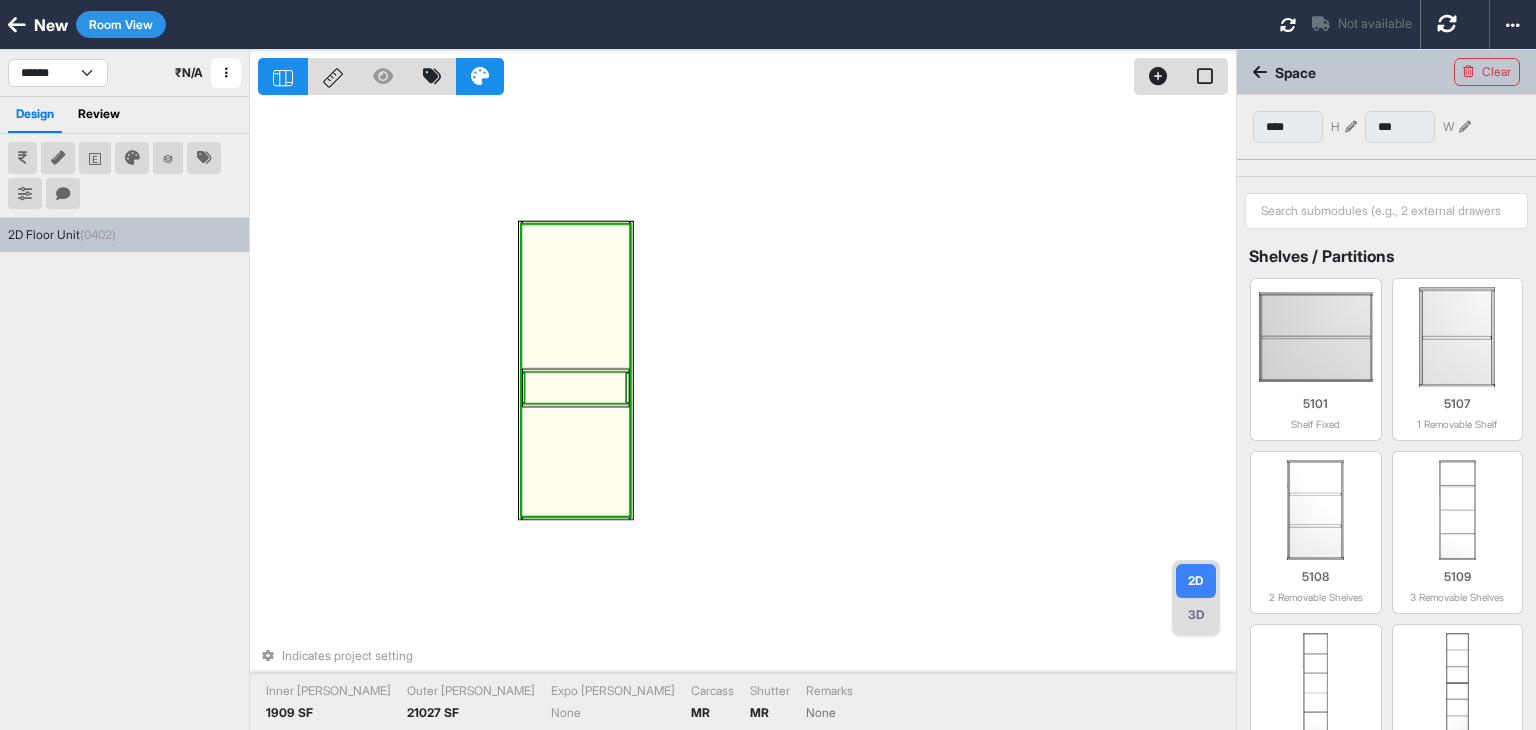 click at bounding box center (575, 387) 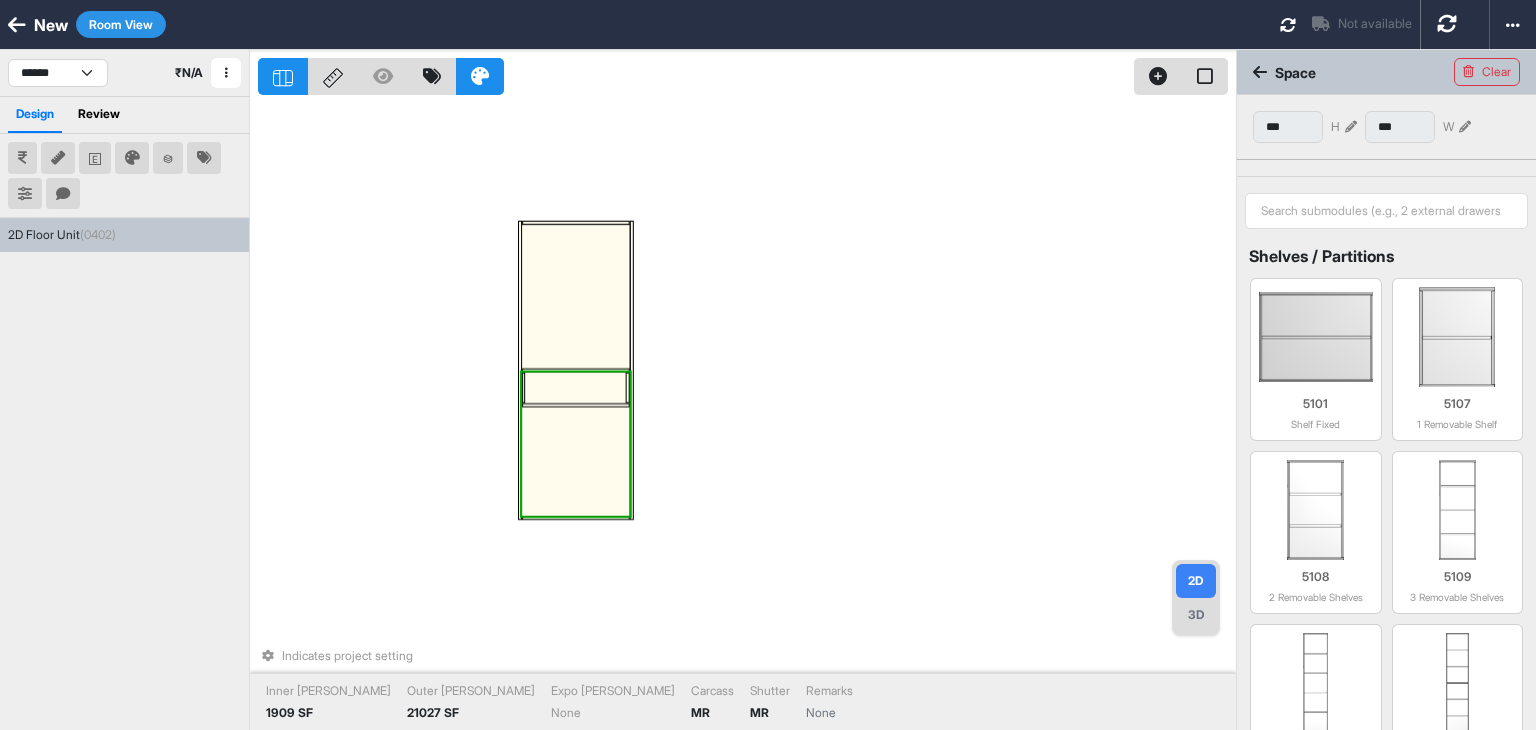 click at bounding box center (575, 387) 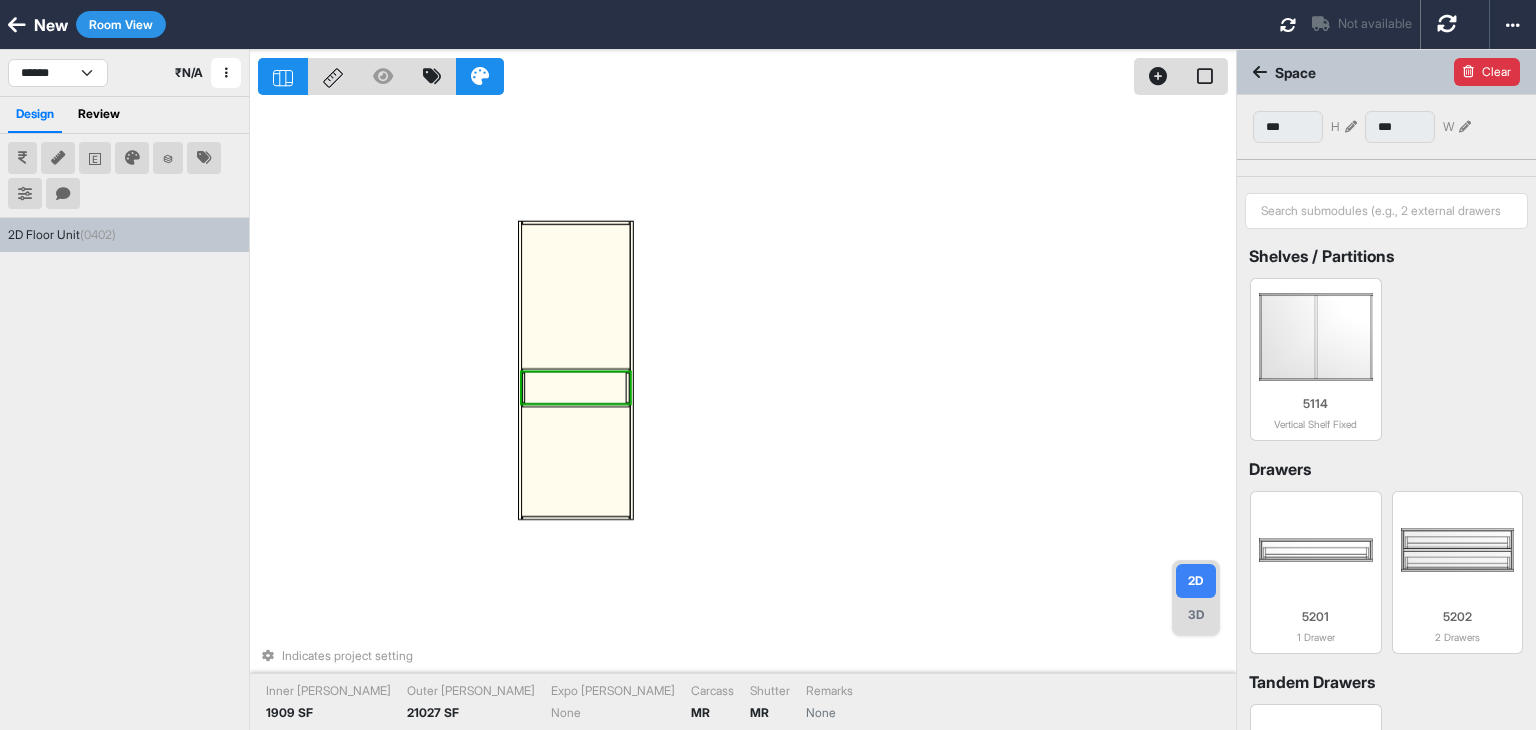click on "Clear" at bounding box center [1487, 72] 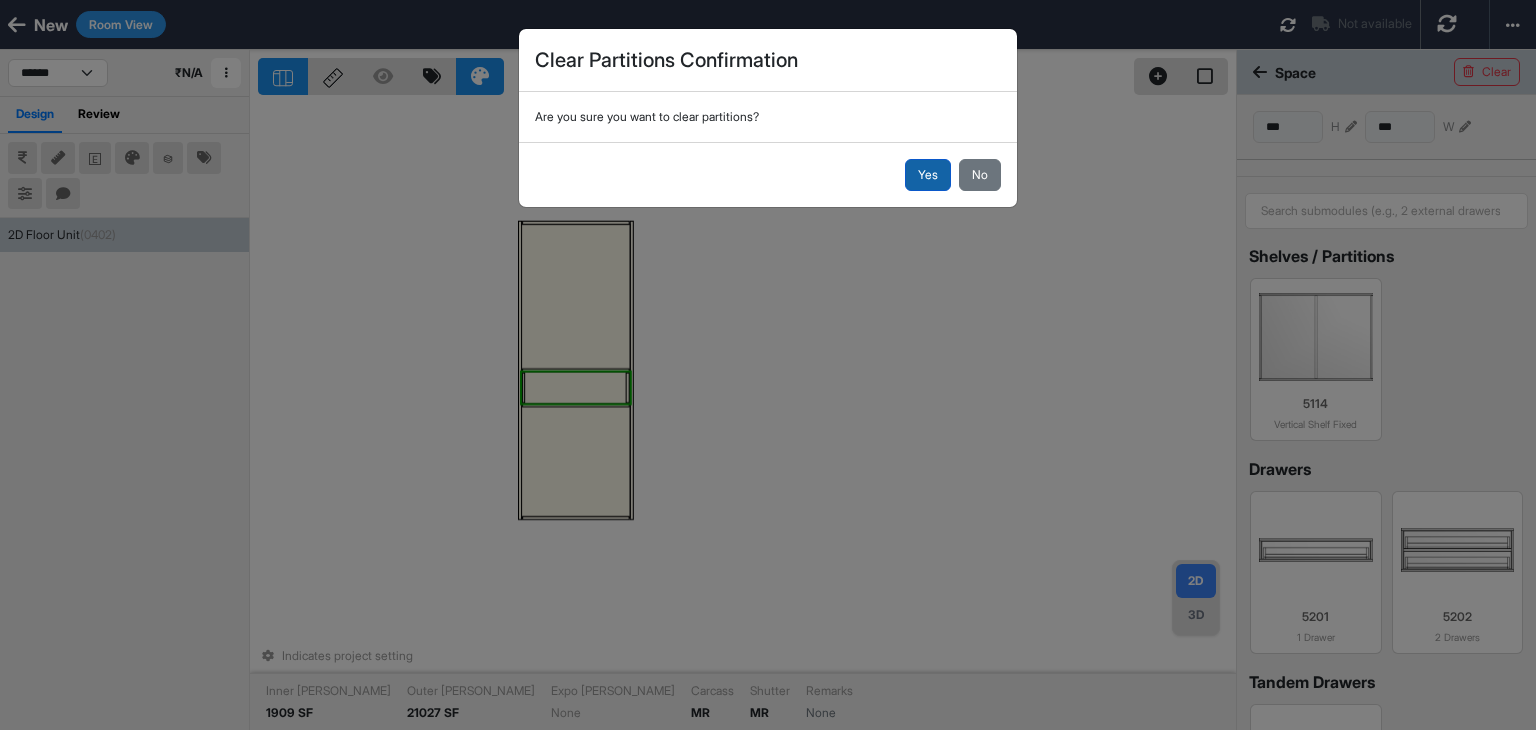 click on "Yes" at bounding box center (928, 175) 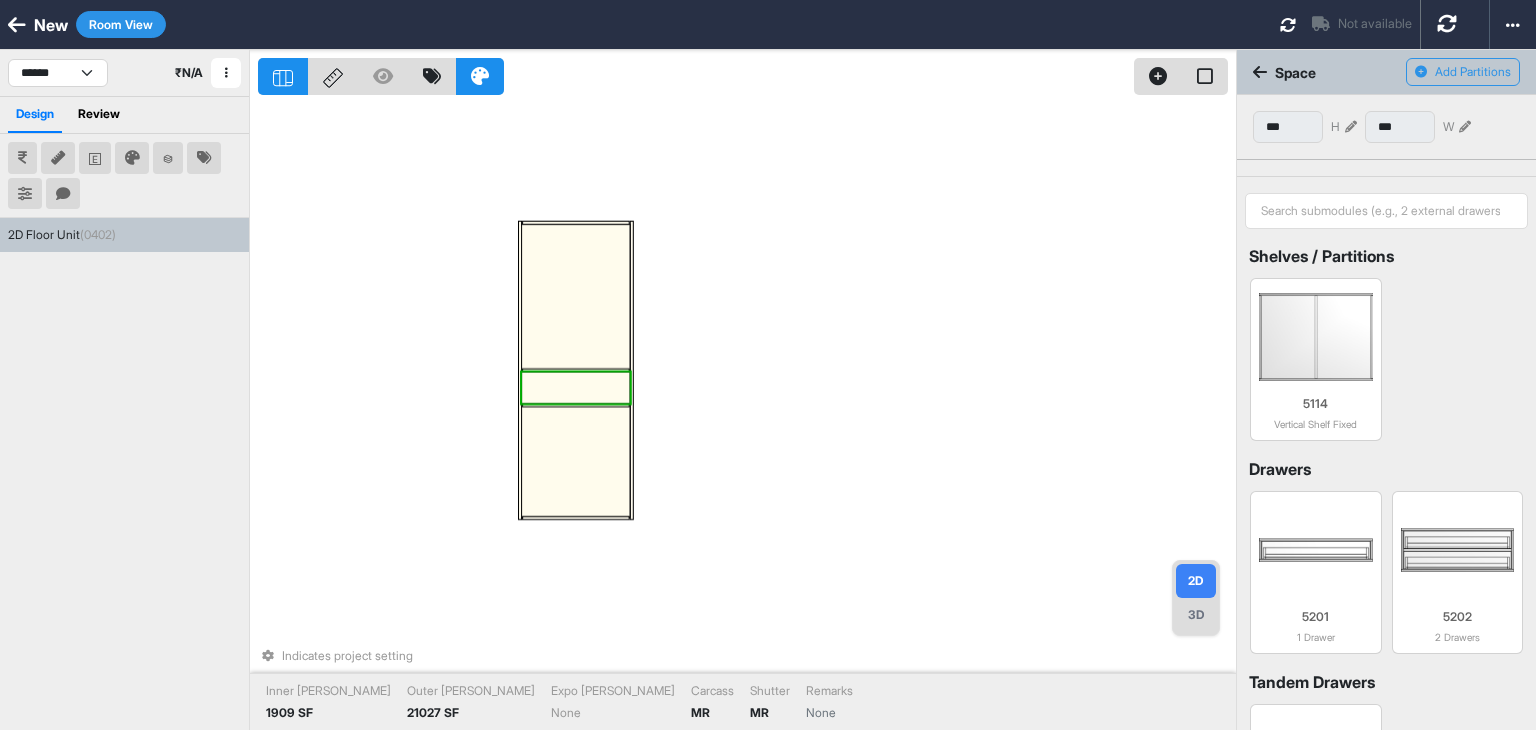click on "Indicates project setting Inner Lam 1909 SF Outer Lam 21027 SF Expo Lam None Carcass MR Shutter MR Remarks None" at bounding box center (747, 415) 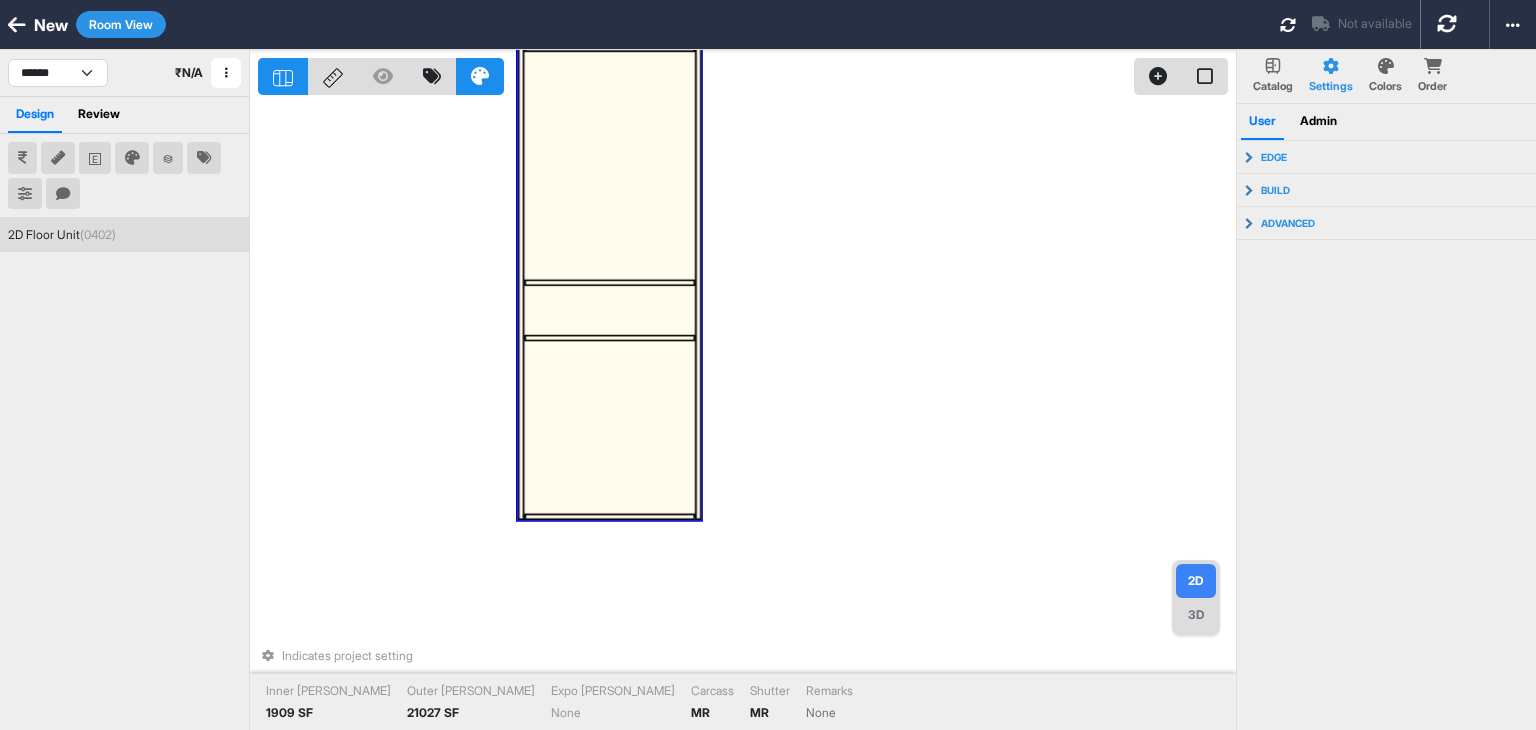 click at bounding box center [609, 310] 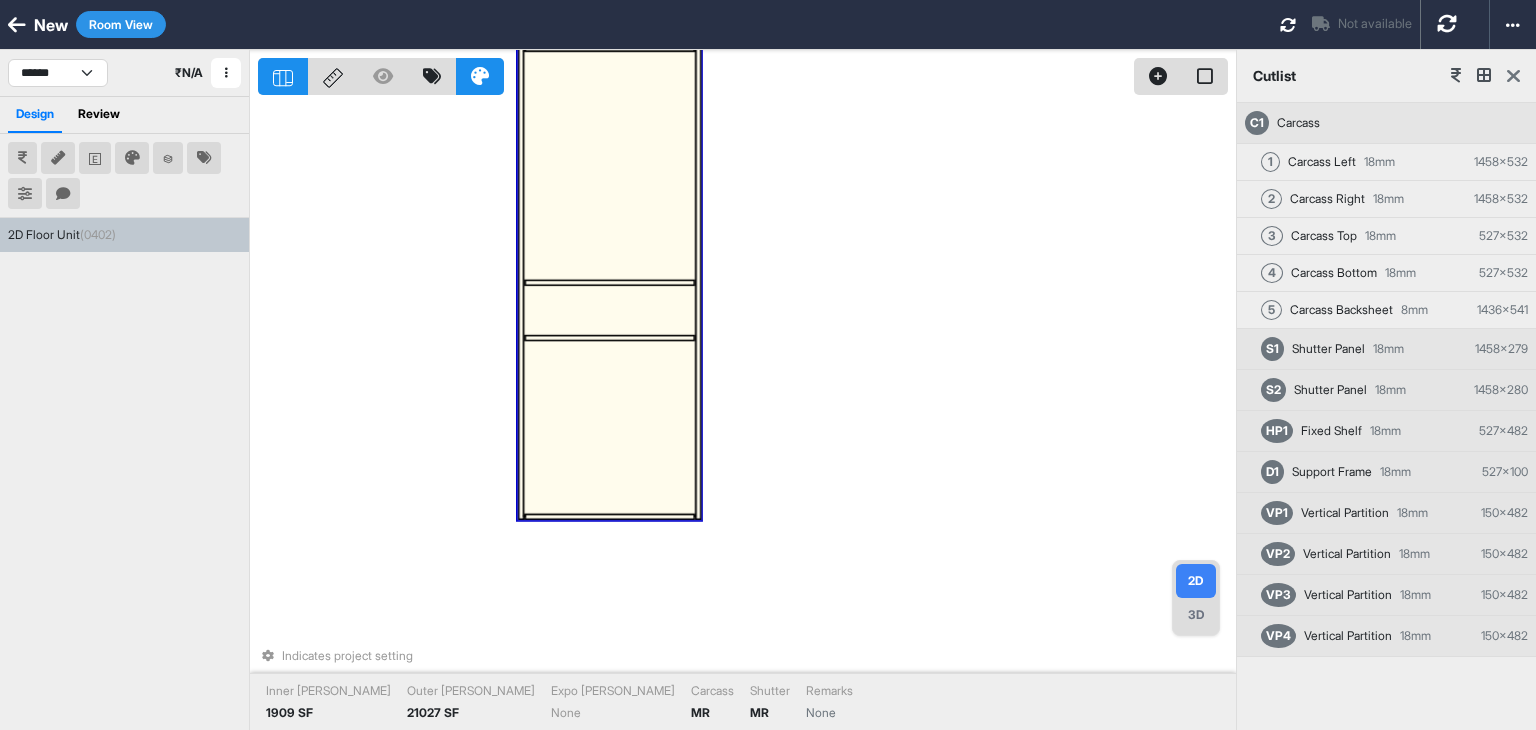 click at bounding box center [1513, 76] 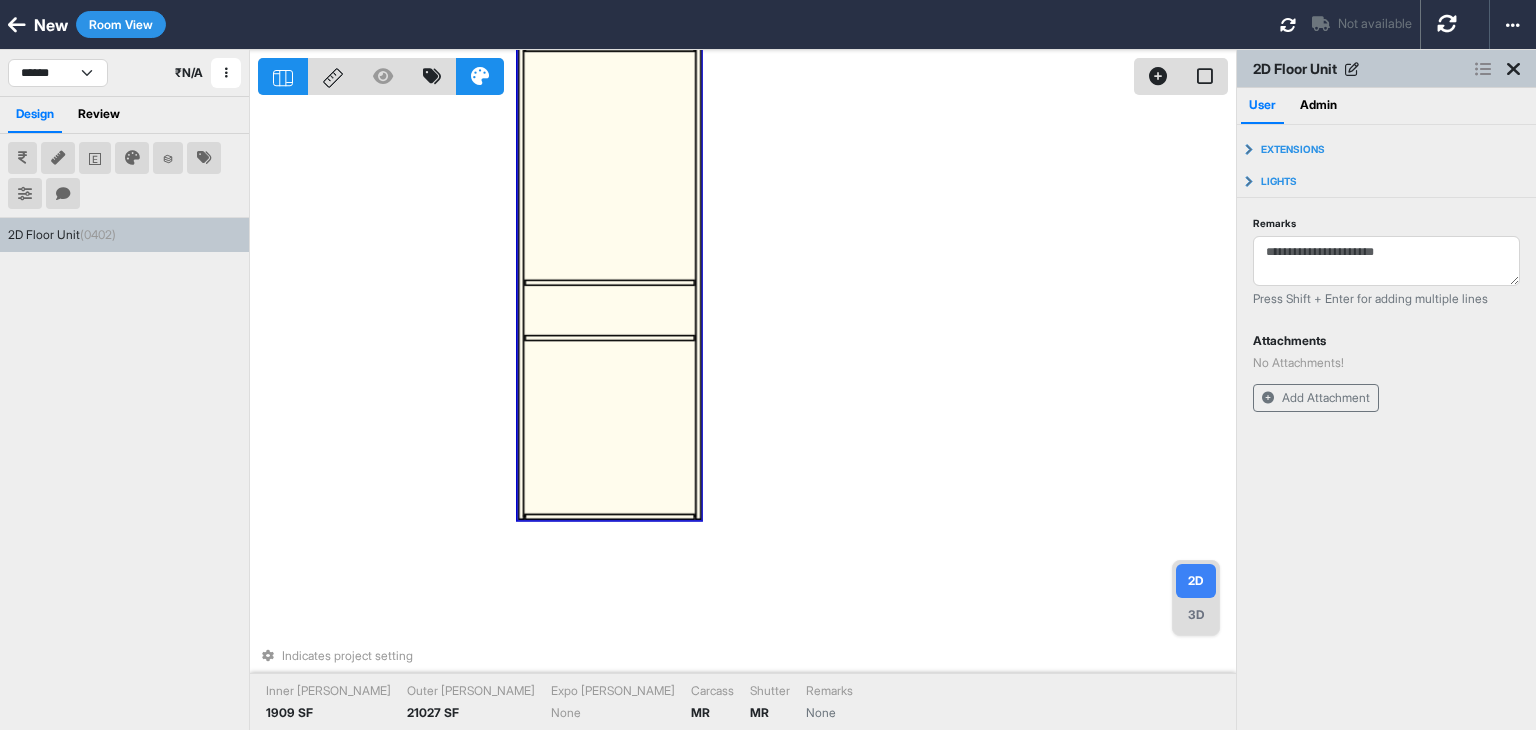 click at bounding box center [609, 428] 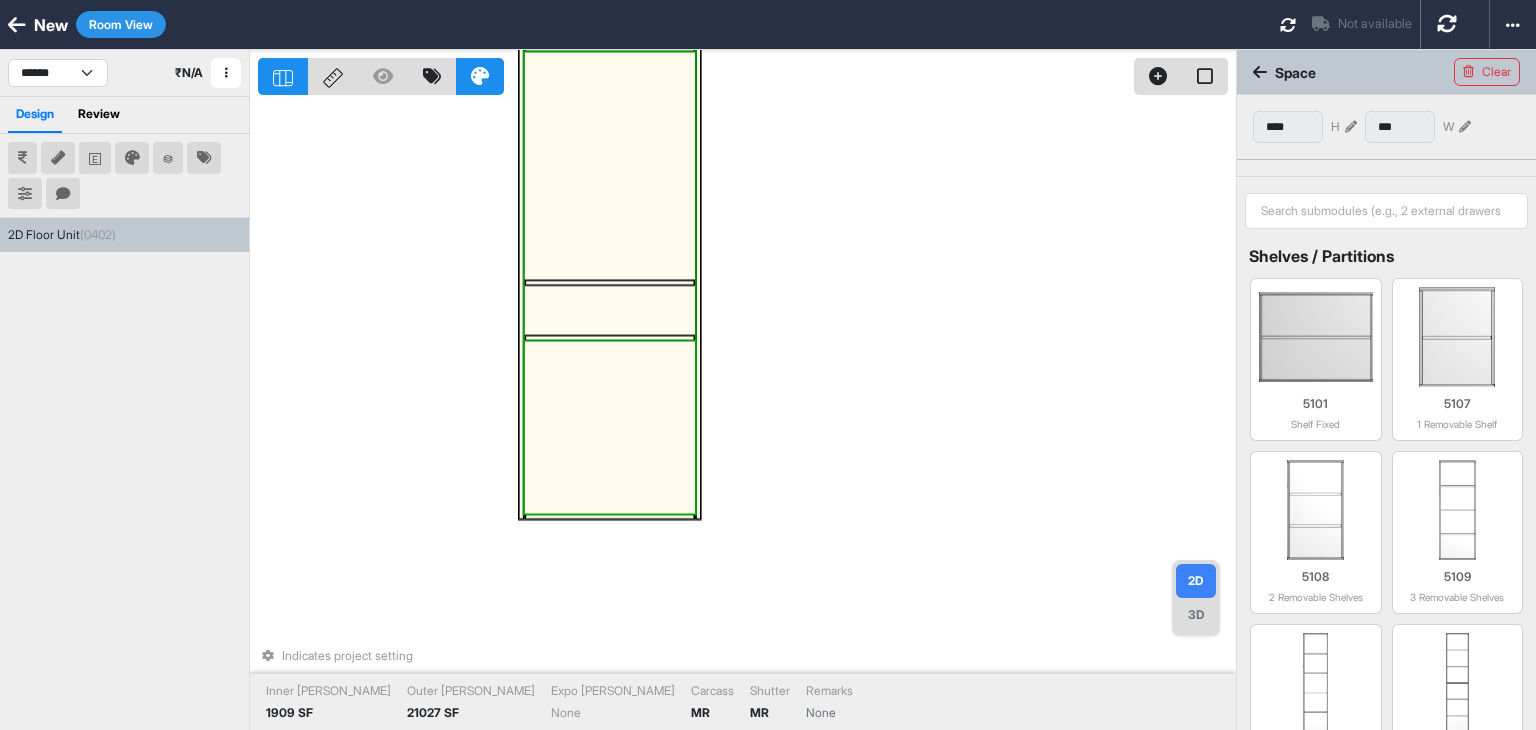 click at bounding box center (609, 428) 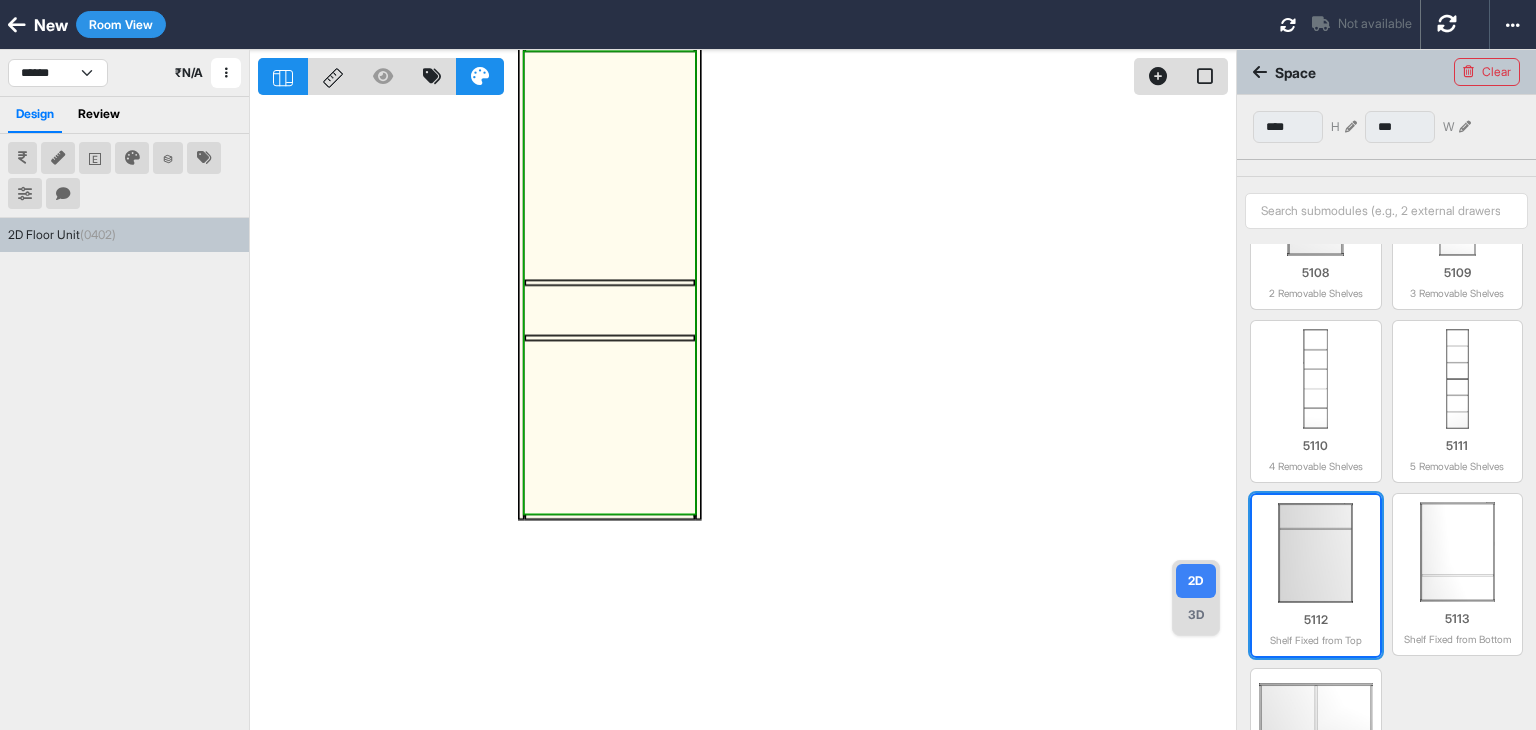 scroll, scrollTop: 300, scrollLeft: 0, axis: vertical 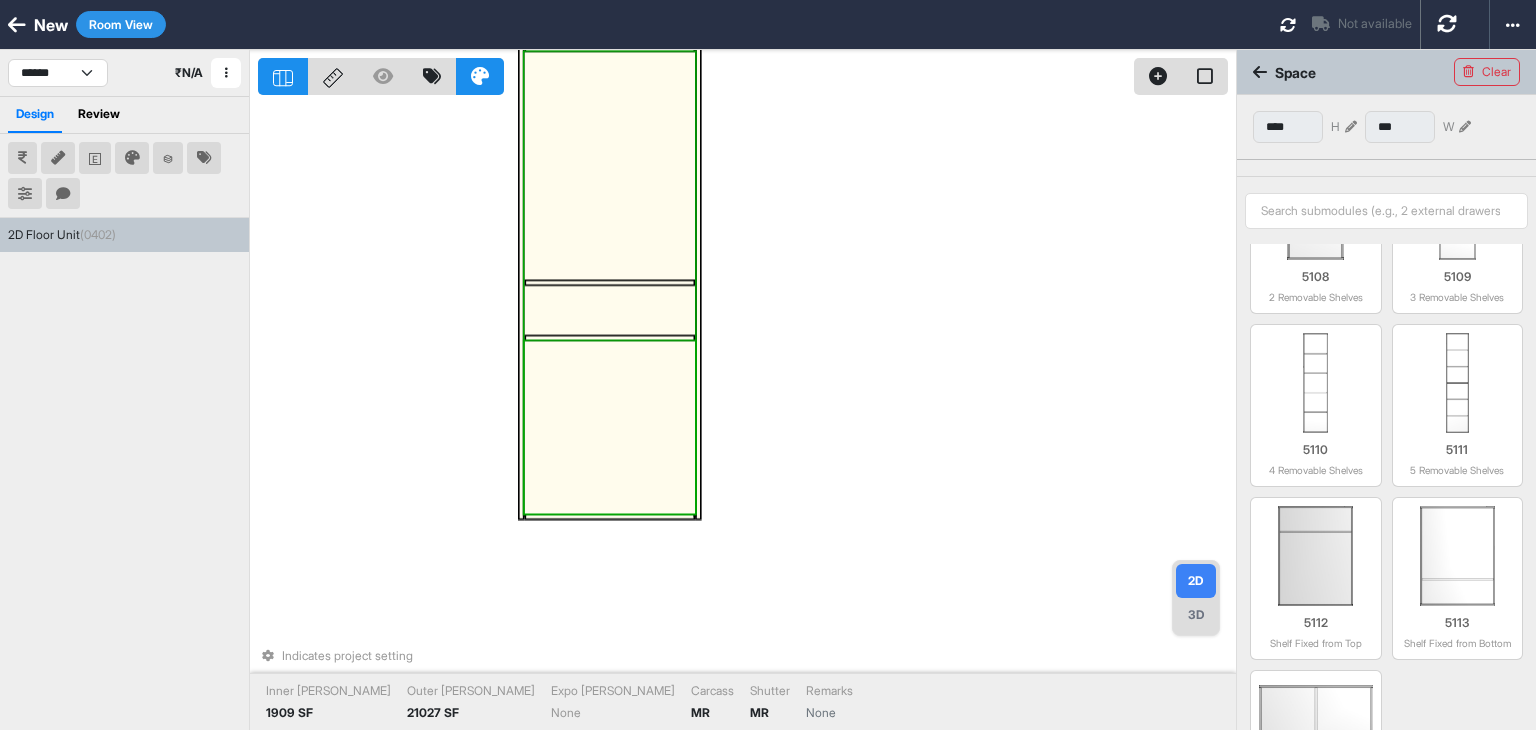 click at bounding box center (609, 428) 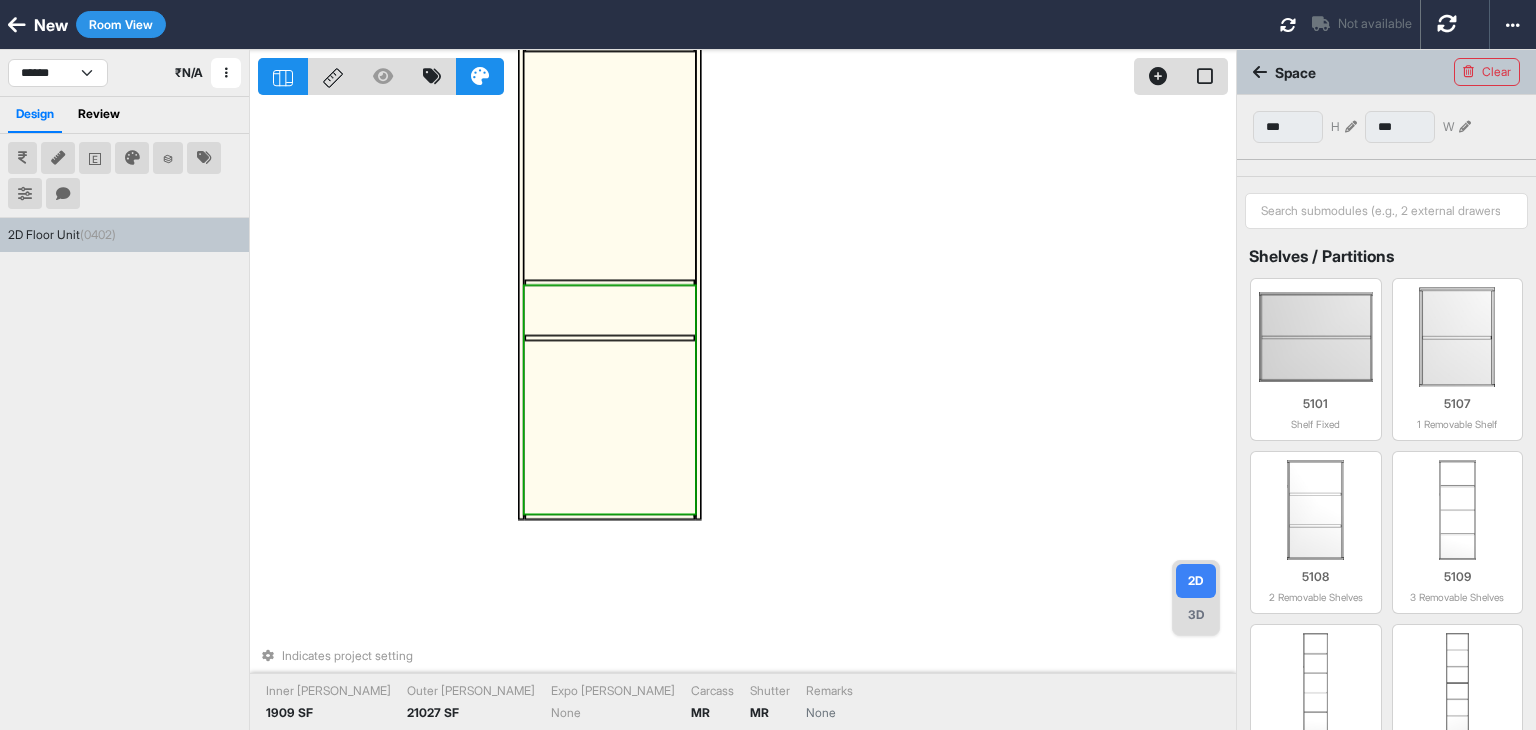 click at bounding box center [609, 428] 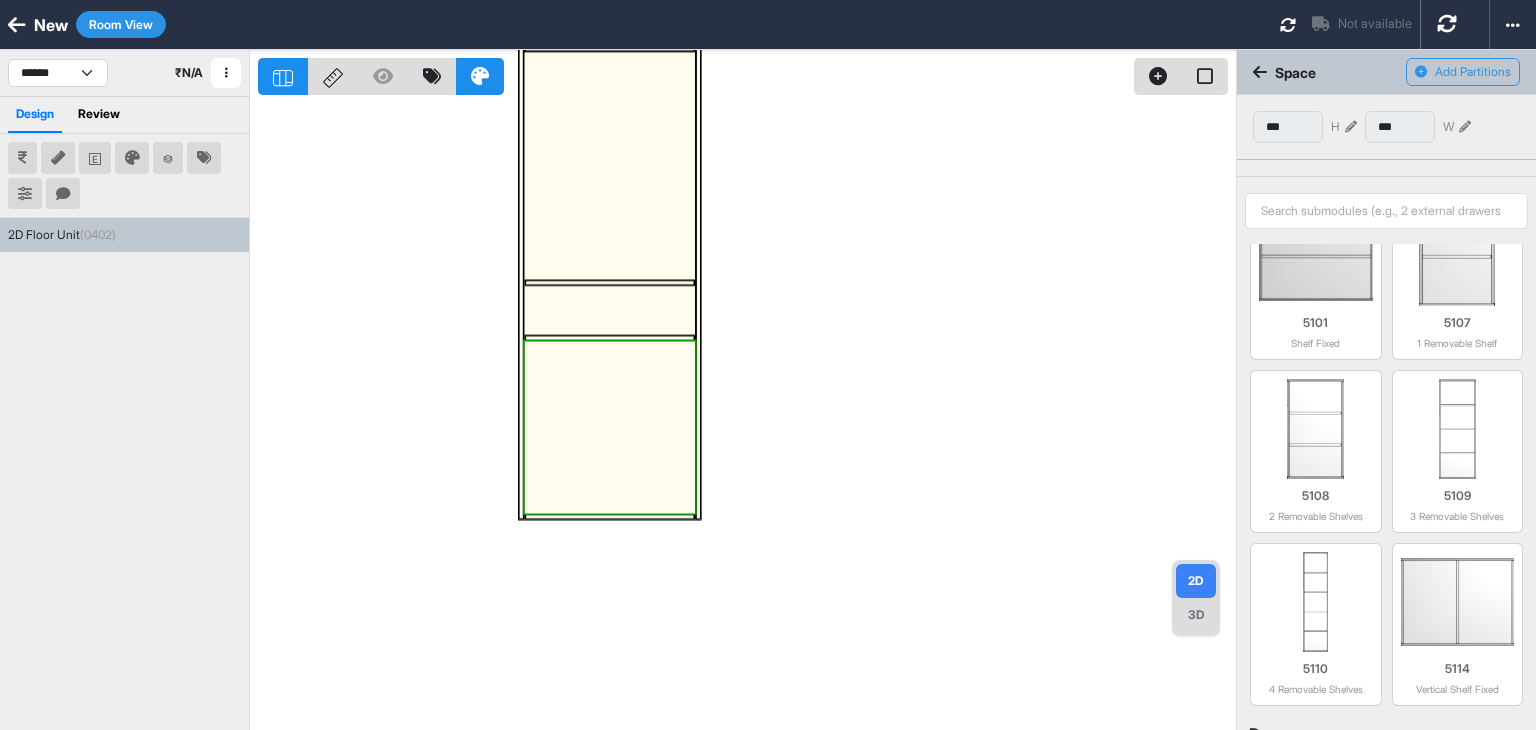 scroll, scrollTop: 500, scrollLeft: 0, axis: vertical 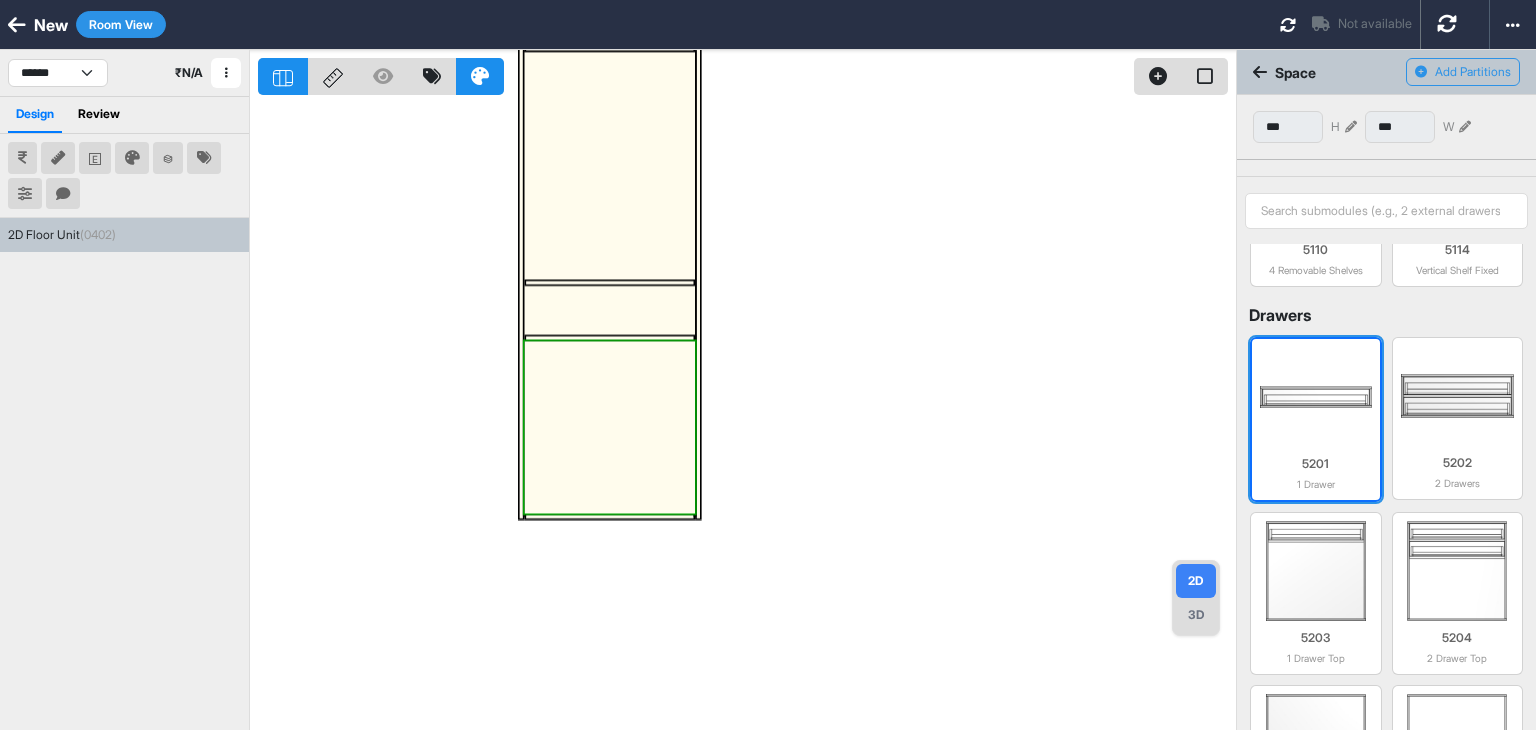 click at bounding box center (1316, 397) 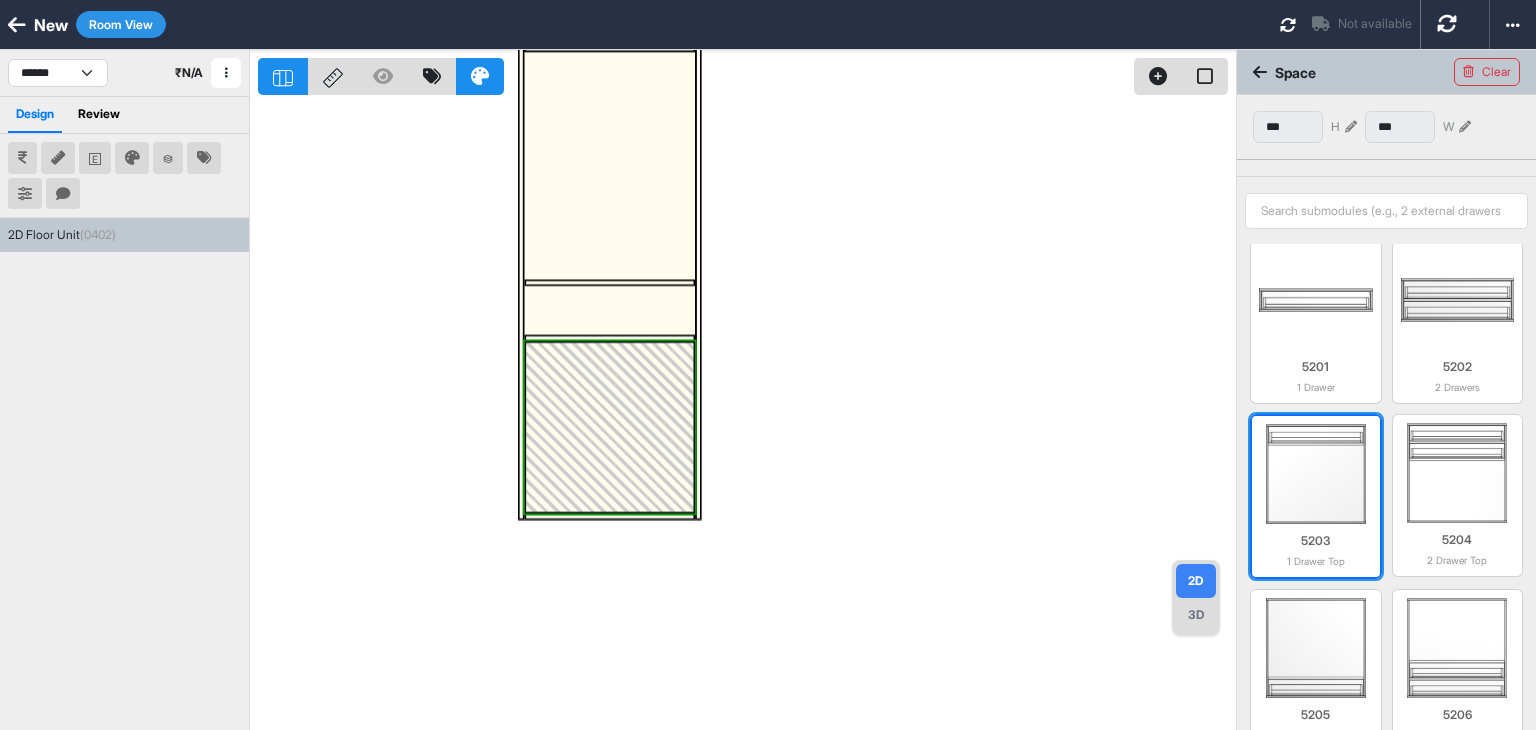 scroll, scrollTop: 600, scrollLeft: 0, axis: vertical 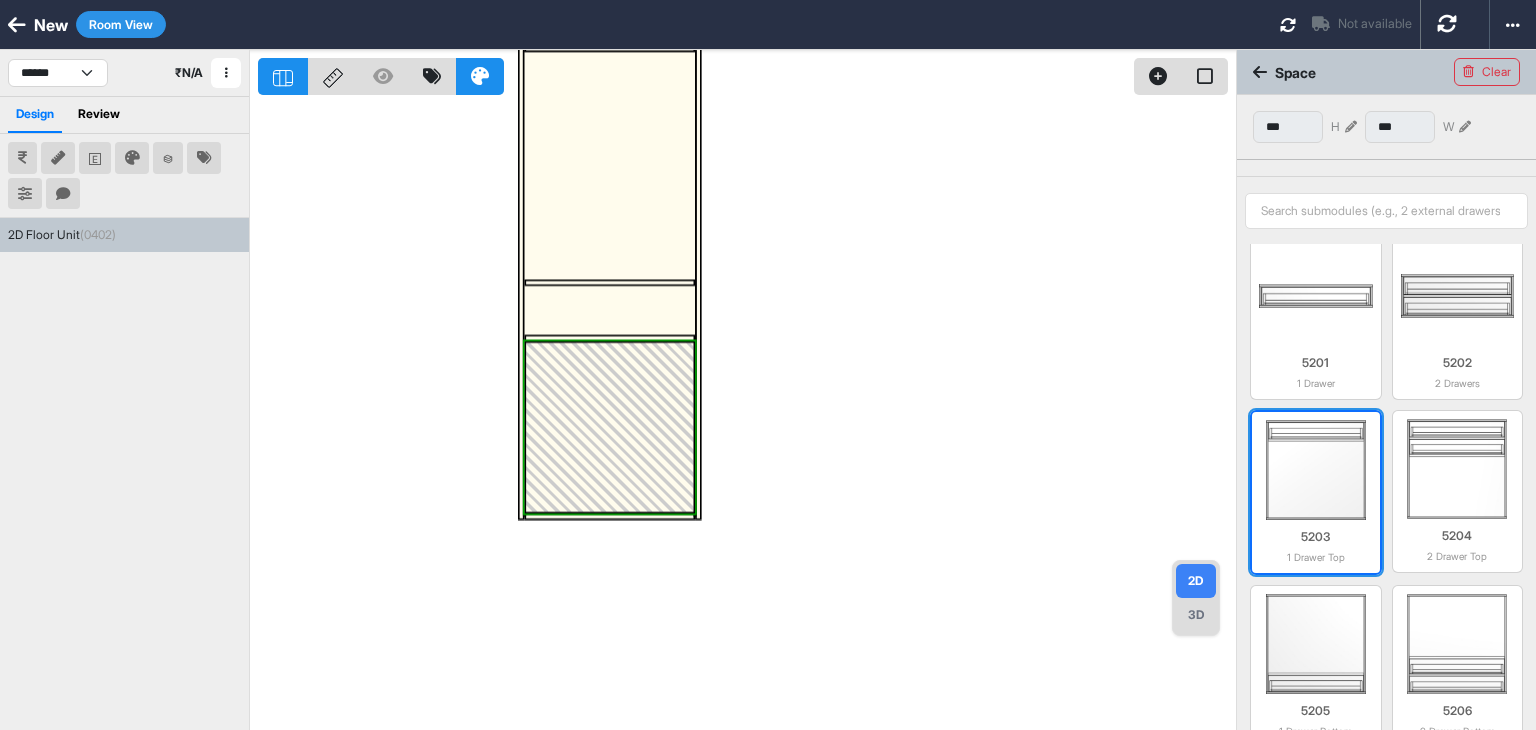 click at bounding box center (1316, 470) 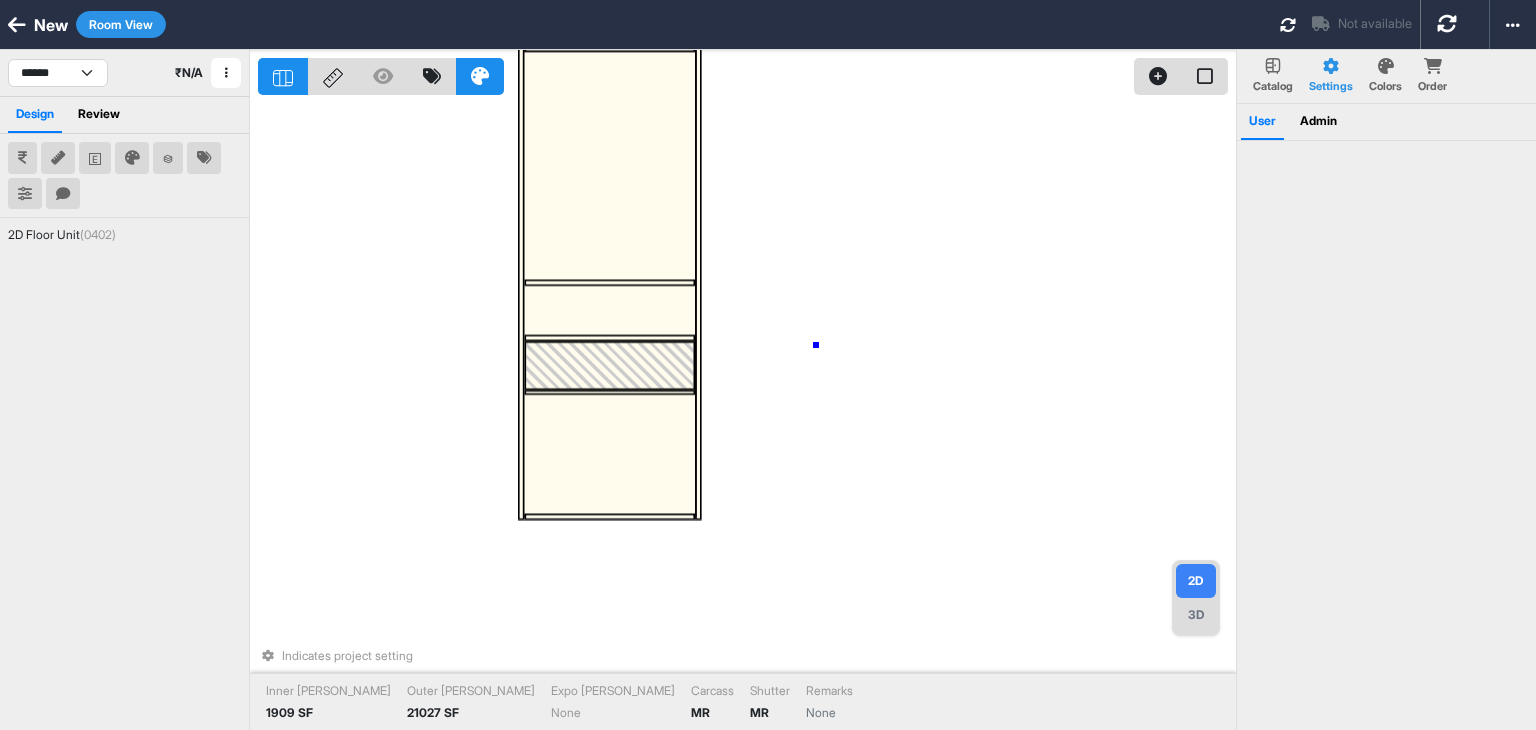 click on "Indicates project setting Inner Lam 1909 SF Outer Lam 21027 SF Expo Lam None Carcass MR Shutter MR Remarks None" at bounding box center [747, 415] 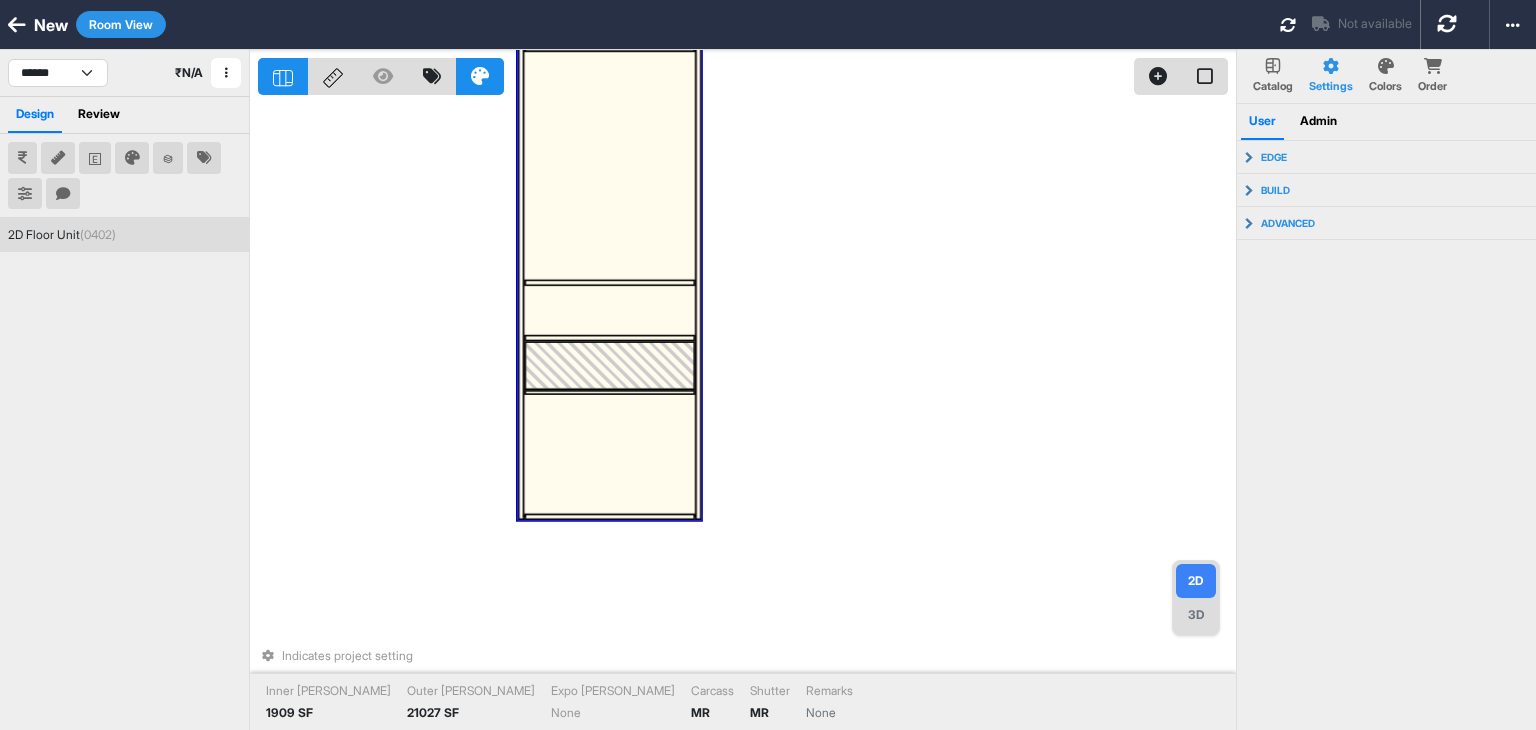 click at bounding box center [609, 310] 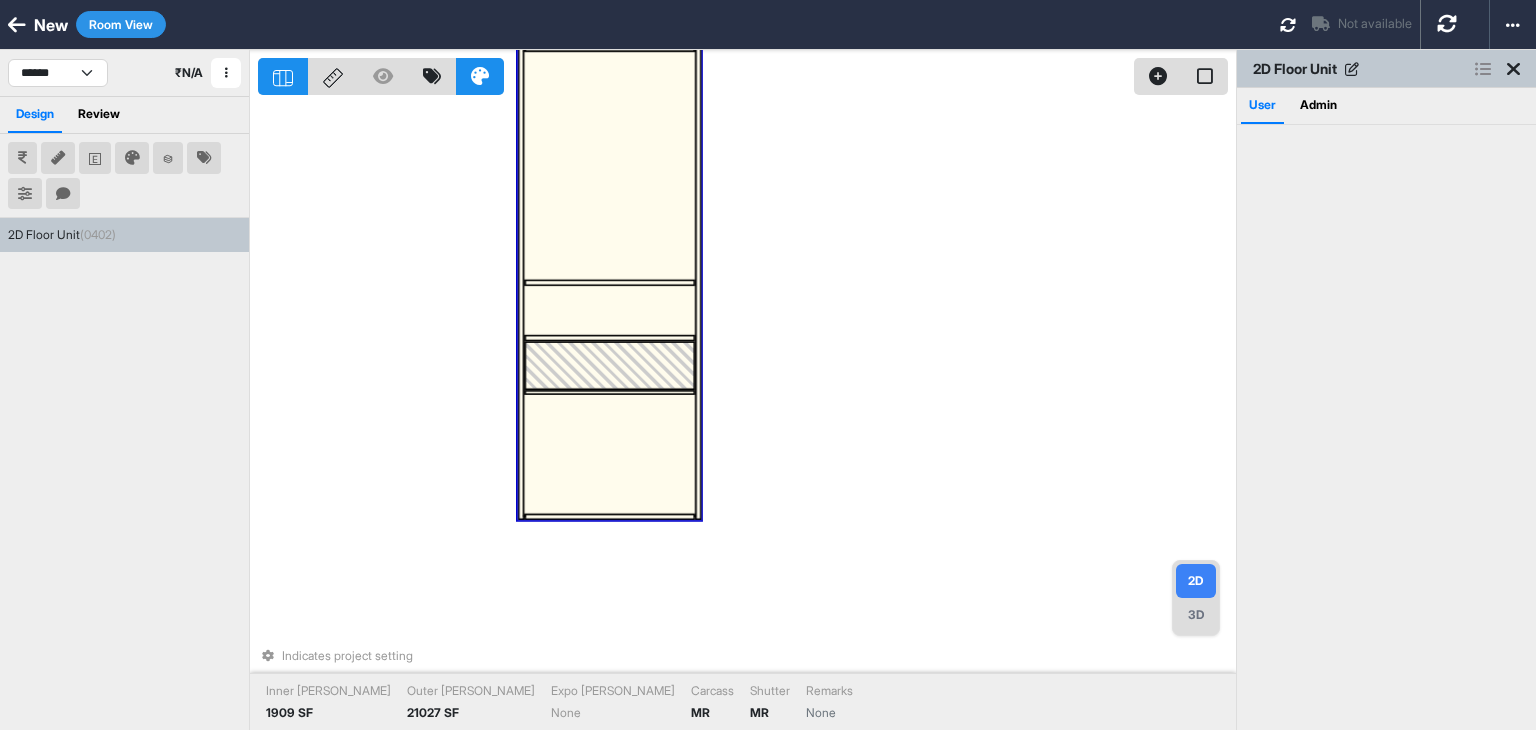 click at bounding box center [609, 310] 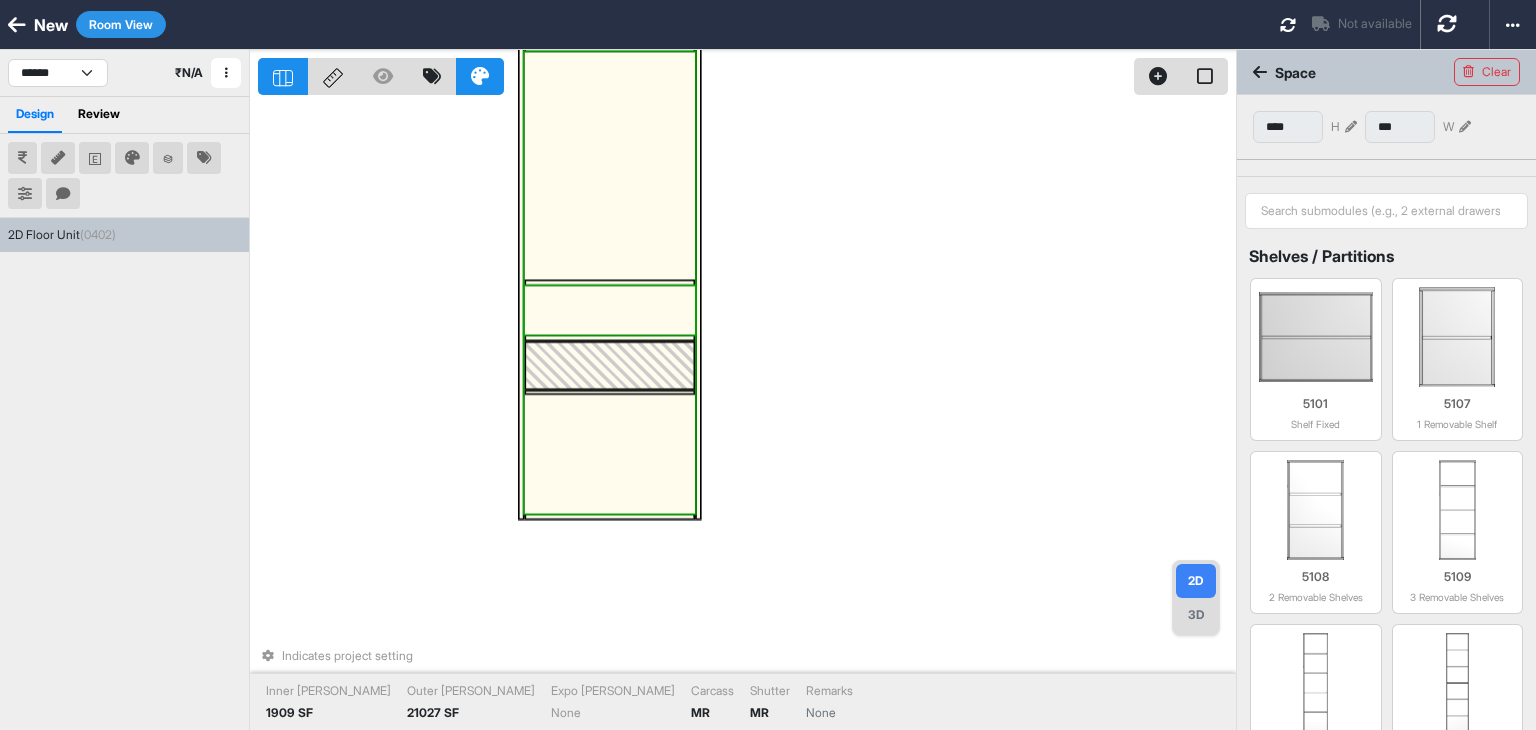 click at bounding box center (609, 310) 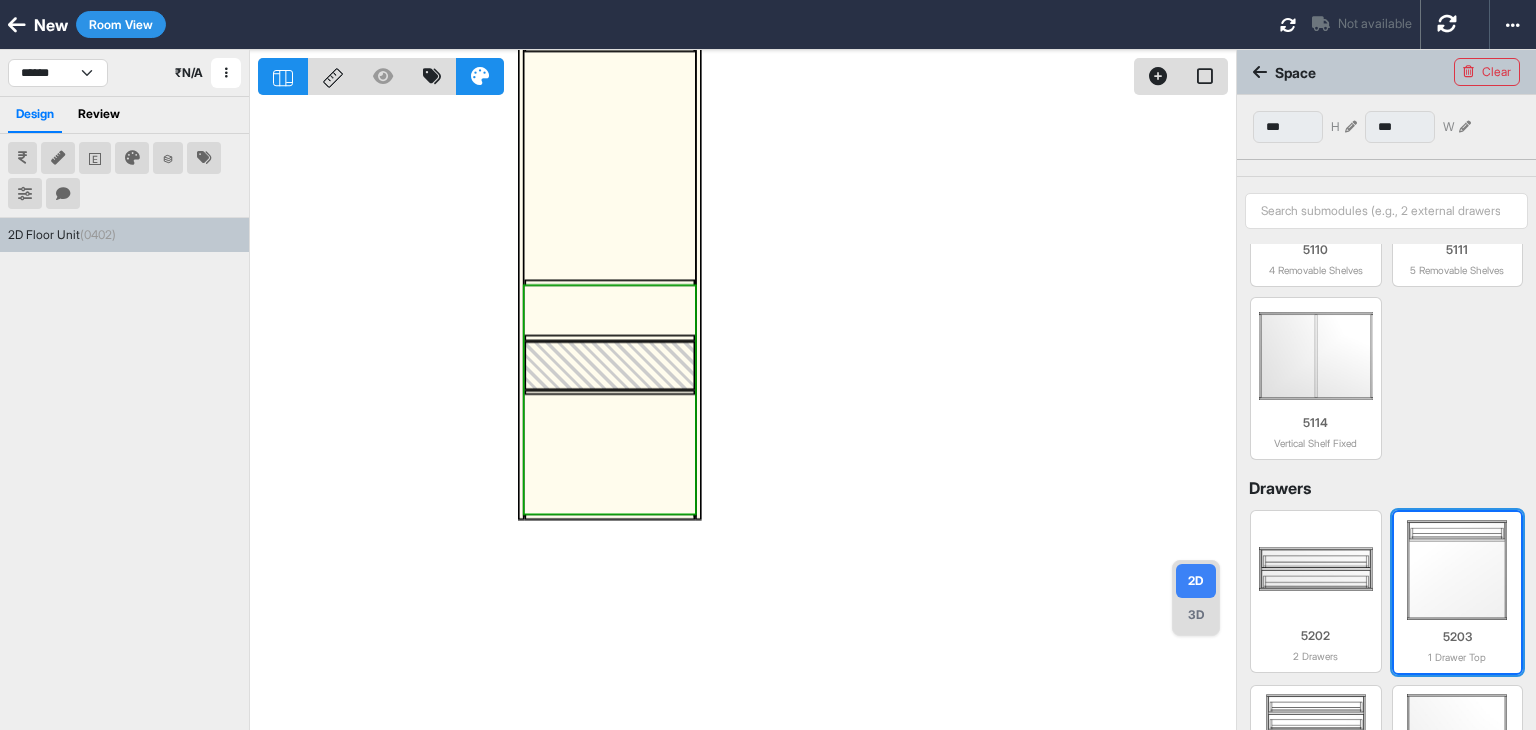 scroll, scrollTop: 498, scrollLeft: 0, axis: vertical 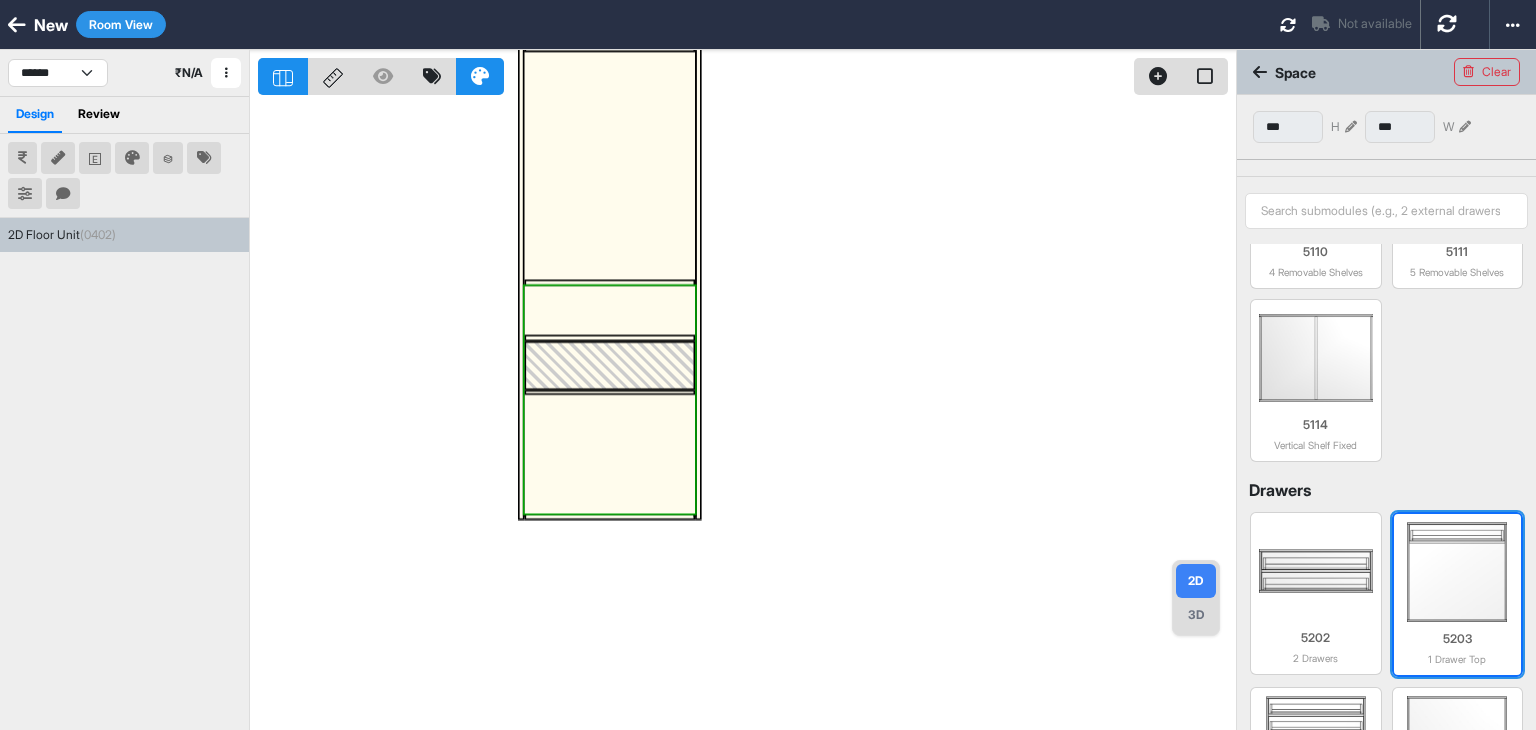click at bounding box center (1458, 572) 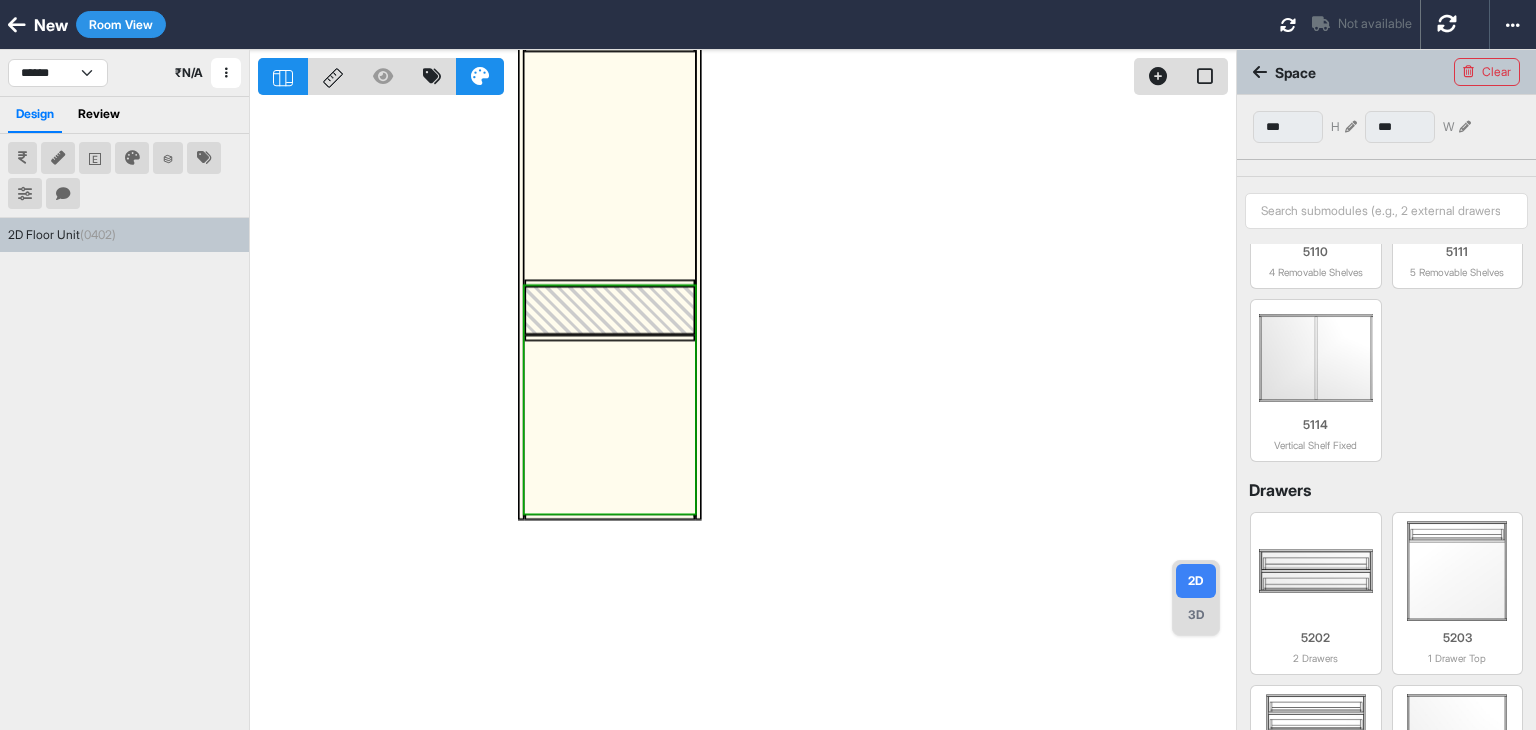 click at bounding box center (747, 415) 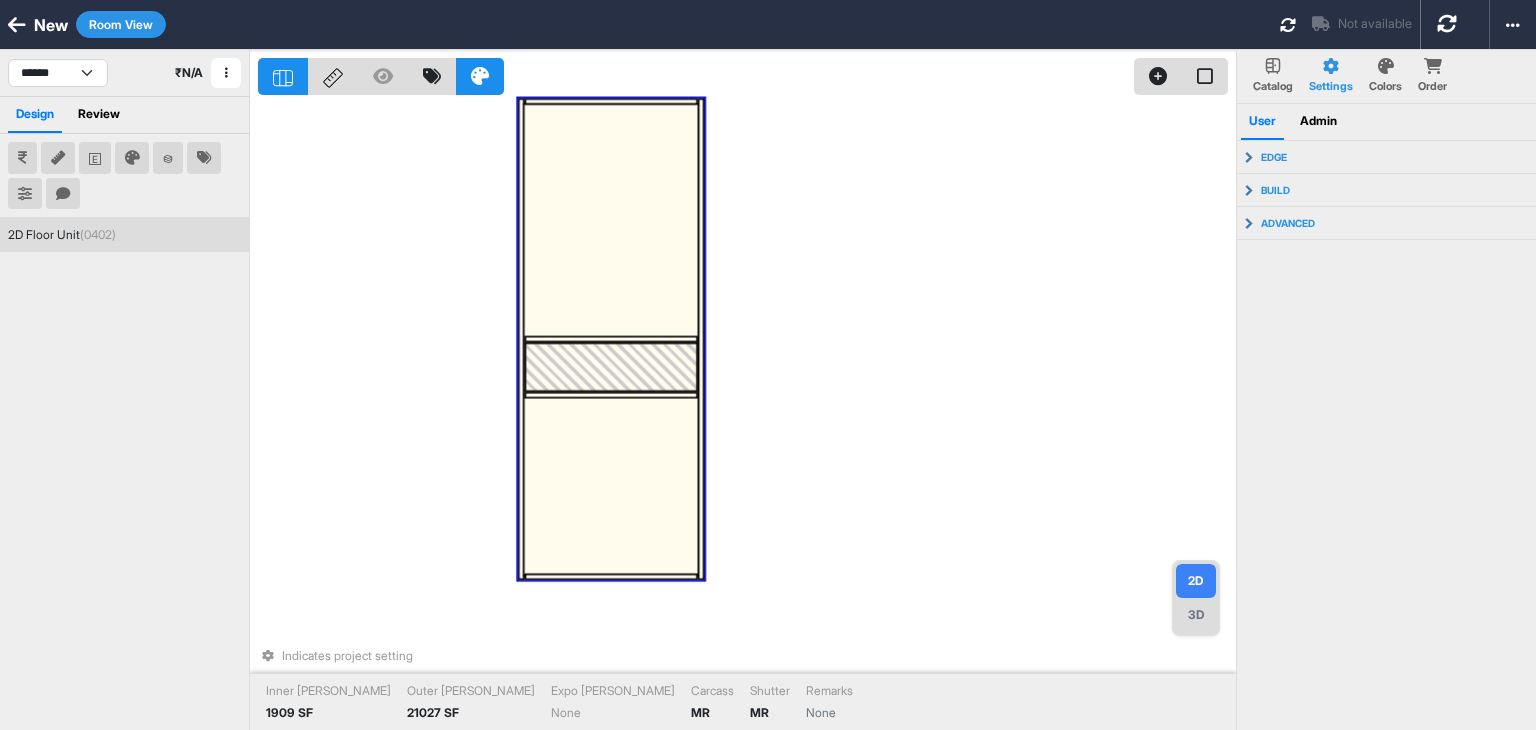 drag, startPoint x: 701, startPoint y: 358, endPoint x: 670, endPoint y: 356, distance: 31.06445 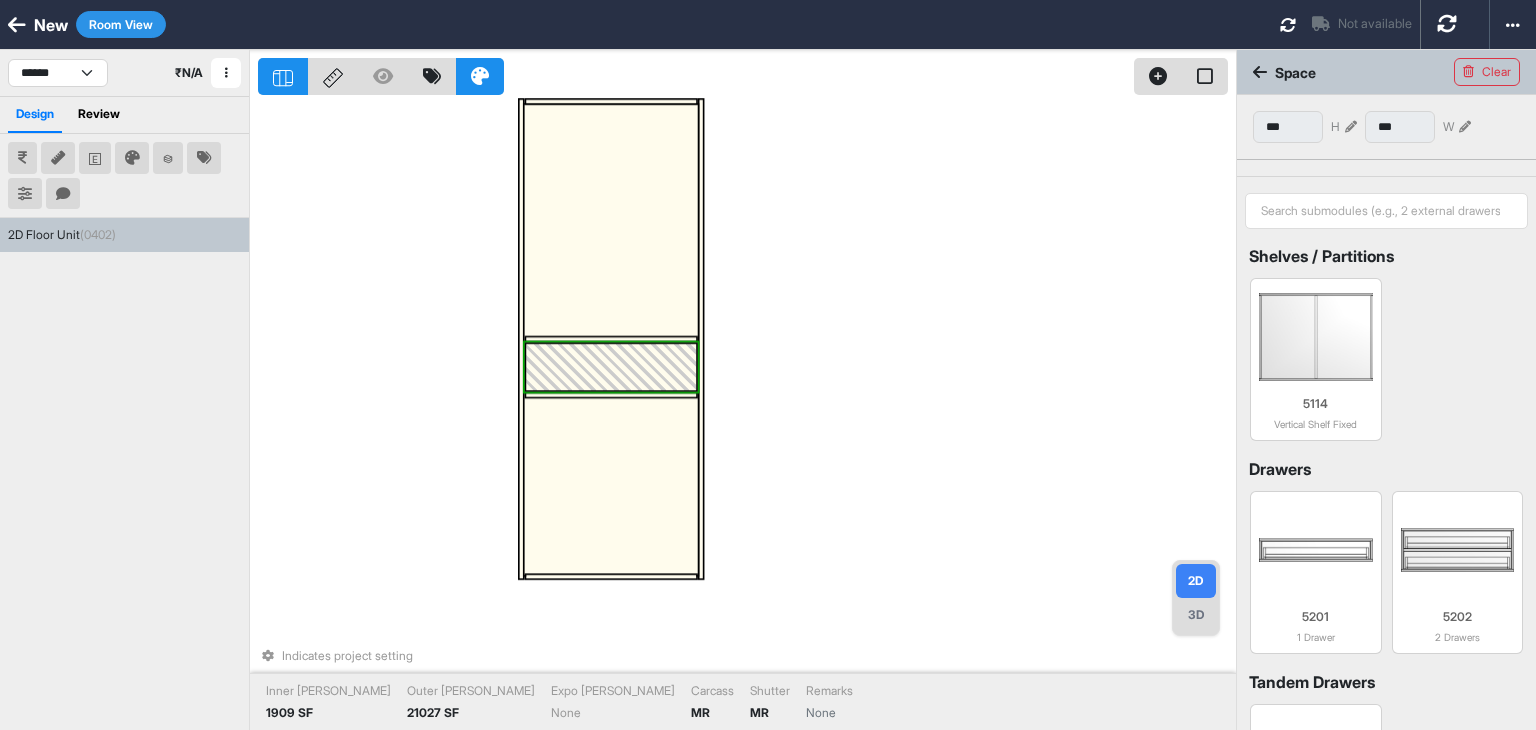 click at bounding box center [1386, 211] 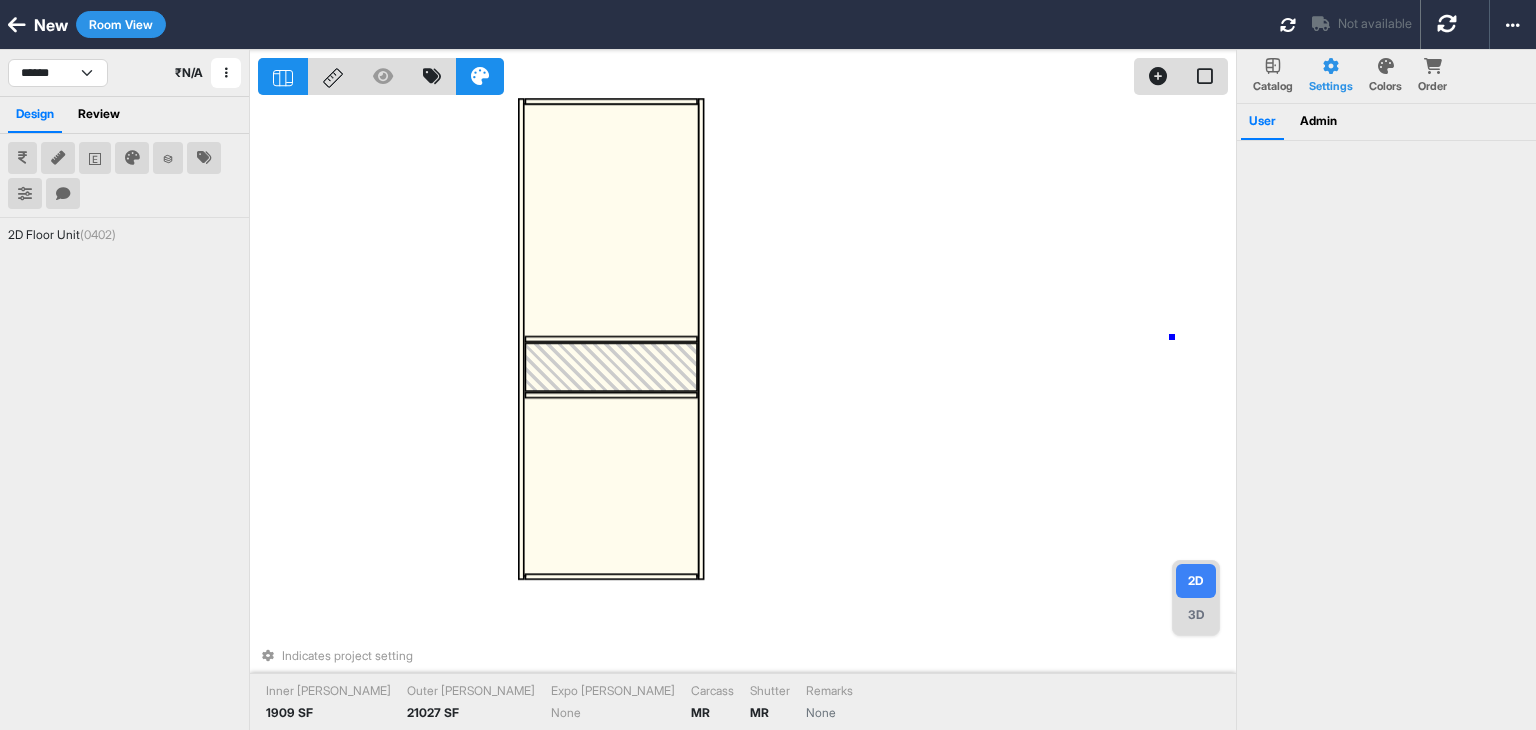 click on "Indicates project setting Inner Lam 1909 SF Outer Lam 21027 SF Expo Lam None Carcass MR Shutter MR Remarks None" at bounding box center (747, 415) 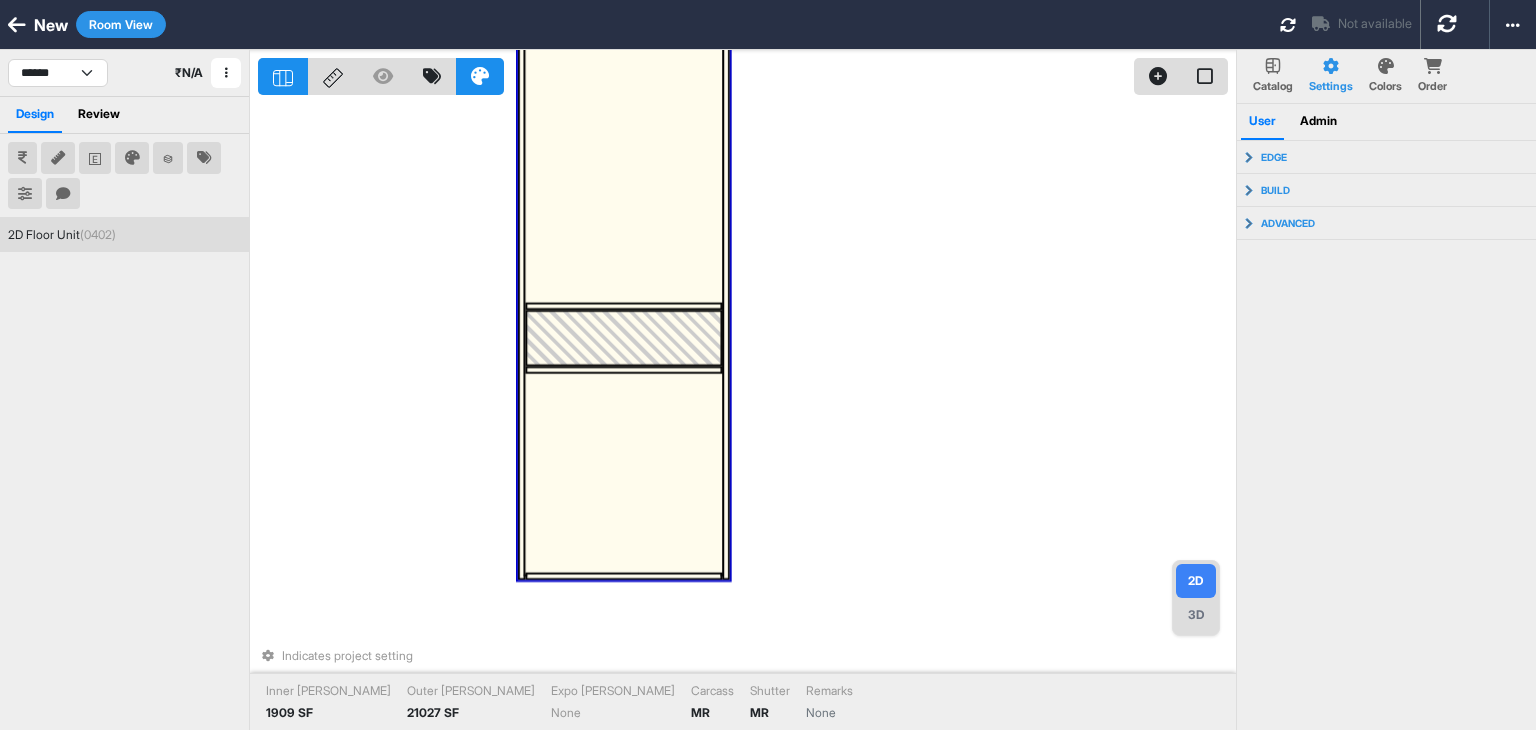 click at bounding box center (624, 338) 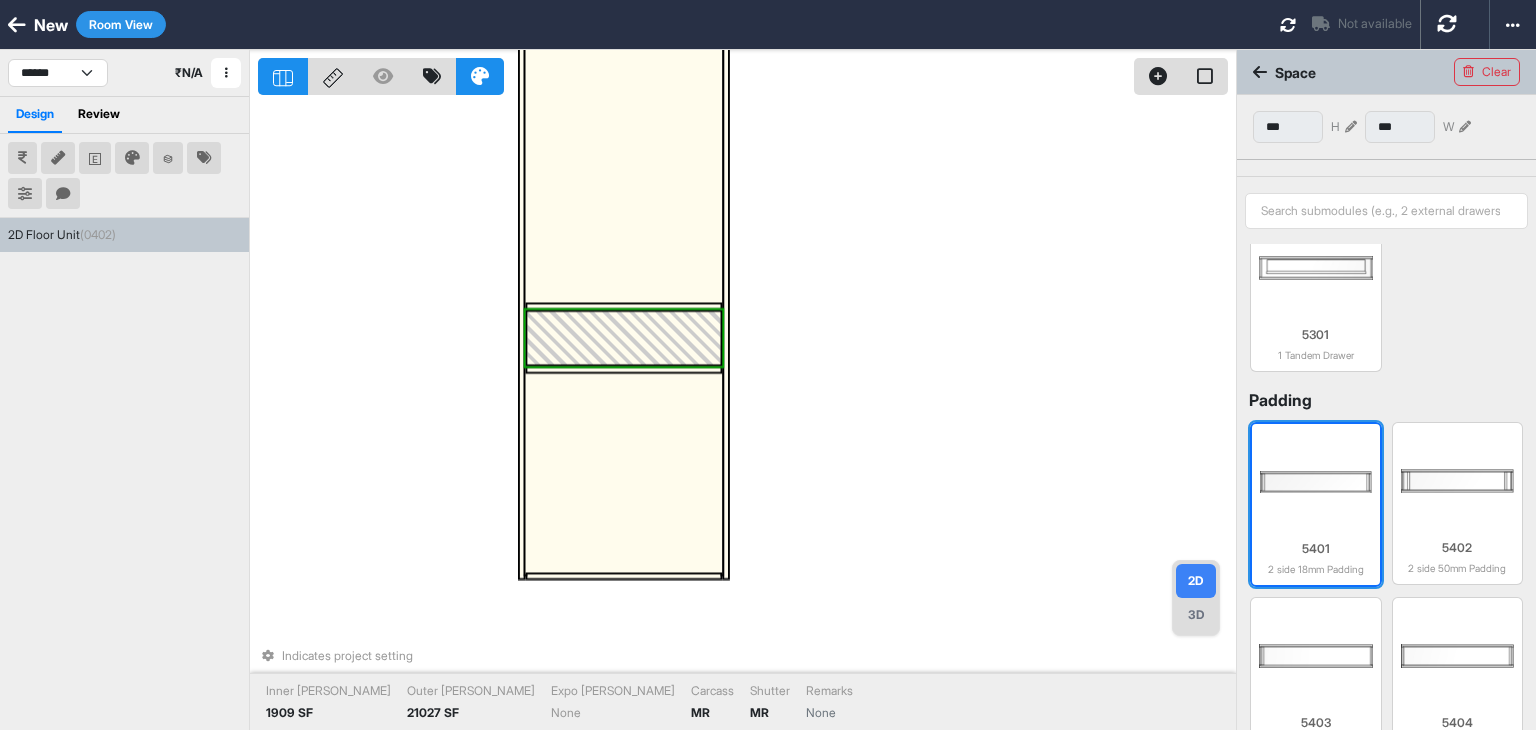 scroll, scrollTop: 500, scrollLeft: 0, axis: vertical 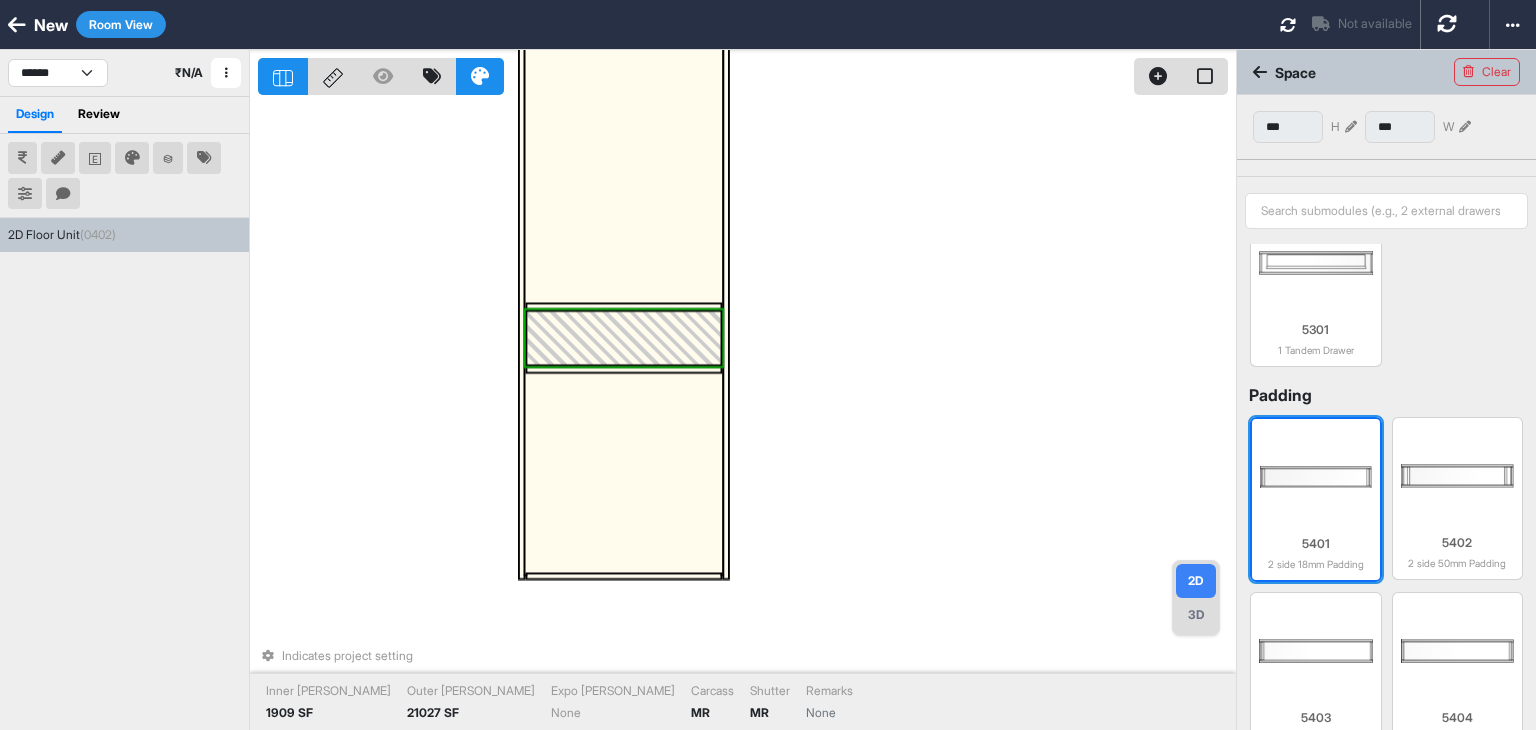 click at bounding box center (1316, 477) 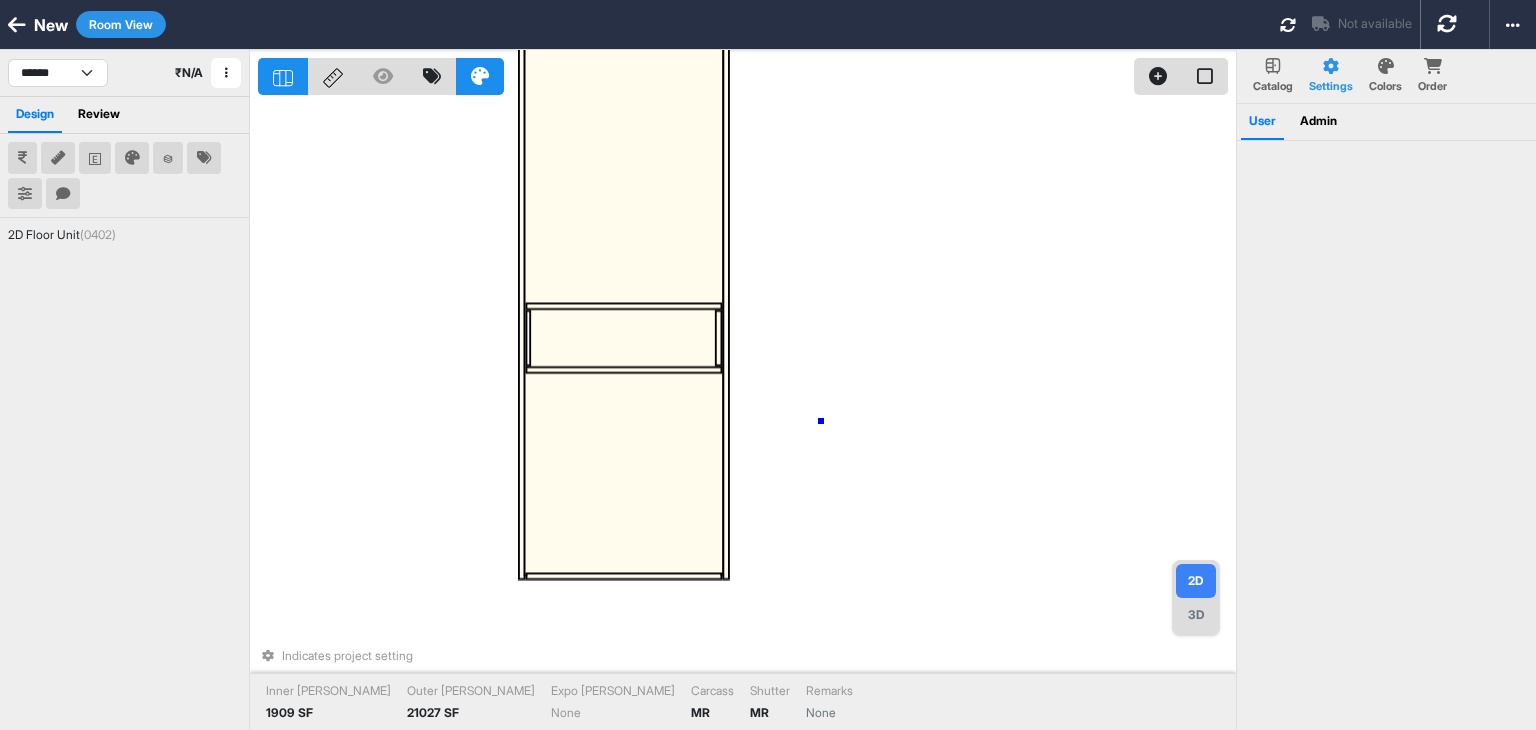 click on "Indicates project setting Inner Lam 1909 SF Outer Lam 21027 SF Expo Lam None Carcass MR Shutter MR Remarks None" at bounding box center (747, 415) 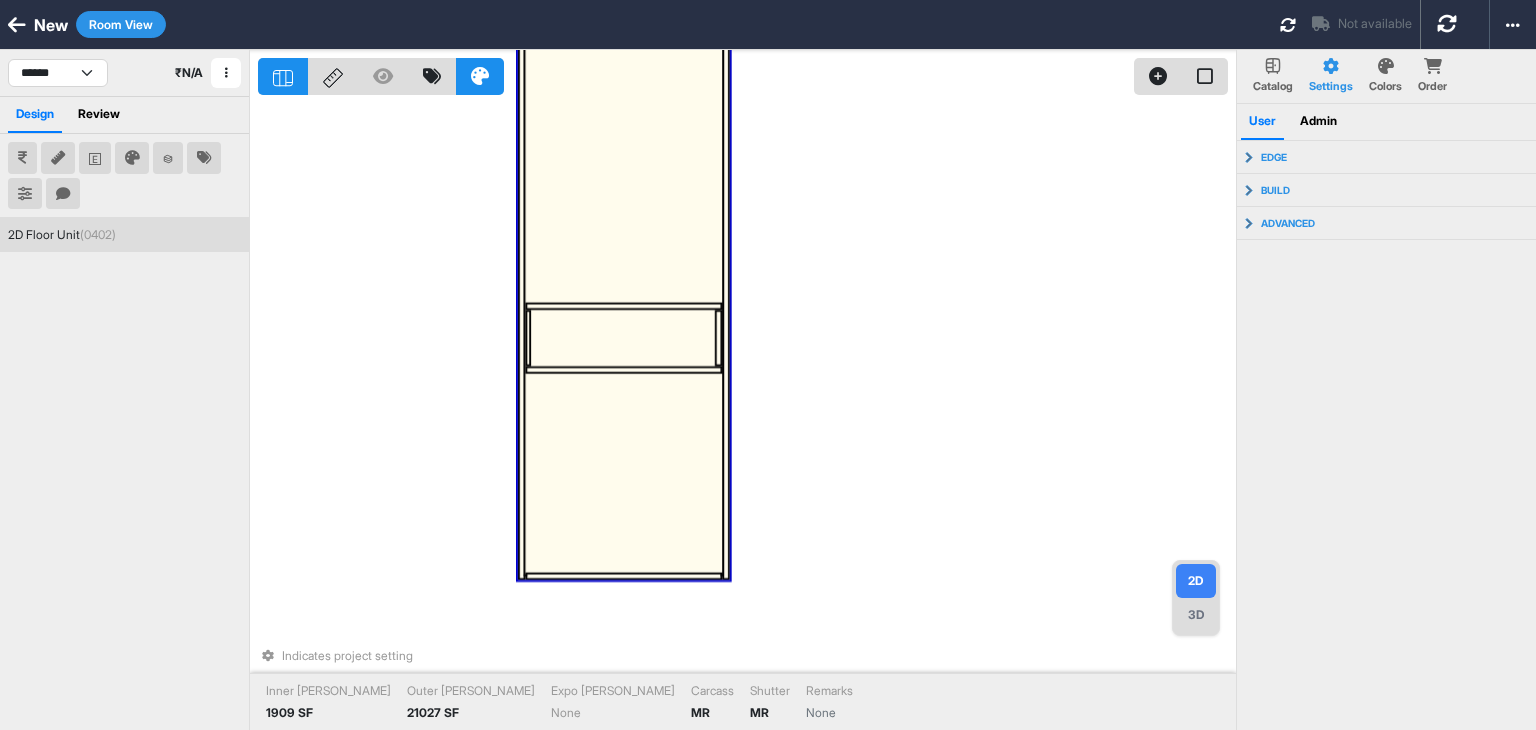 click at bounding box center [623, 338] 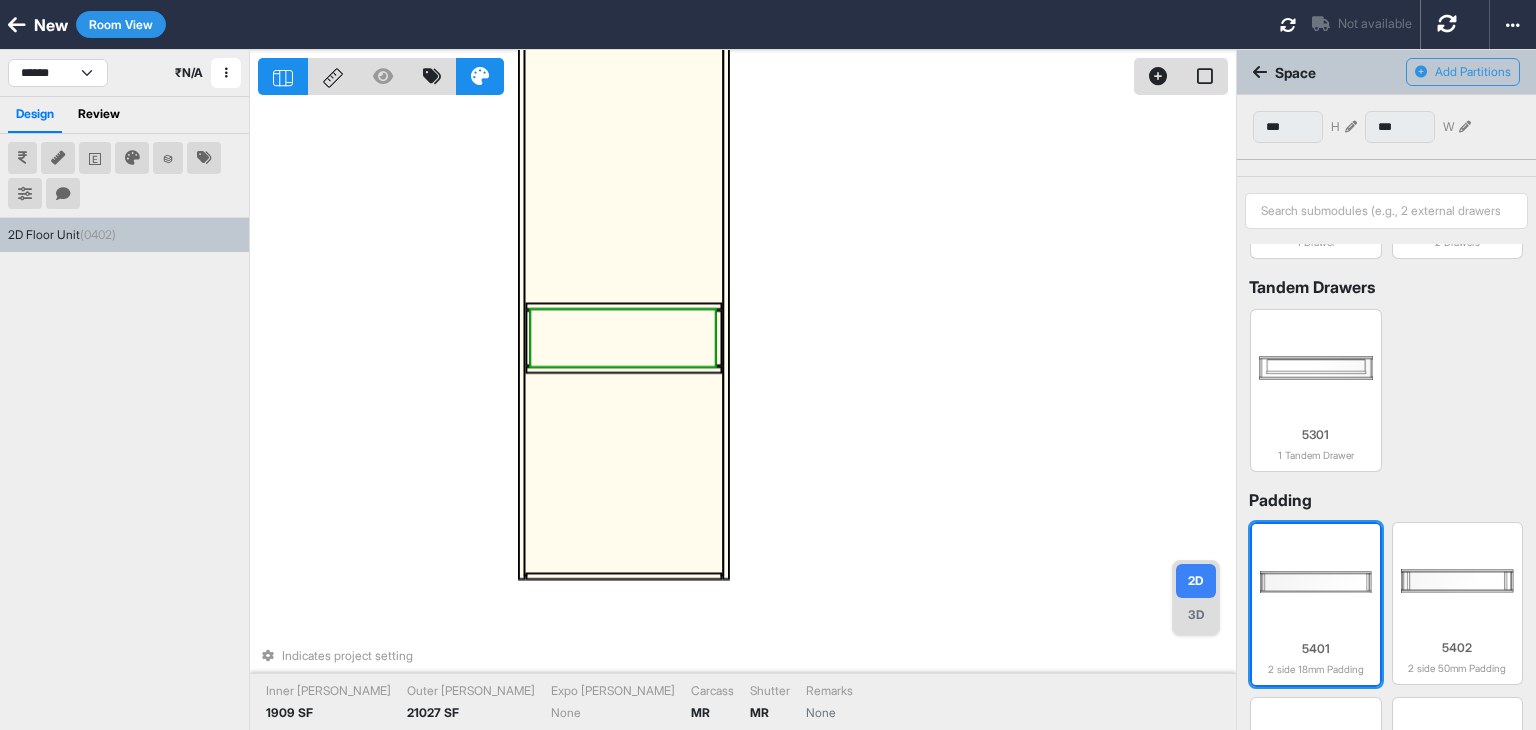 scroll, scrollTop: 400, scrollLeft: 0, axis: vertical 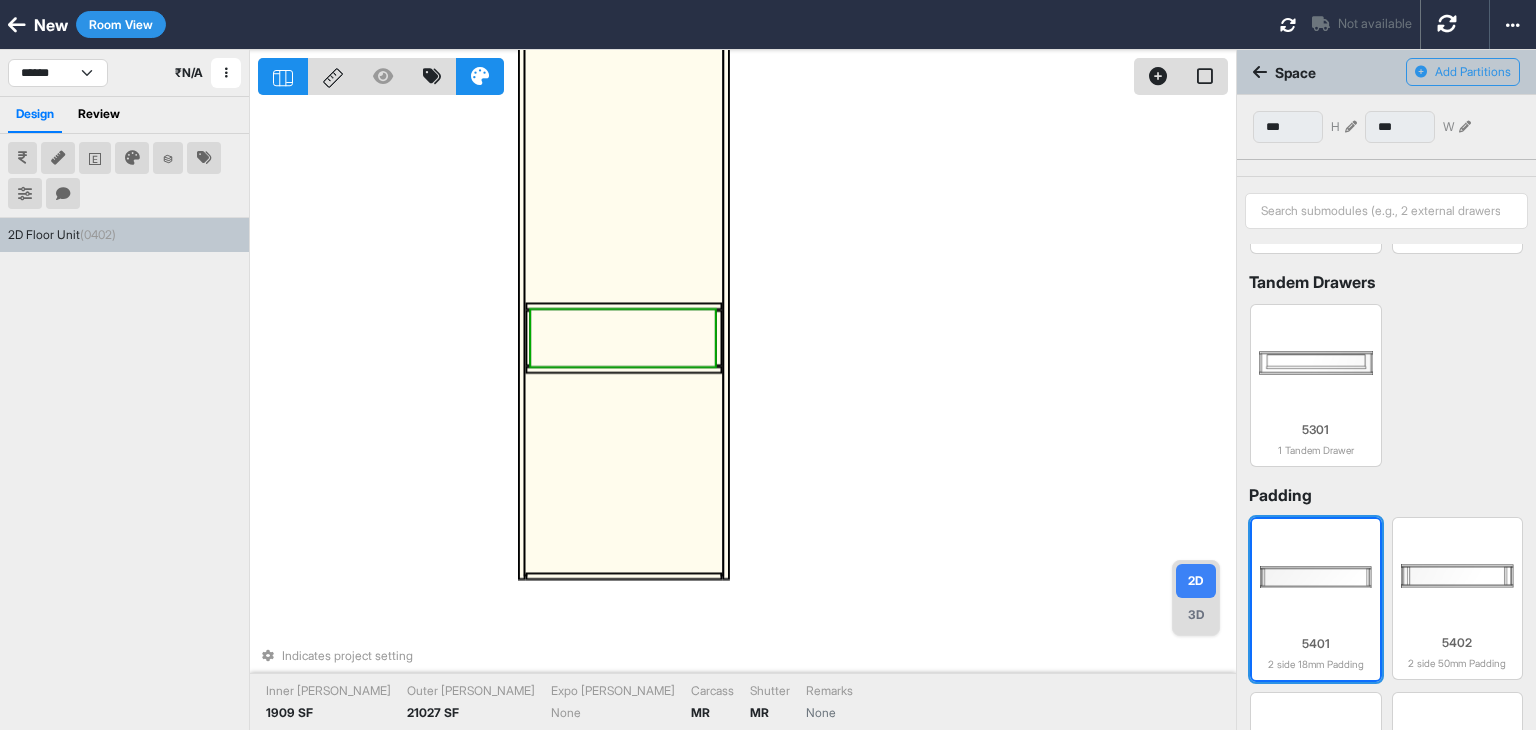 click at bounding box center [1316, 577] 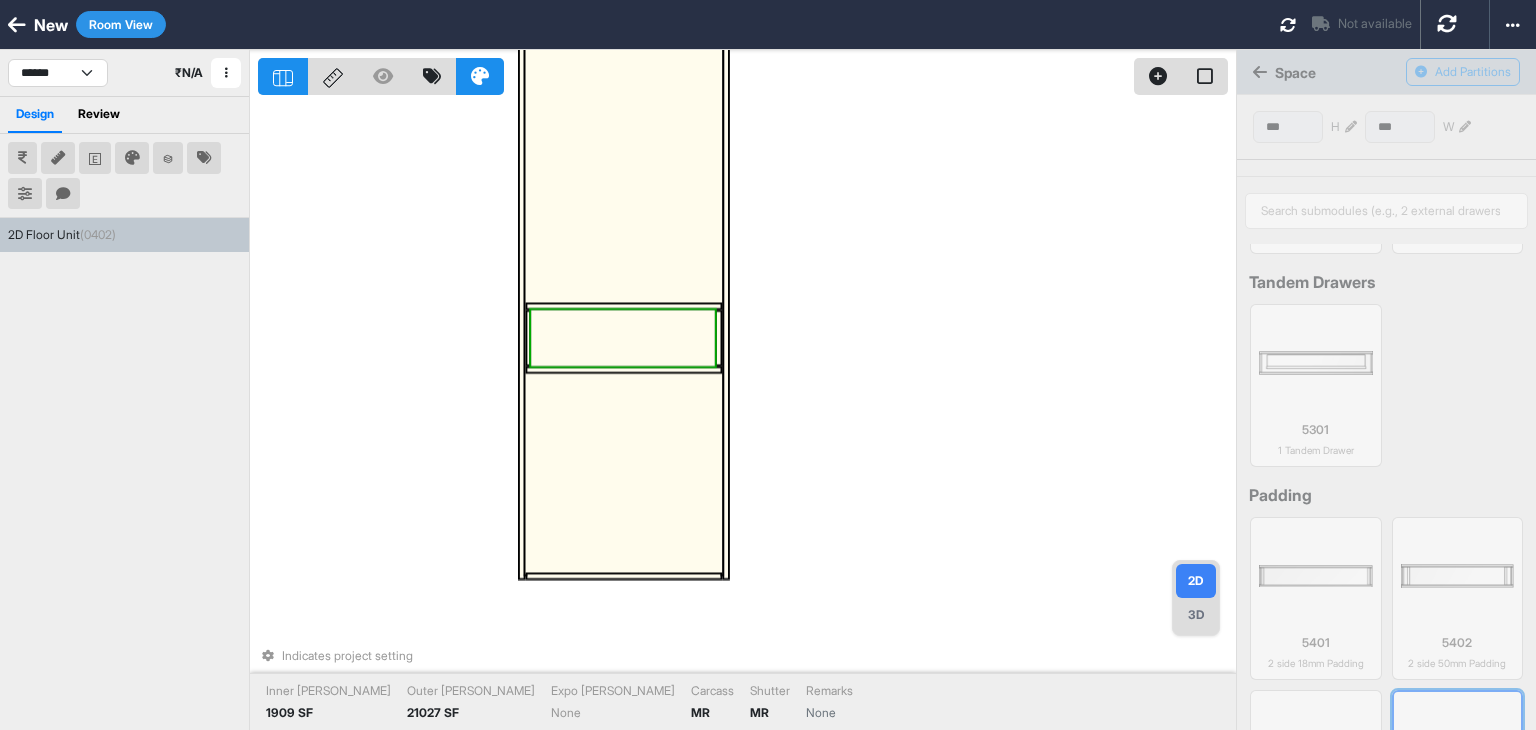 type on "***" 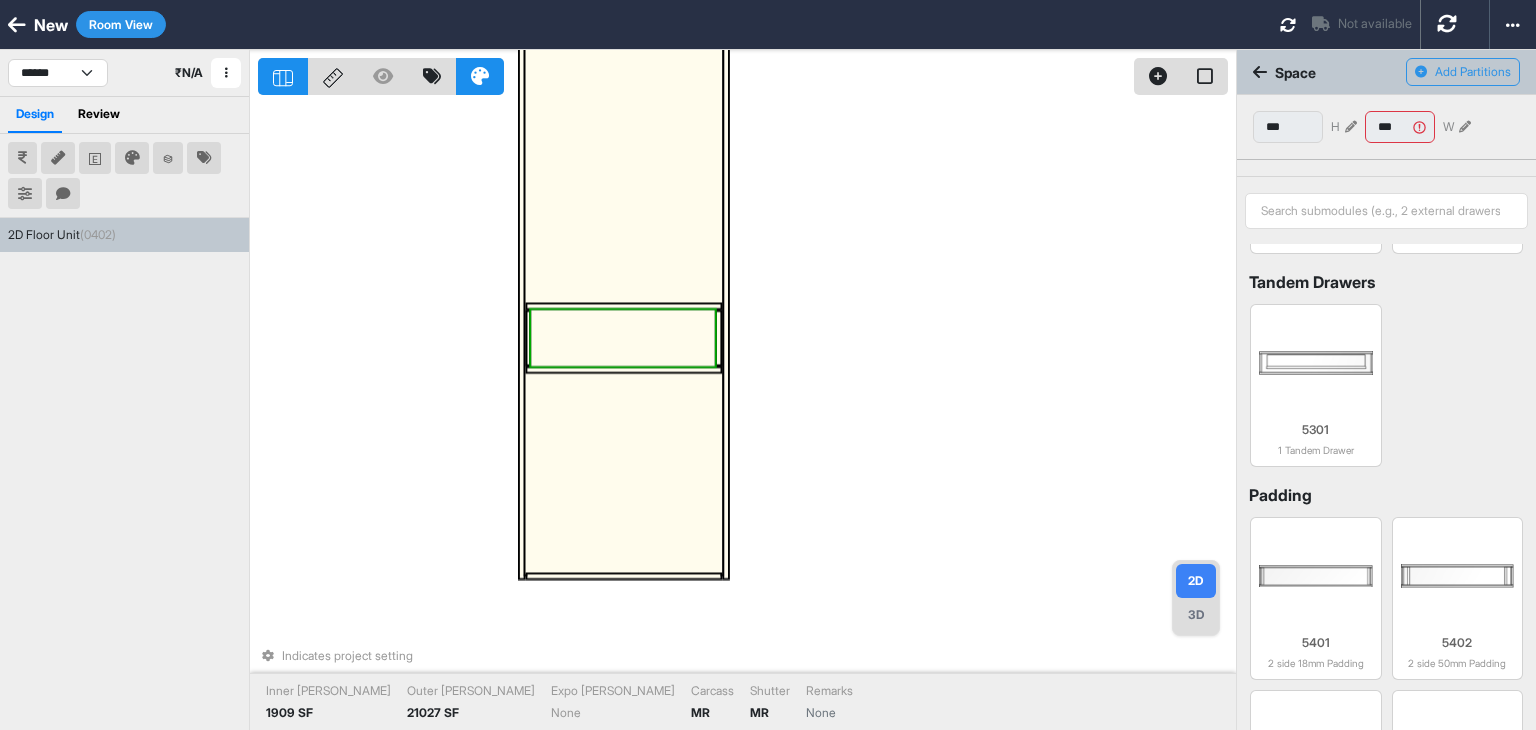 click on "Indicates project setting Inner Lam 1909 SF Outer Lam 21027 SF Expo Lam None Carcass MR Shutter MR Remarks None" at bounding box center [747, 415] 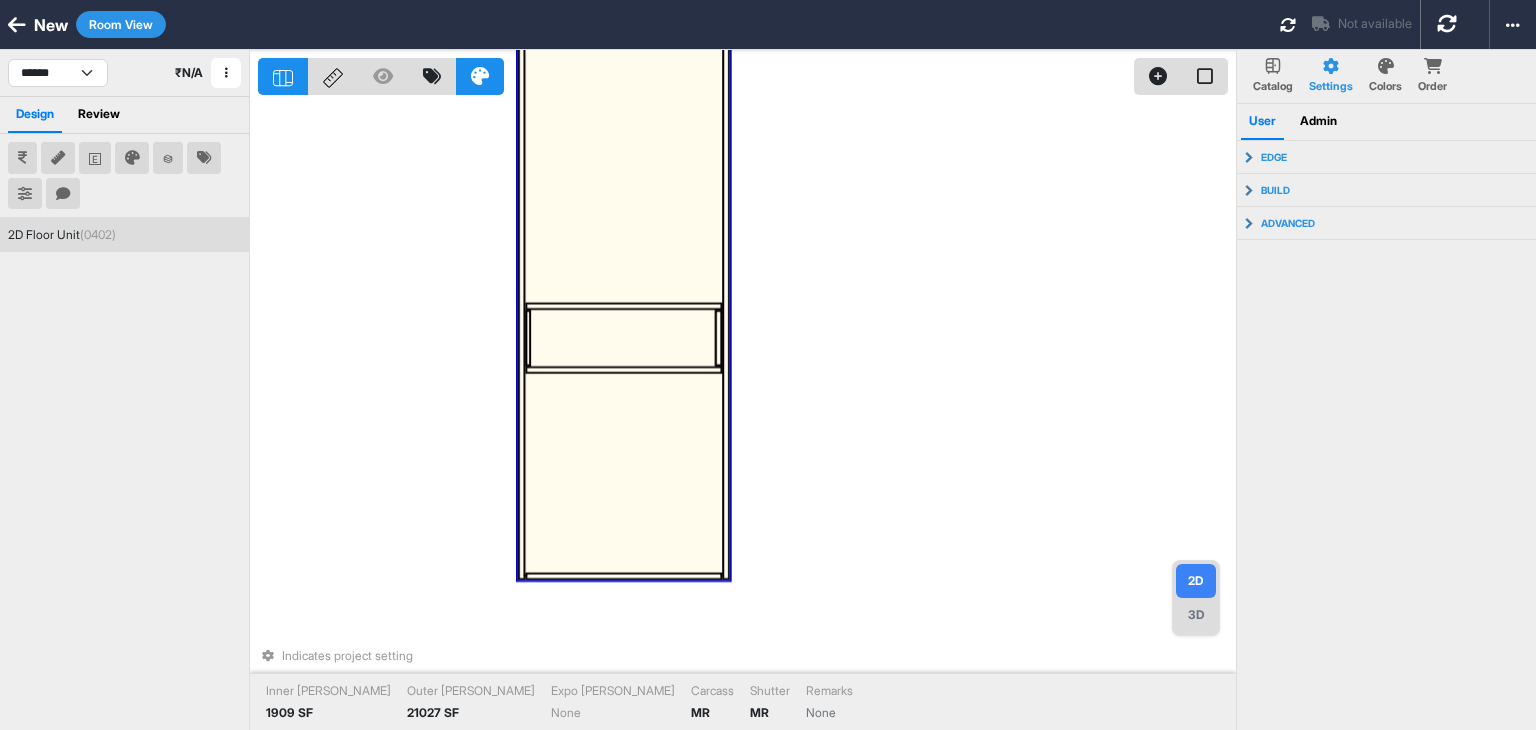 click at bounding box center [623, 338] 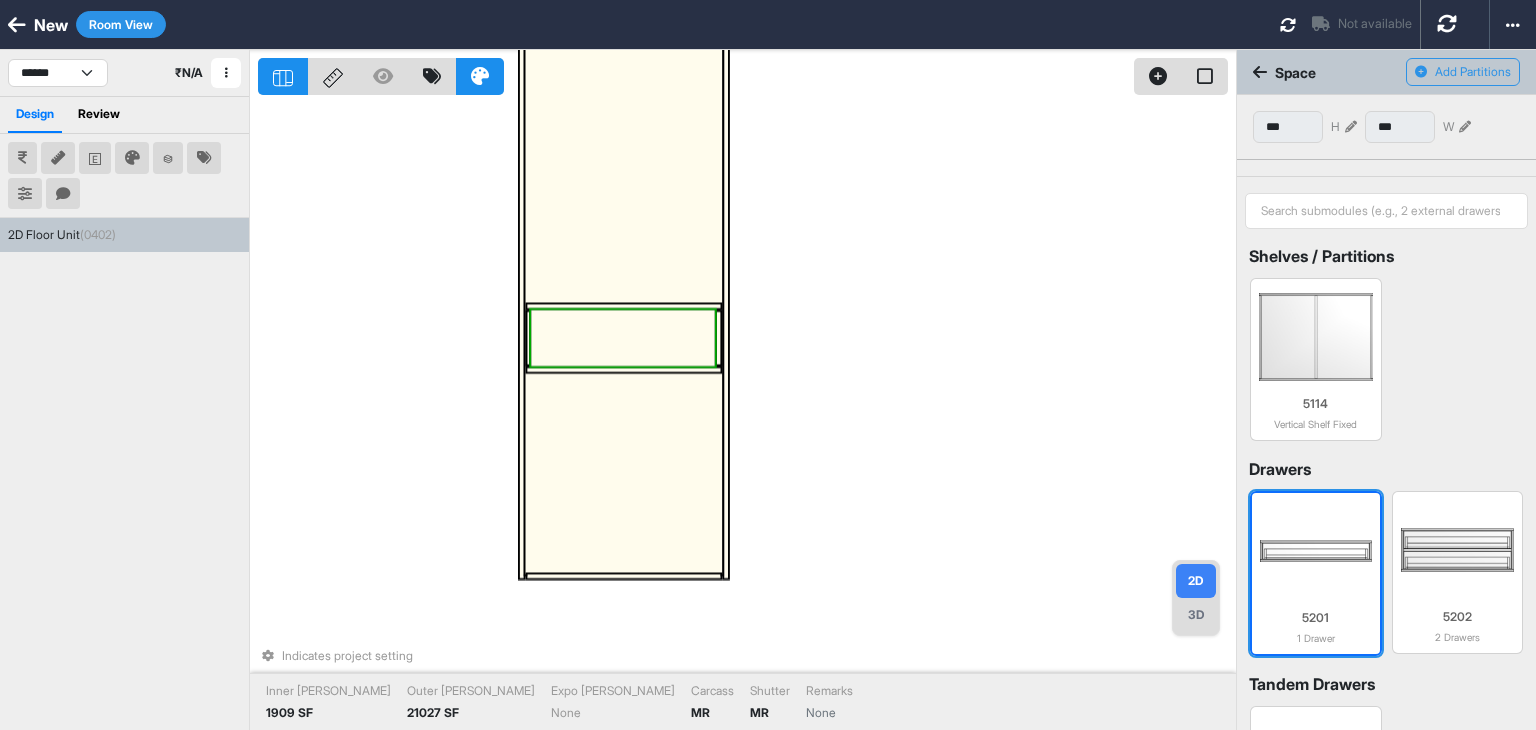 click at bounding box center [1316, 551] 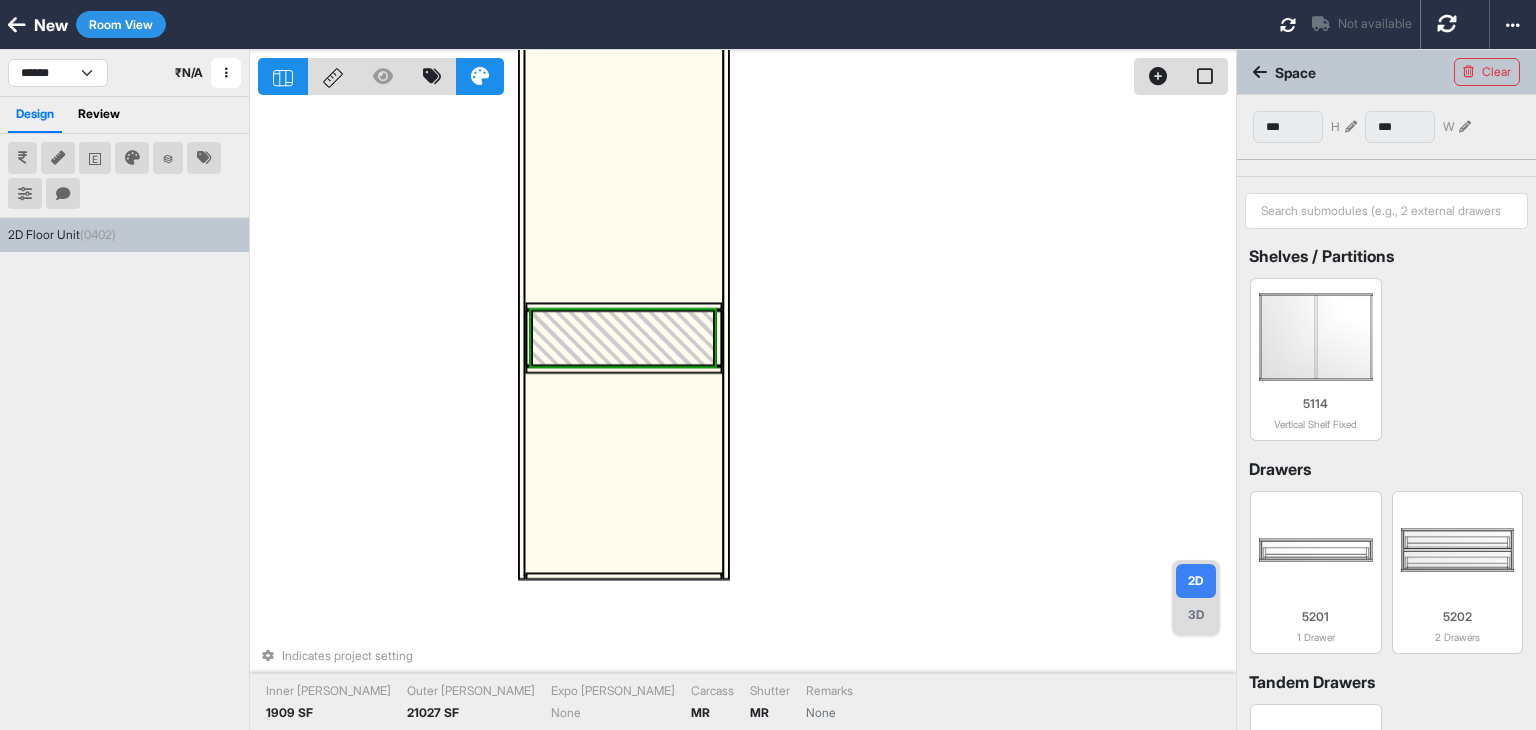 click at bounding box center (1260, 72) 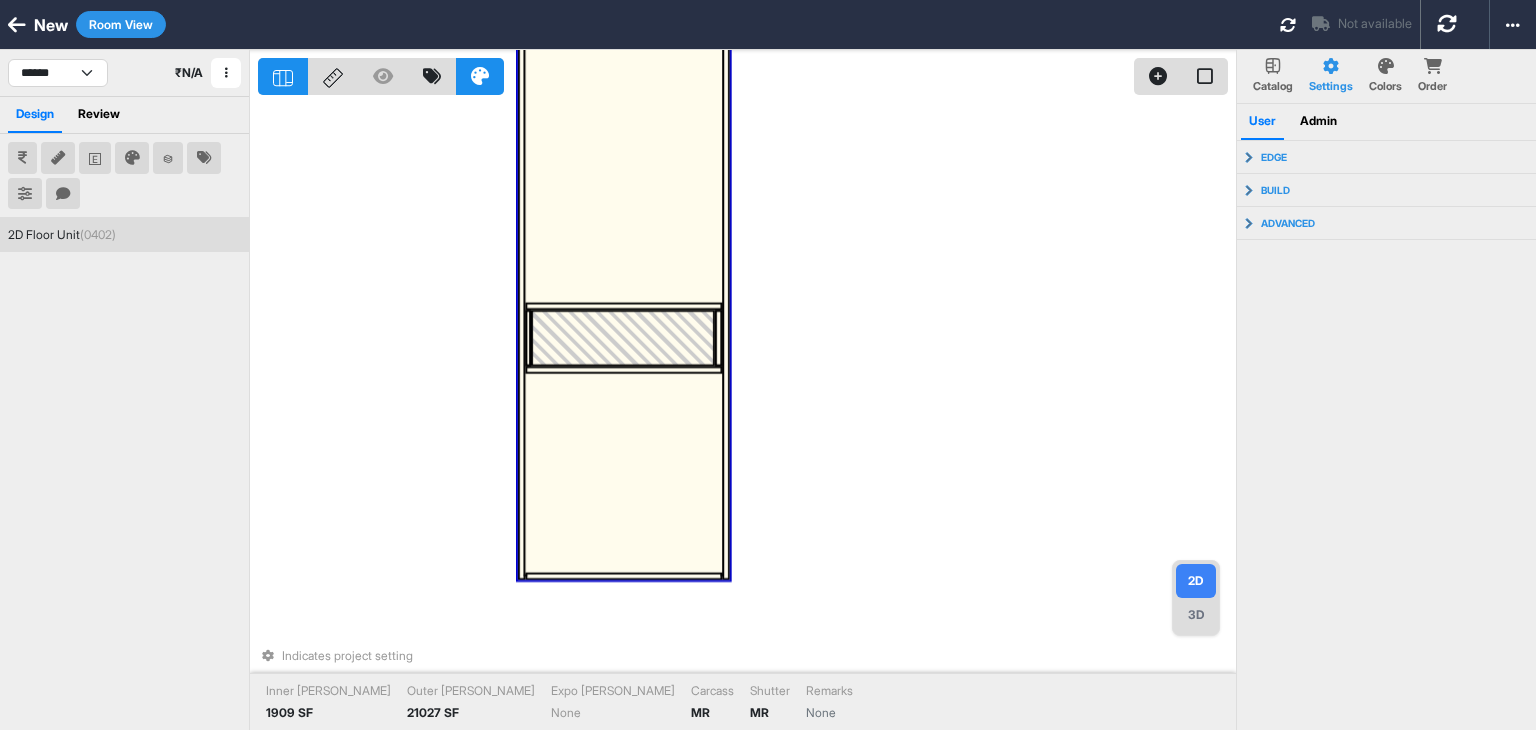click at bounding box center [624, 171] 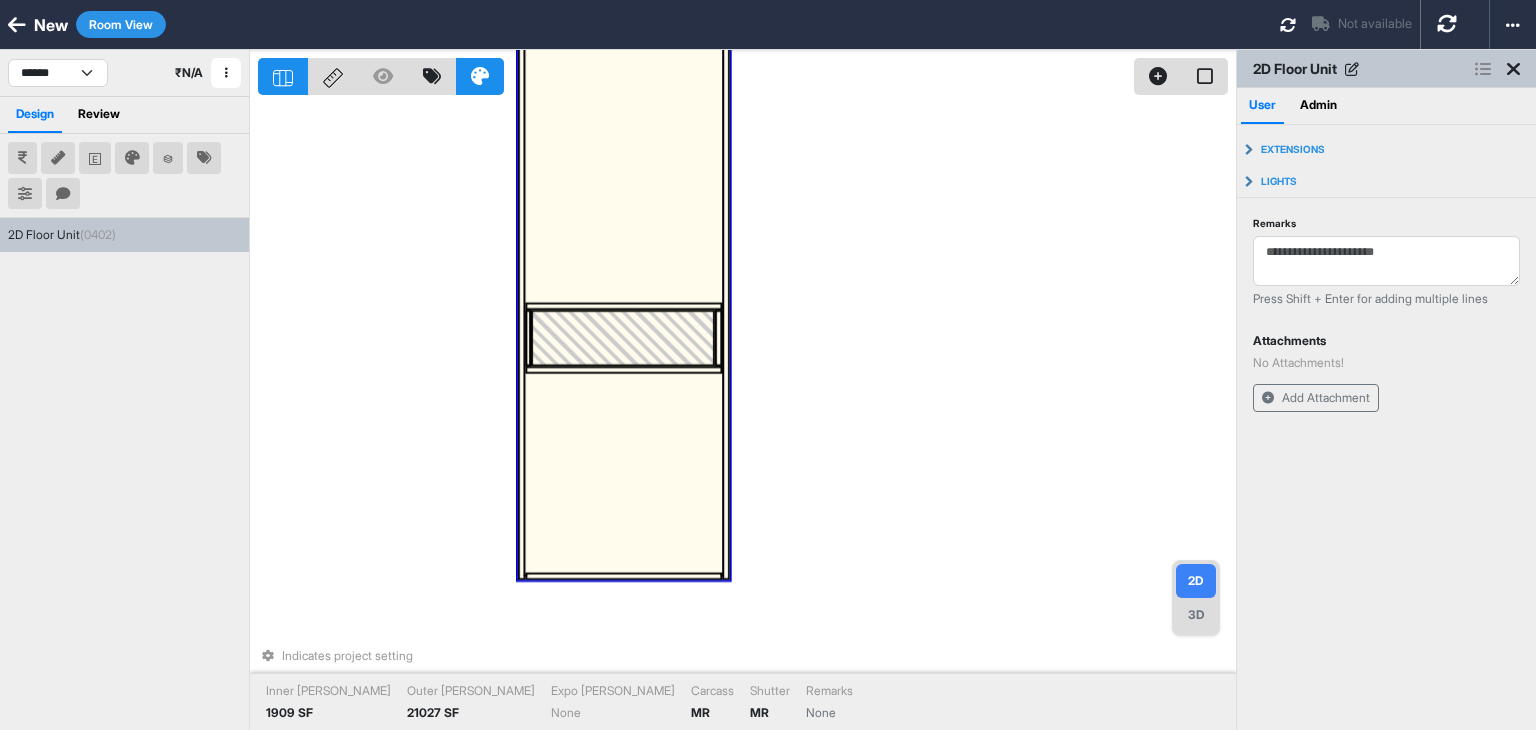 click at bounding box center (1483, 69) 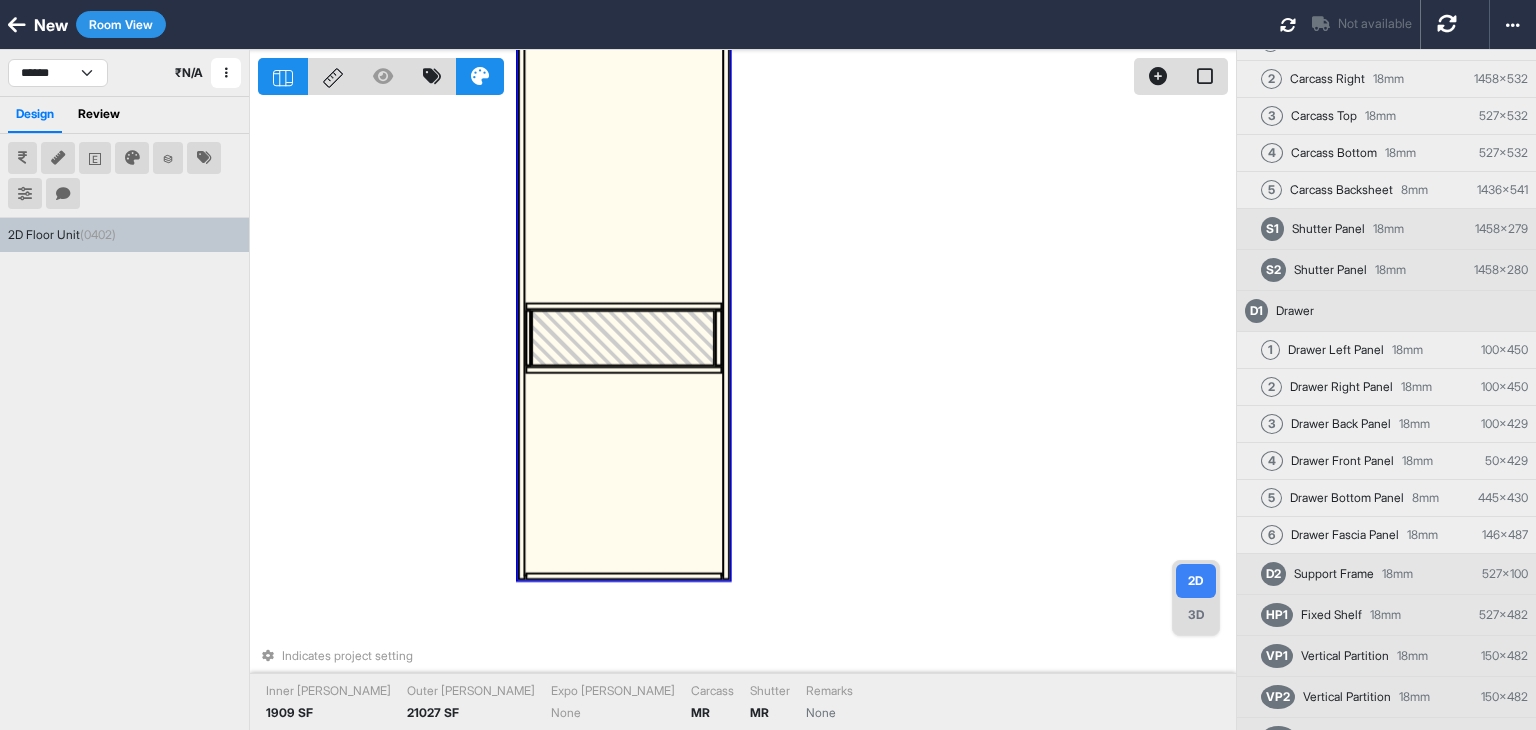 scroll, scrollTop: 131, scrollLeft: 0, axis: vertical 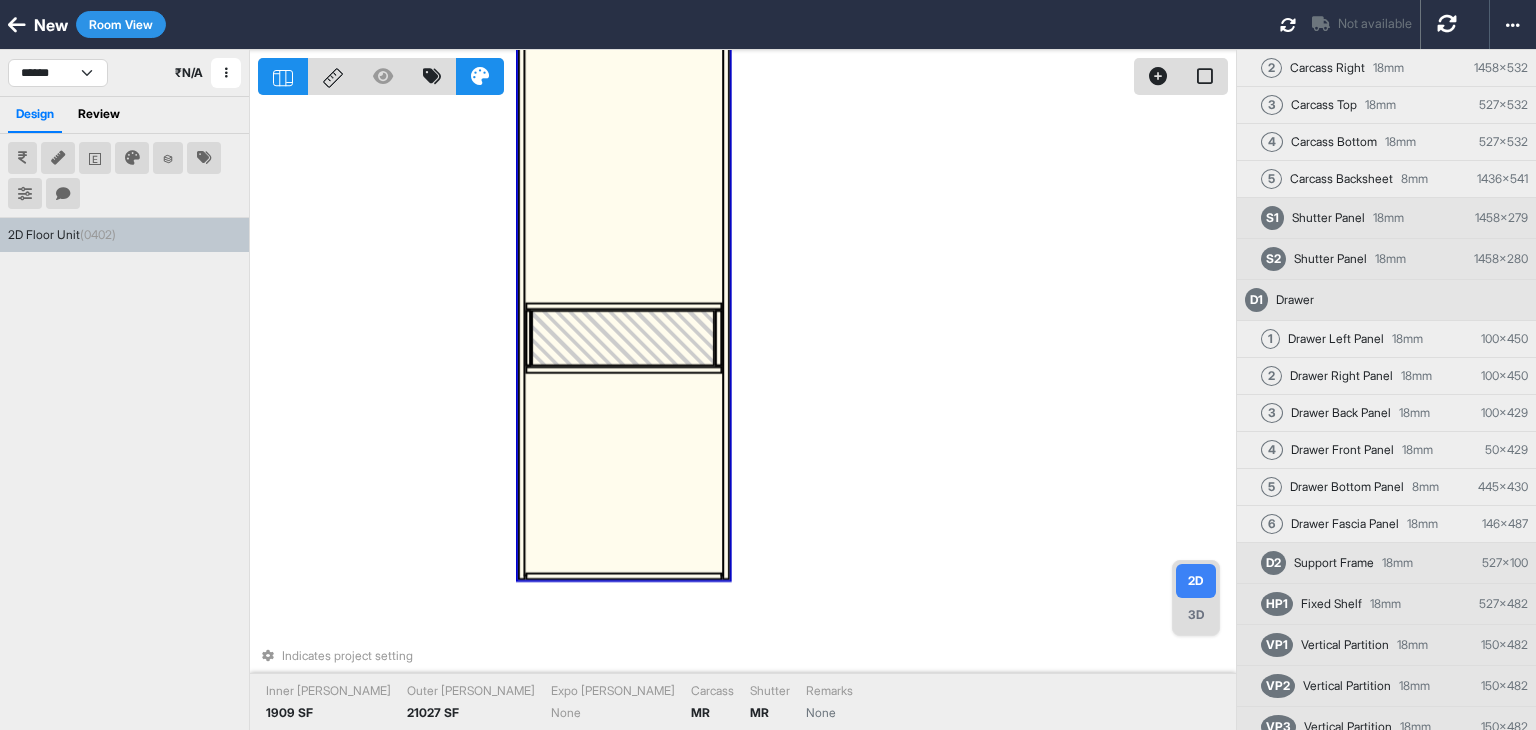 click at bounding box center [623, 338] 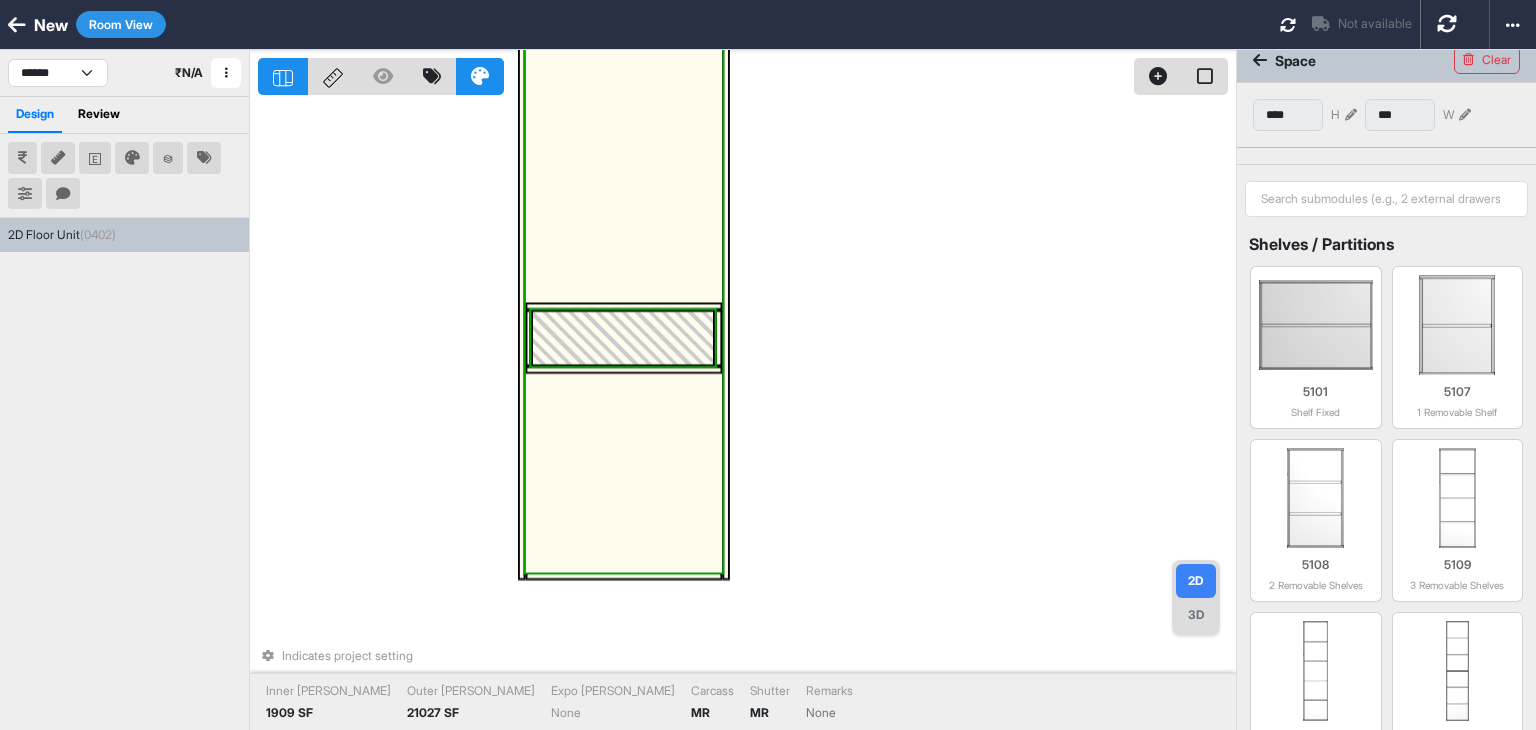 scroll, scrollTop: 0, scrollLeft: 0, axis: both 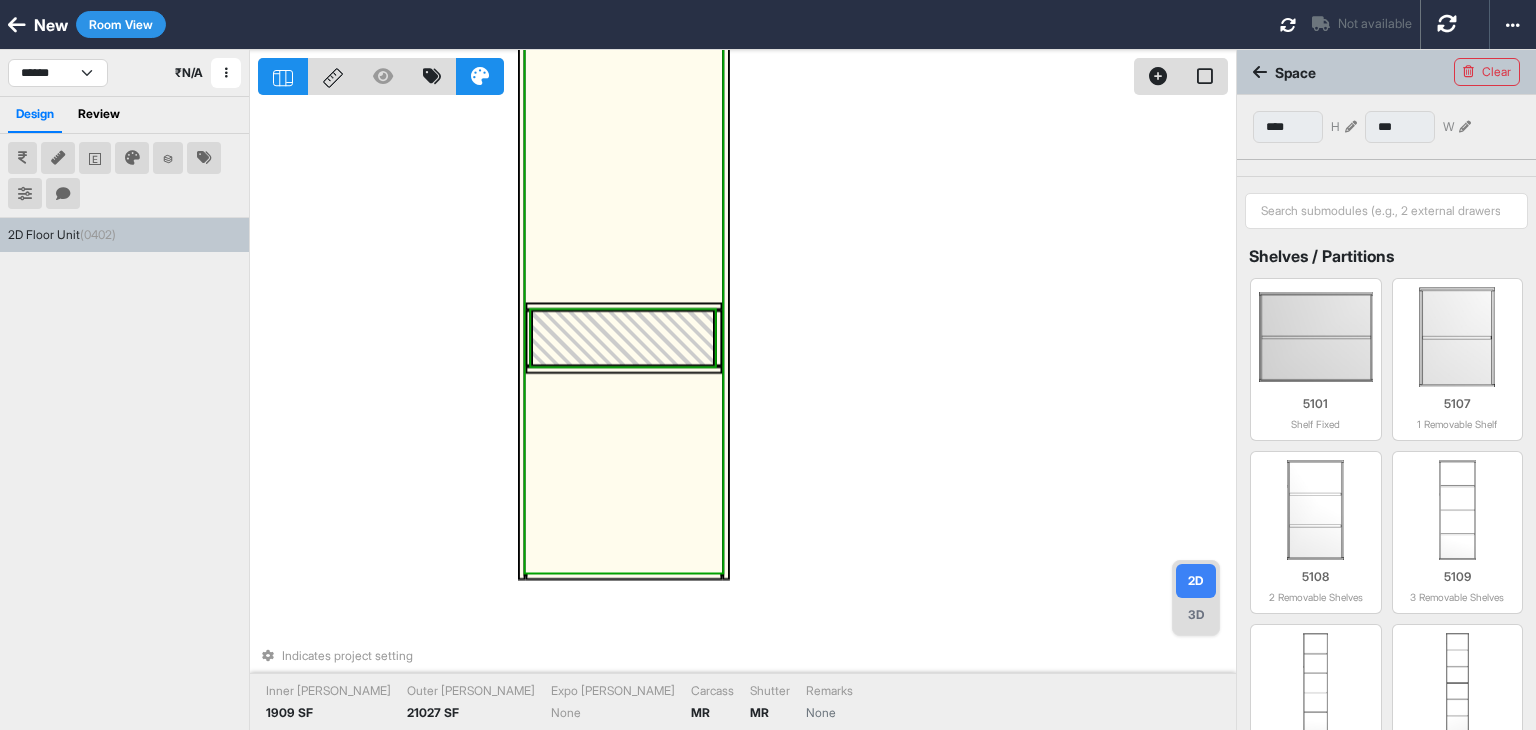 click at bounding box center (623, 338) 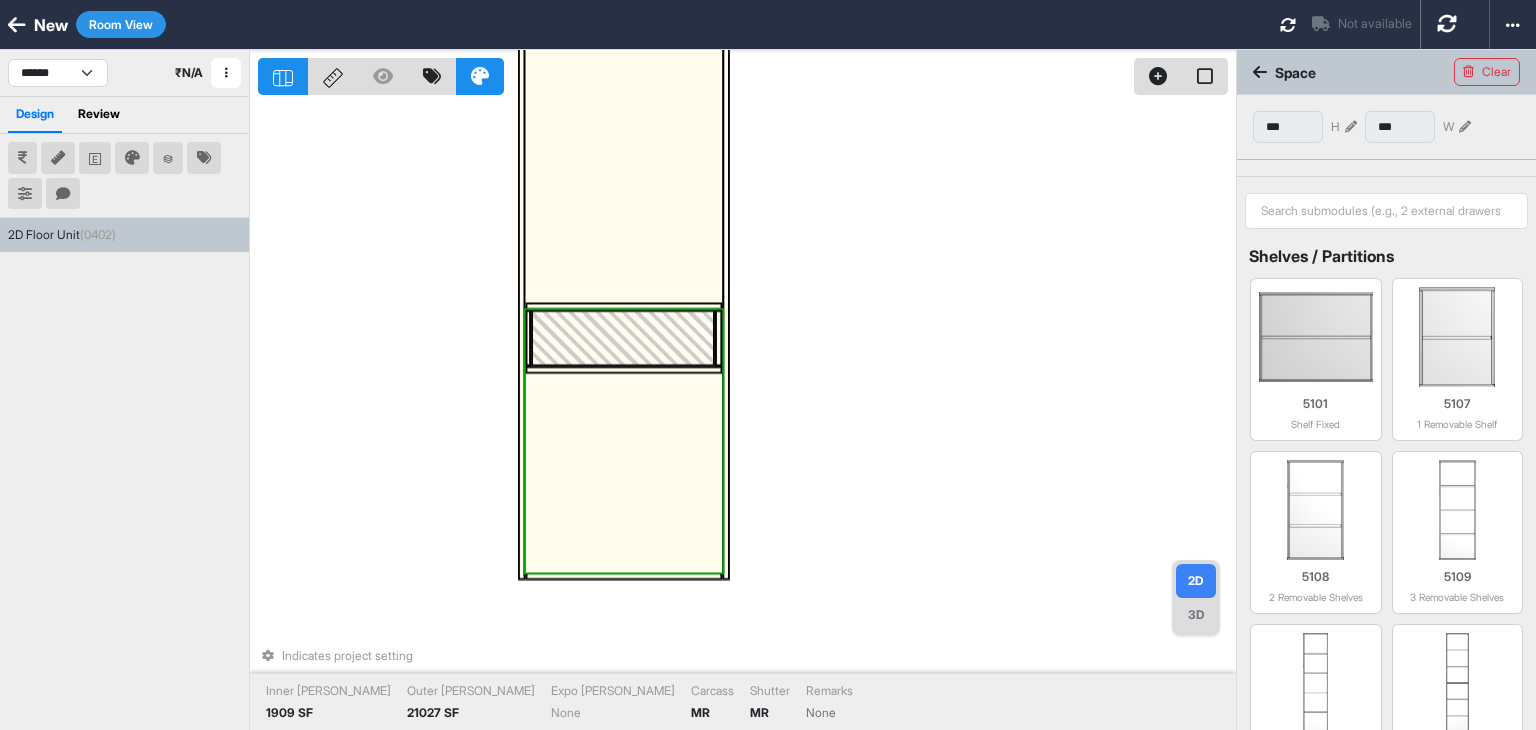 click at bounding box center [623, 338] 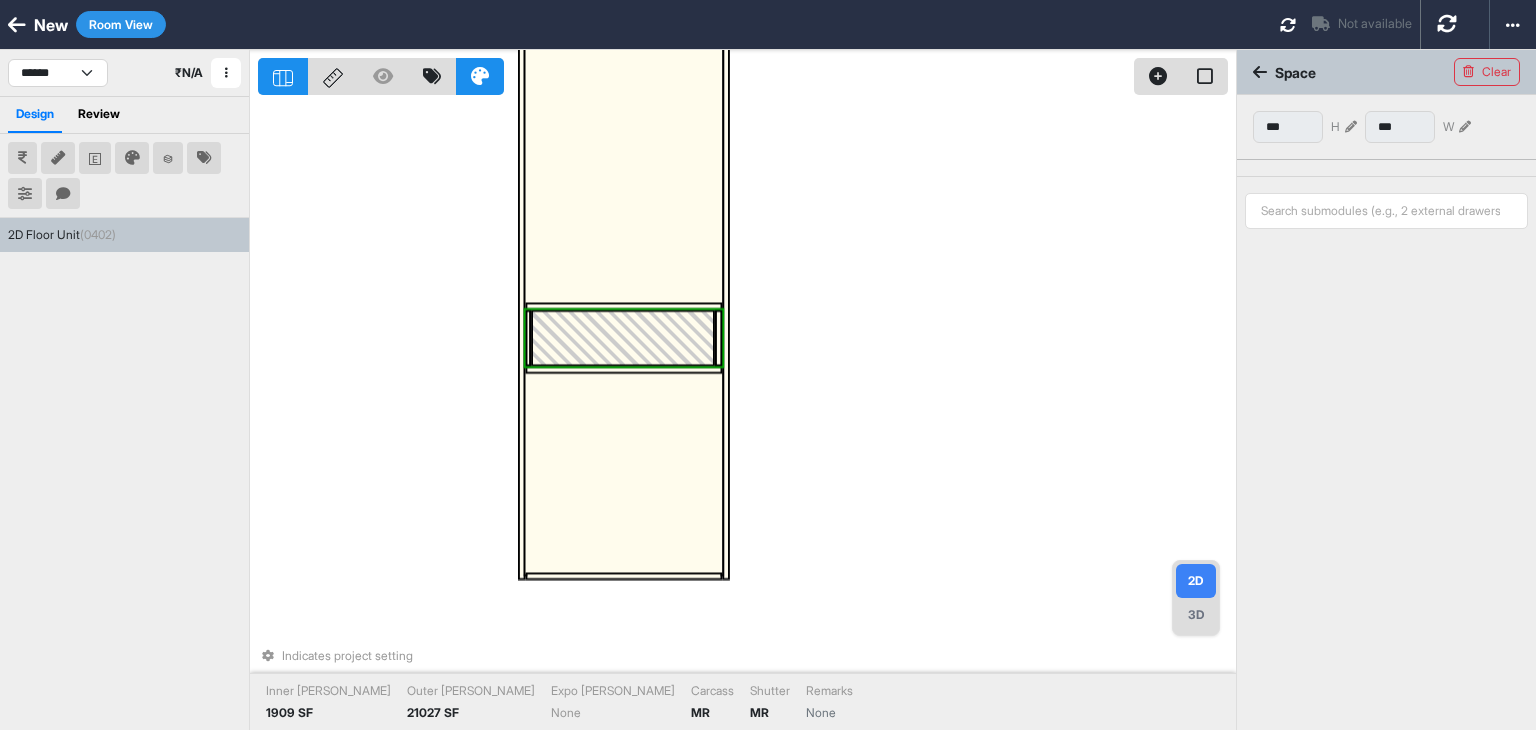 type on "***" 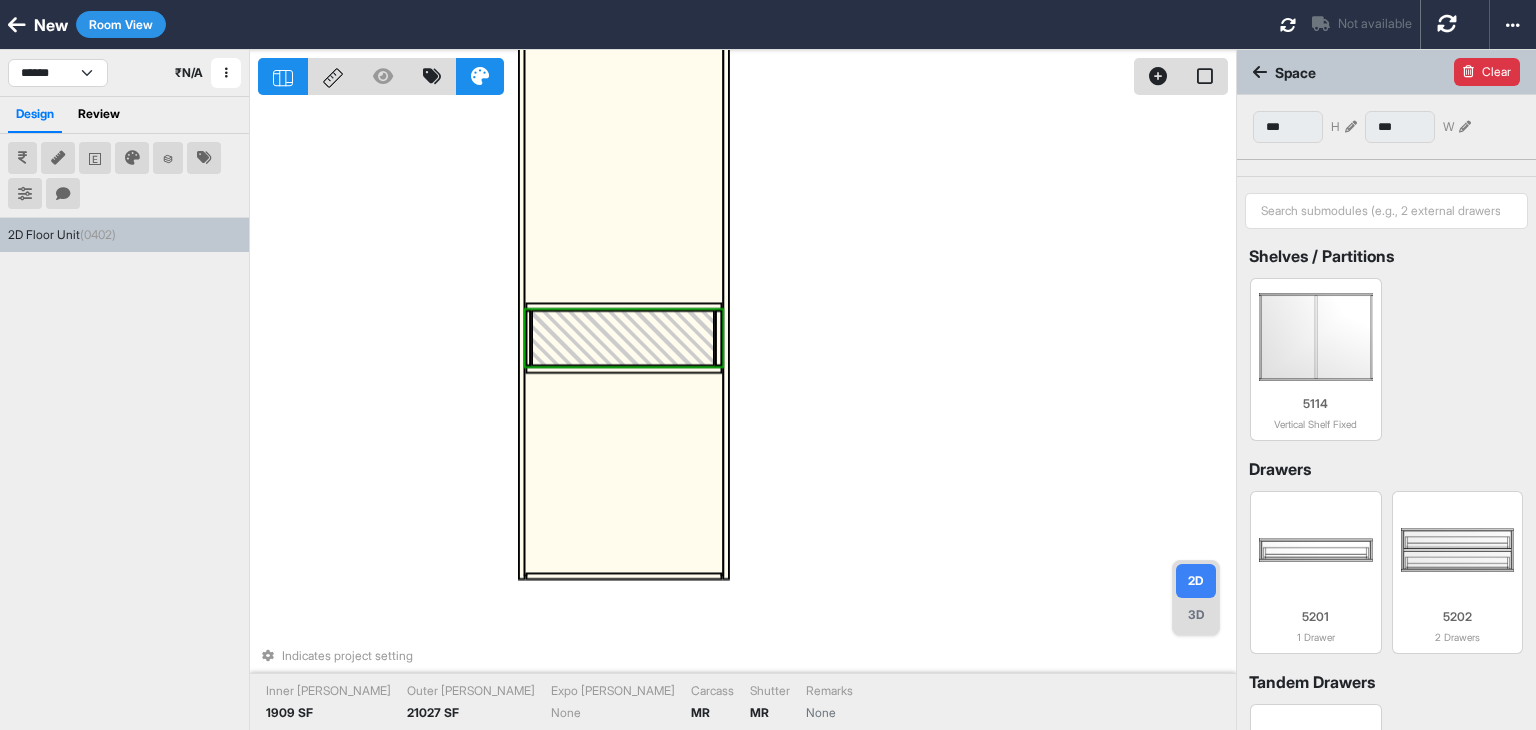 click on "Clear" at bounding box center (1487, 72) 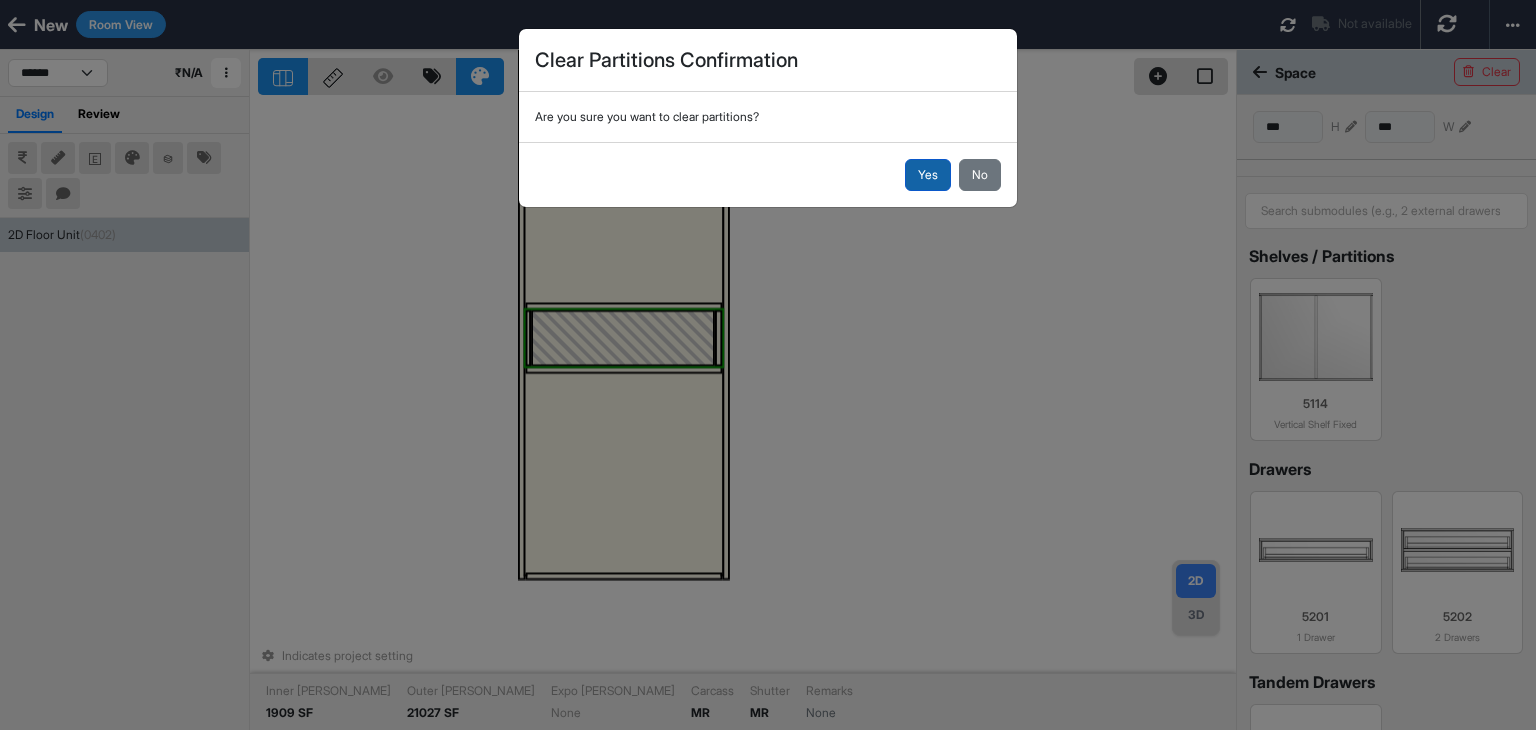 click on "Yes" at bounding box center [928, 175] 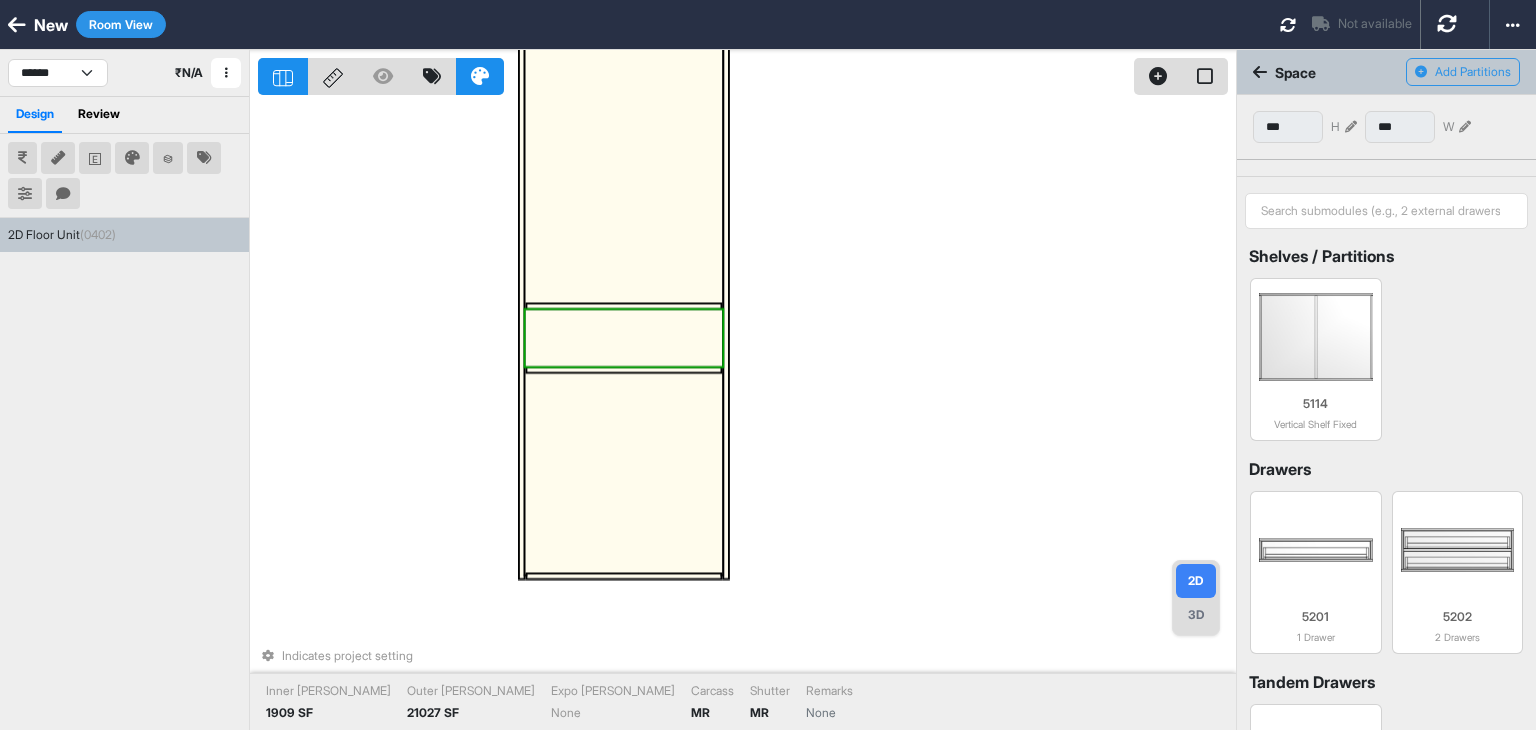 click at bounding box center [624, 338] 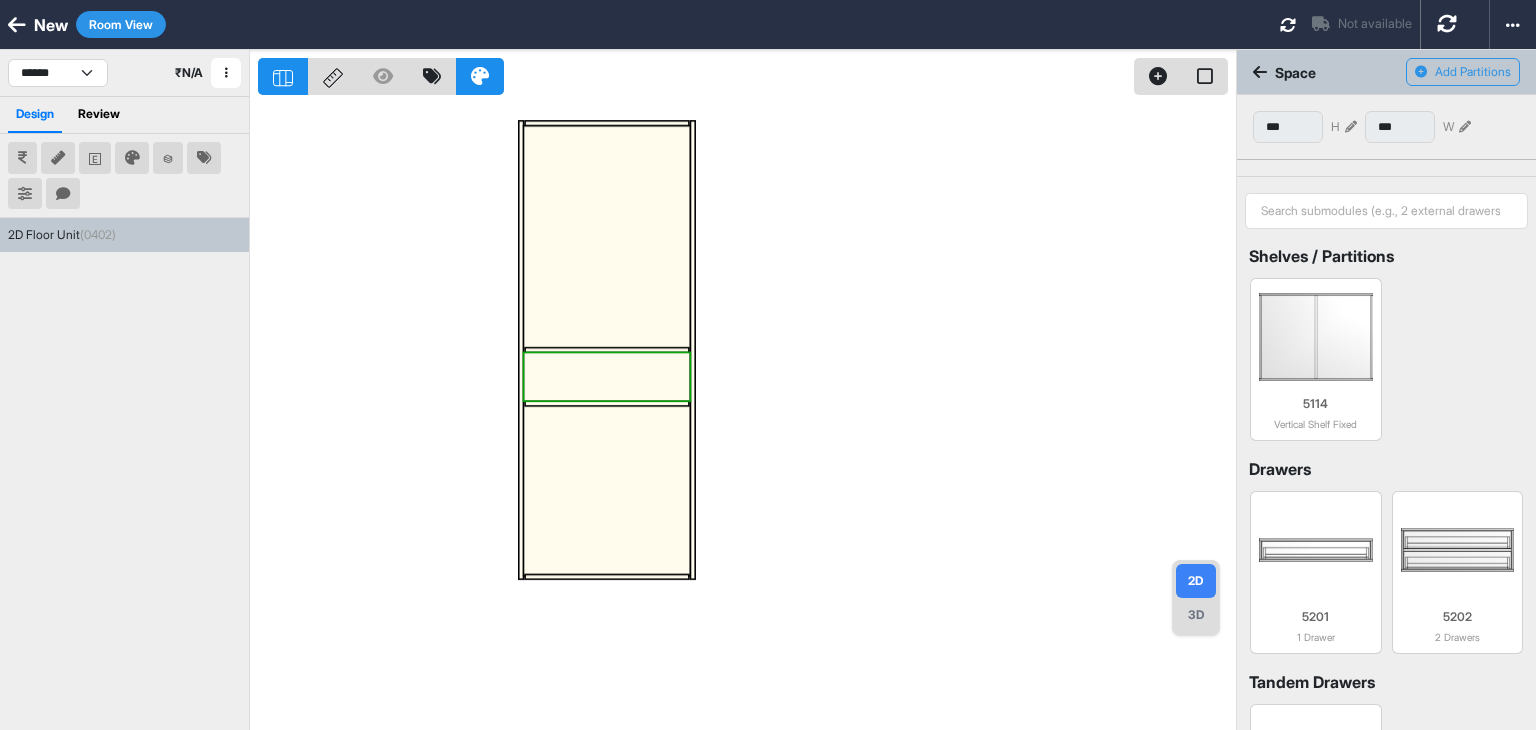 click at bounding box center [747, 415] 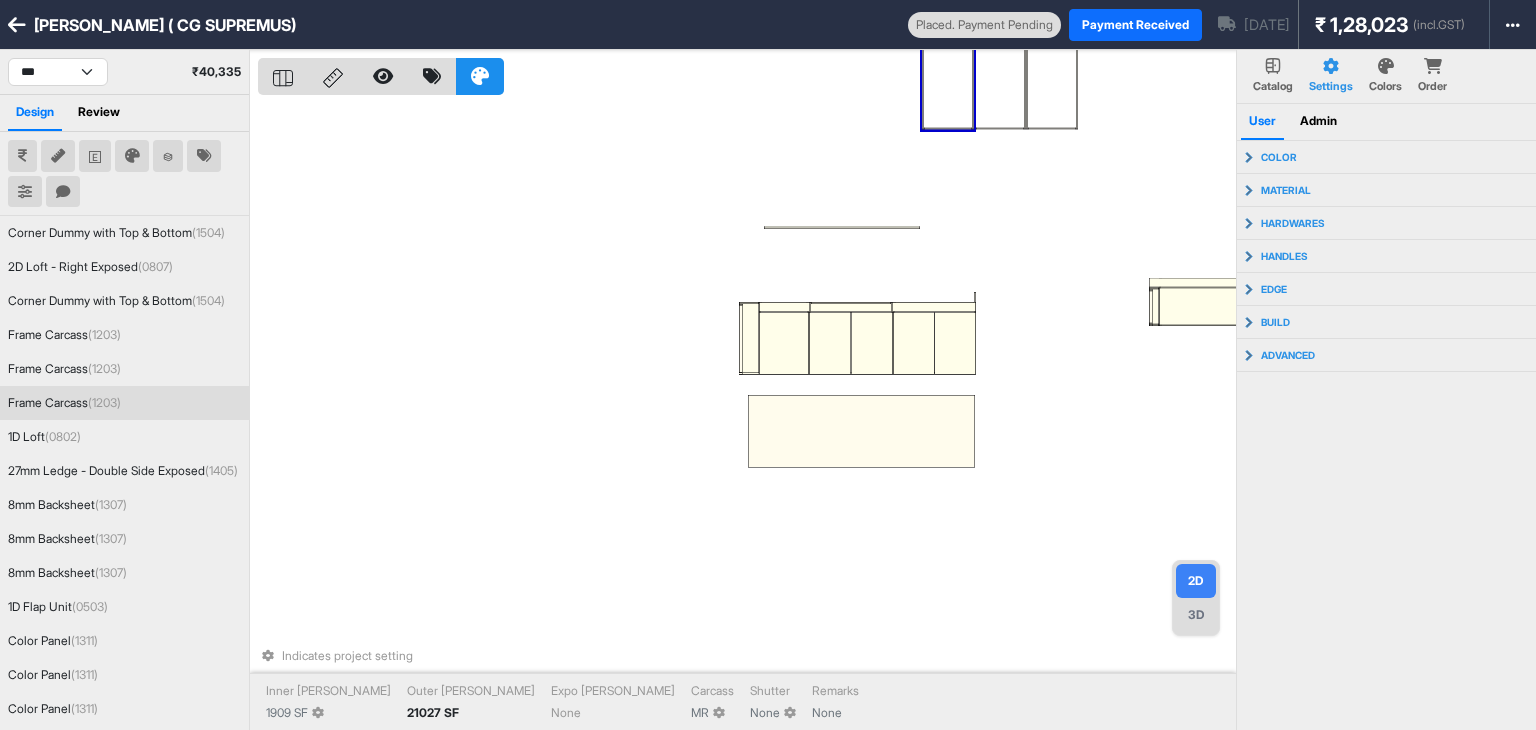 scroll, scrollTop: 0, scrollLeft: 0, axis: both 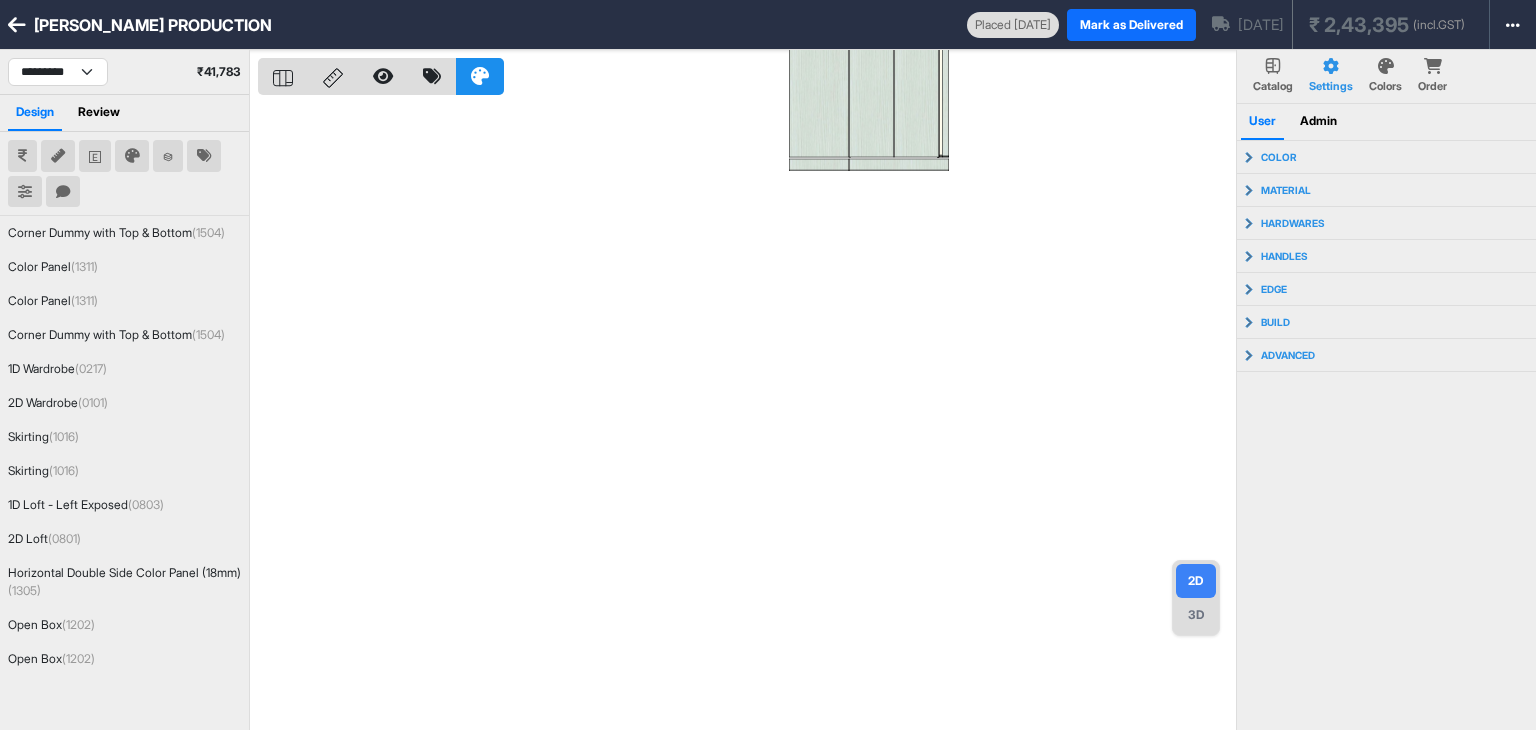 click on "Review" at bounding box center [99, 113] 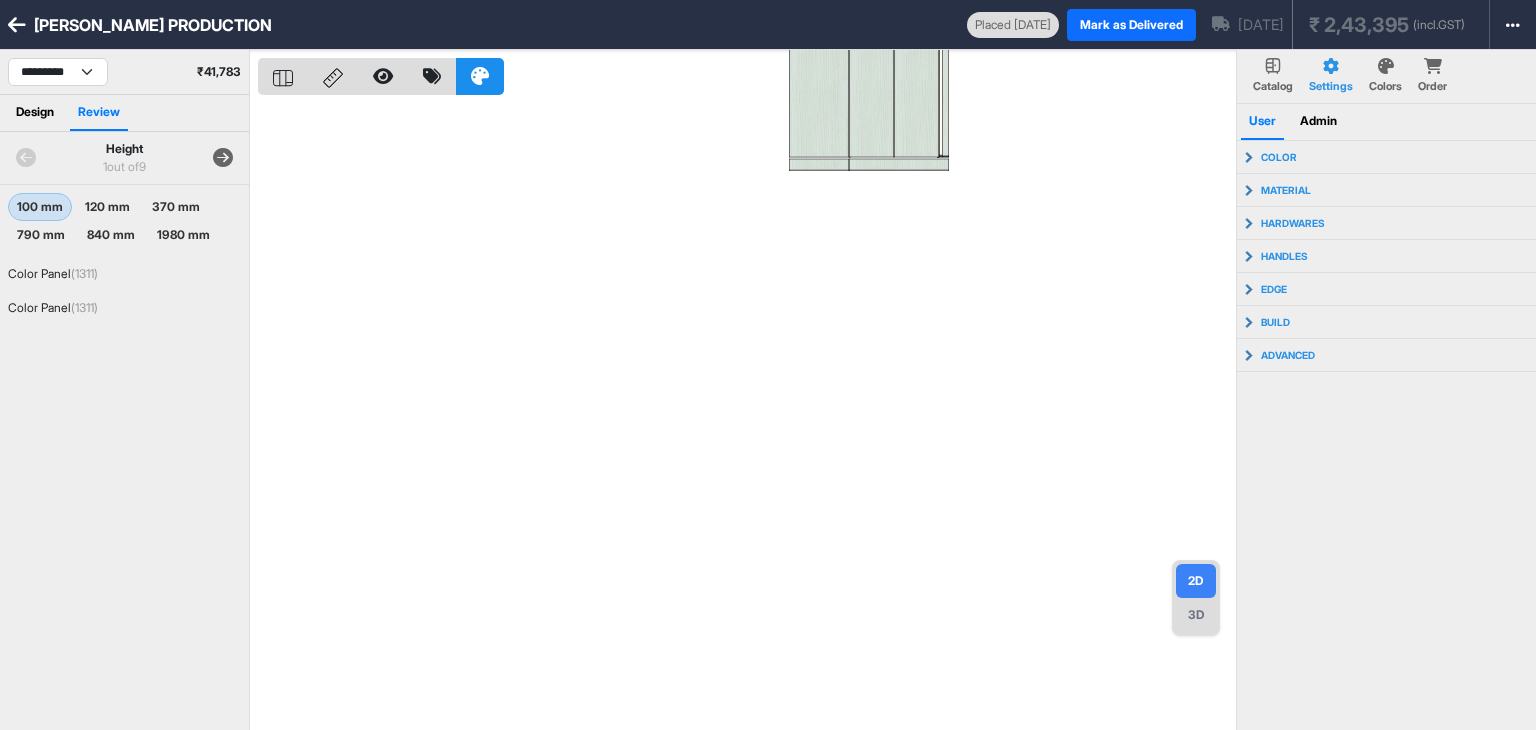 click at bounding box center (223, 158) 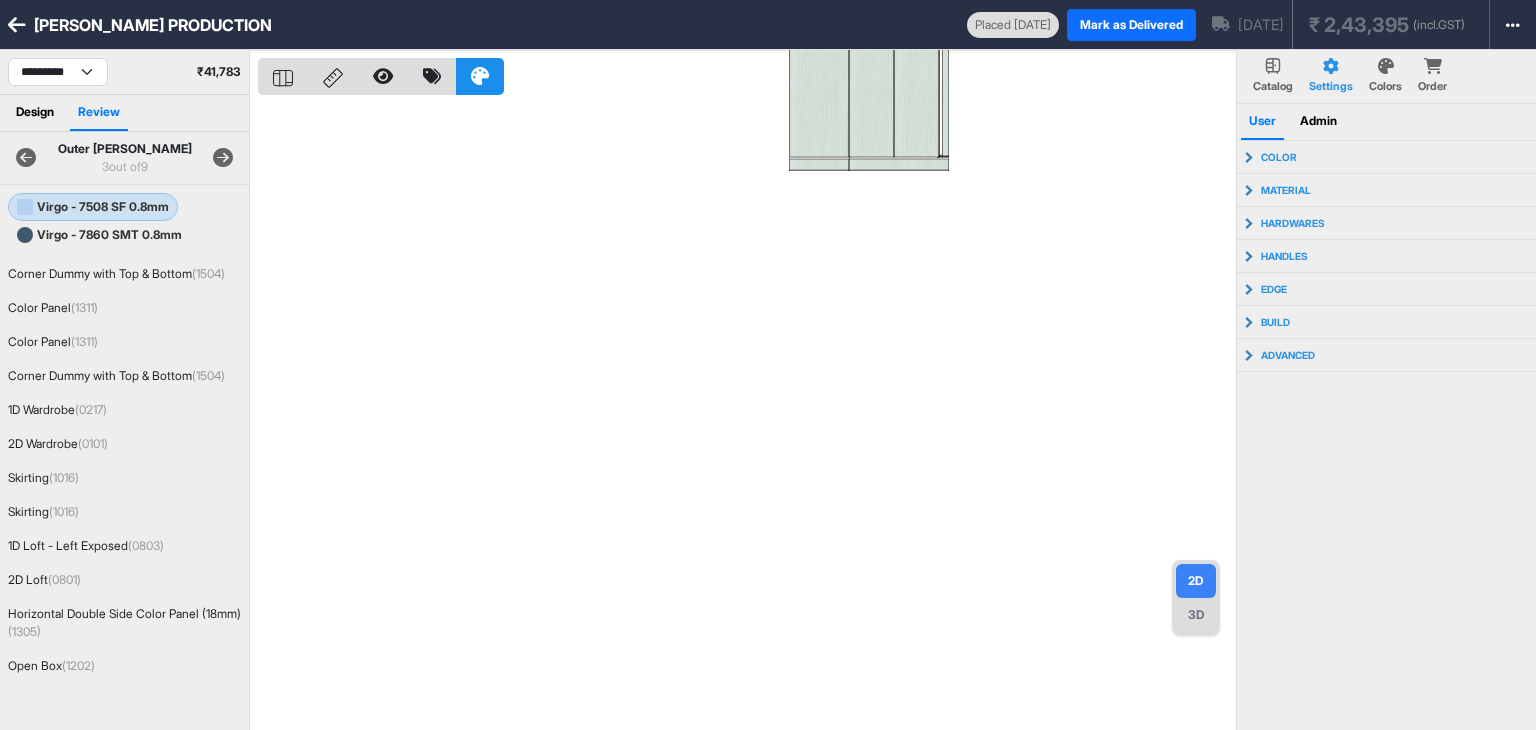 click at bounding box center [223, 158] 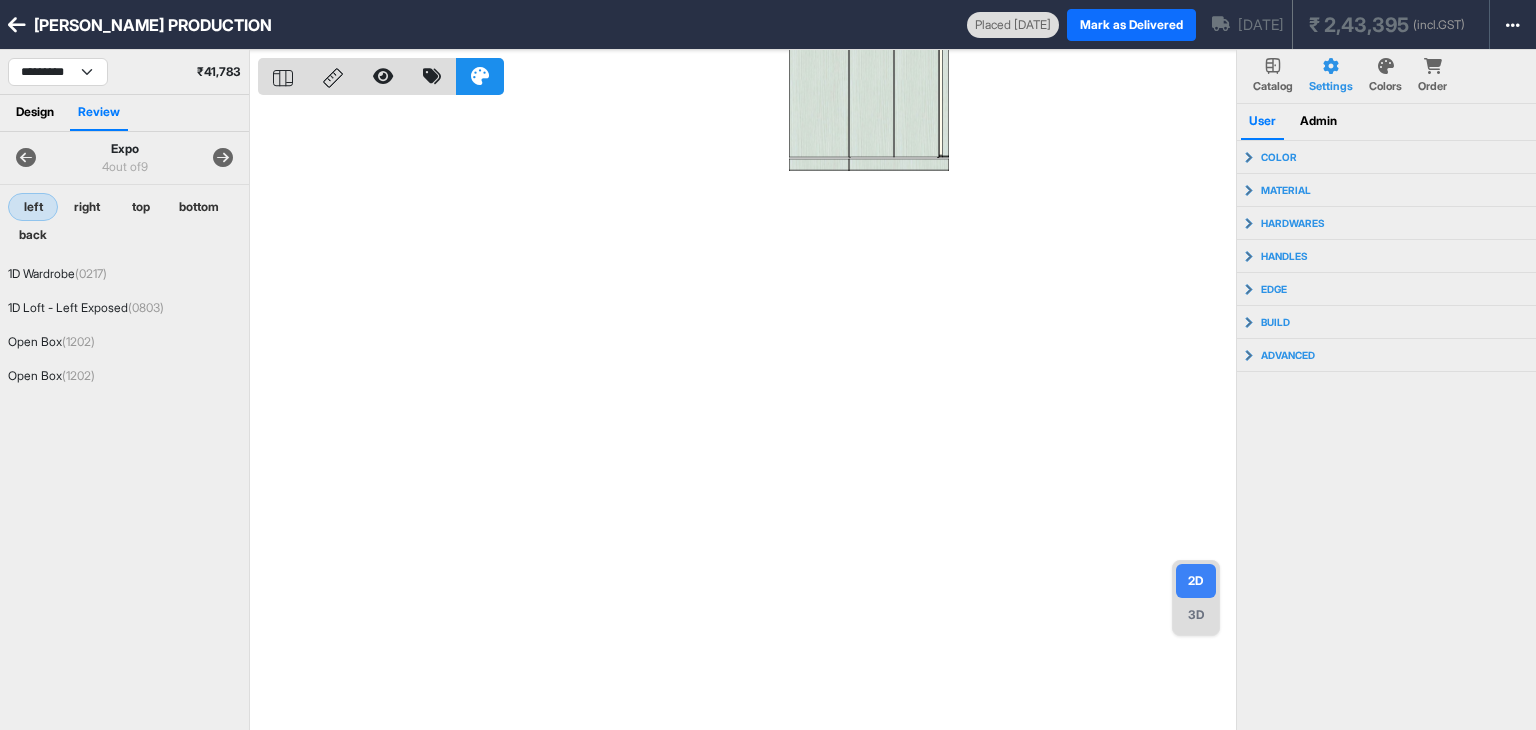 click at bounding box center (223, 158) 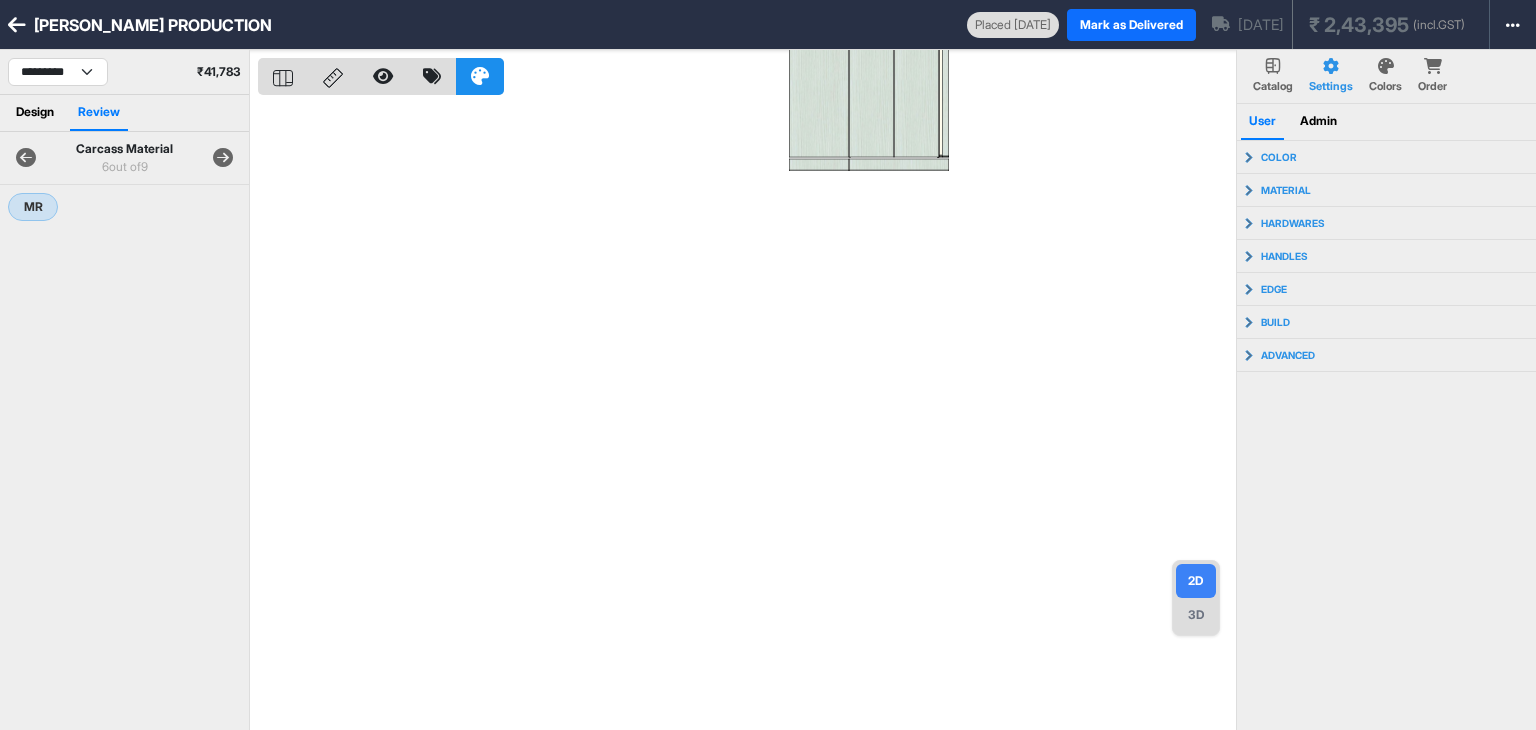 click at bounding box center [223, 158] 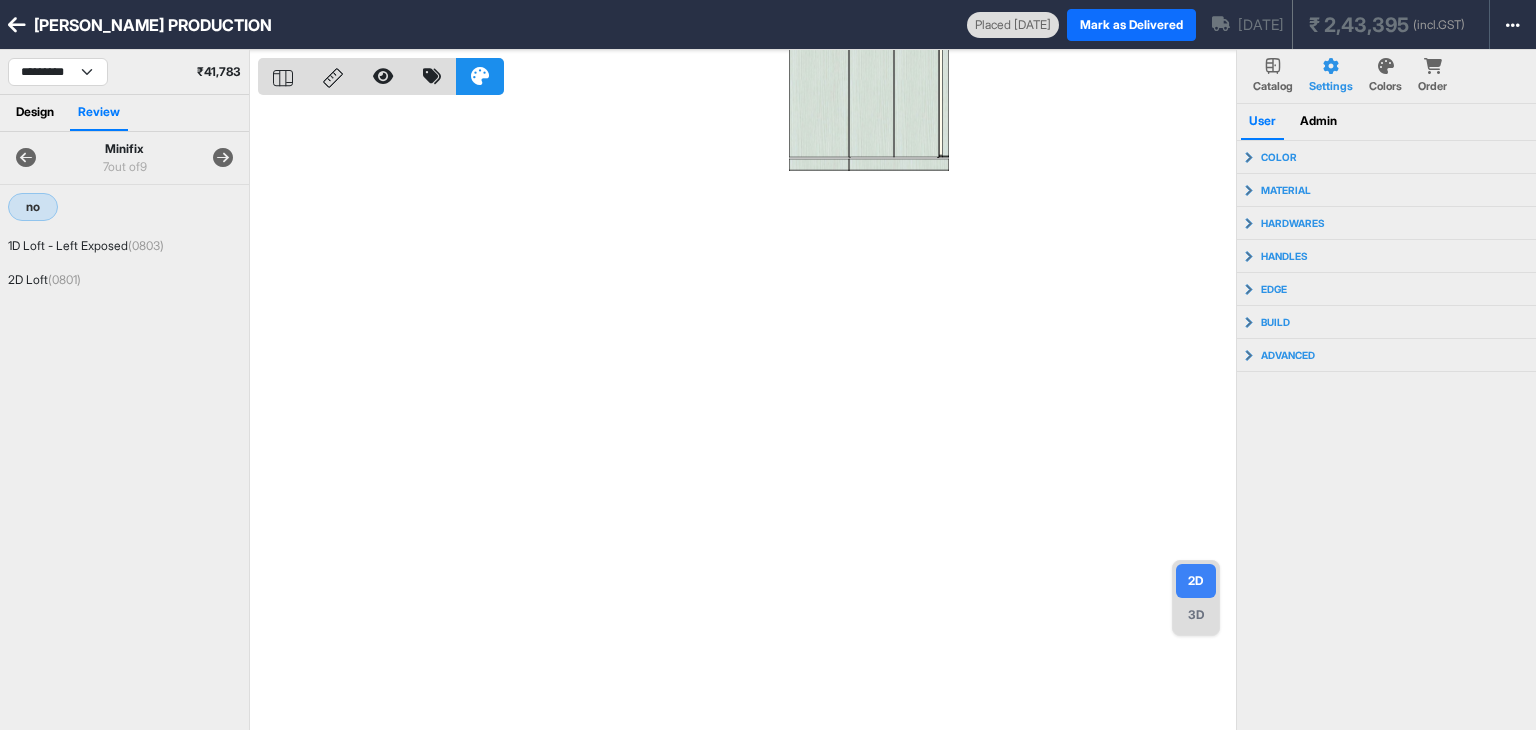 click at bounding box center [223, 158] 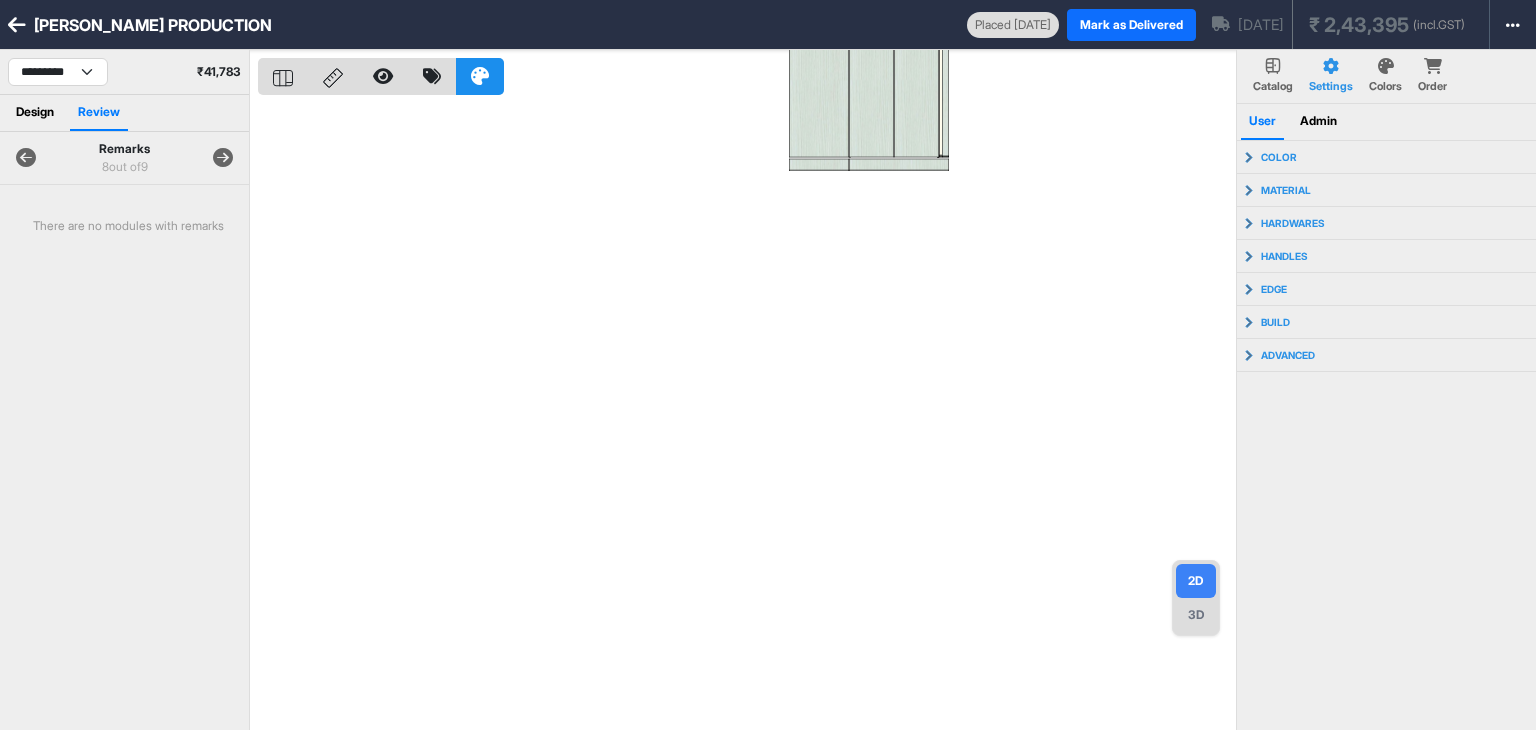 click at bounding box center [223, 158] 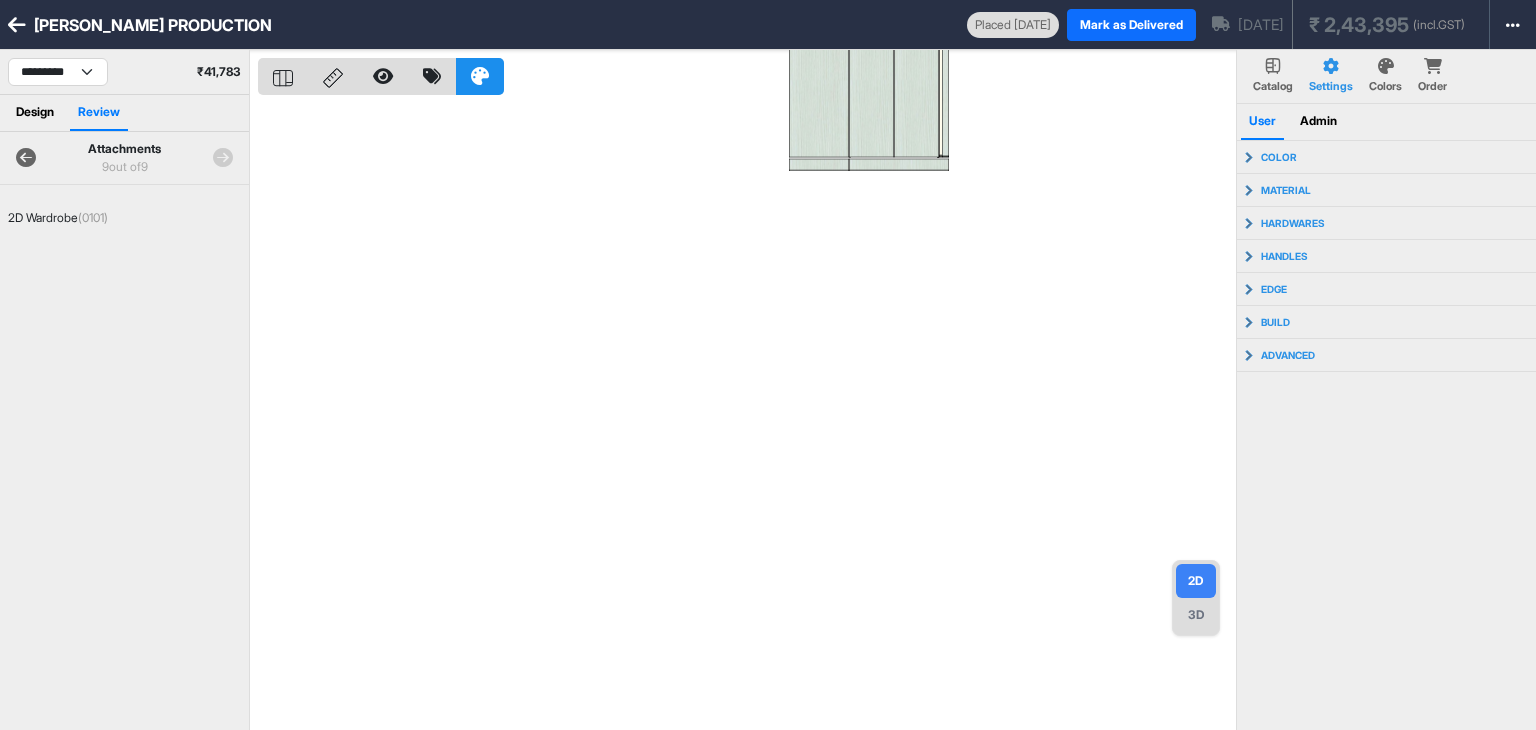 click at bounding box center [223, 158] 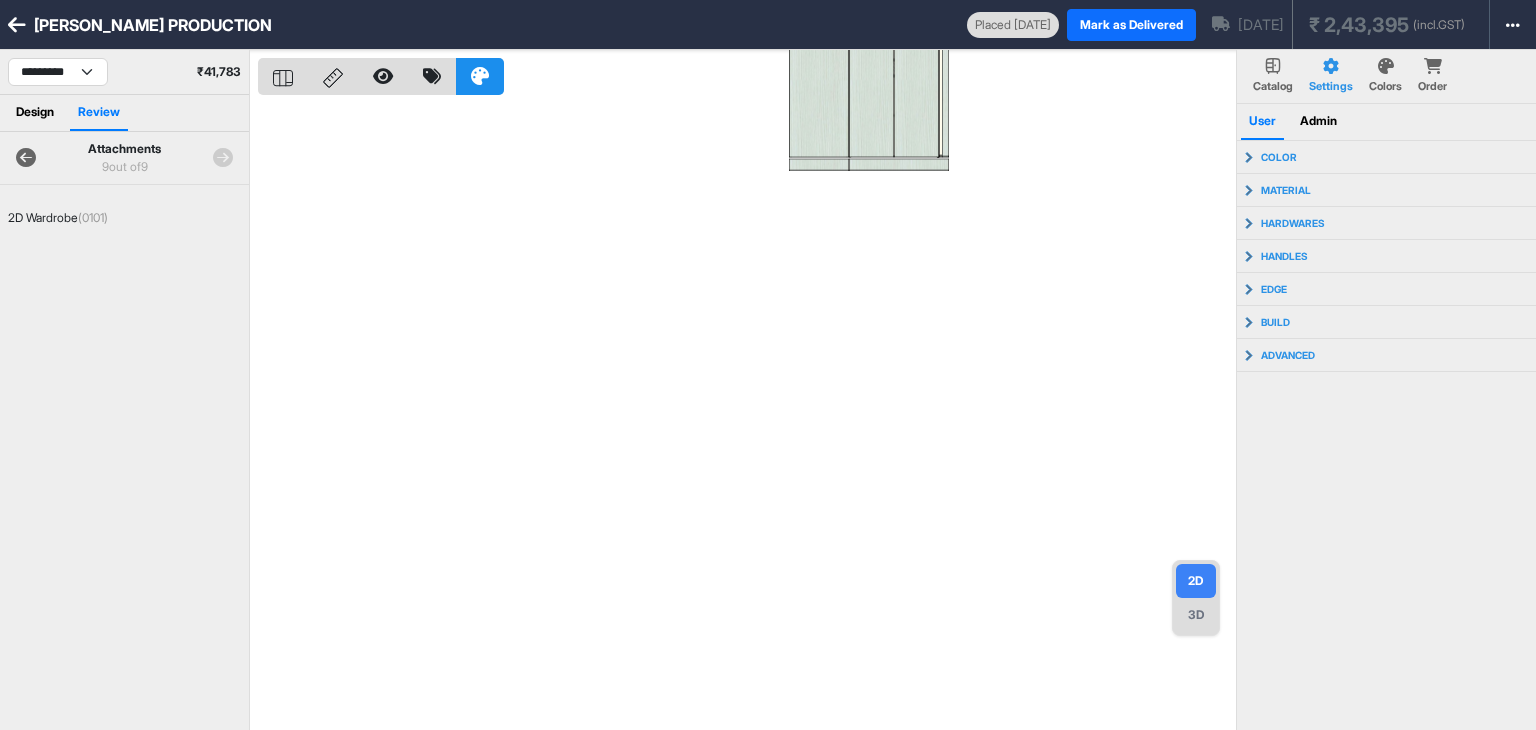 click at bounding box center [26, 158] 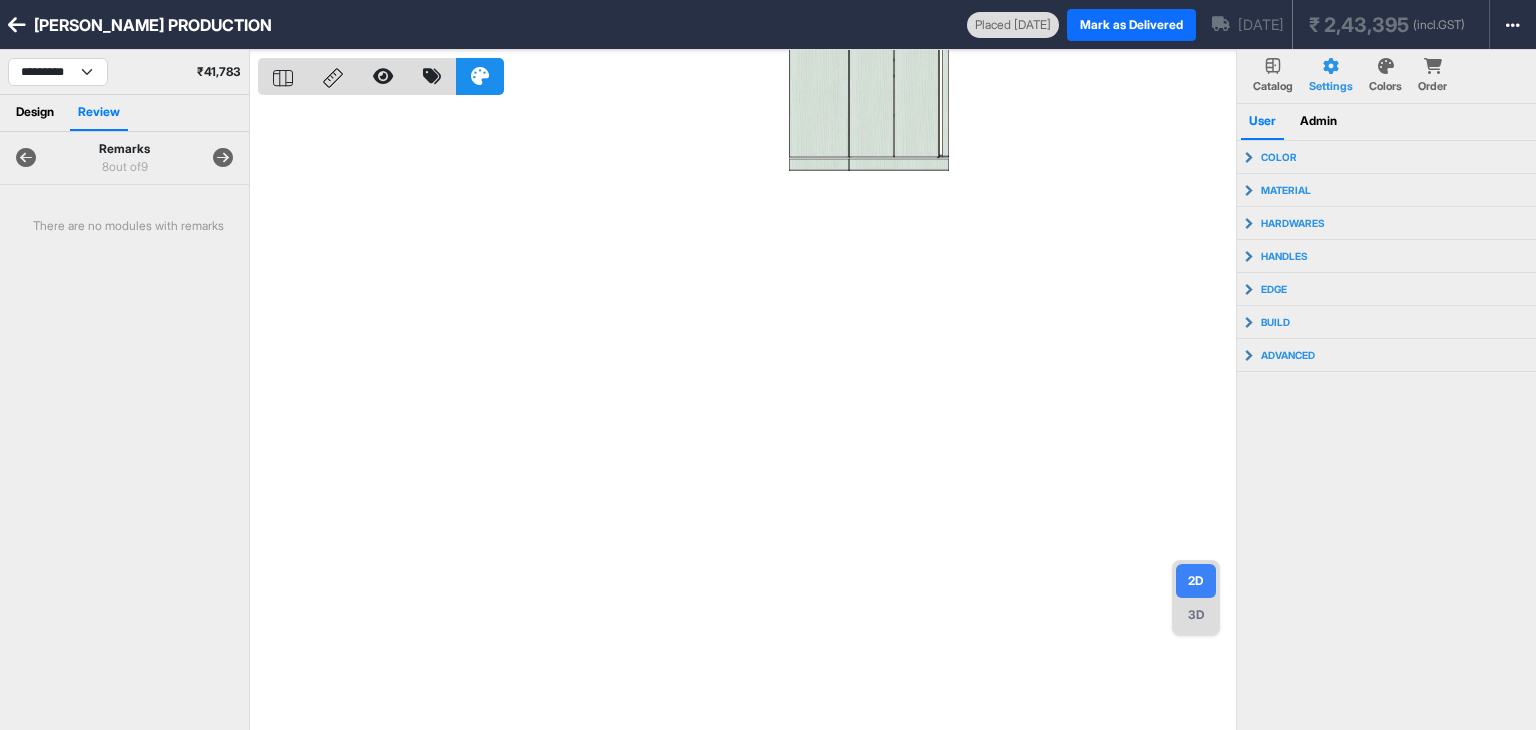 click at bounding box center (223, 158) 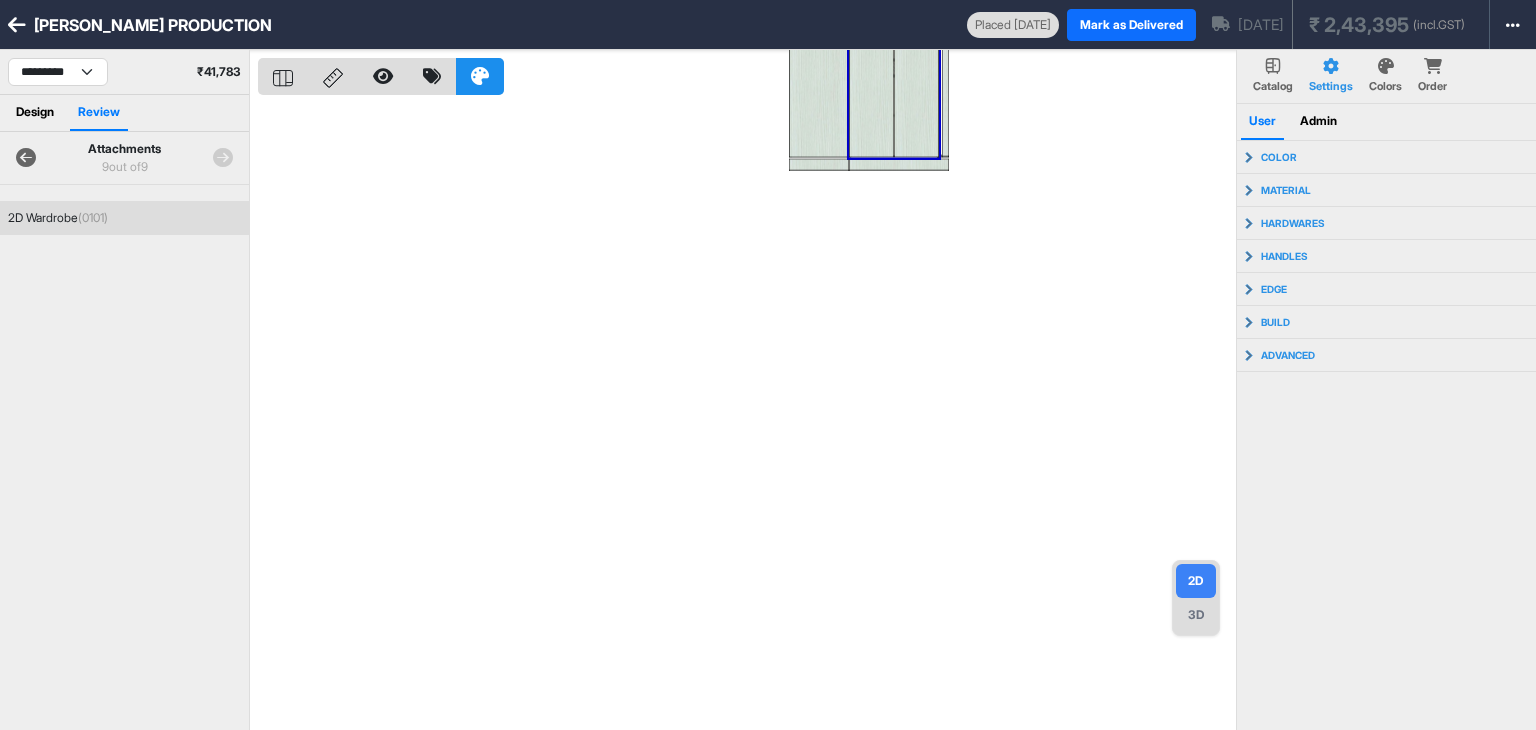 click on "2D Wardrobe  (0101)" at bounding box center (124, 218) 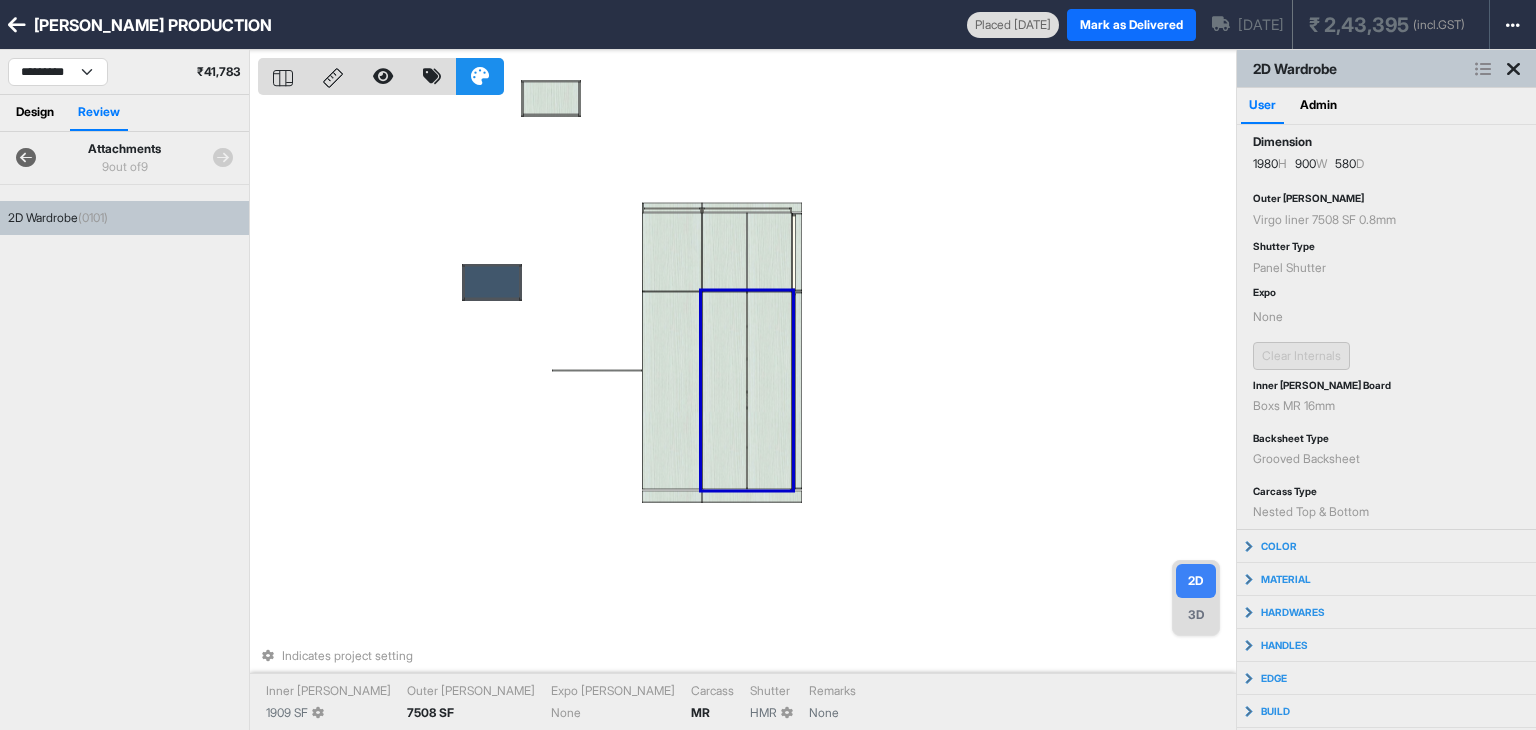 click on "Indicates project setting Inner Lam 1909 SF Outer Lam 7508 SF Expo Lam None Carcass MR Shutter HMR Remarks None" at bounding box center [747, 415] 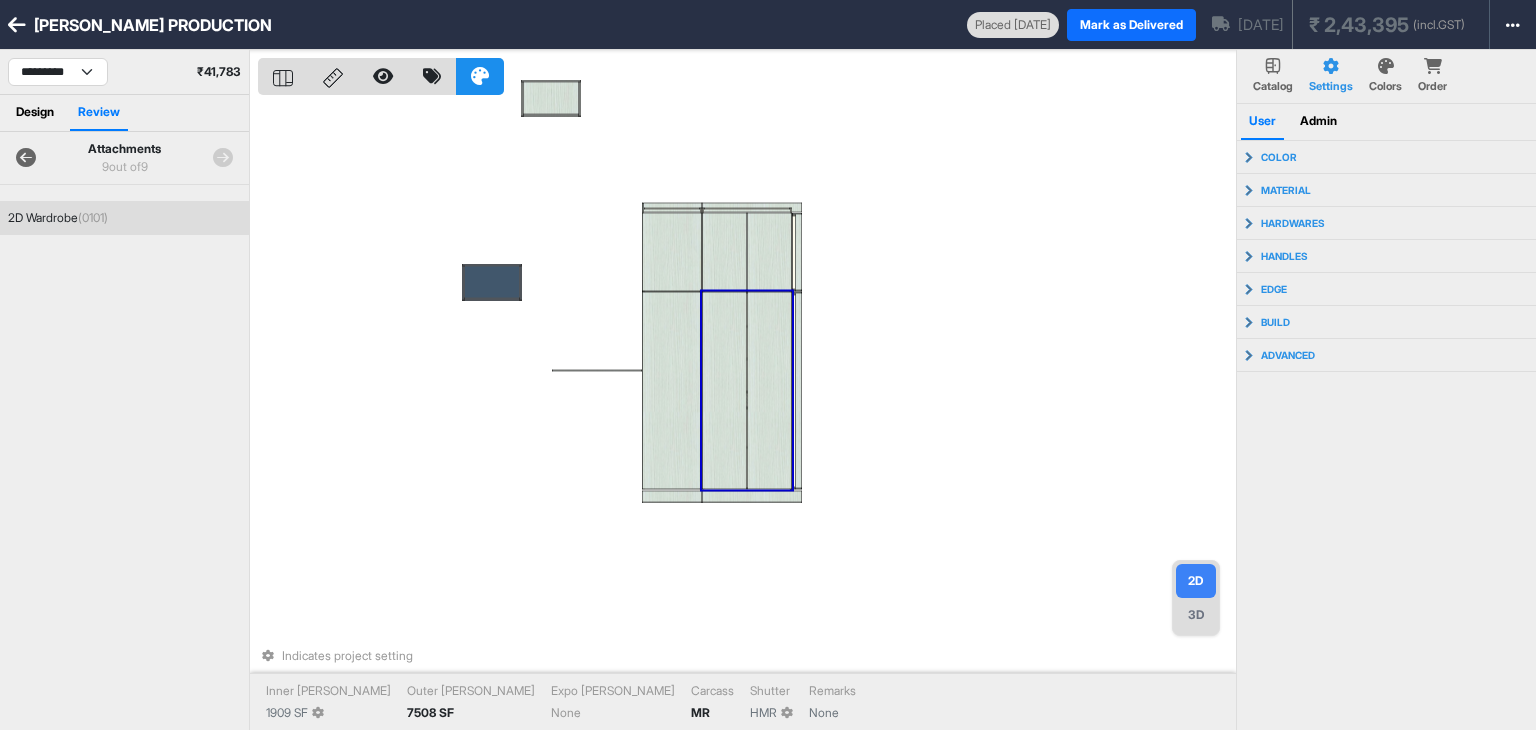 click at bounding box center [769, 390] 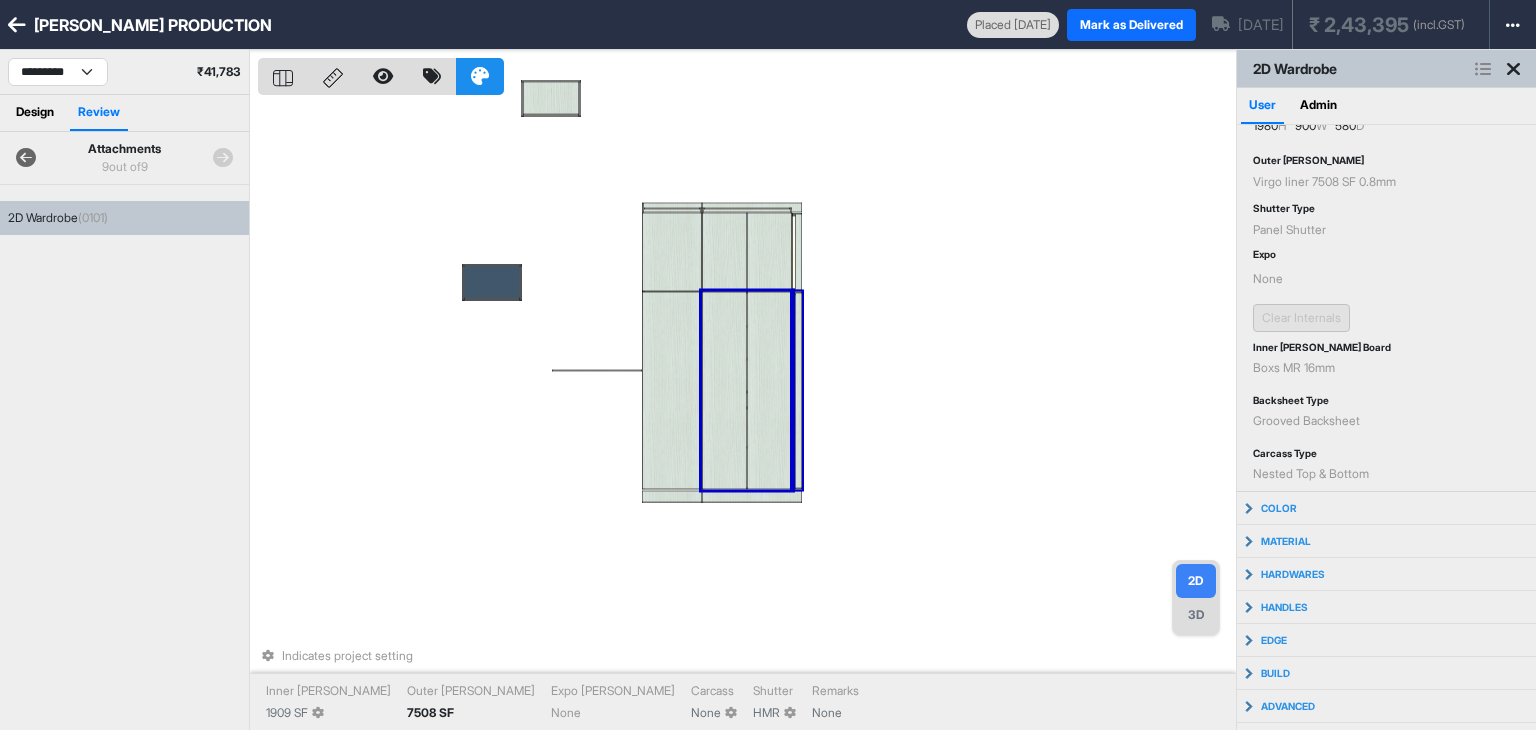 scroll, scrollTop: 109, scrollLeft: 0, axis: vertical 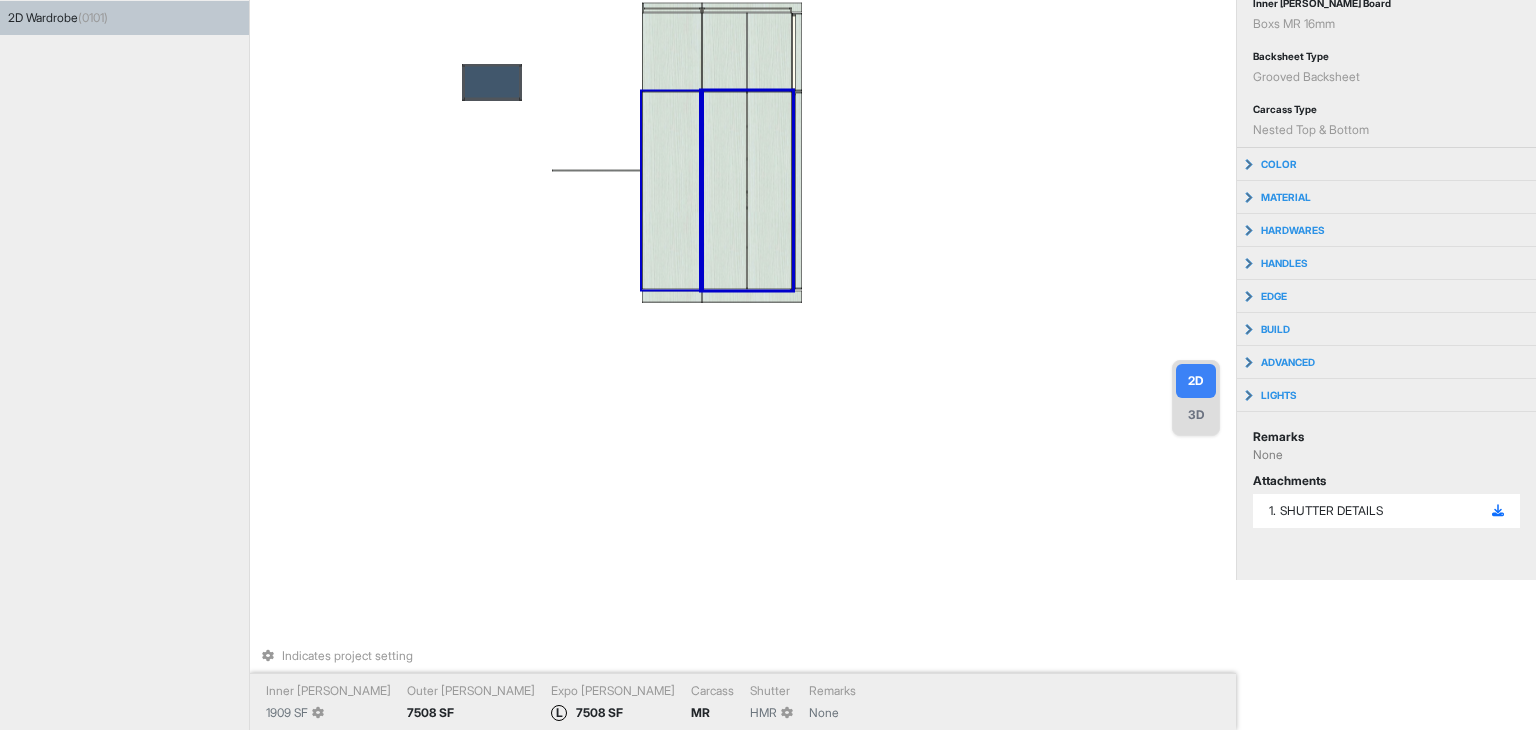 click at bounding box center [672, 190] 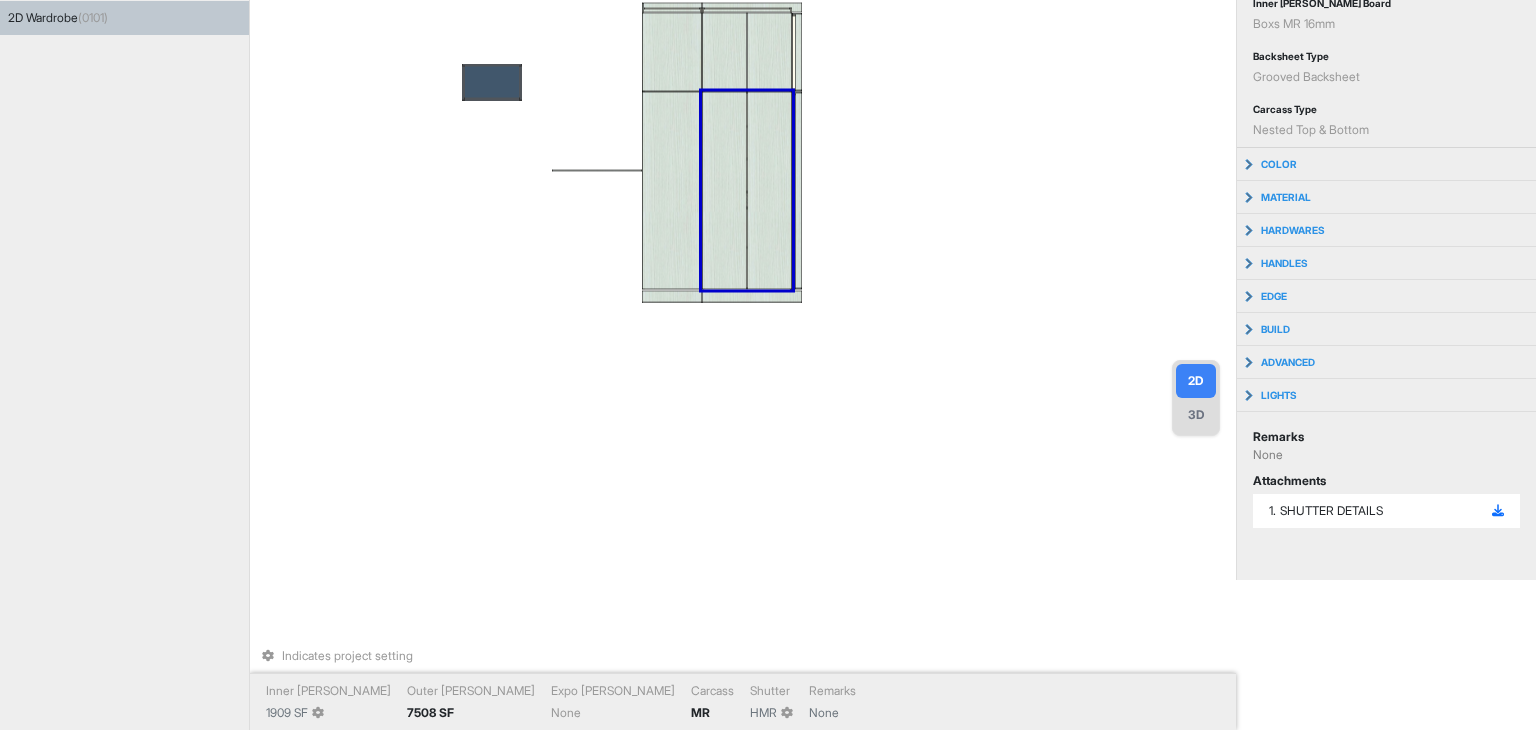 scroll, scrollTop: 0, scrollLeft: 0, axis: both 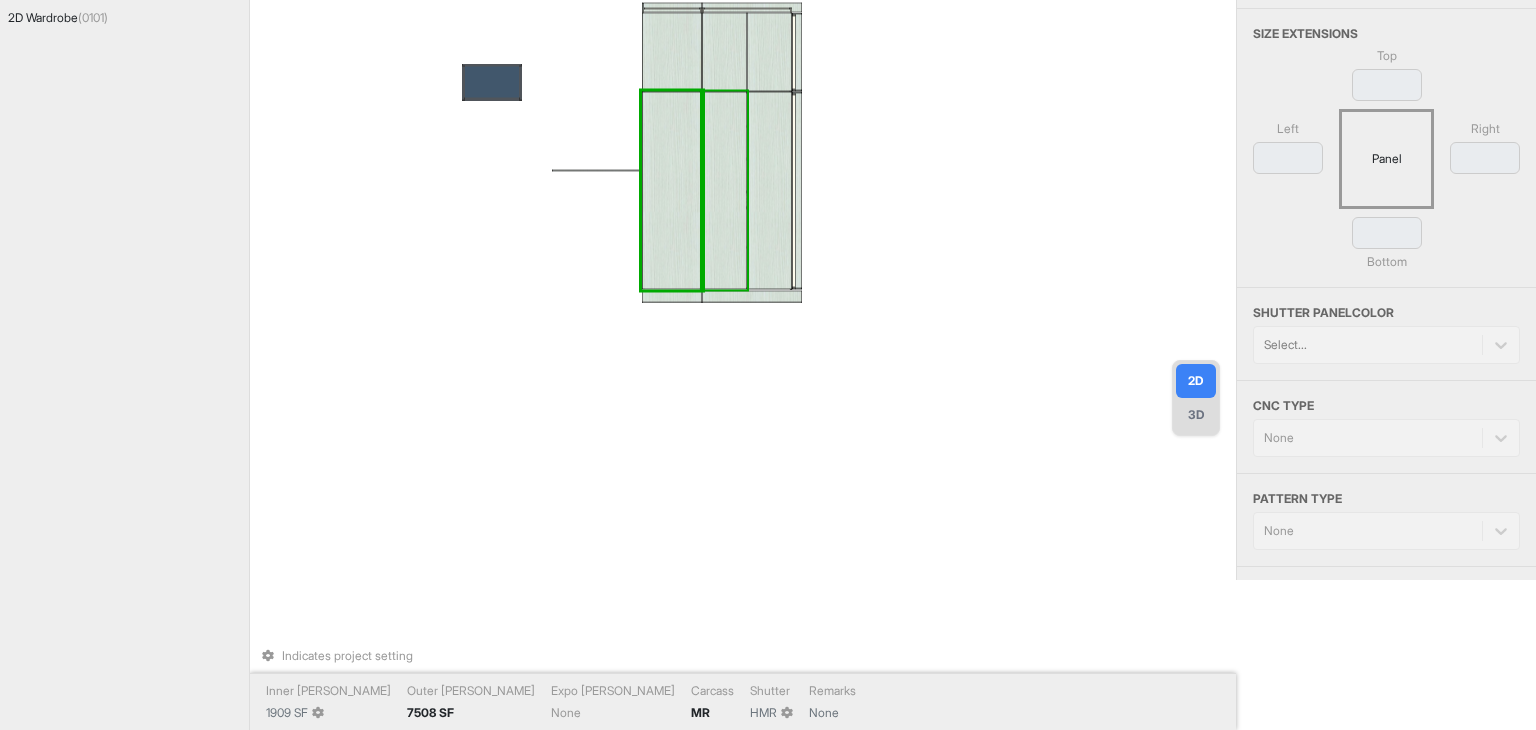 click at bounding box center (724, 190) 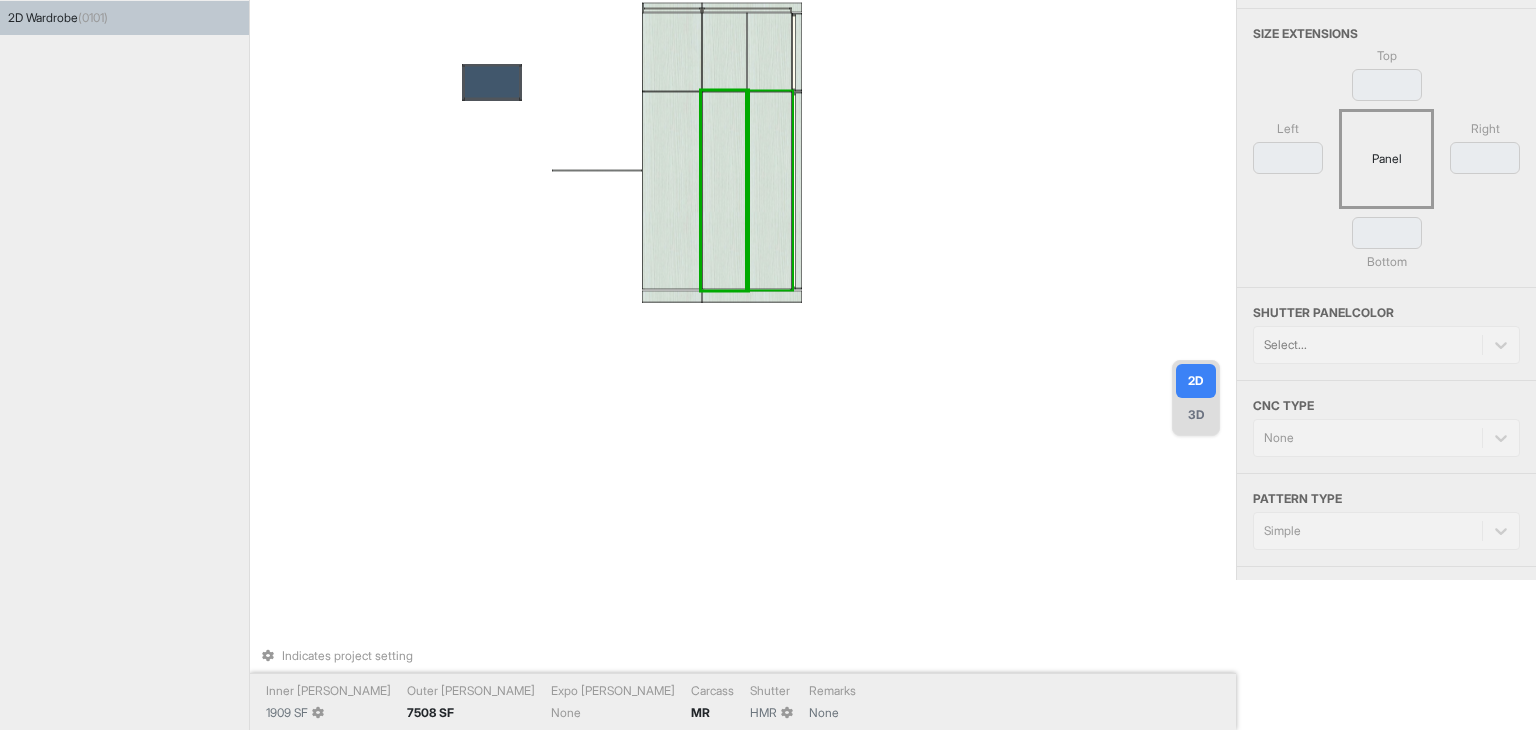 click at bounding box center [769, 190] 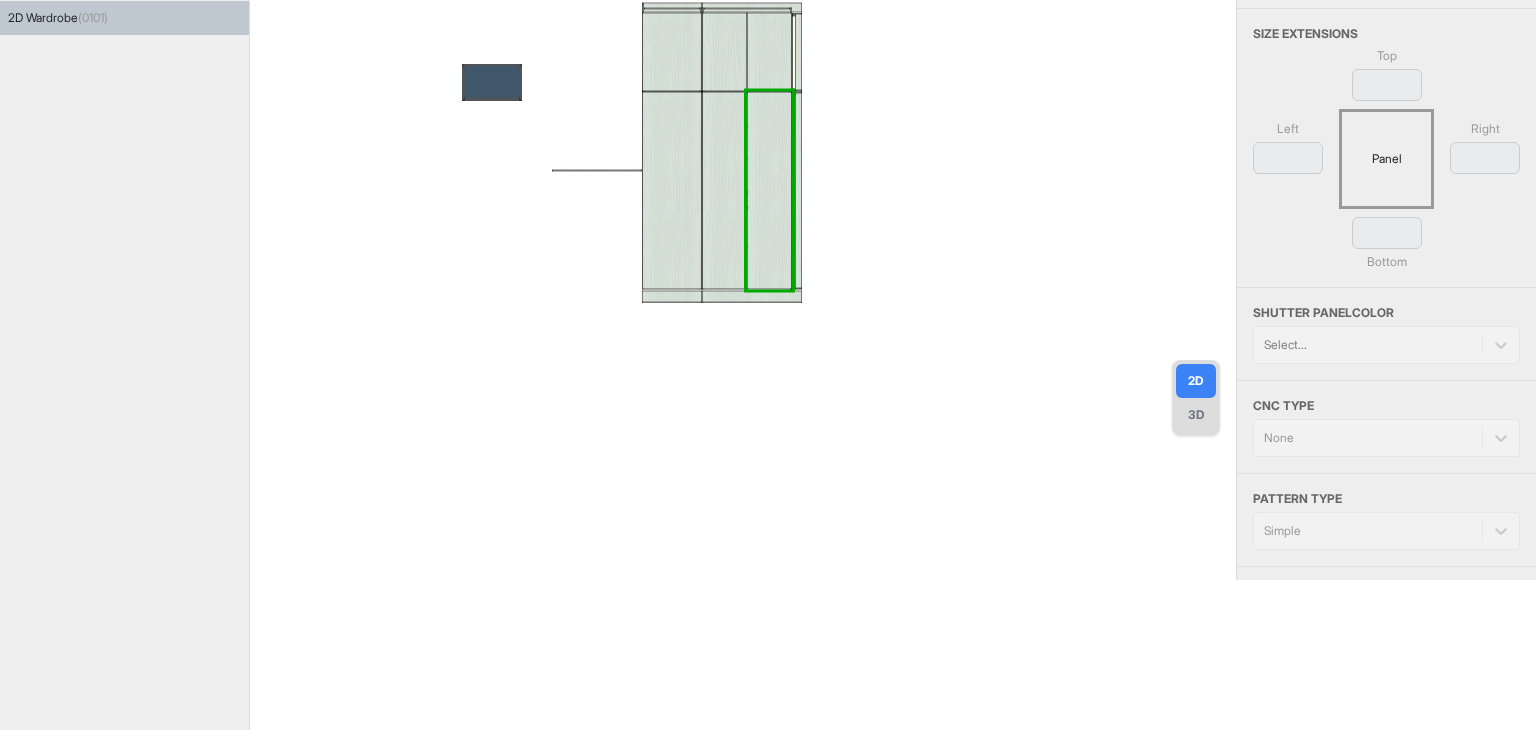 click at bounding box center [747, 215] 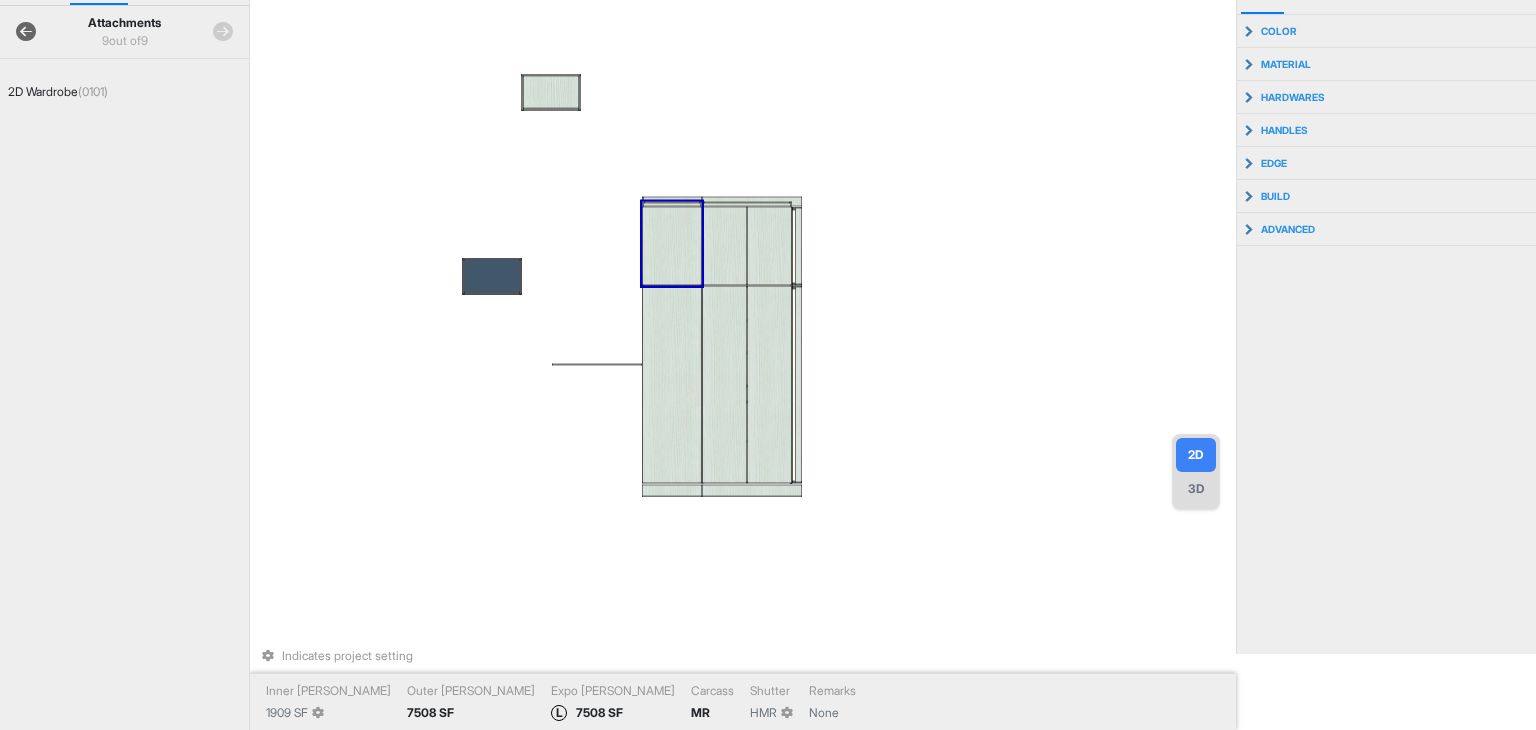 scroll, scrollTop: 0, scrollLeft: 0, axis: both 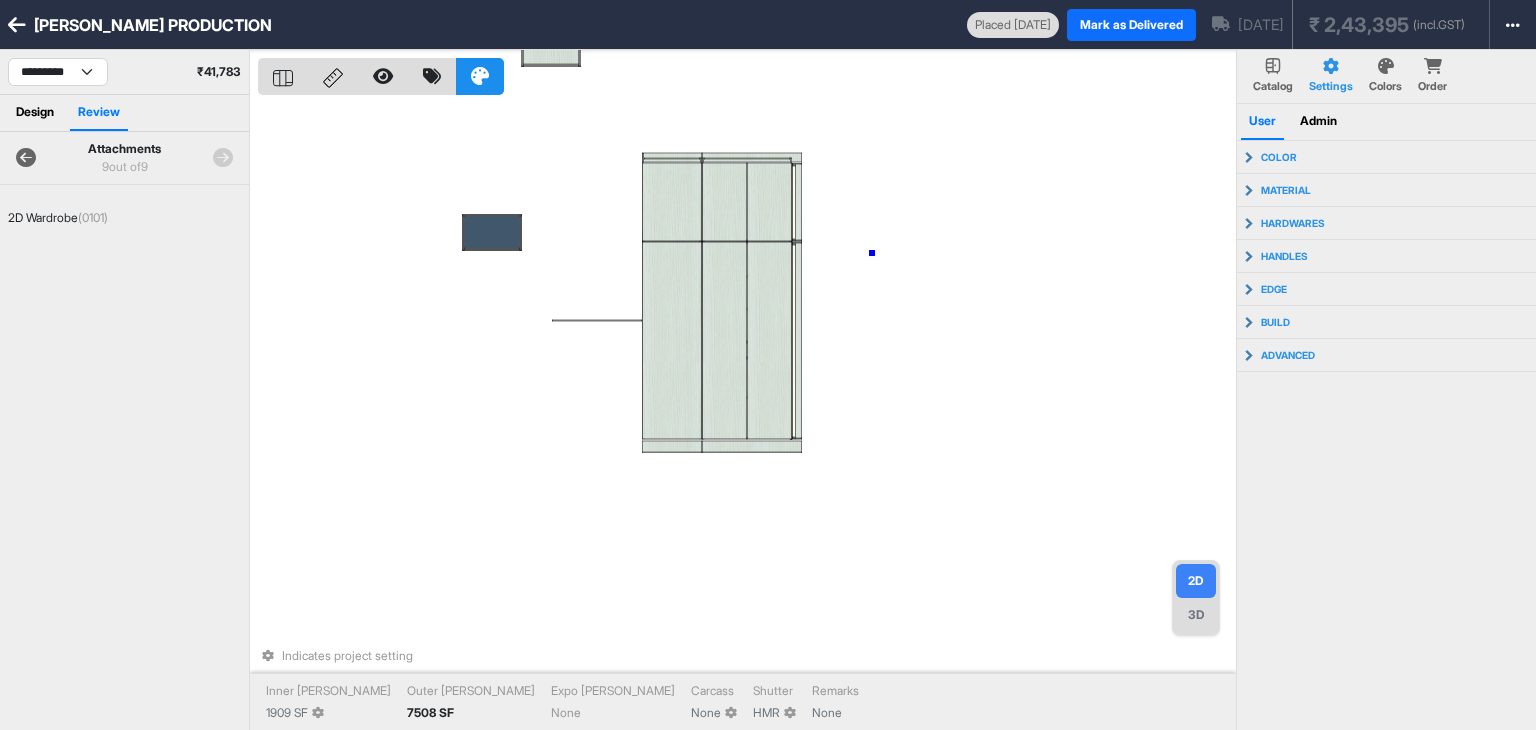 click on "Indicates project setting Inner Lam 1909 SF Outer Lam 7508 SF Expo Lam None Carcass None Shutter HMR Remarks None" at bounding box center [747, 415] 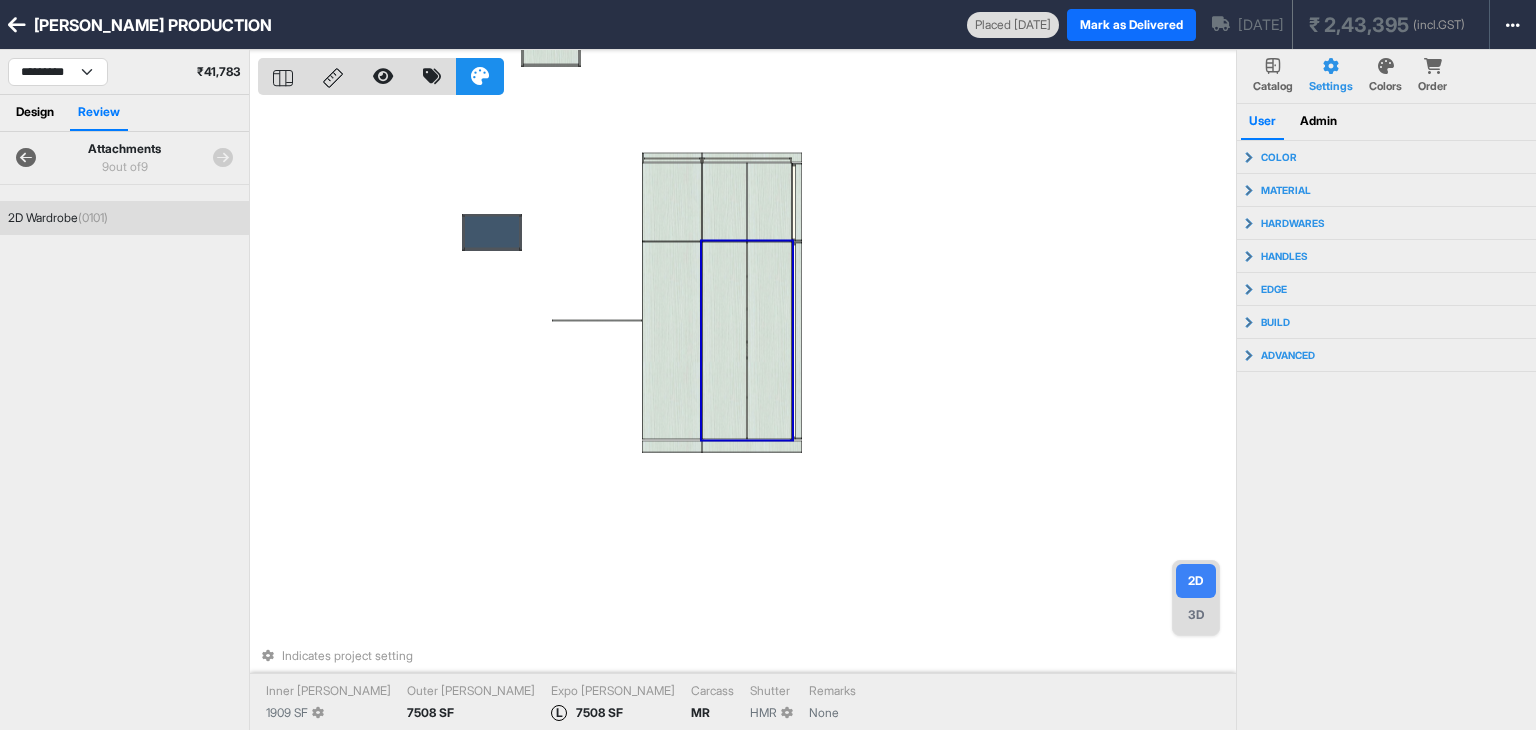 click on "(0101)" at bounding box center (93, 217) 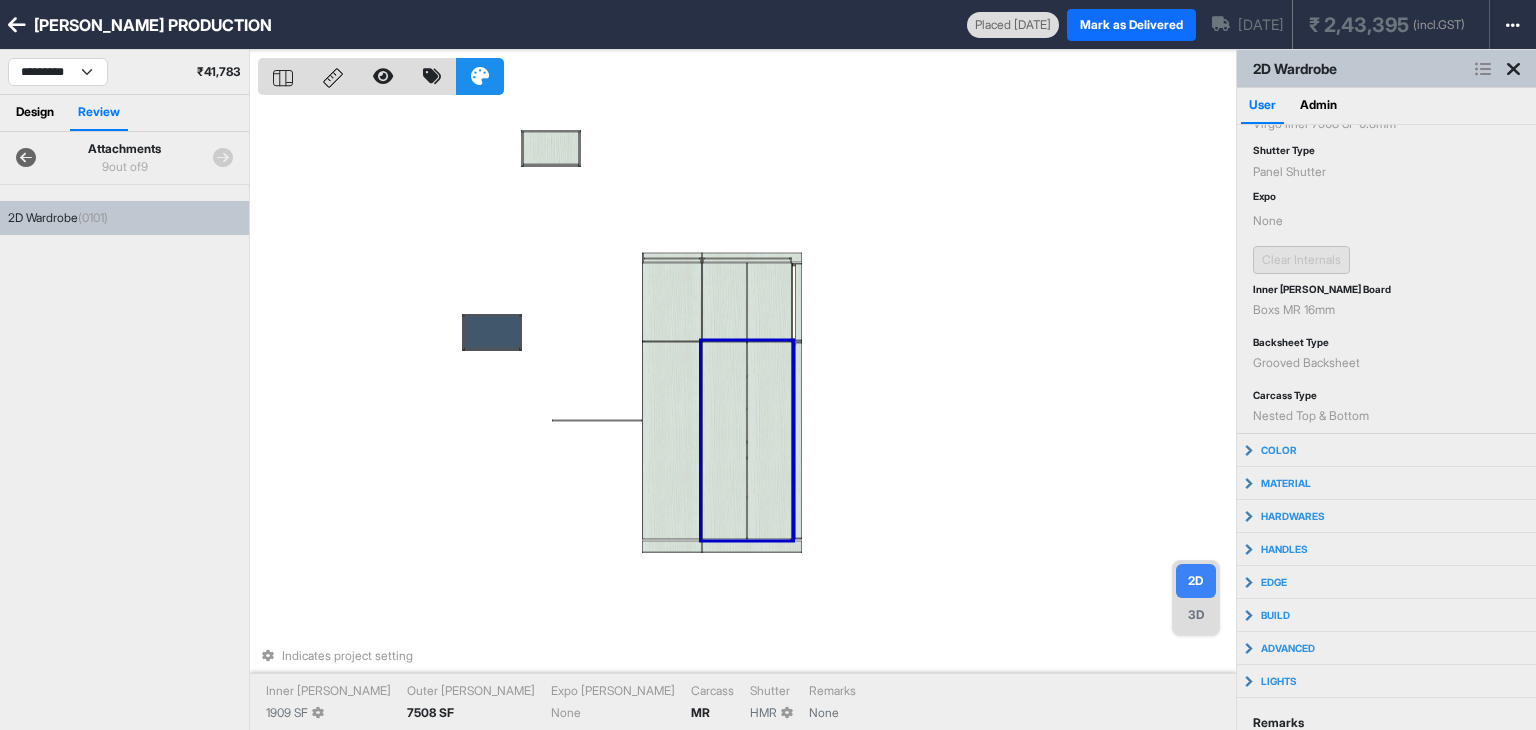 scroll, scrollTop: 109, scrollLeft: 0, axis: vertical 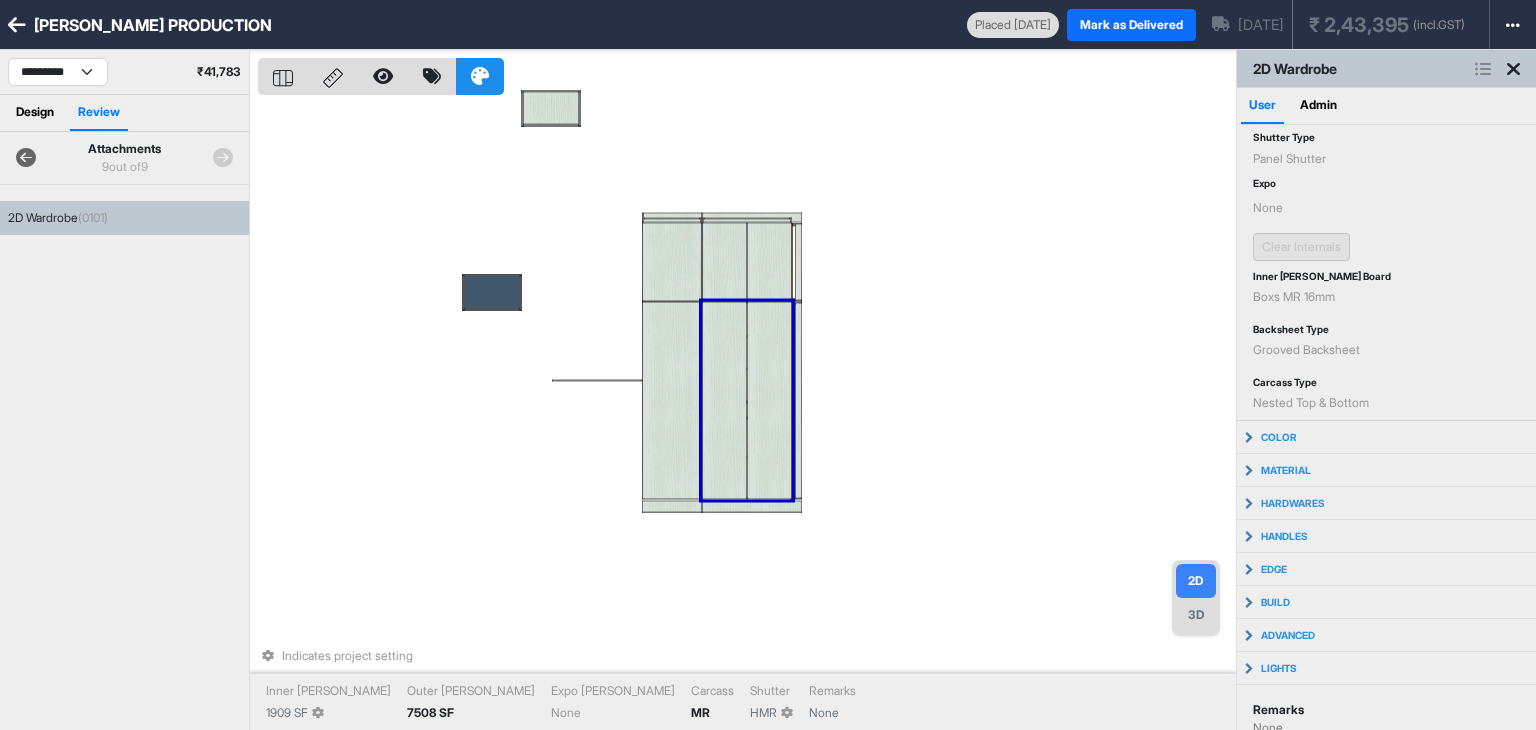 click on "Indicates project setting Inner Lam 1909 SF Outer Lam 7508 SF Expo Lam None Carcass MR Shutter HMR Remarks None" at bounding box center (747, 415) 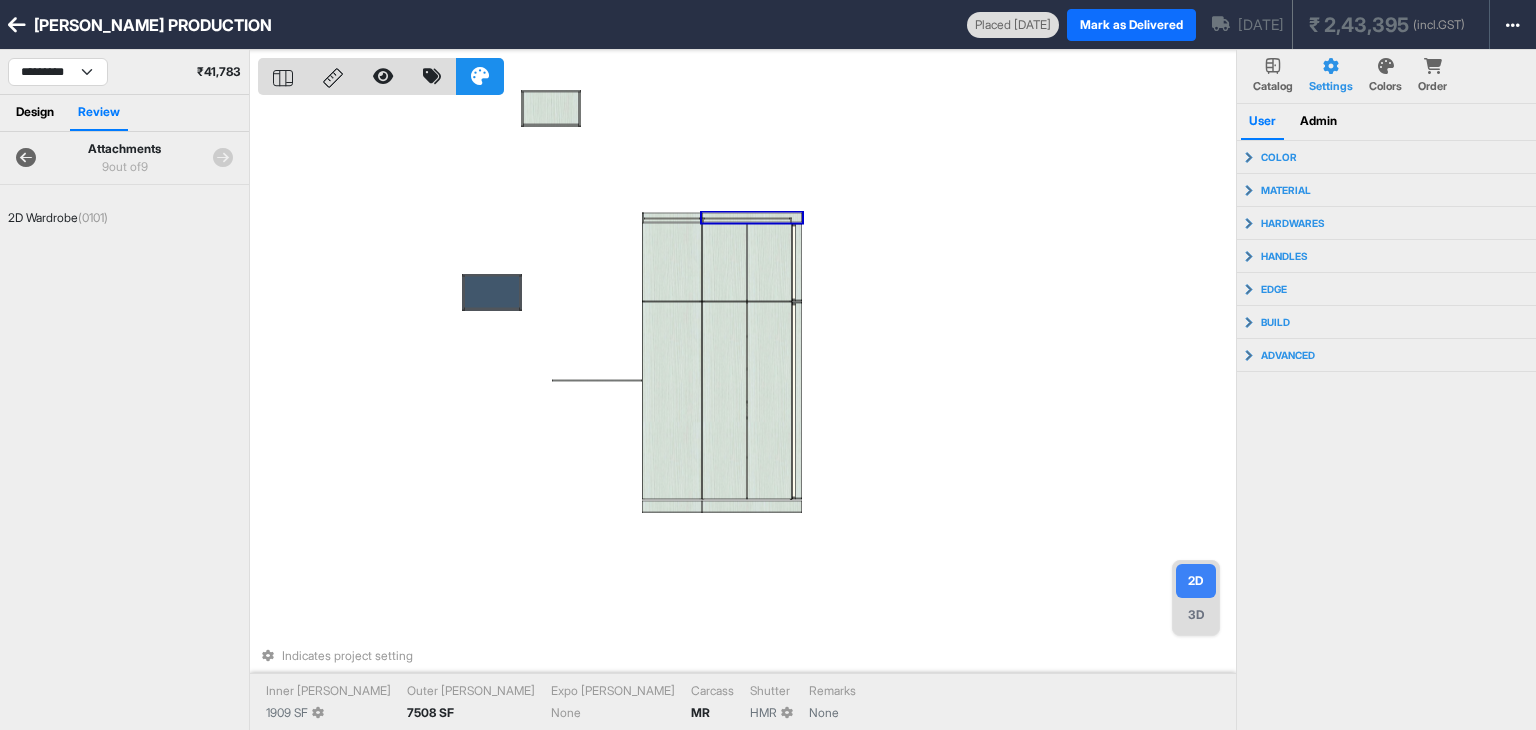 click on "Indicates project setting Inner Lam 1909 SF Outer Lam 7508 SF Expo Lam None Carcass MR Shutter HMR Remarks None" at bounding box center (747, 415) 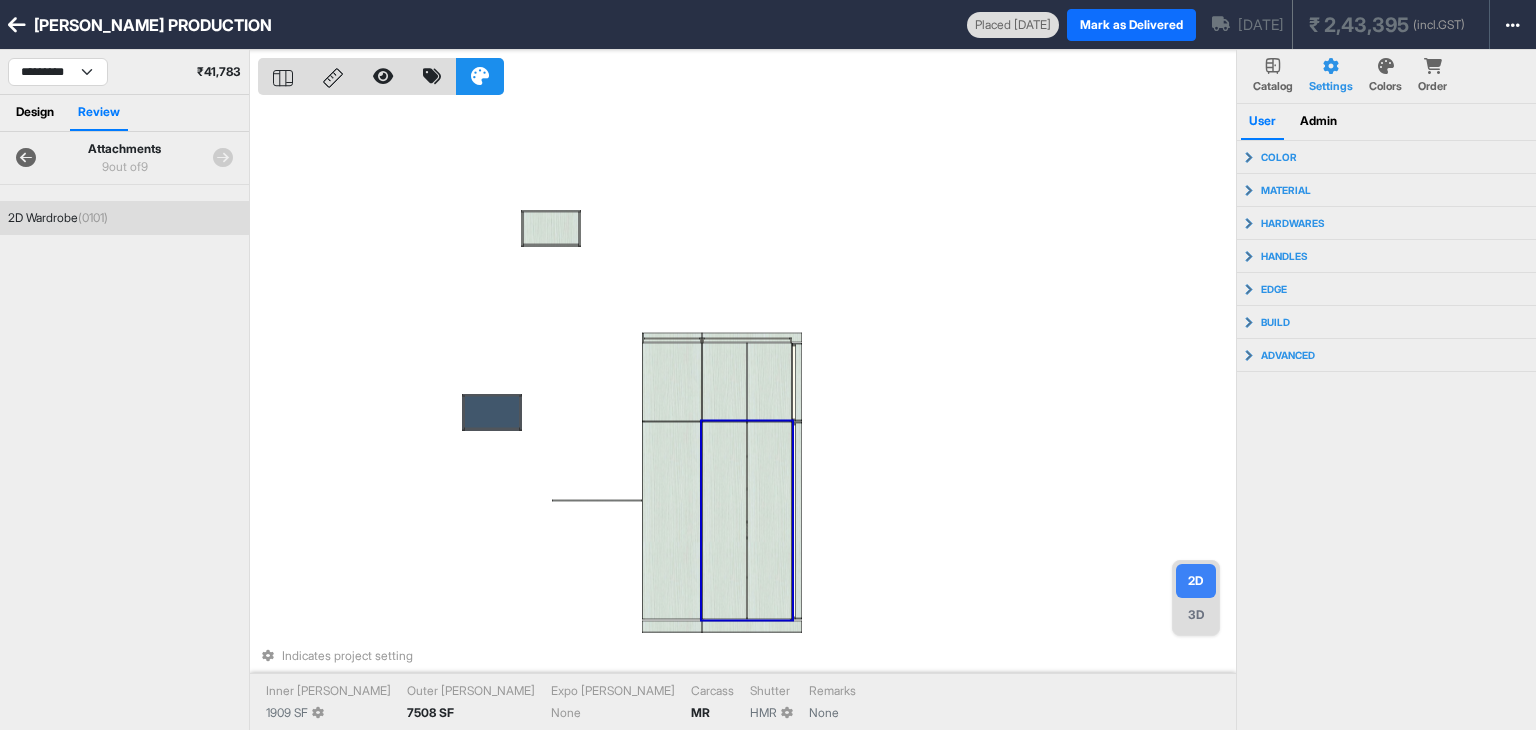 click on "Indicates project setting Inner Lam 1909 SF Outer Lam 7508 SF Expo Lam None Carcass MR Shutter HMR Remarks None" at bounding box center [747, 415] 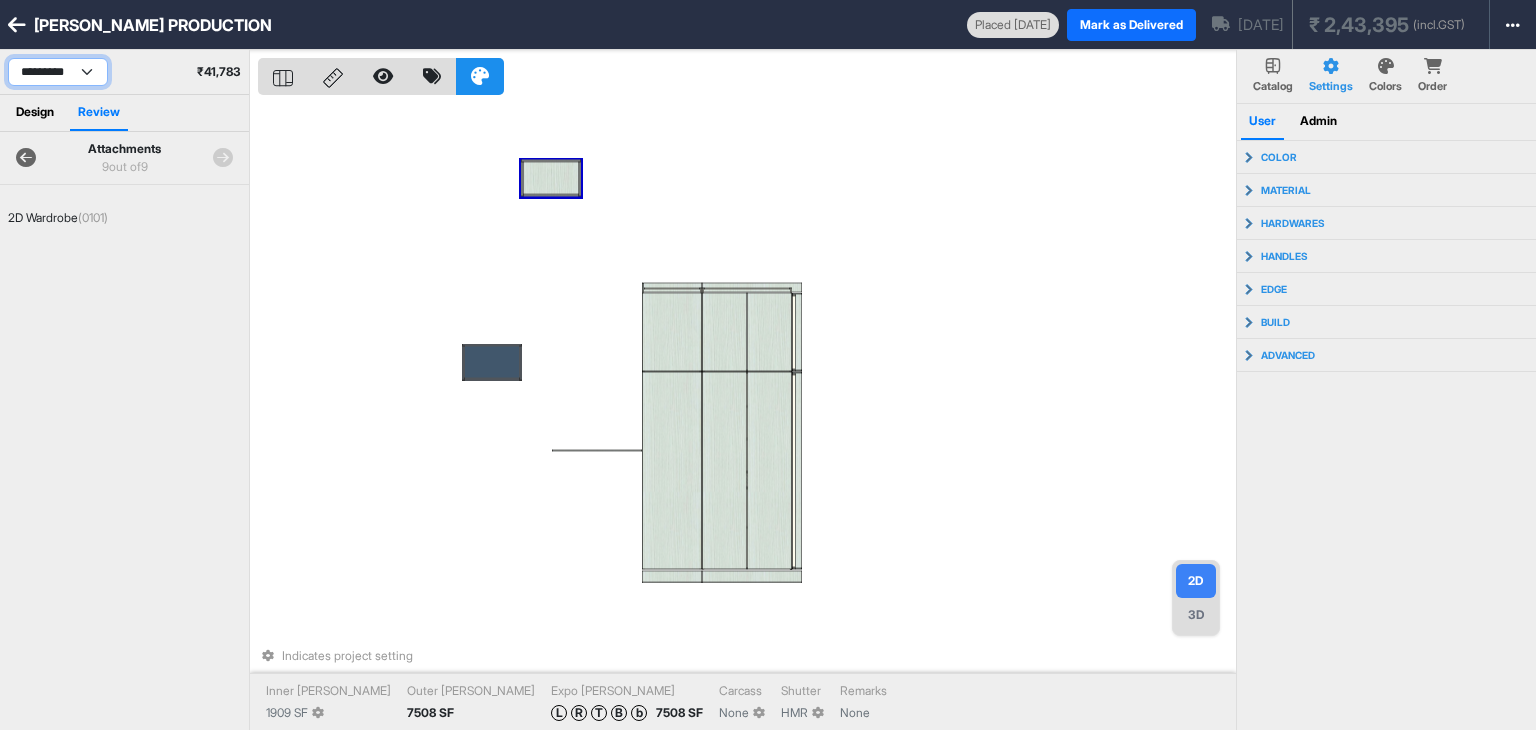 click on "**********" at bounding box center (58, 72) 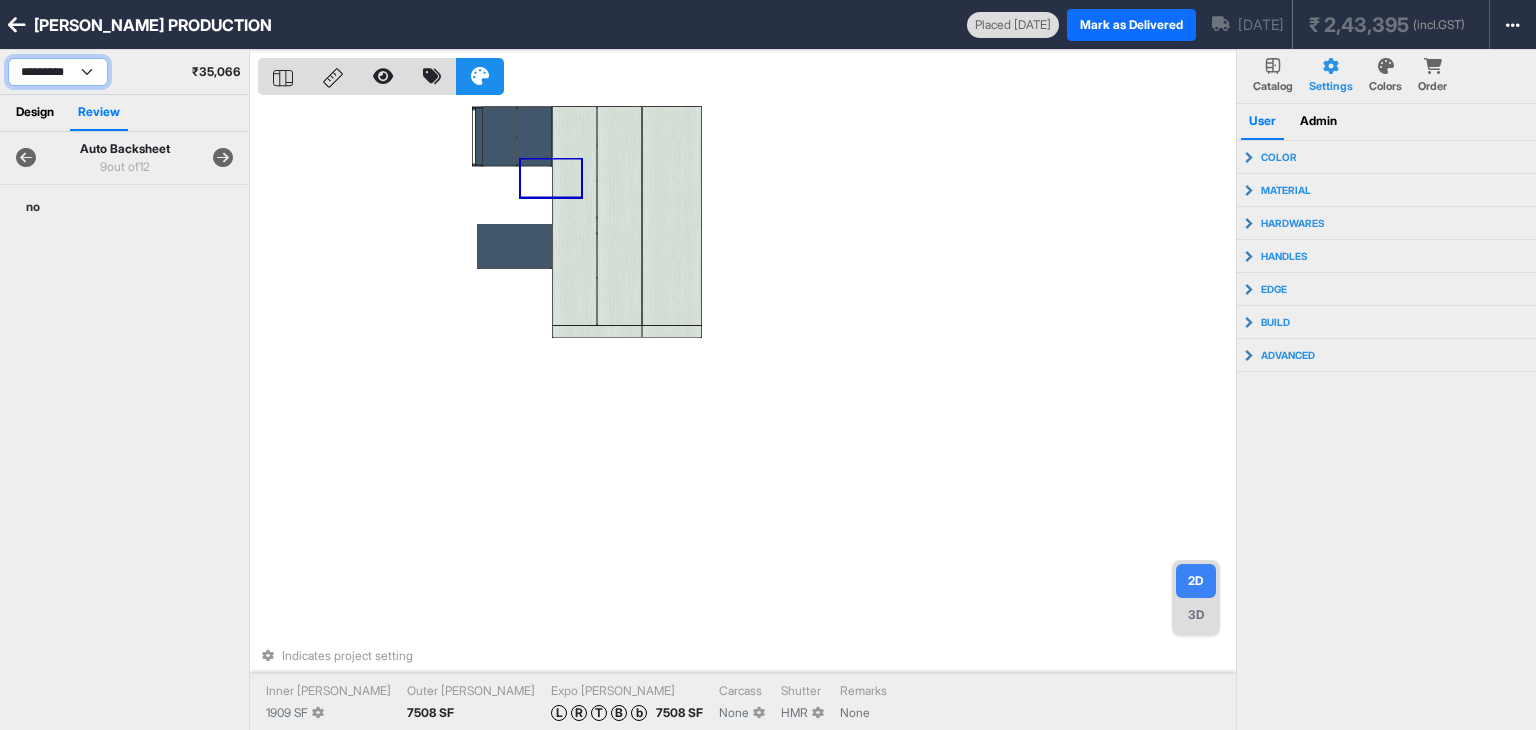 select on "****" 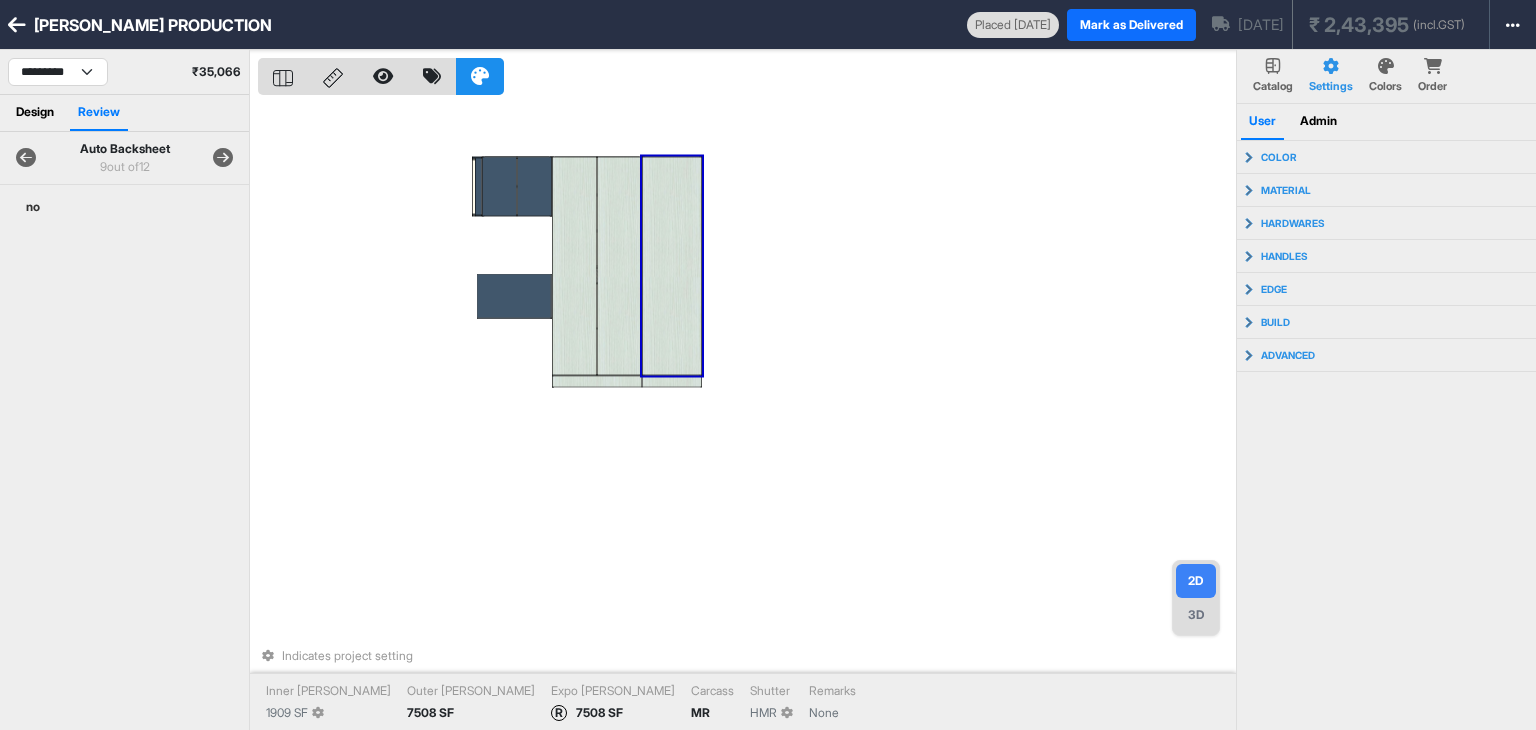 click at bounding box center (672, 265) 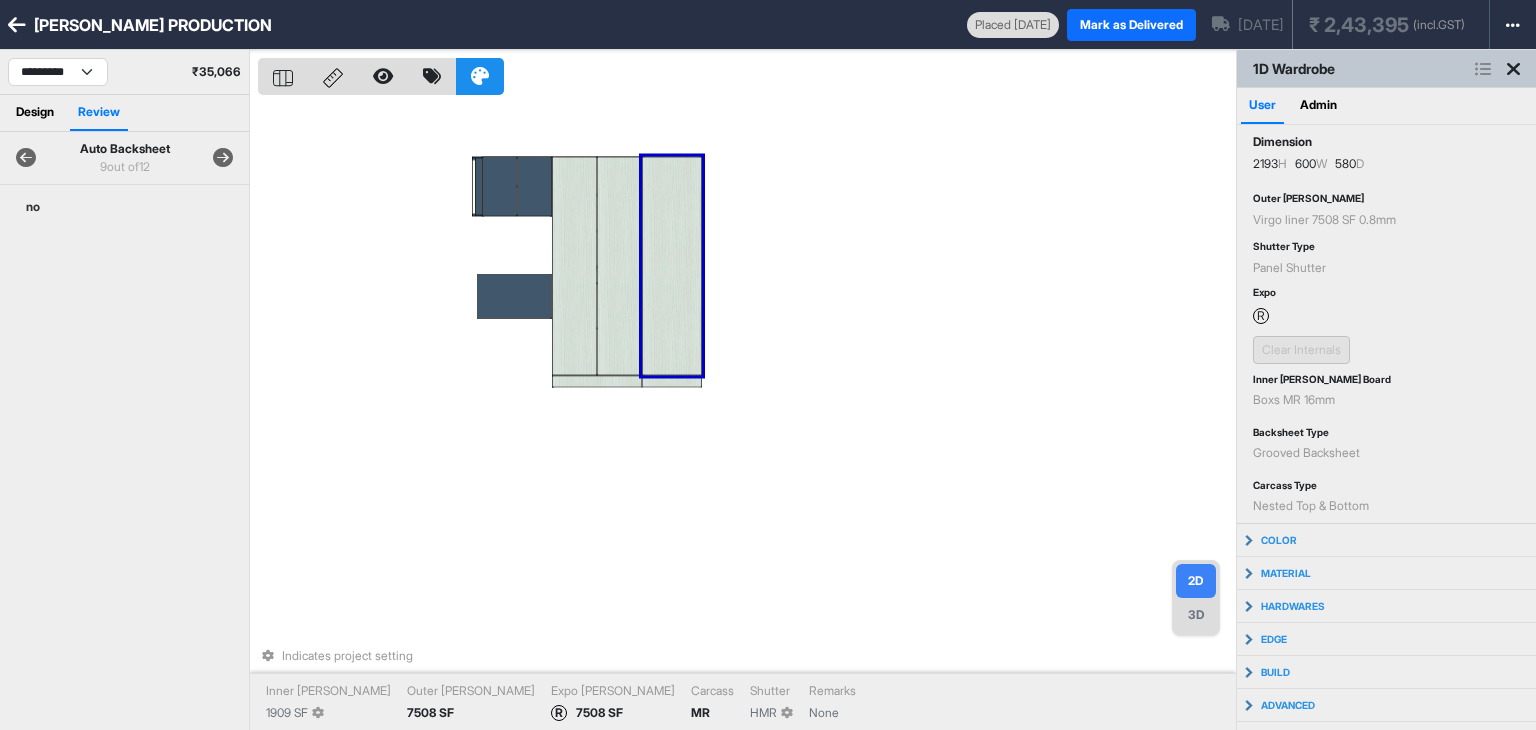 click on "Indicates project setting Inner Lam 1909 SF Outer Lam 7508 SF Expo Lam R 7508 SF Carcass MR Shutter HMR Remarks None" at bounding box center (747, 415) 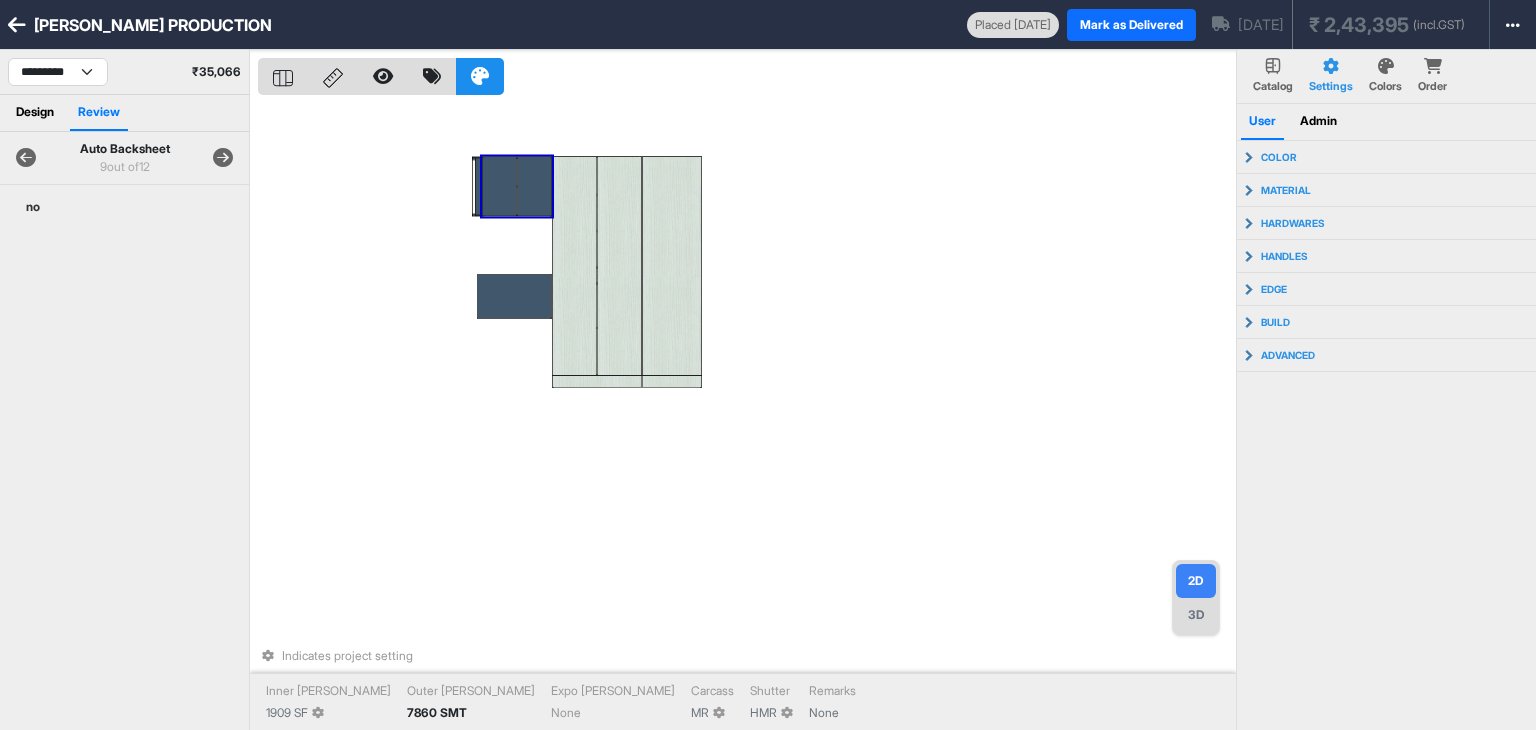 click at bounding box center (223, 158) 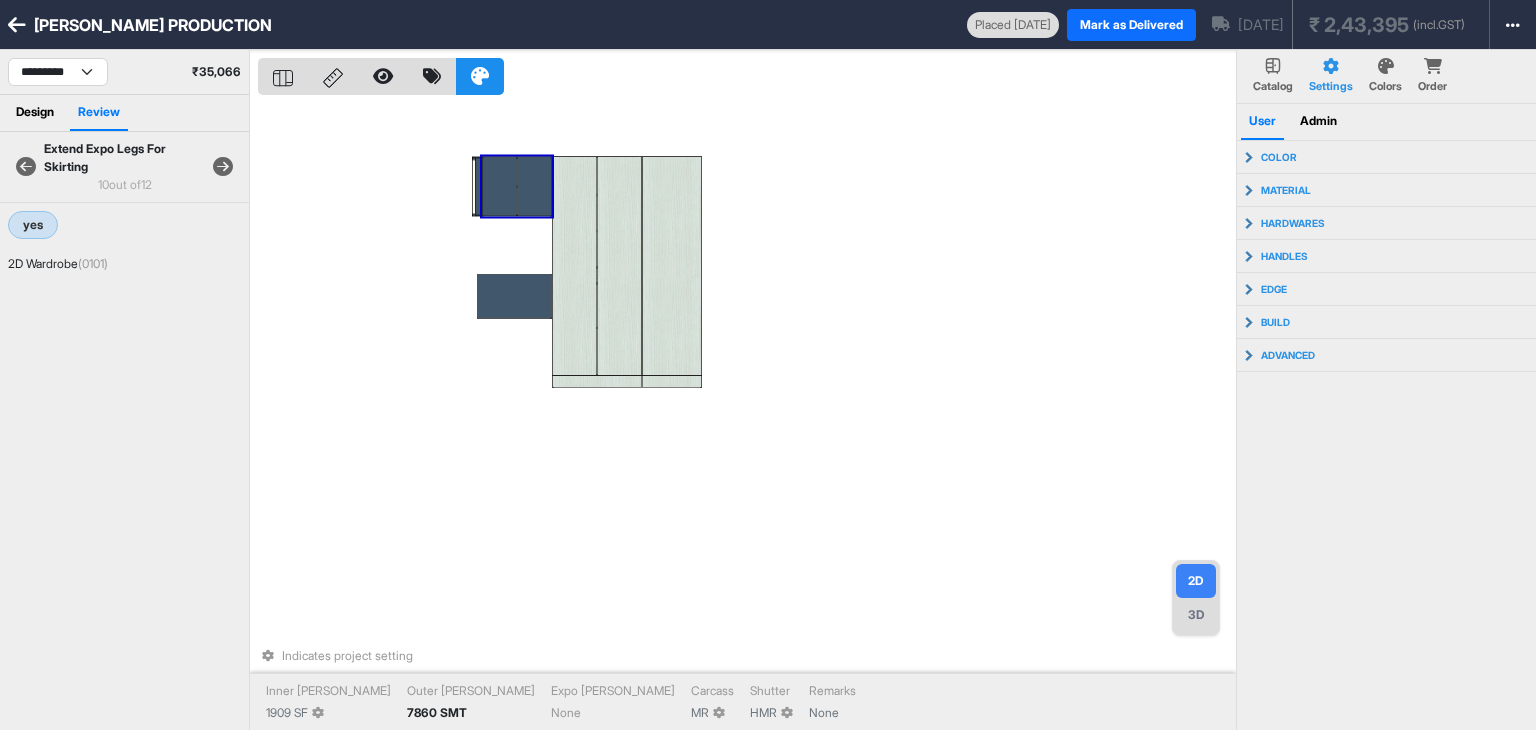 click at bounding box center [223, 167] 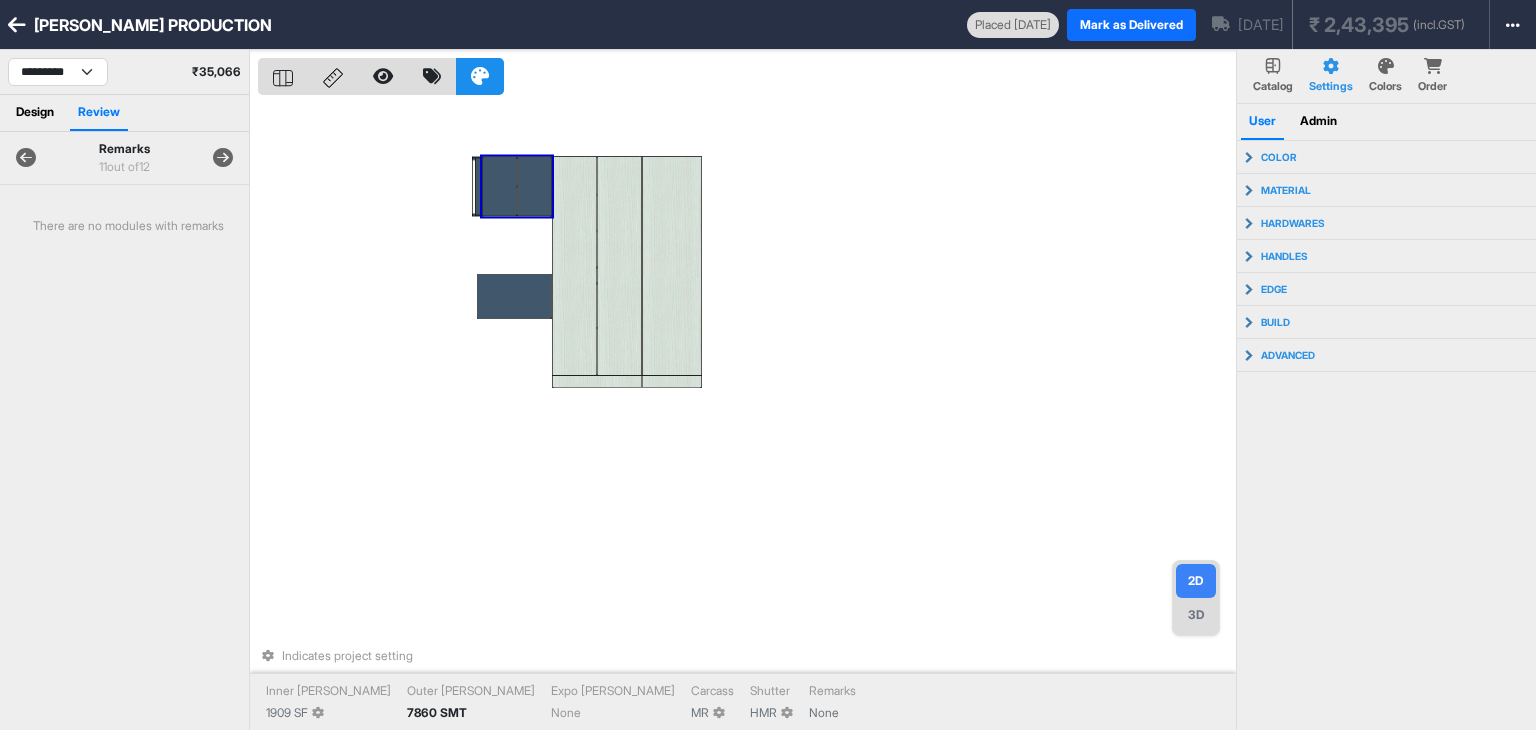 click at bounding box center [223, 158] 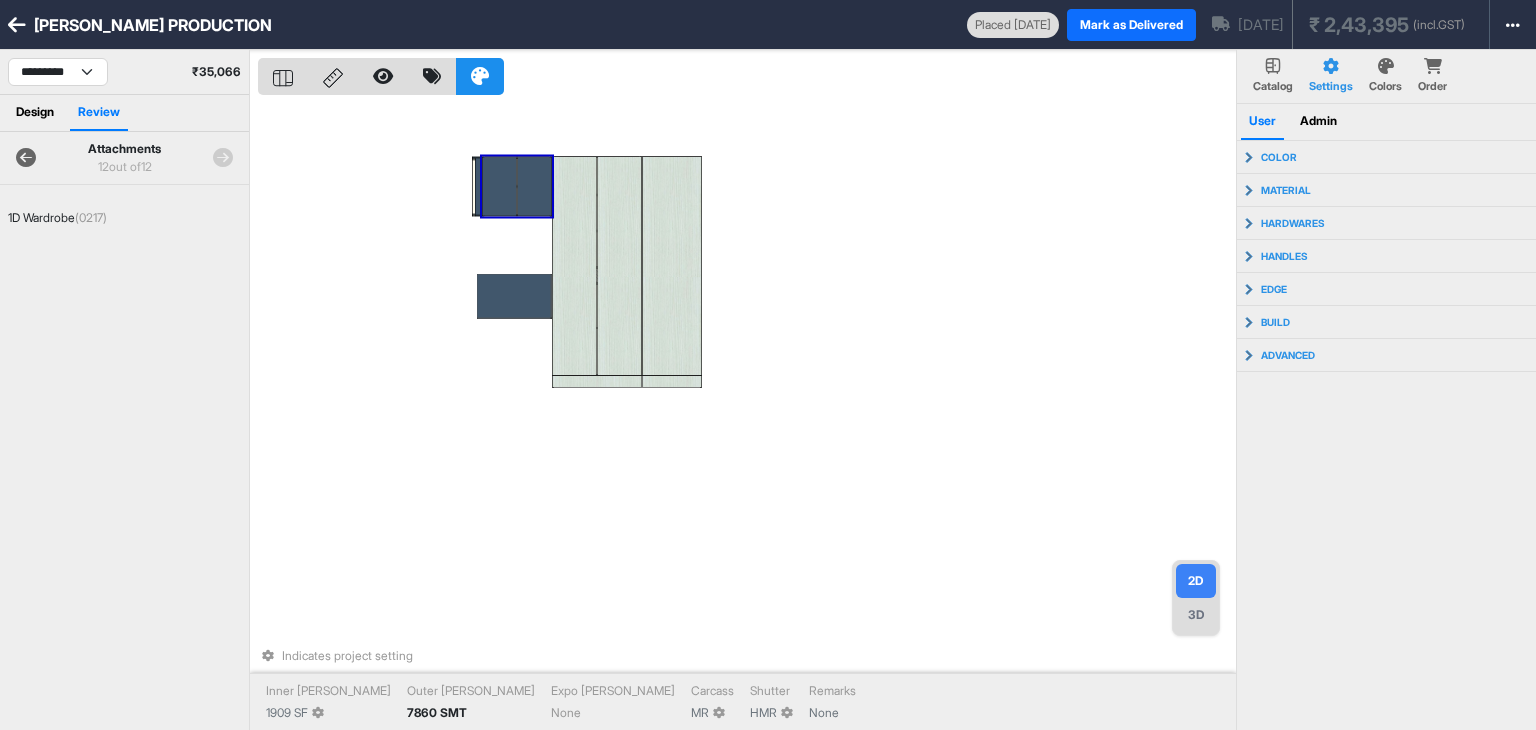 click at bounding box center (223, 158) 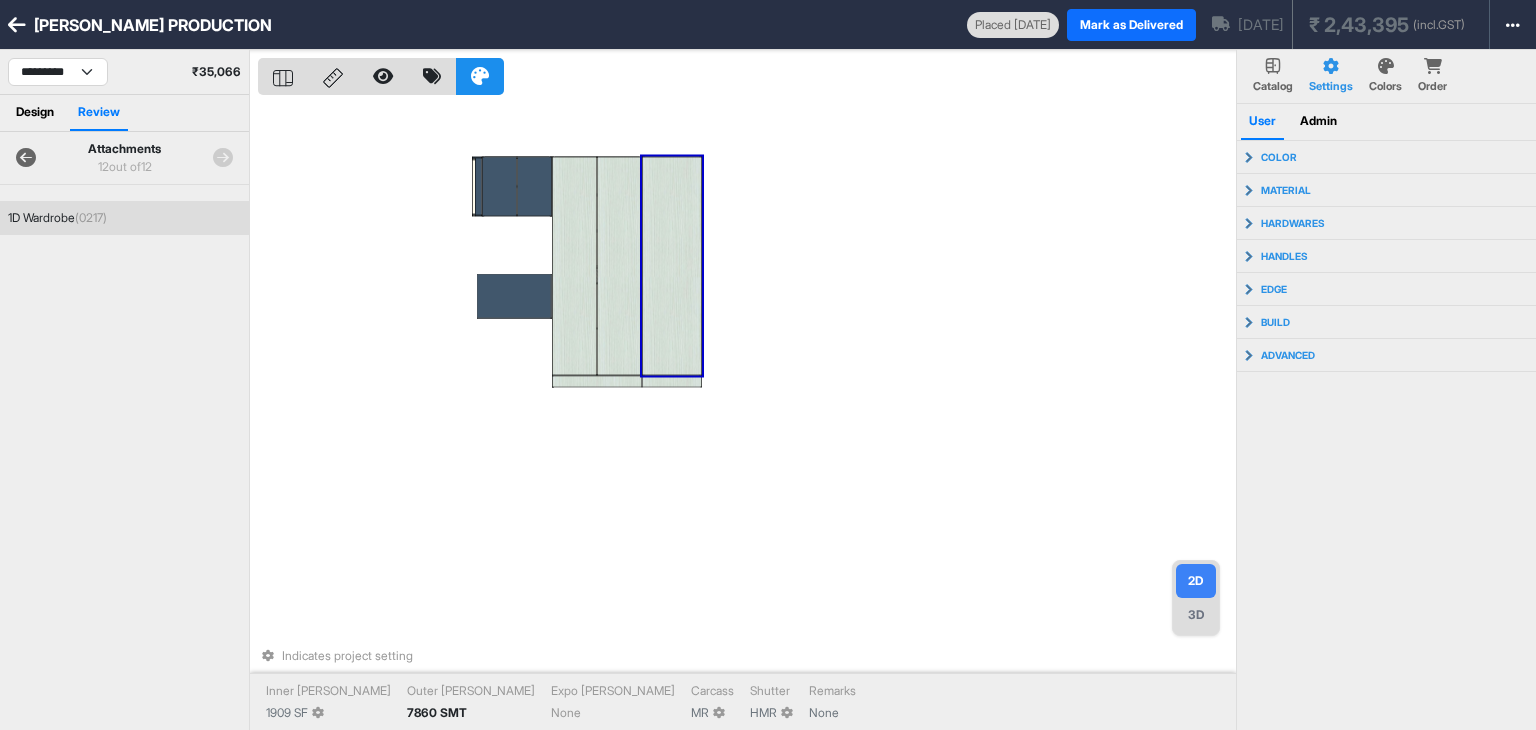 click on "1D Wardrobe  (0217)" at bounding box center [124, 218] 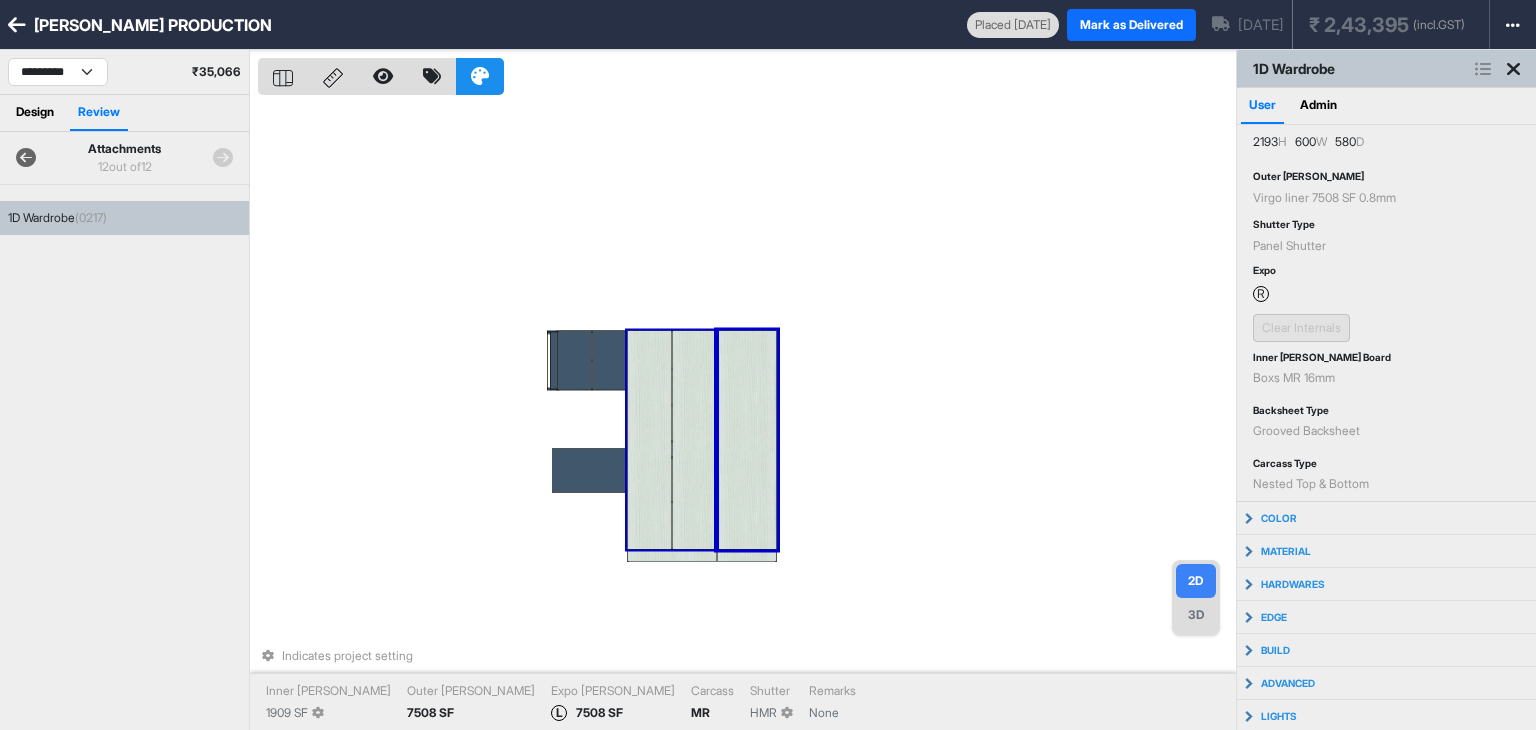 scroll, scrollTop: 70, scrollLeft: 0, axis: vertical 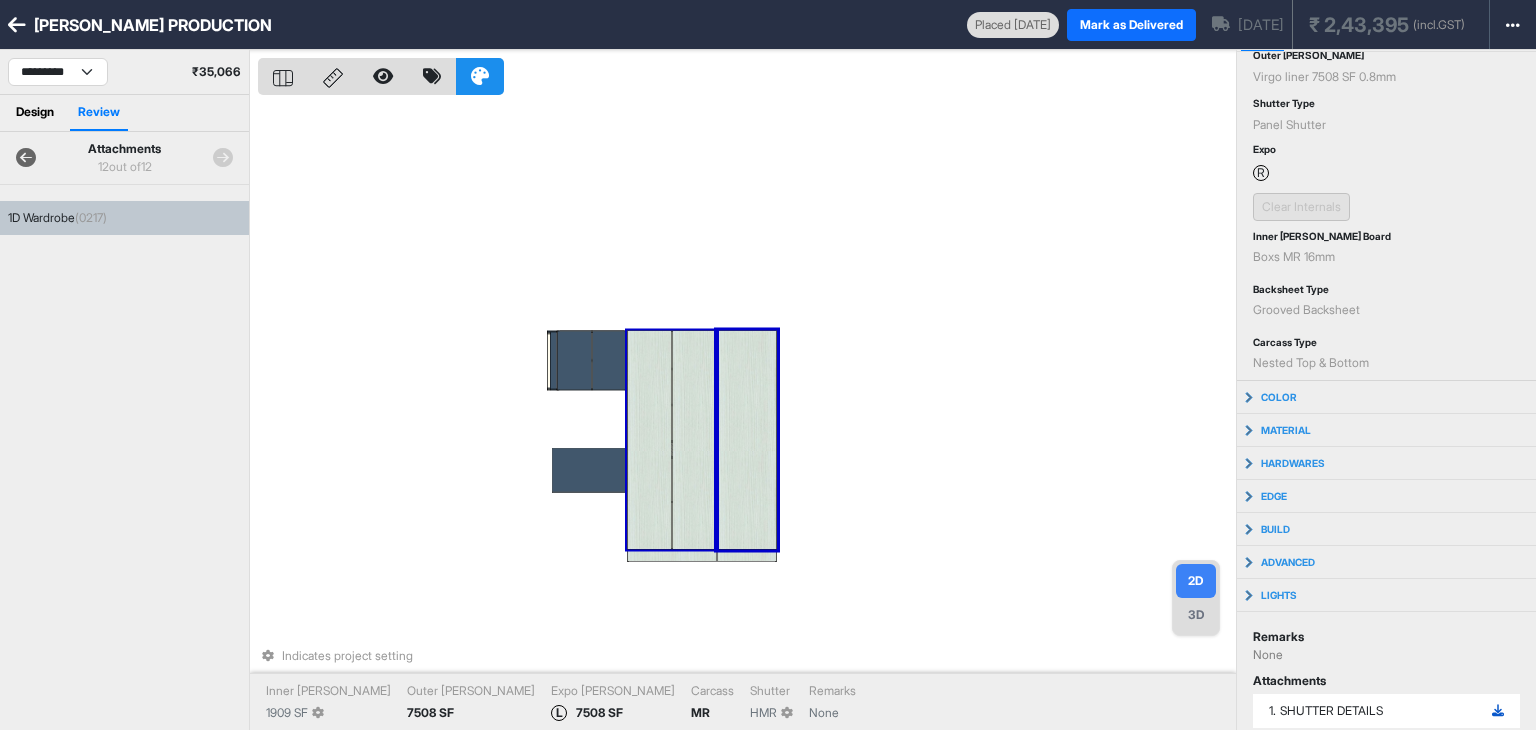 click at bounding box center (1498, 711) 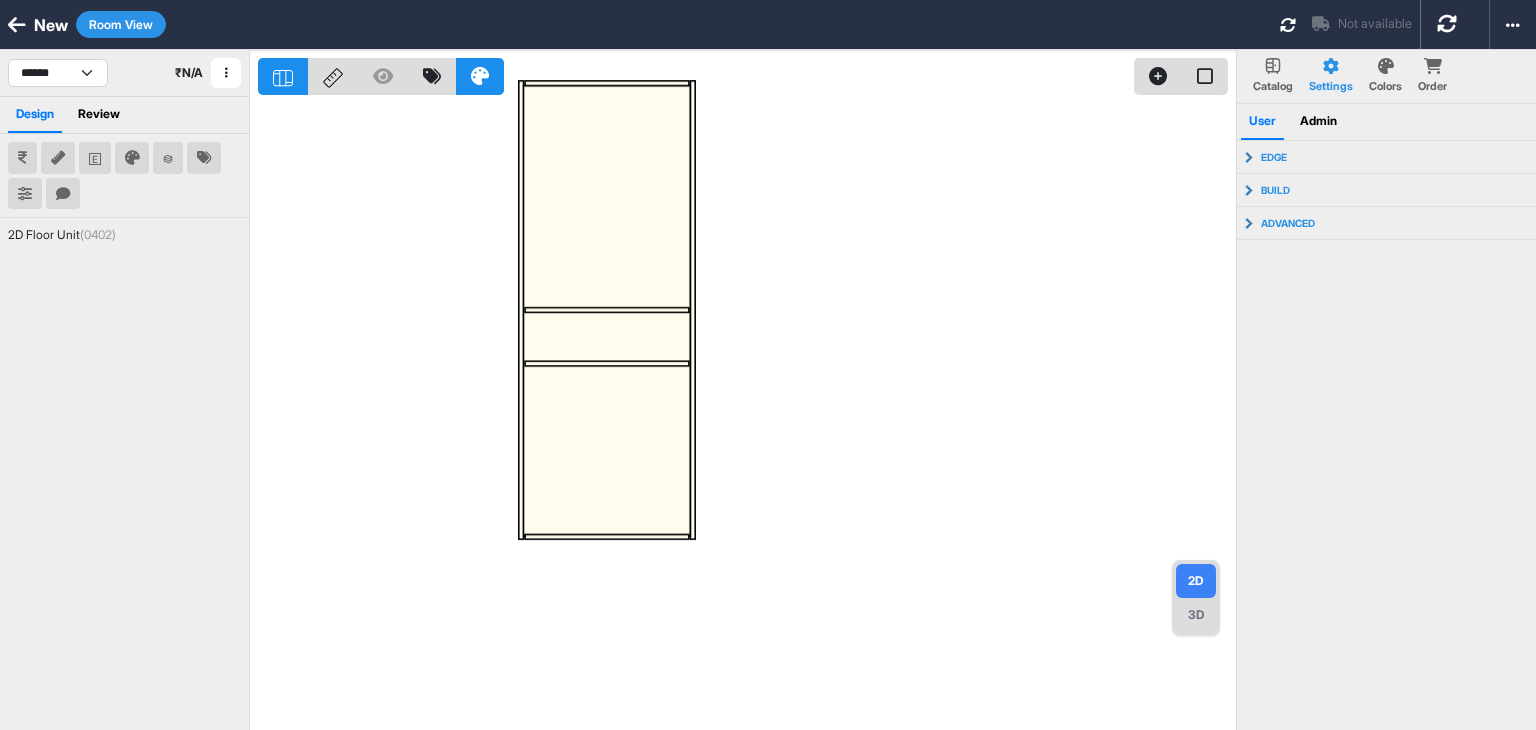 scroll, scrollTop: 0, scrollLeft: 0, axis: both 